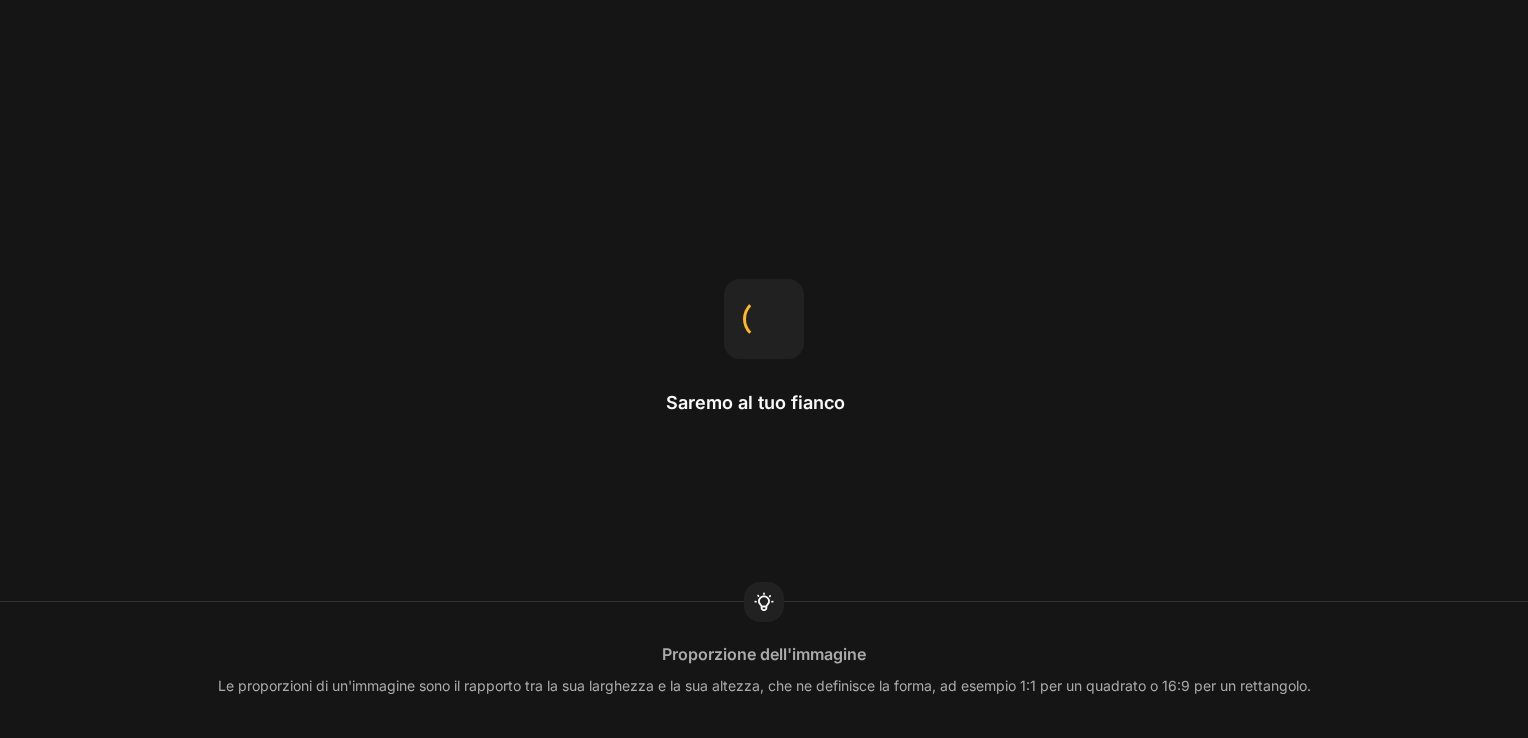 scroll, scrollTop: 0, scrollLeft: 0, axis: both 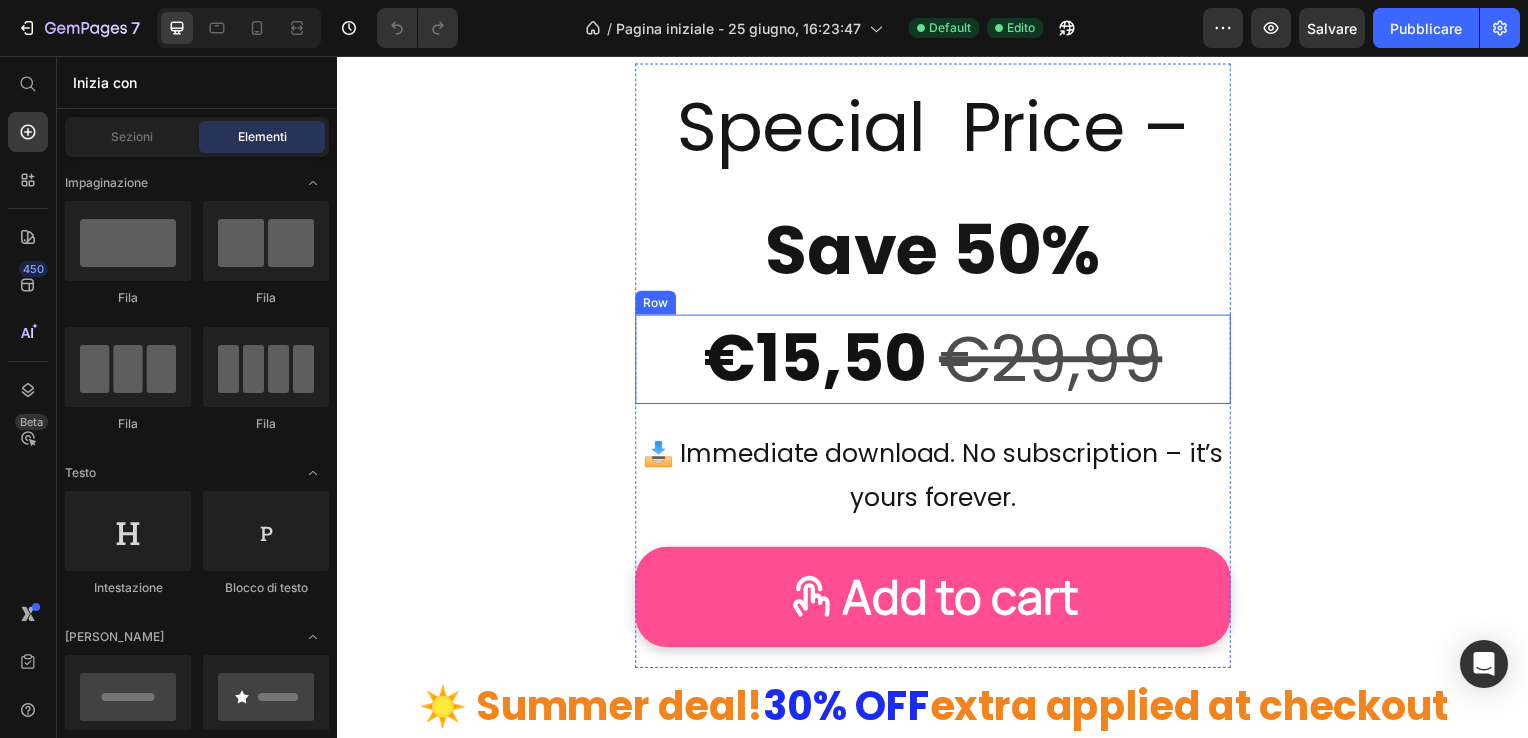 click on "€15,50 Product Price €29,99 Product Price Row" at bounding box center (937, 362) 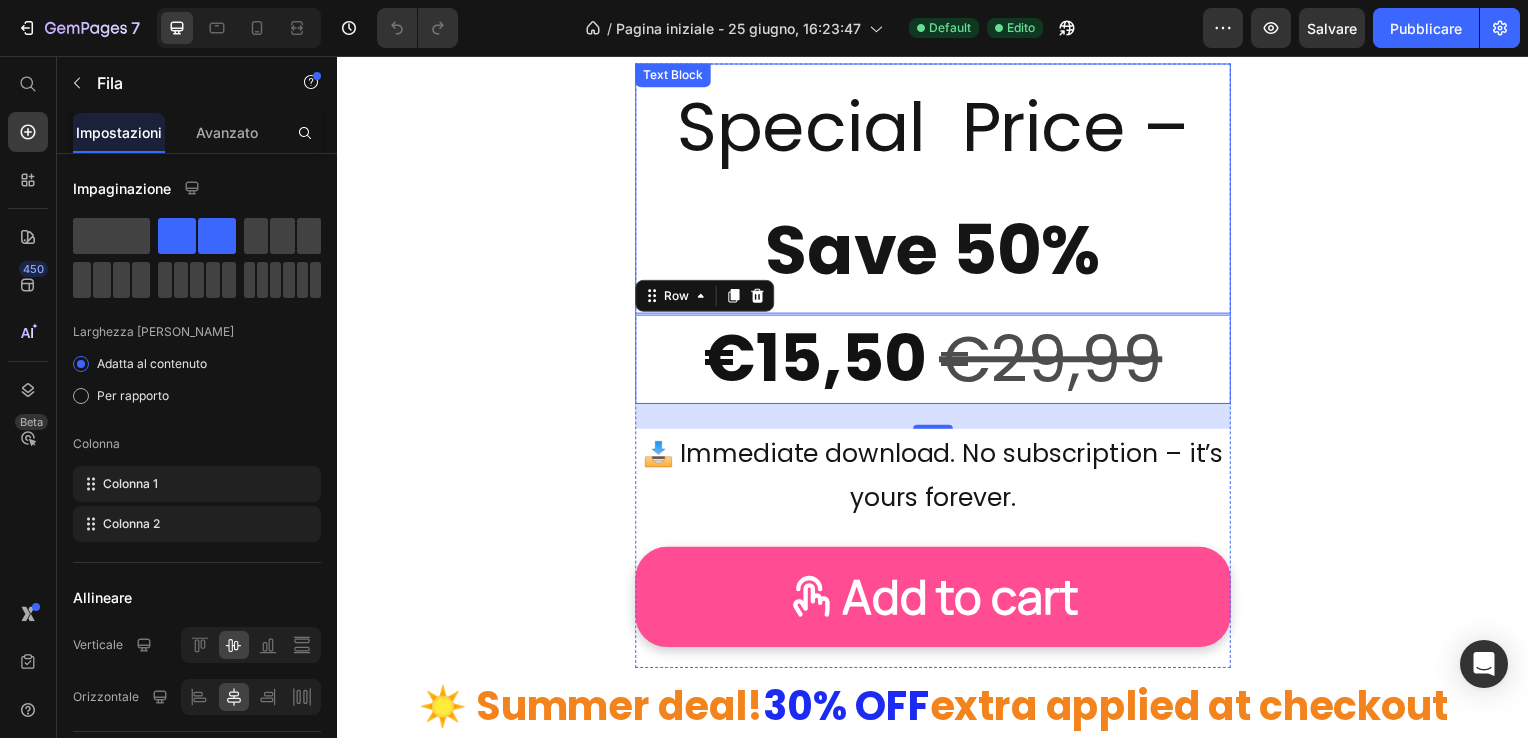 click on "Special  Price –  Save 50%" at bounding box center (937, 190) 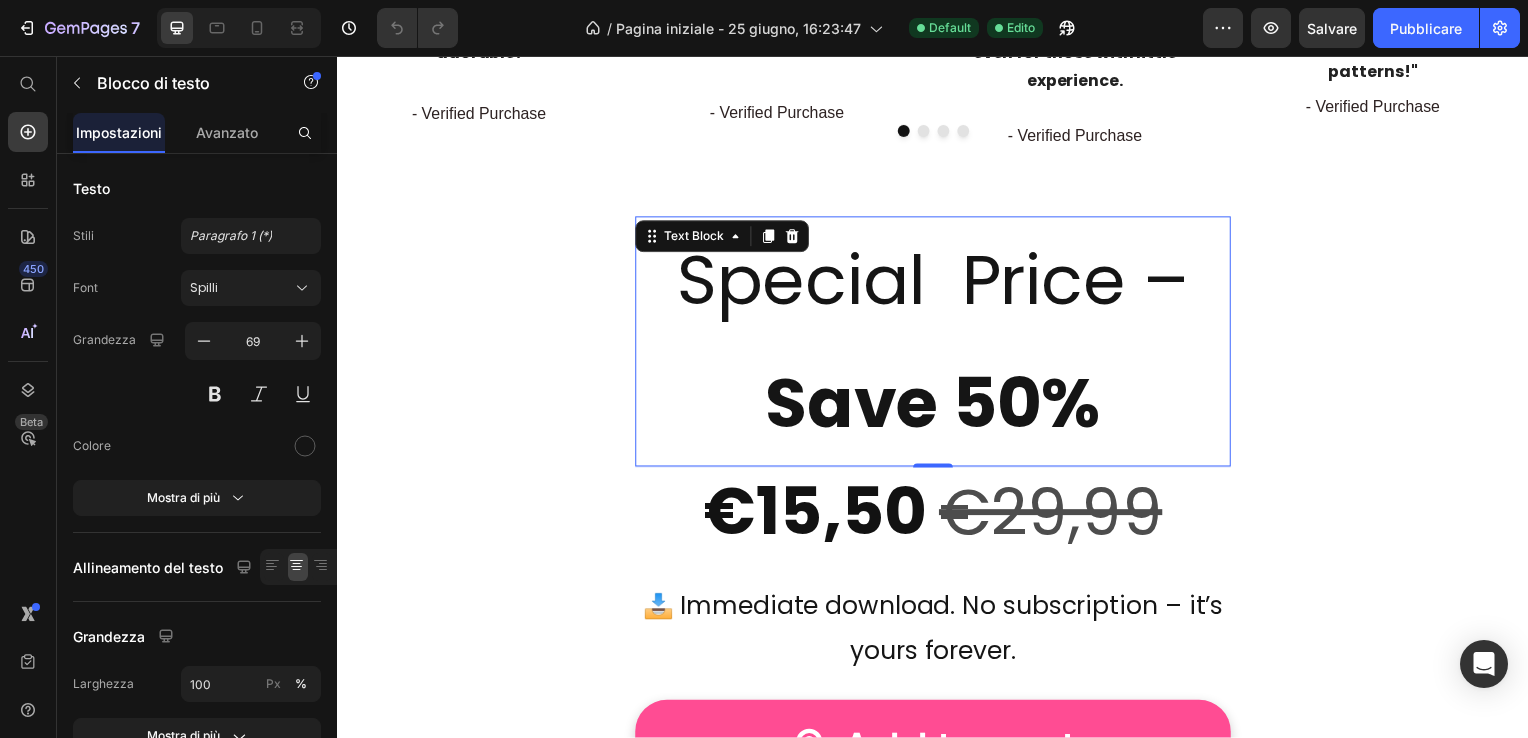 scroll, scrollTop: 3300, scrollLeft: 0, axis: vertical 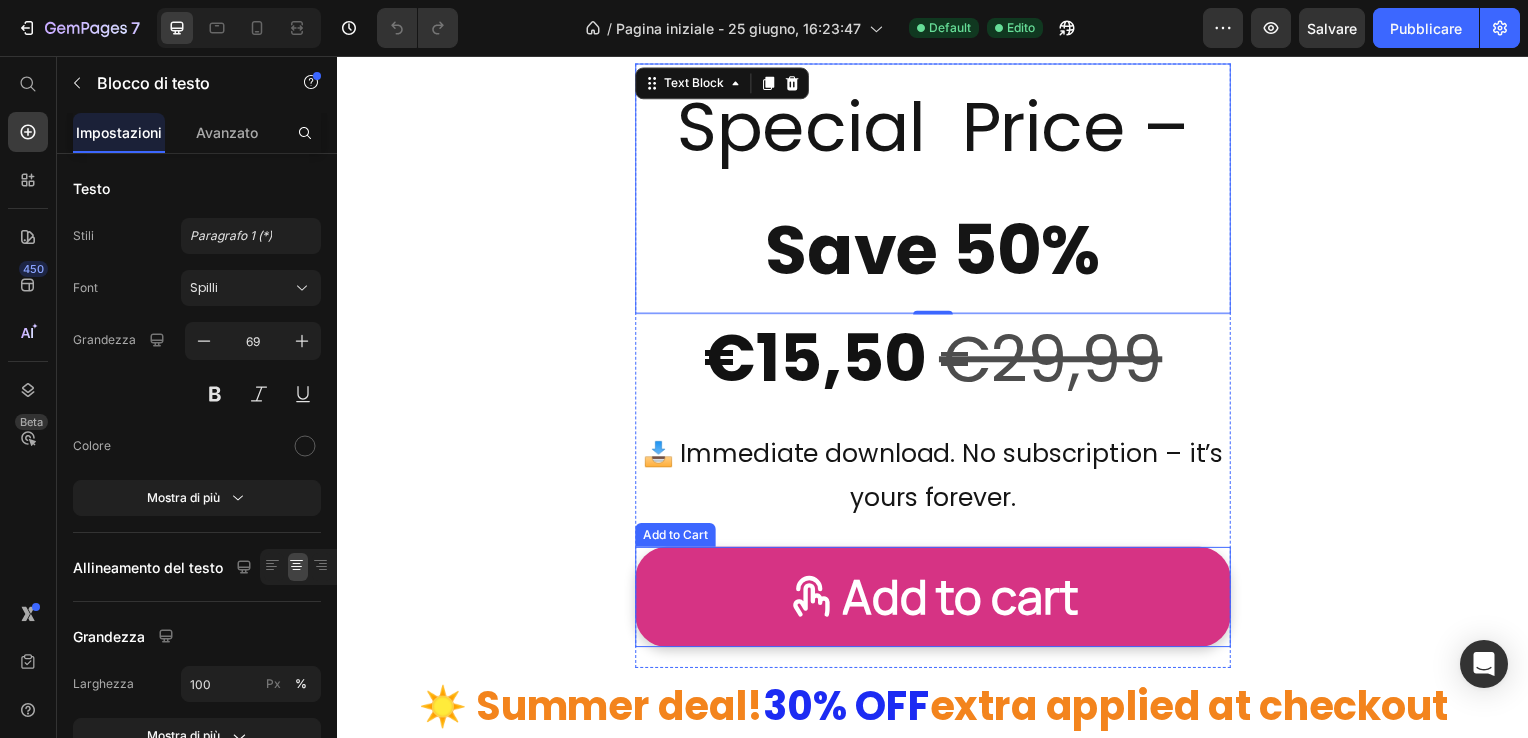 click on "Add to cart" at bounding box center (937, 601) 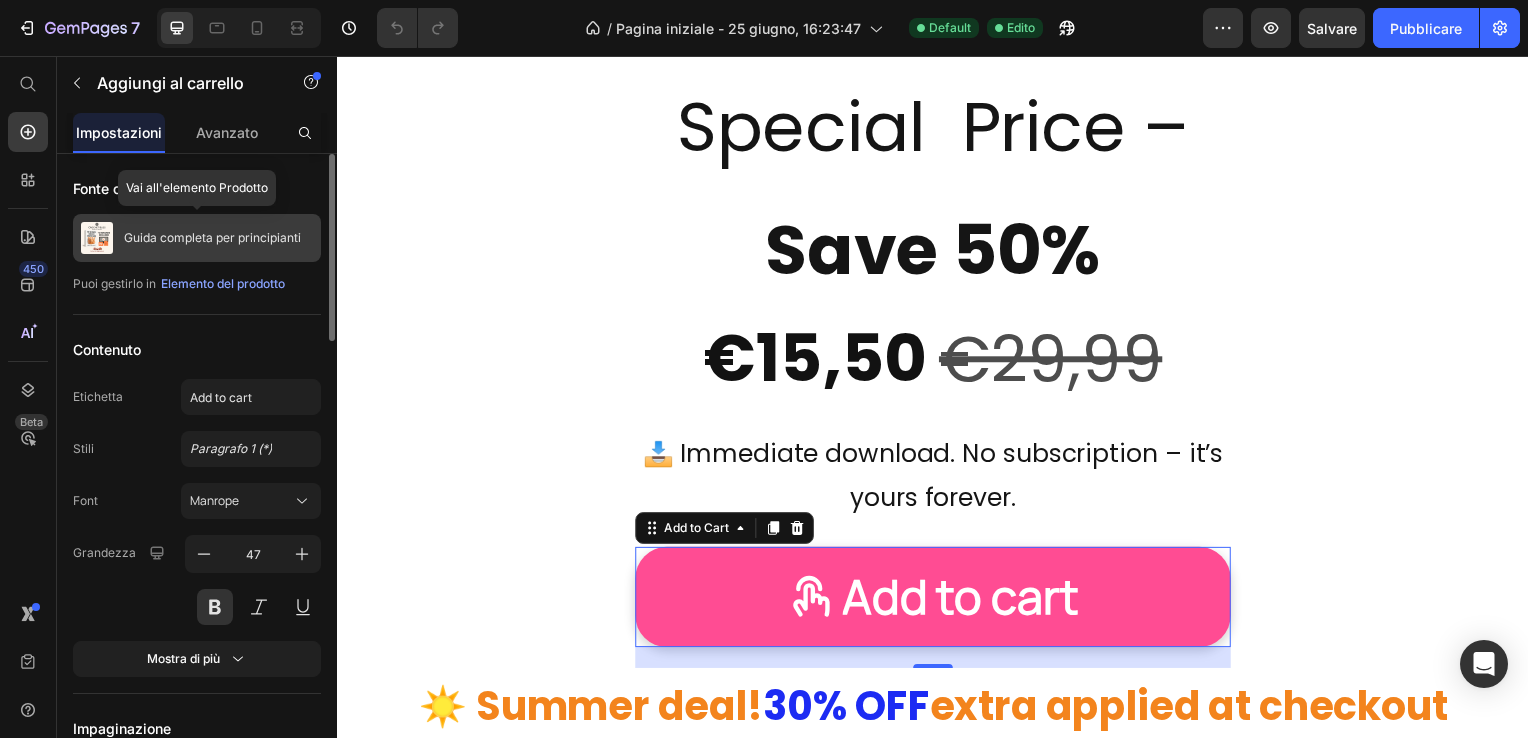 click on "Guida completa per principianti" at bounding box center [212, 238] 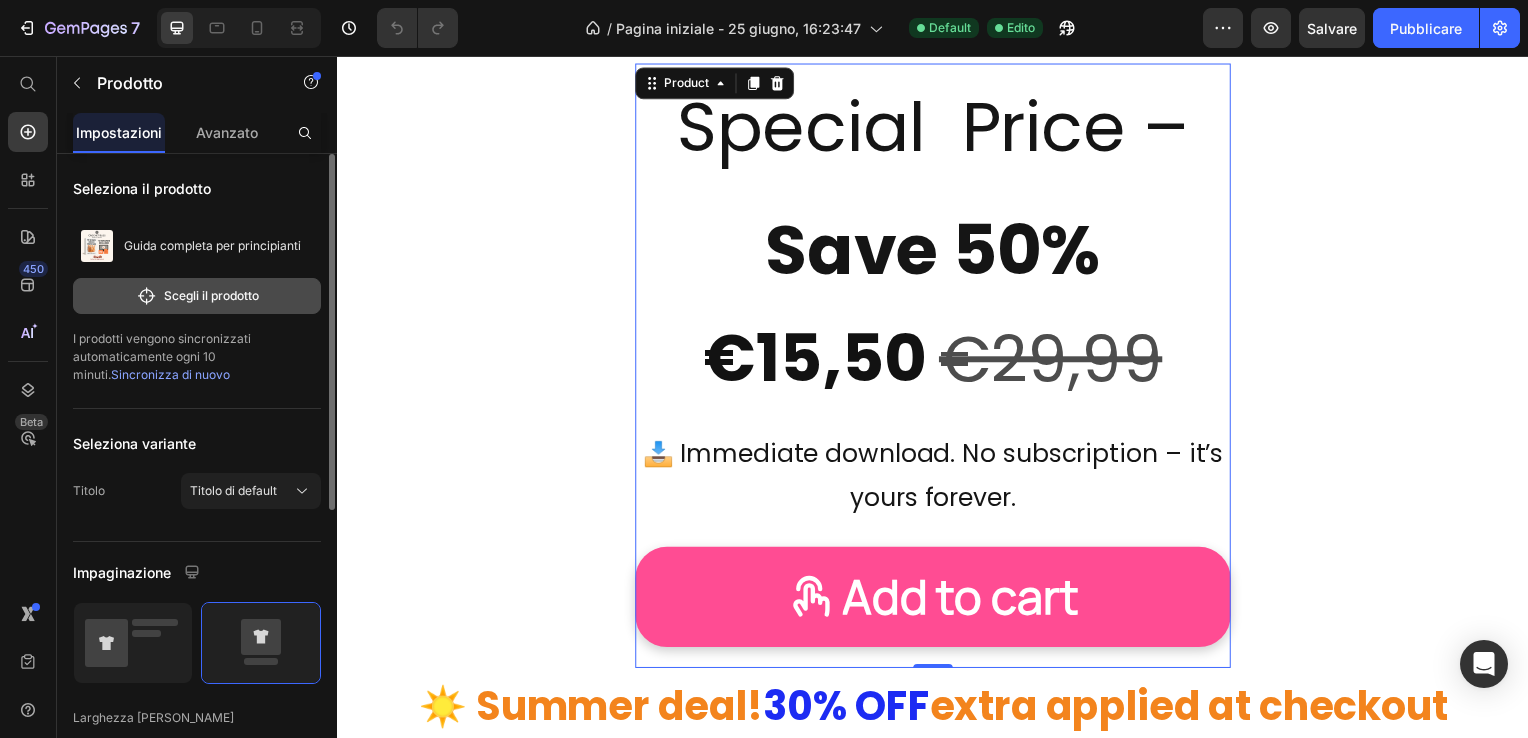click on "Scegli il prodotto" 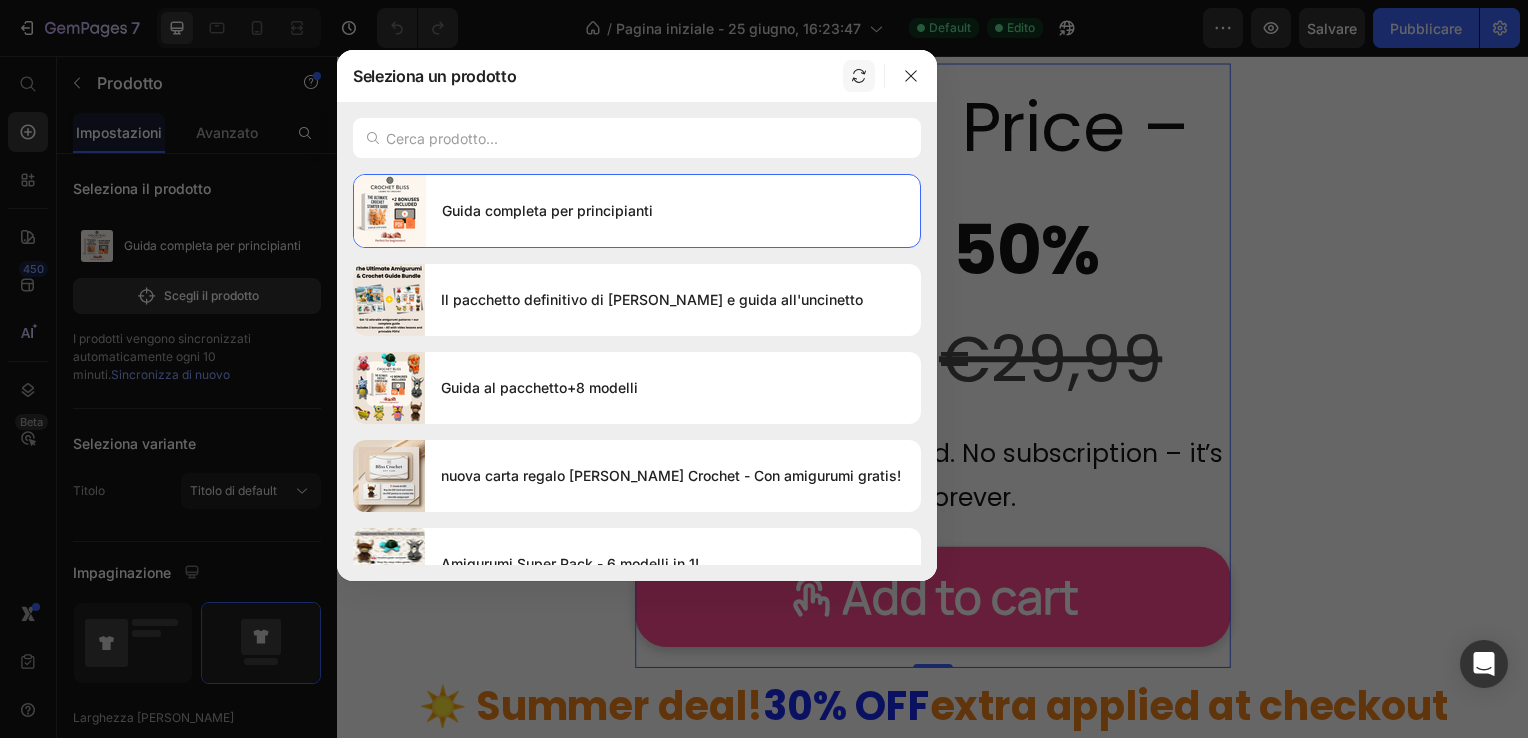 click 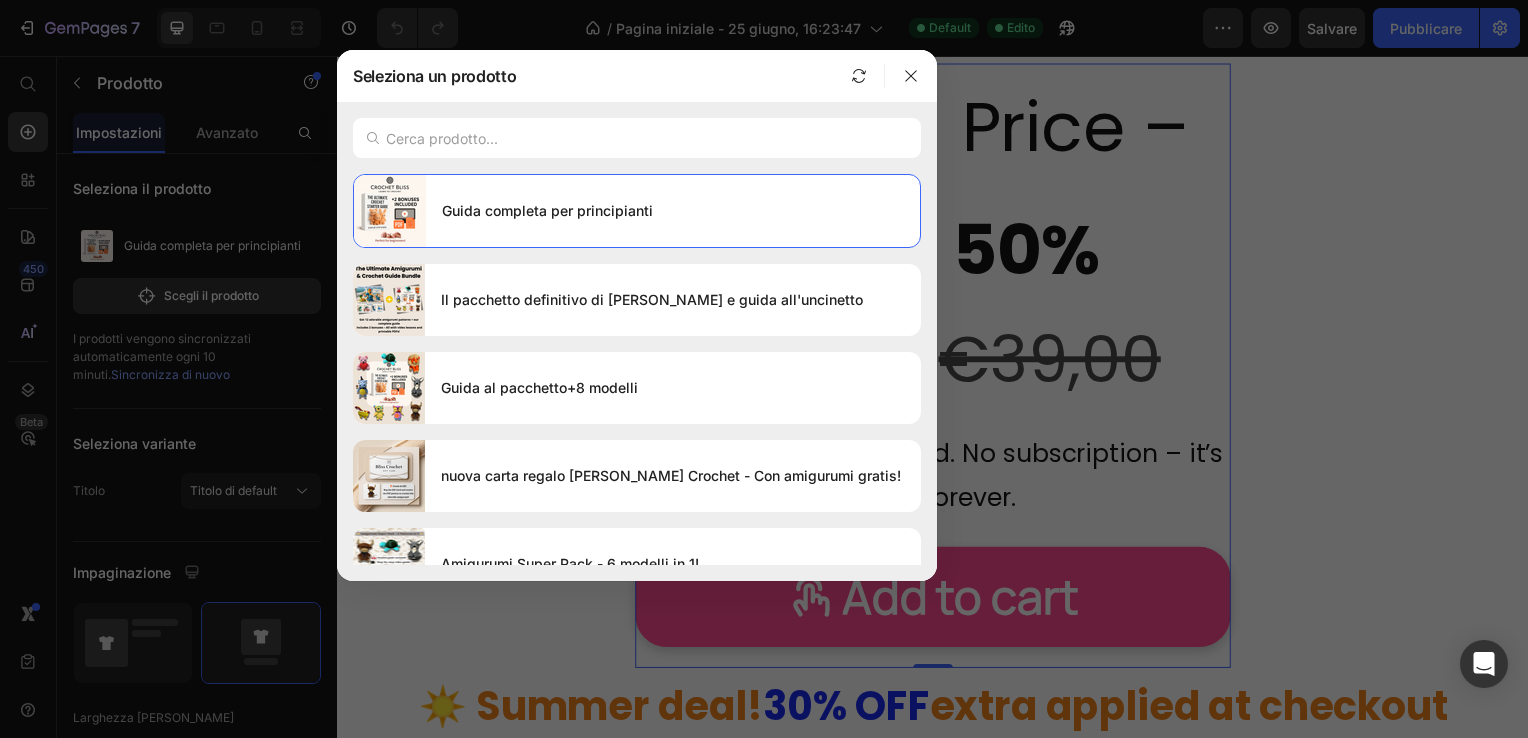 click at bounding box center (764, 369) 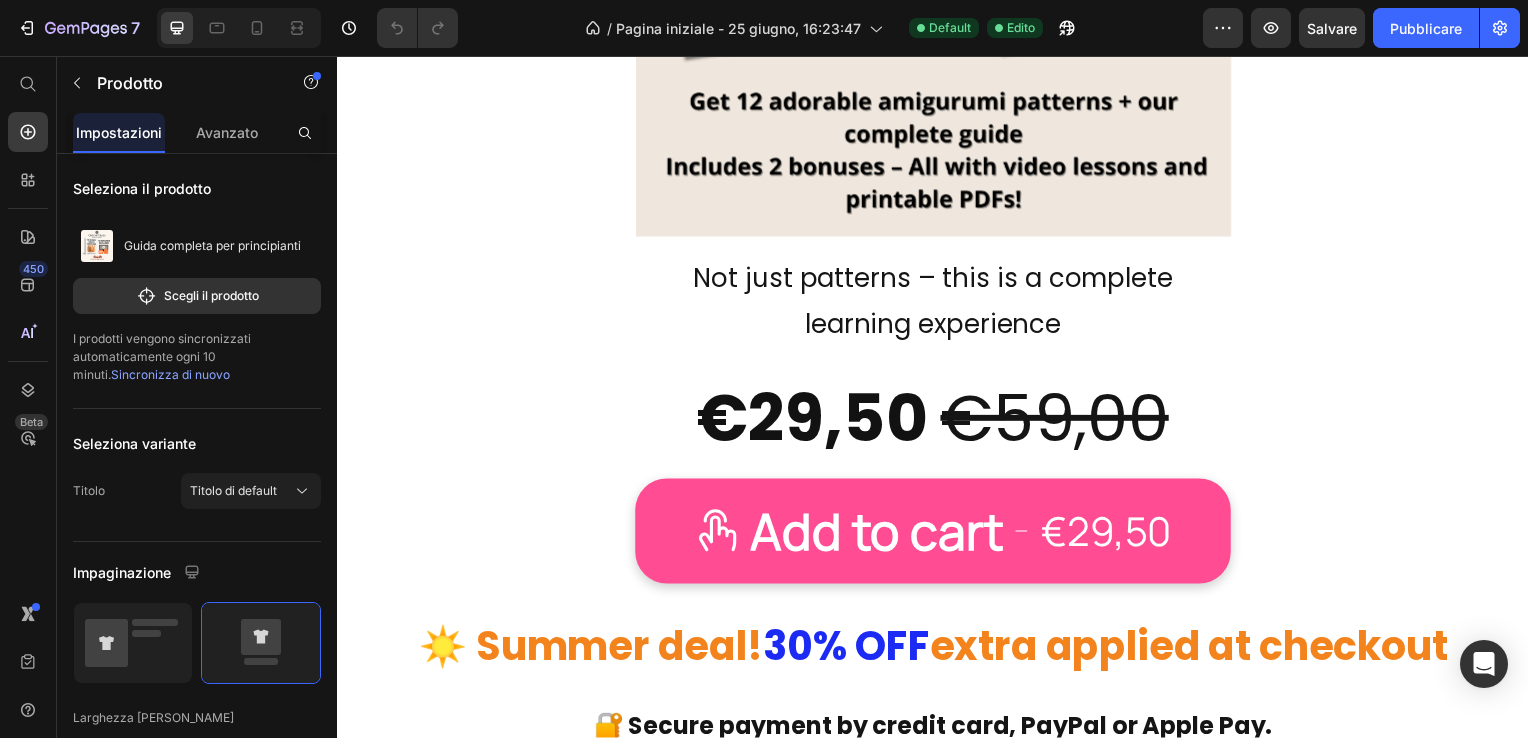 scroll, scrollTop: 14400, scrollLeft: 0, axis: vertical 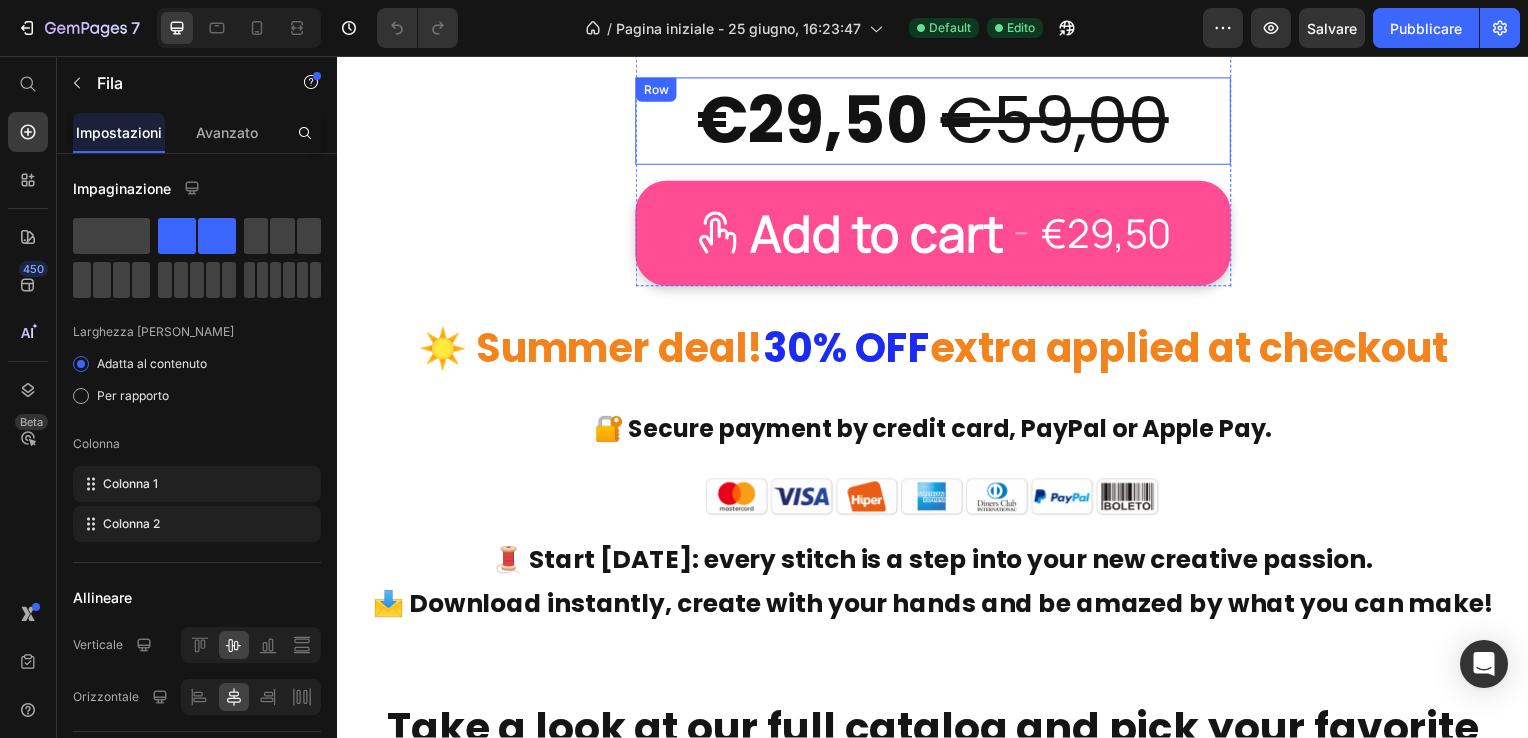 click on "€29,50 Product Price €59,00 Product Price Row" at bounding box center [937, 122] 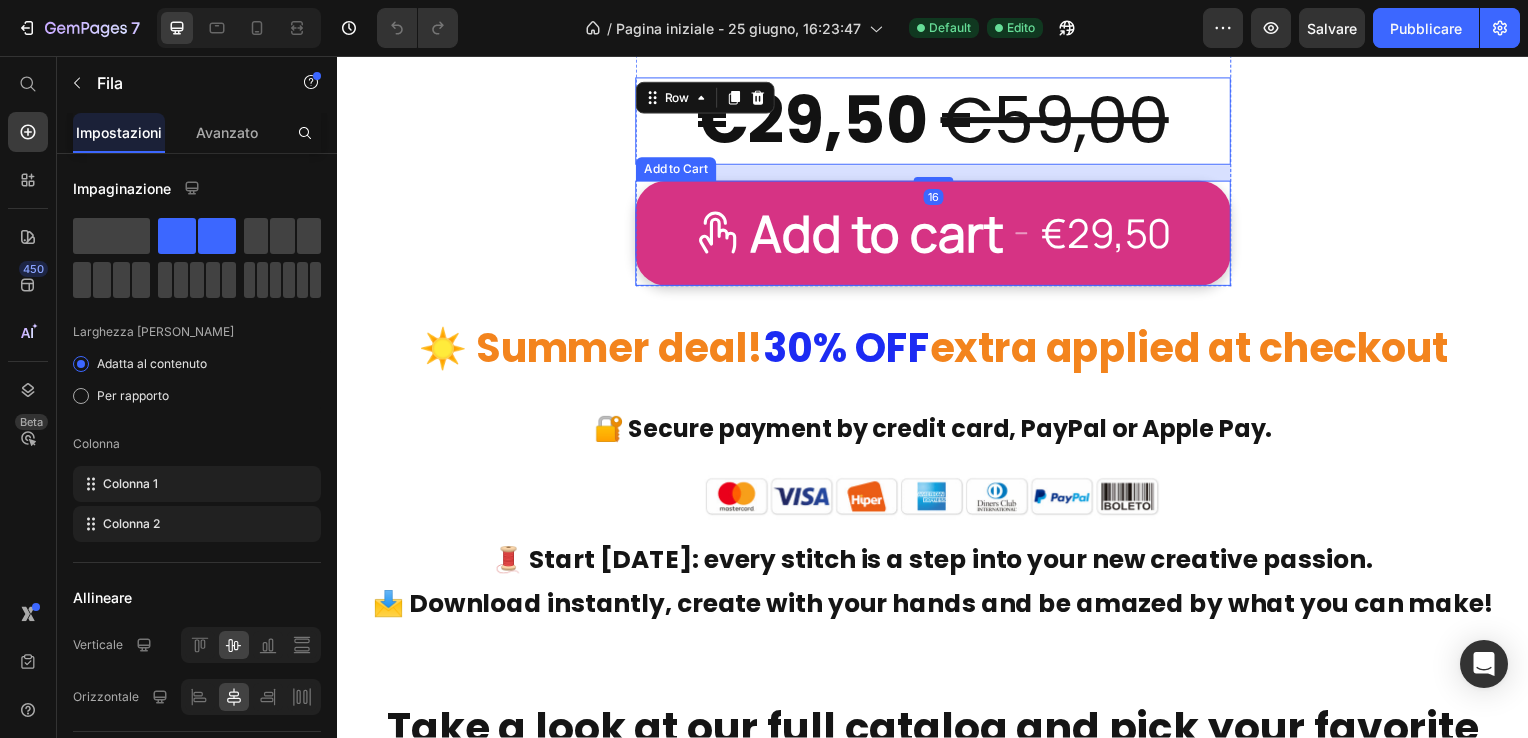 click on "Add to cart
€29,50" at bounding box center [937, 235] 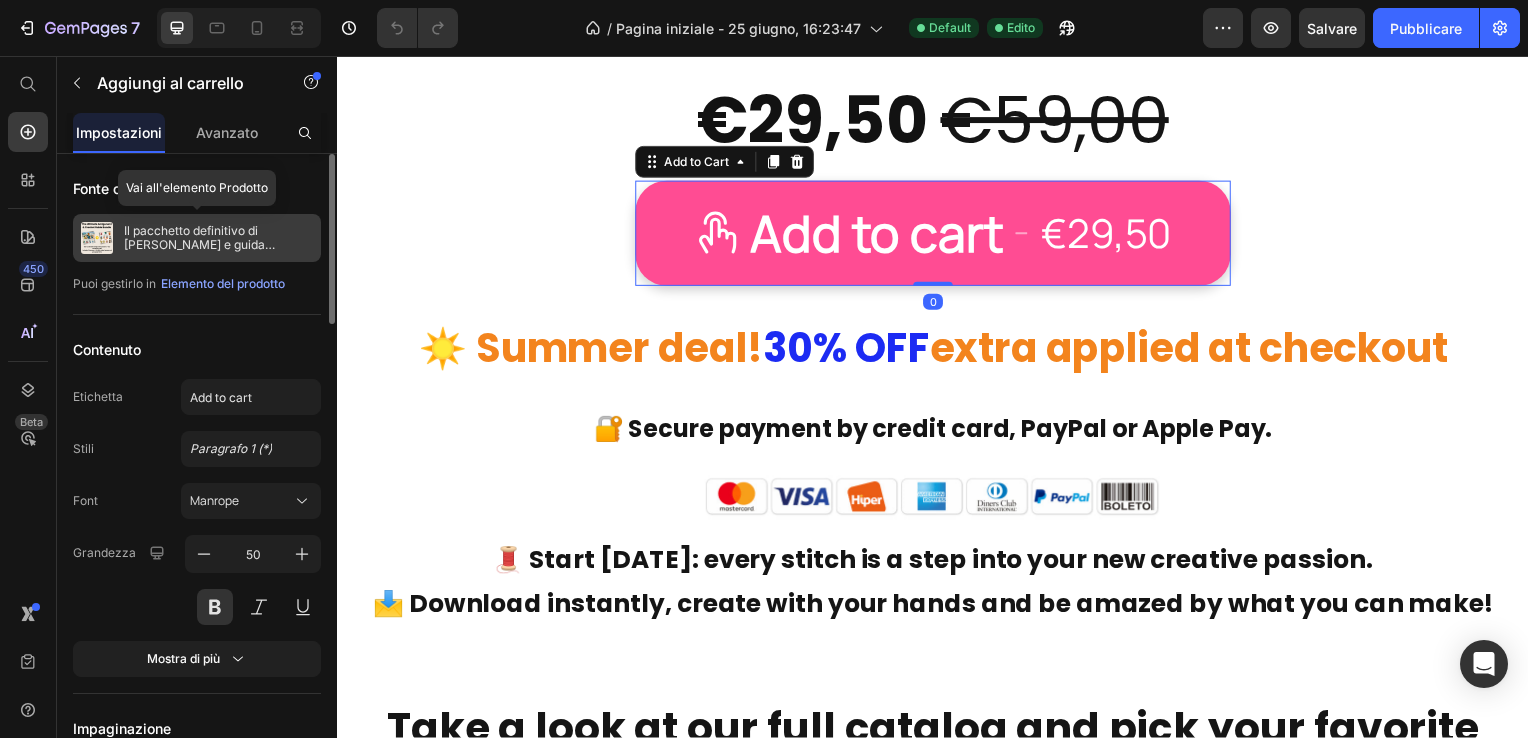 click on "Il pacchetto definitivo di [PERSON_NAME] e guida all'uncinetto" at bounding box center (218, 238) 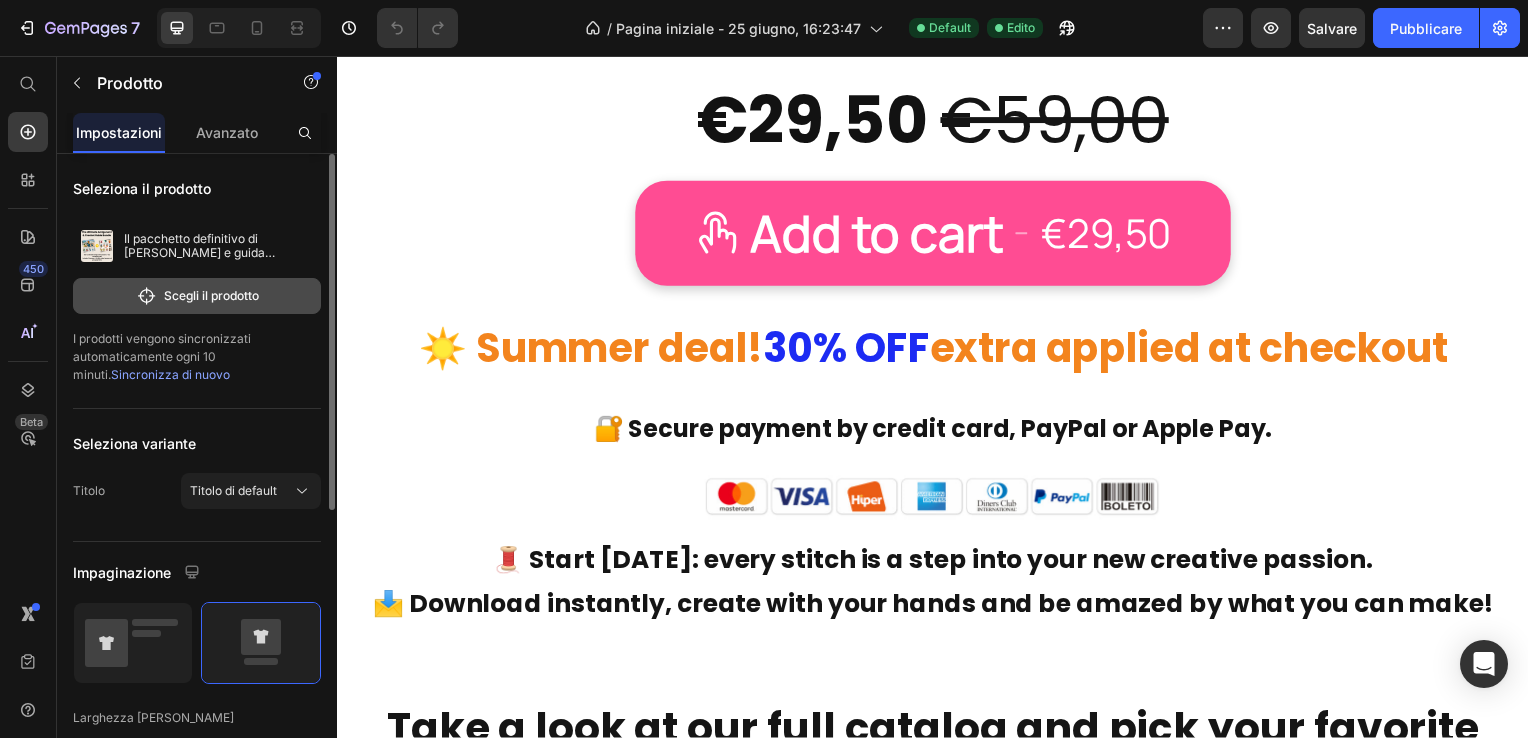 click on "Scegli il prodotto" 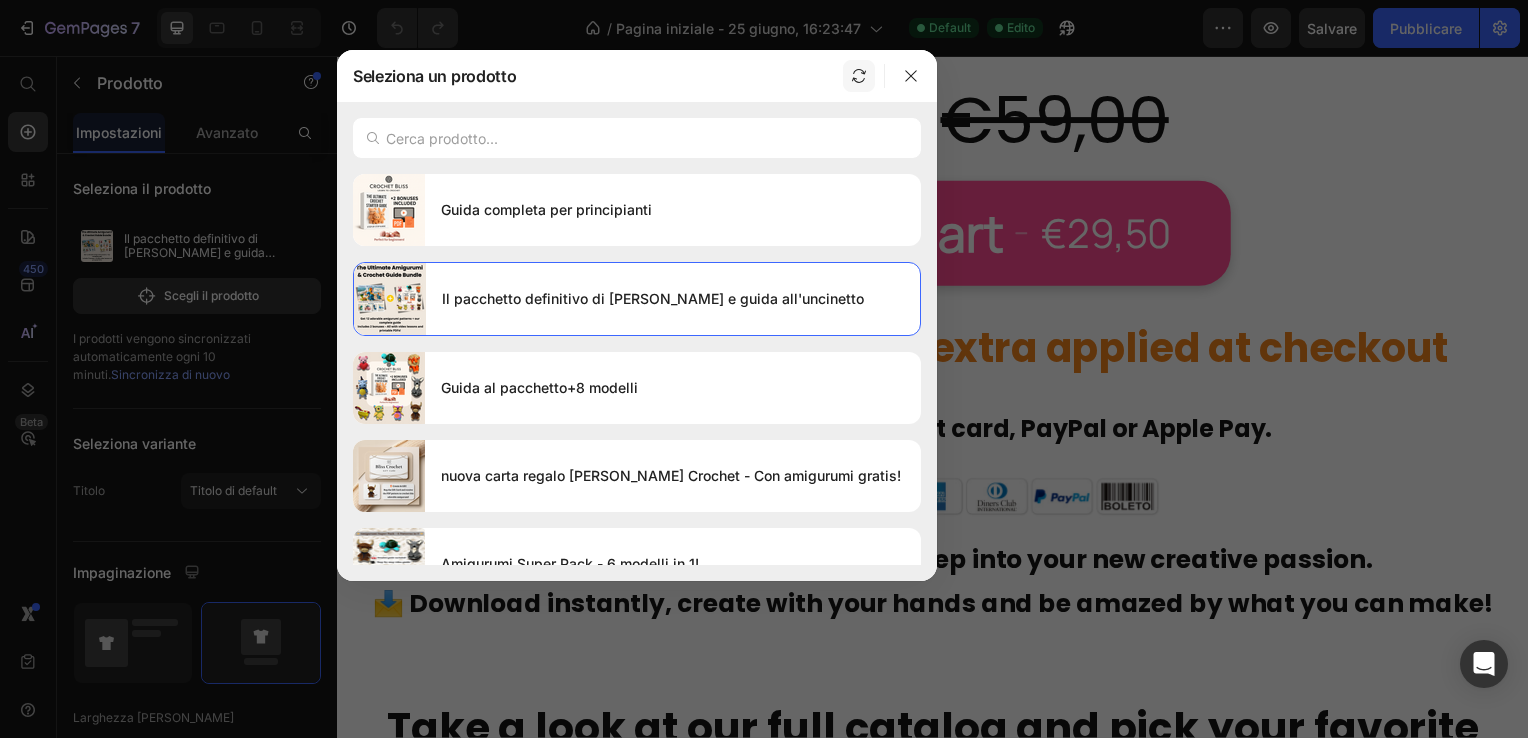 click 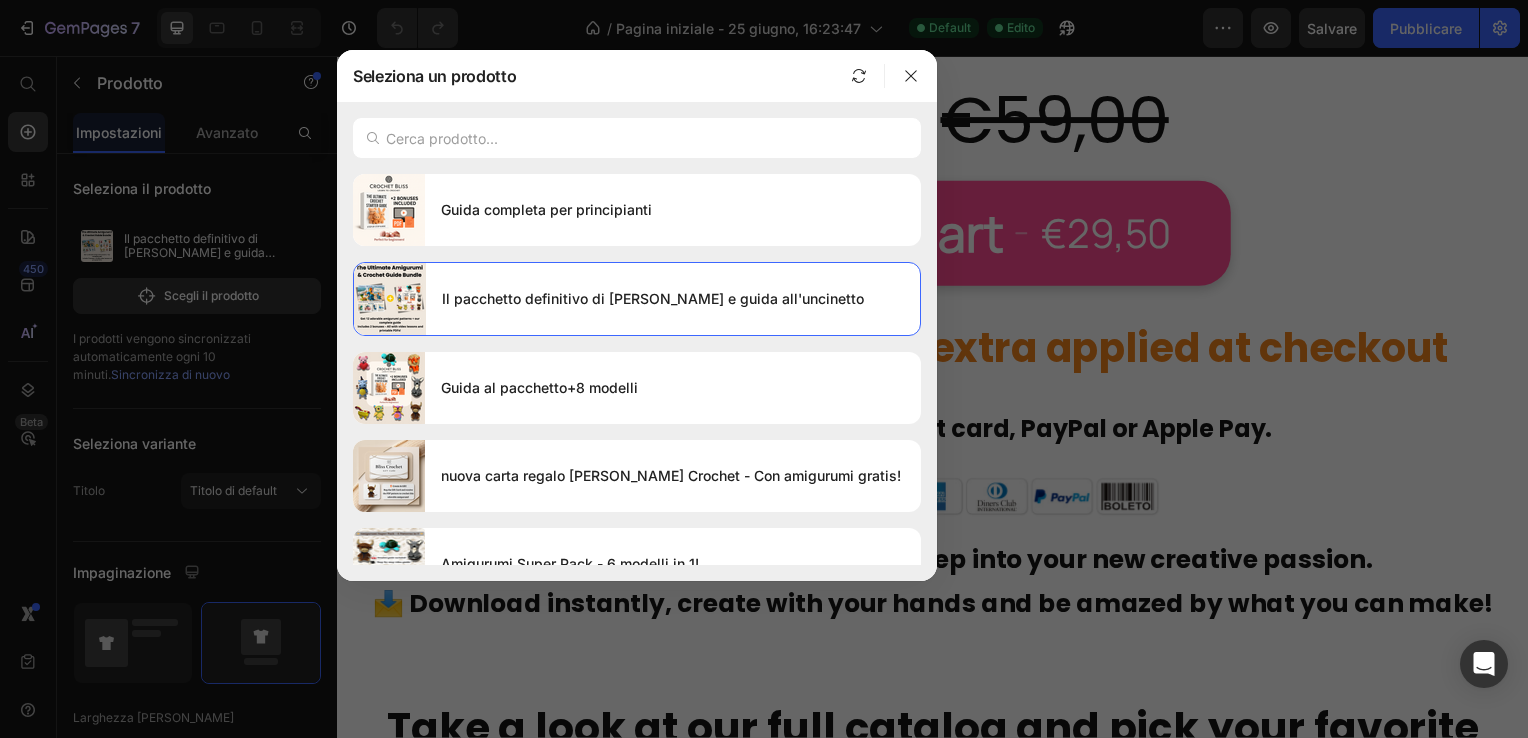 click at bounding box center (764, 369) 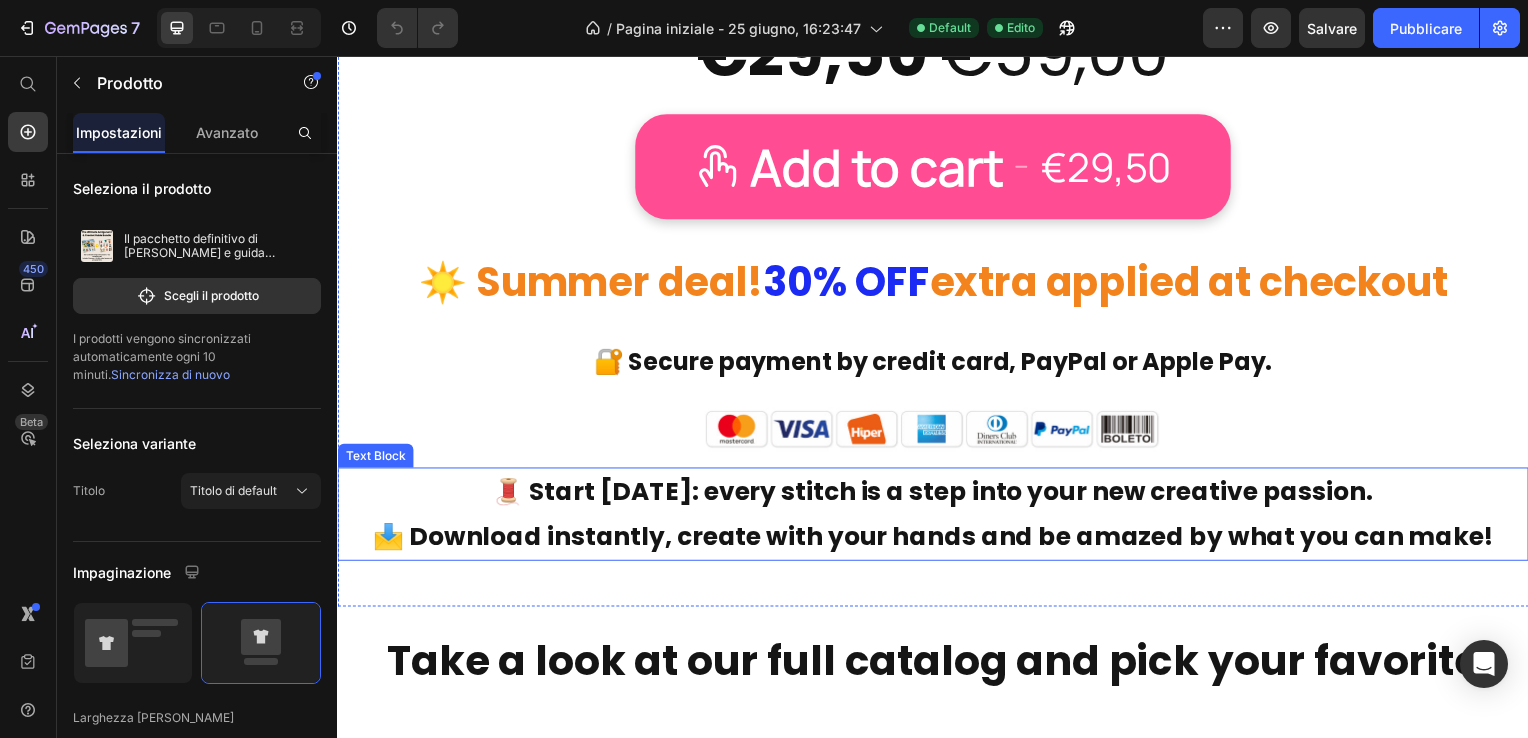 scroll, scrollTop: 13743, scrollLeft: 0, axis: vertical 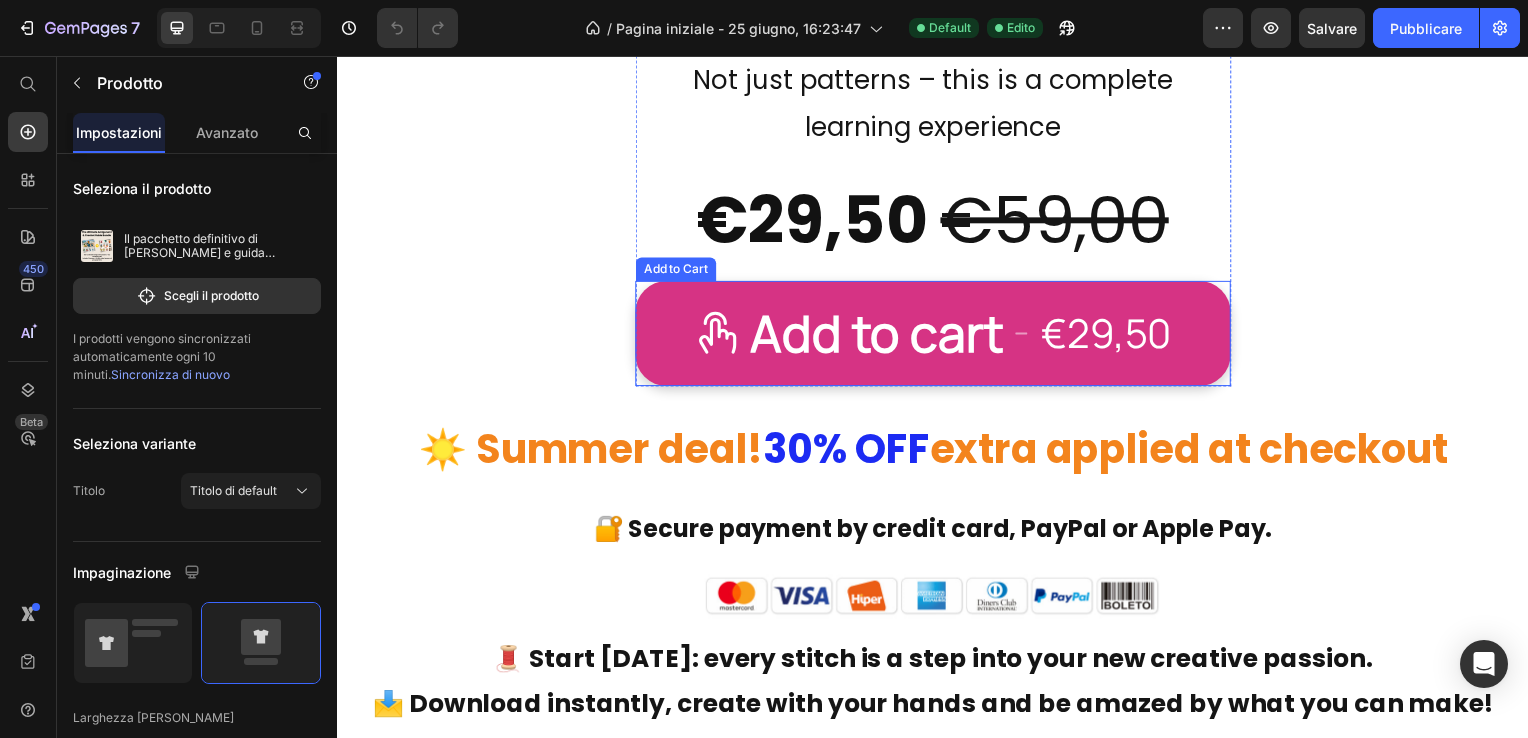 click on "Add to cart
€29,50" at bounding box center (937, 336) 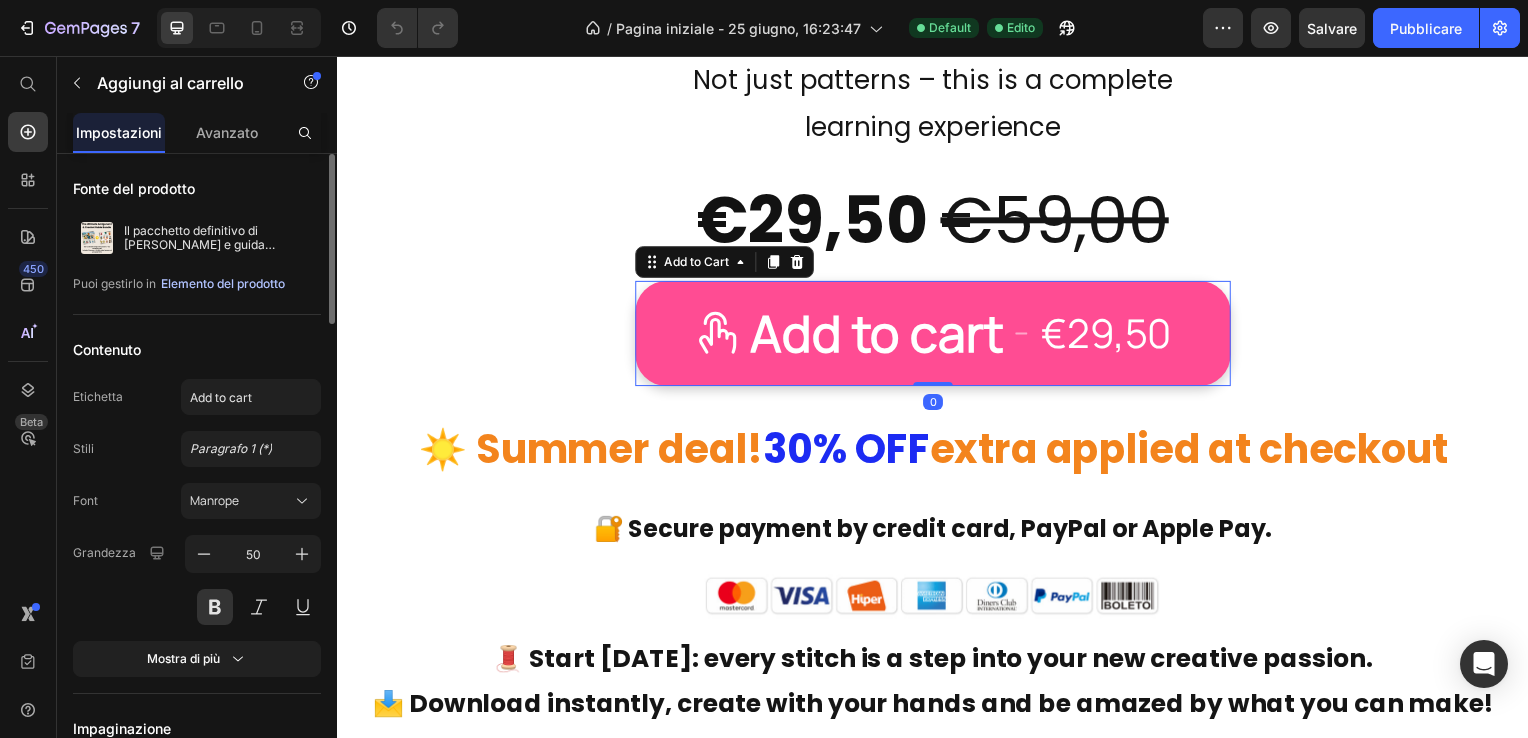click on "Elemento del prodotto" 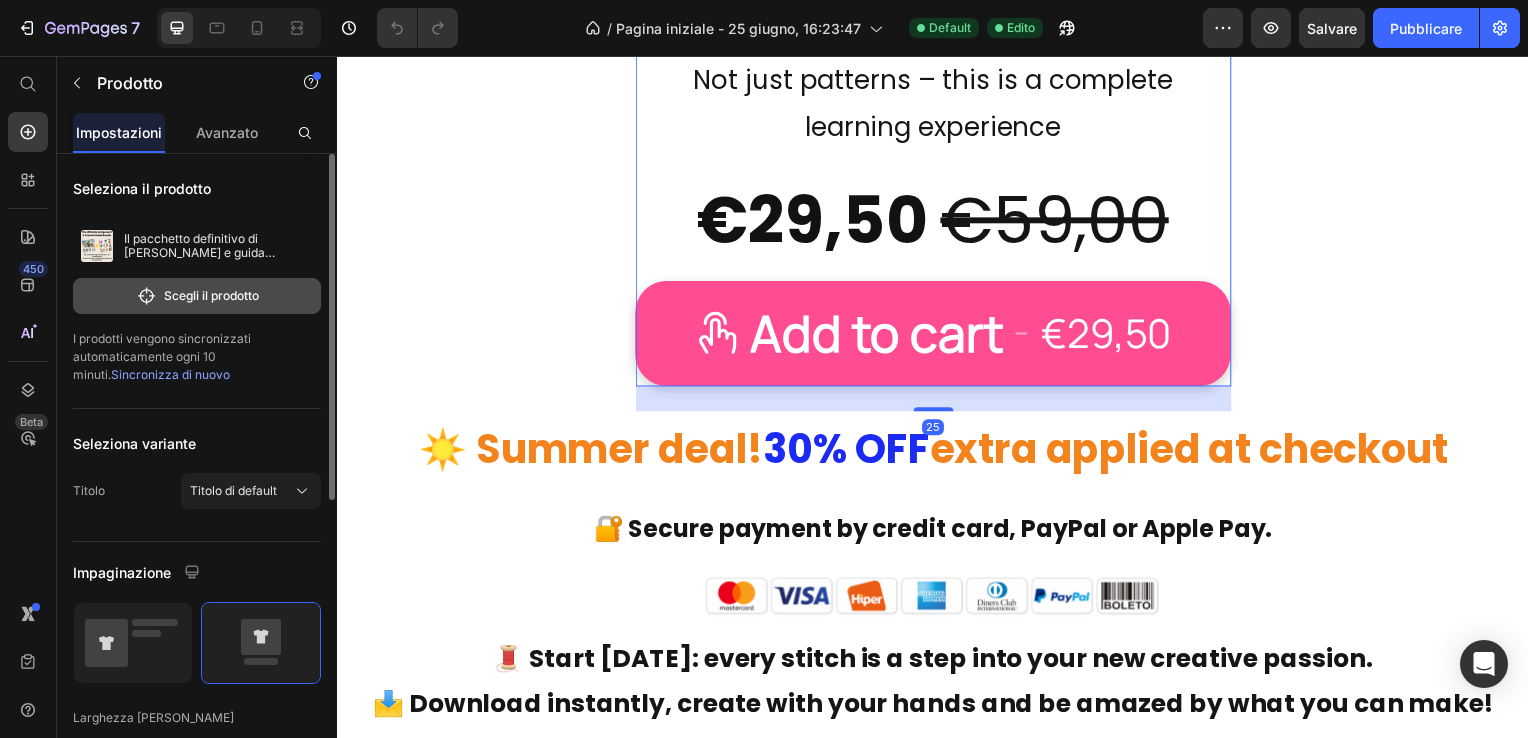 click on "Scegli il prodotto" 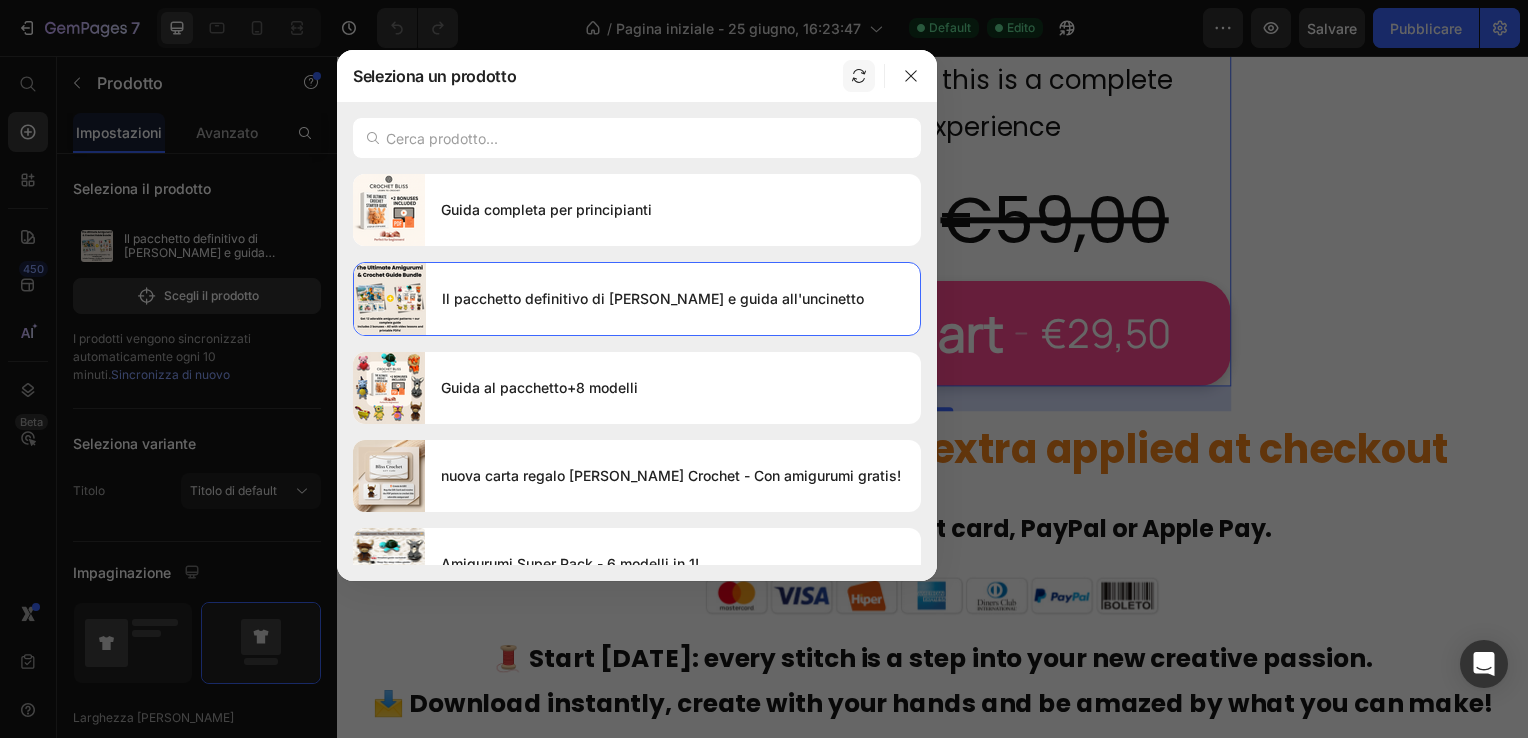 click 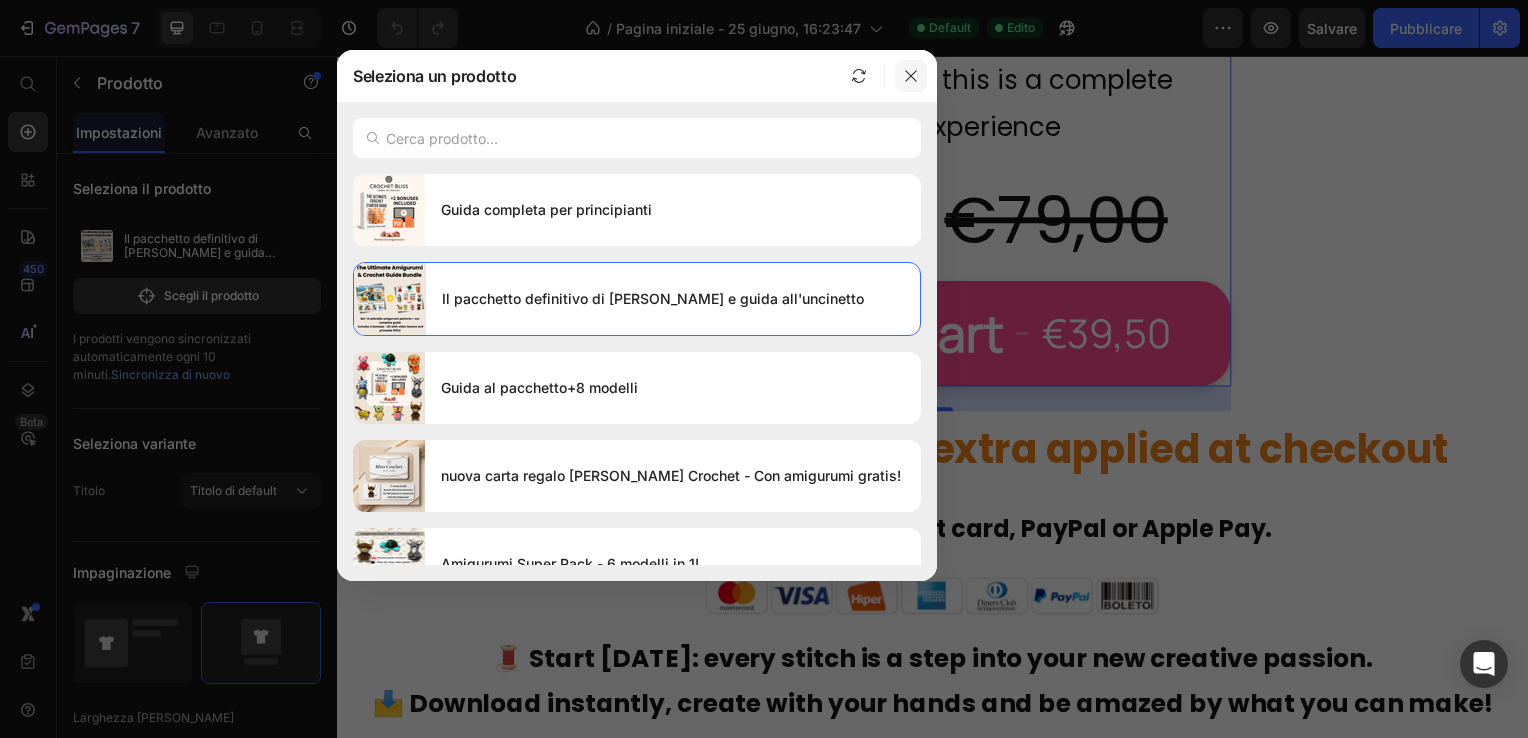 click 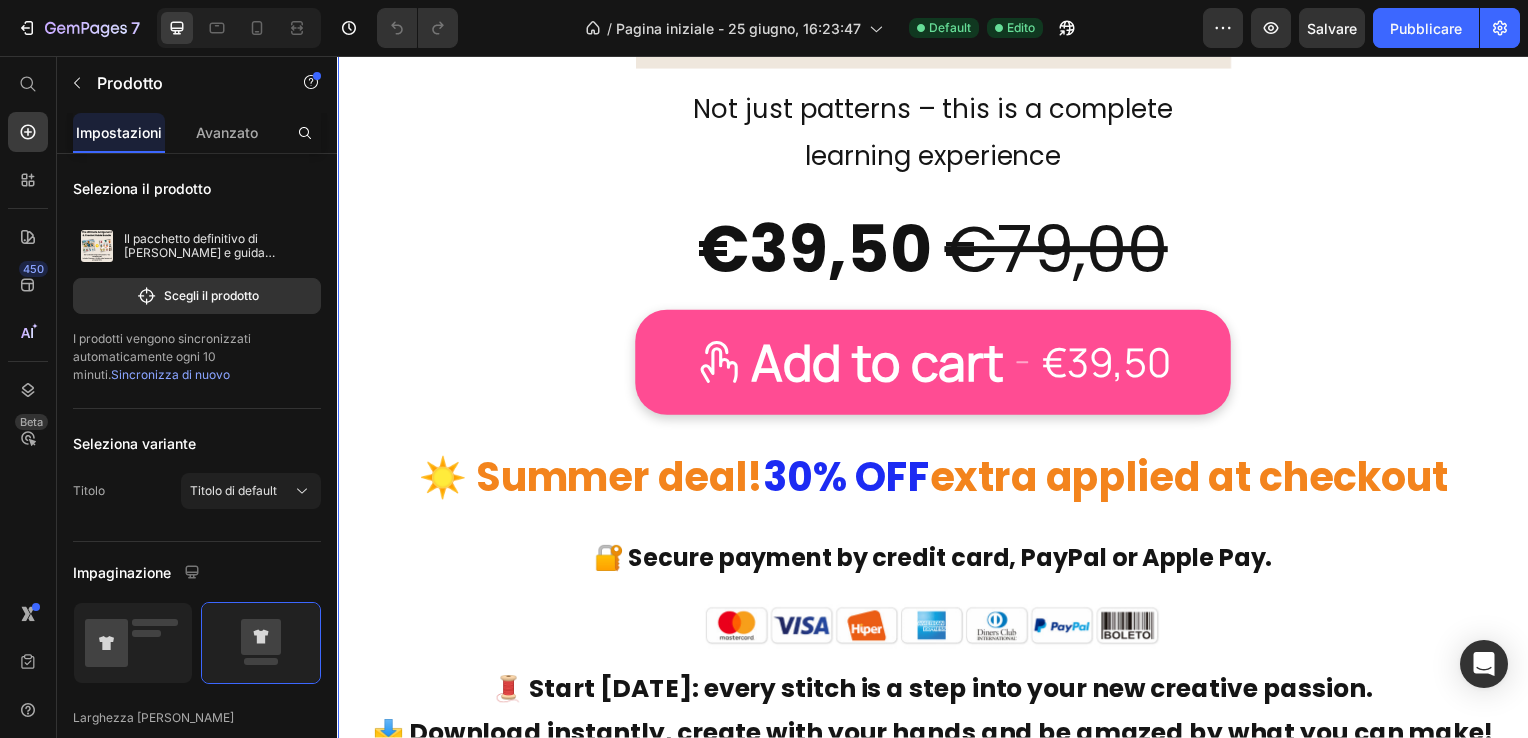 scroll, scrollTop: 14400, scrollLeft: 0, axis: vertical 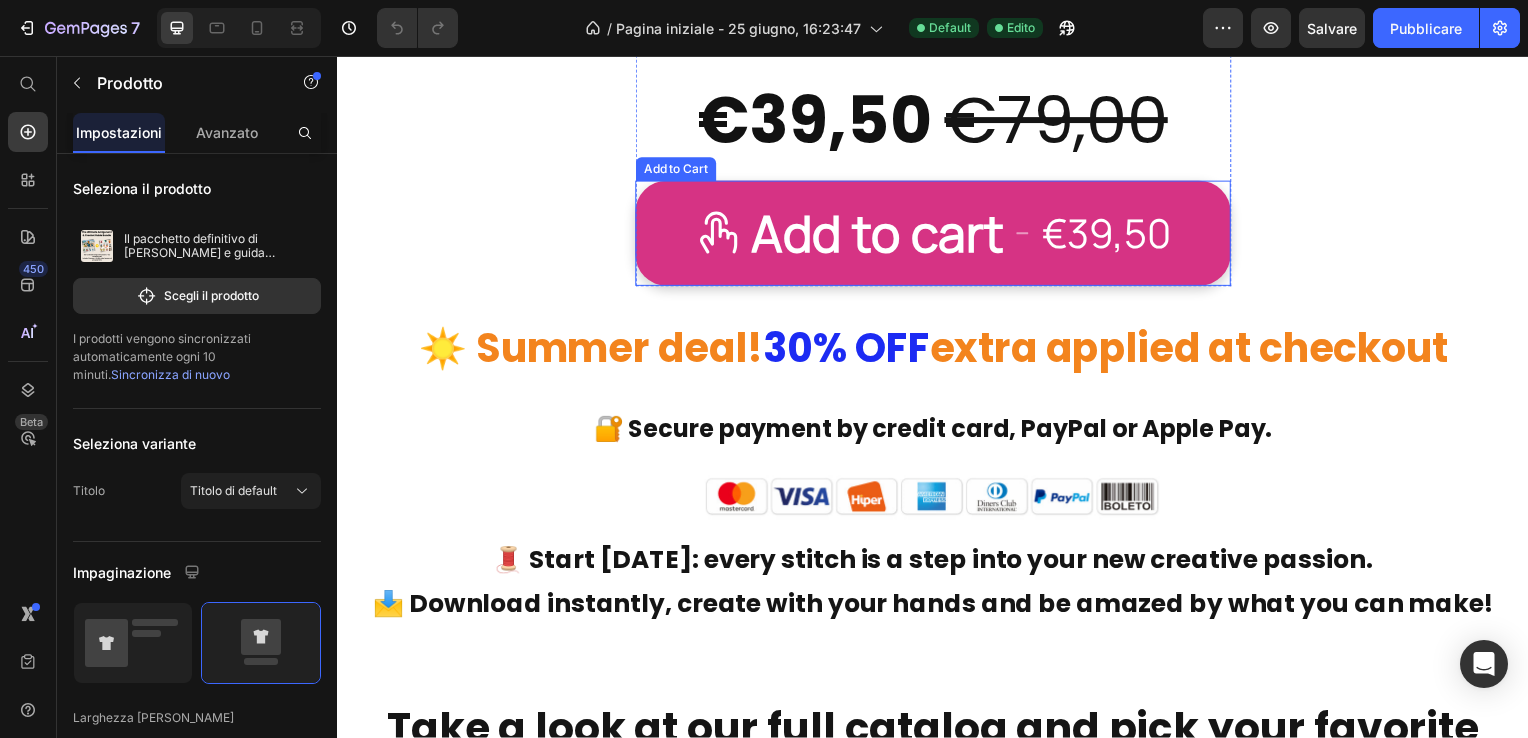 click on "Add to cart
€39,50" at bounding box center (937, 235) 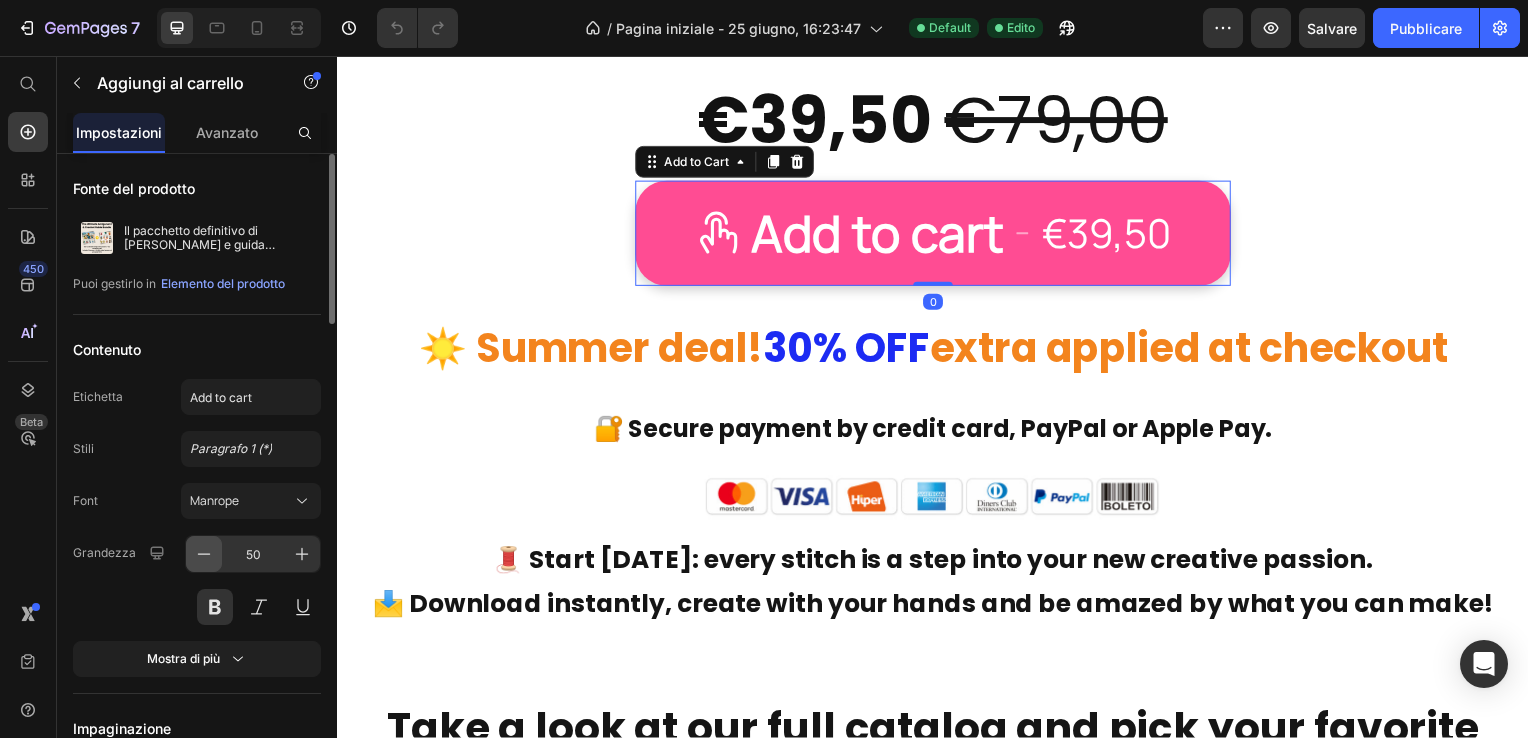 click 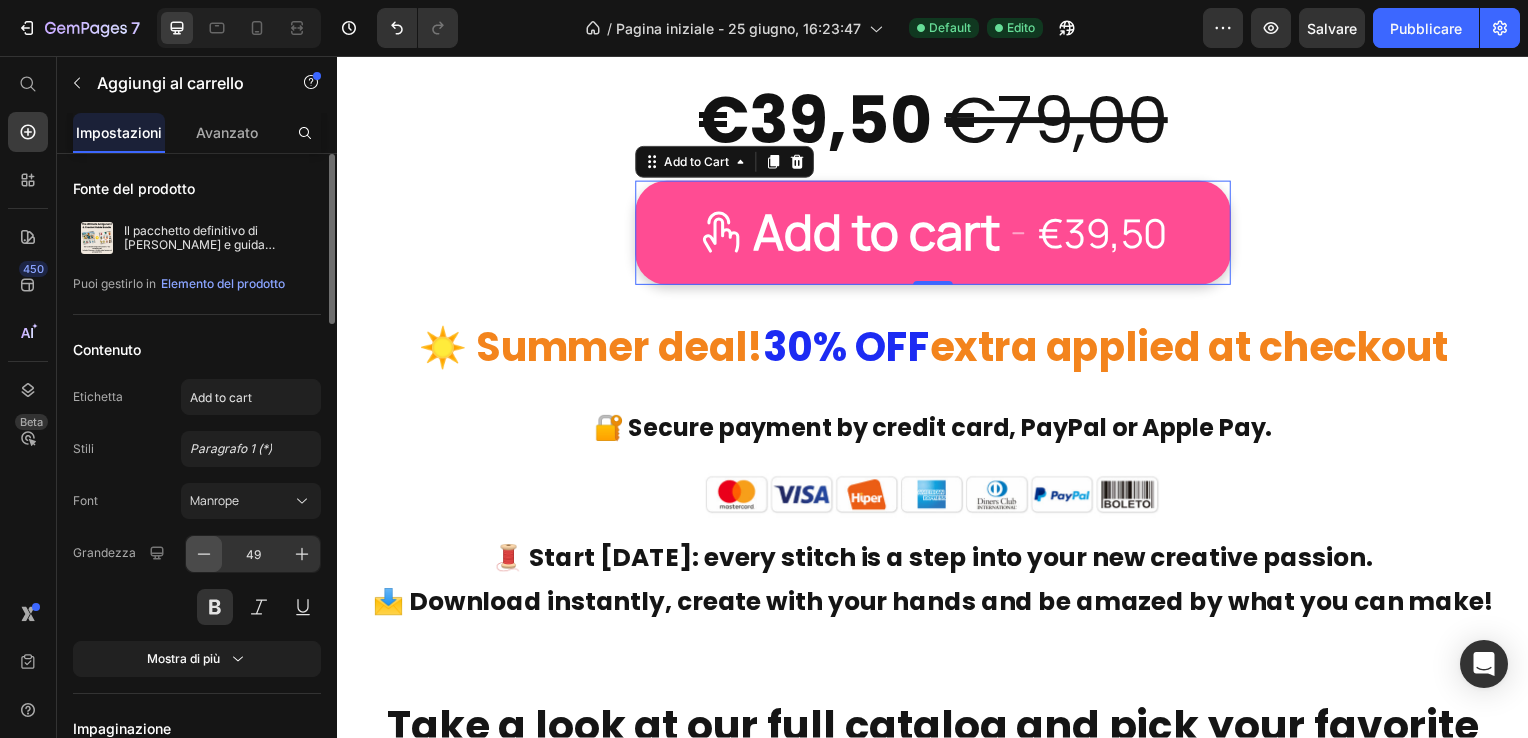 click 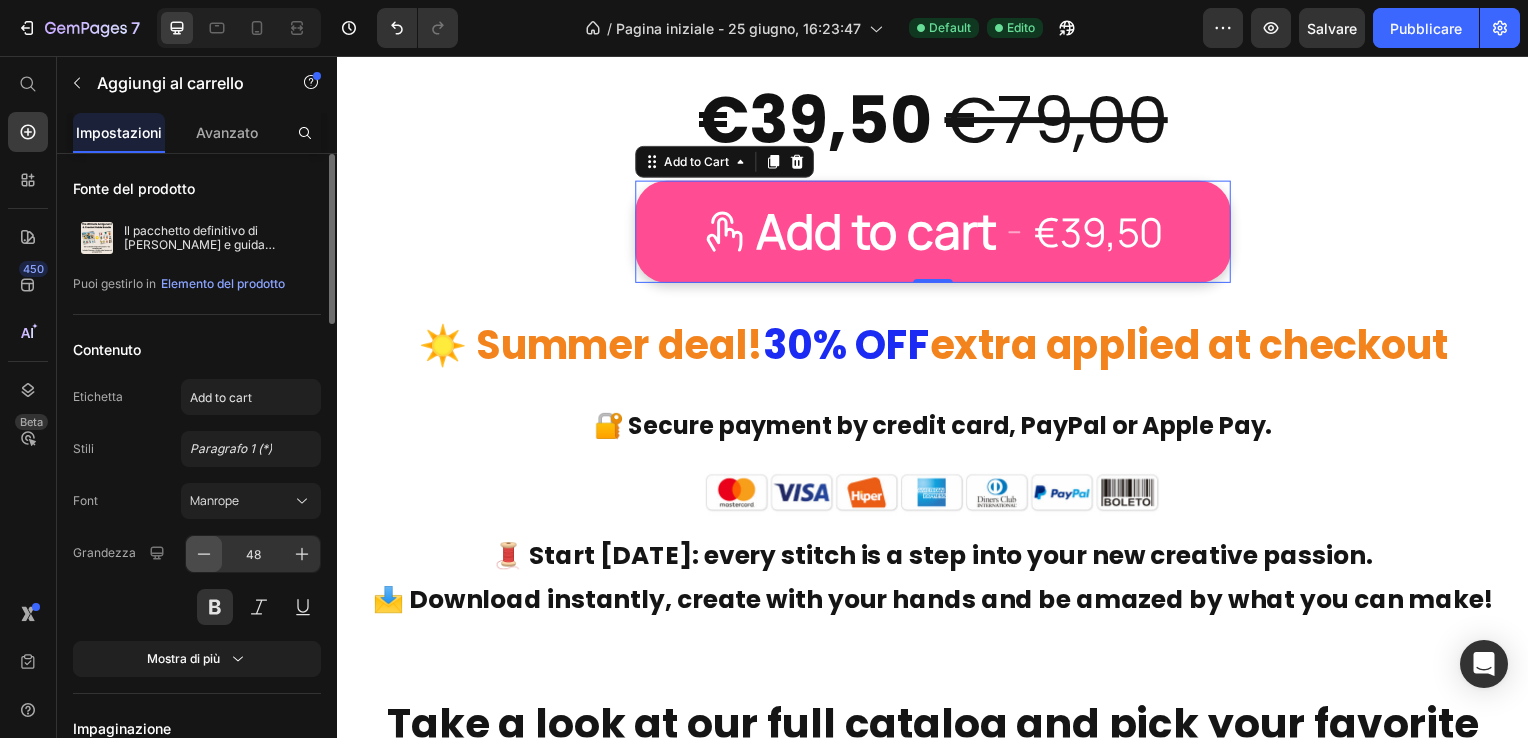 click 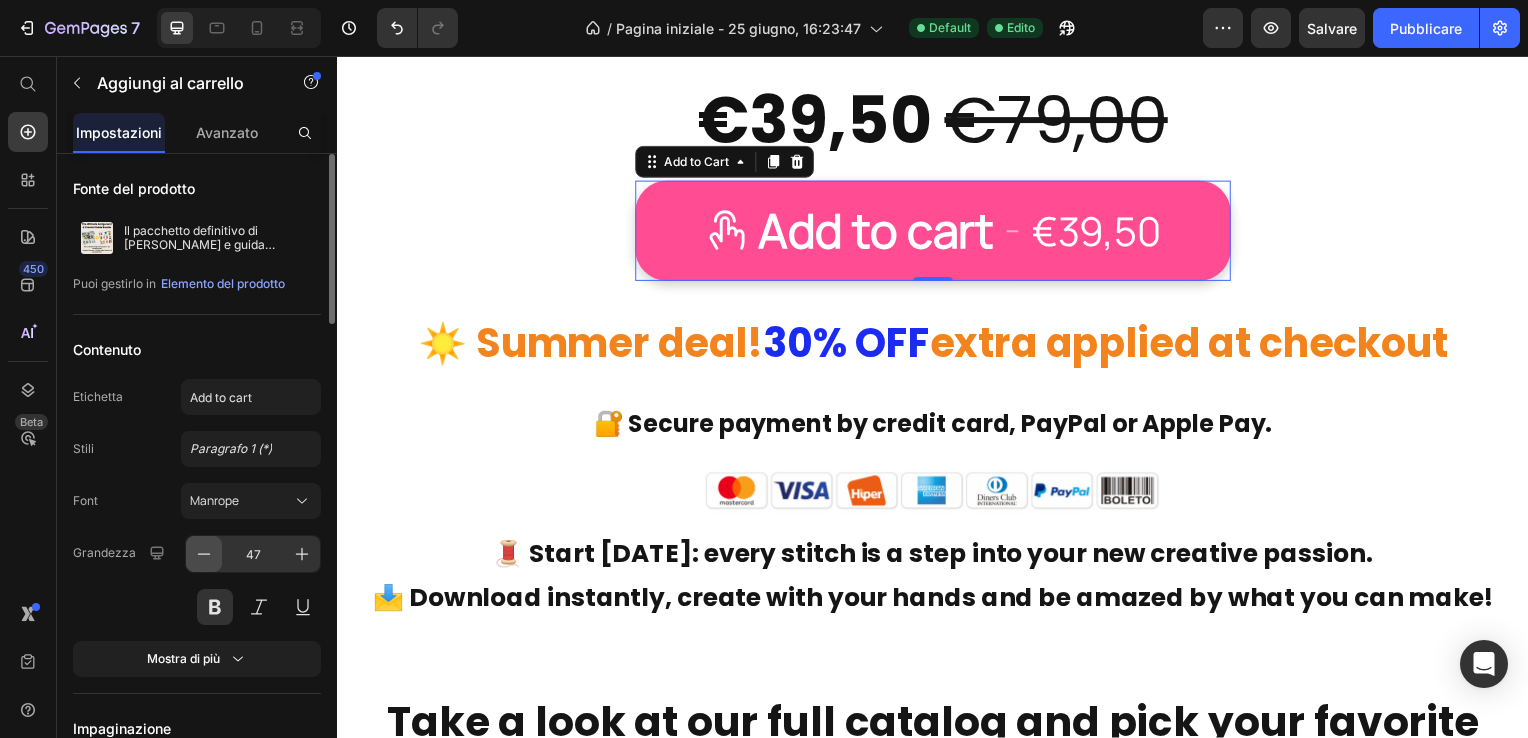 click 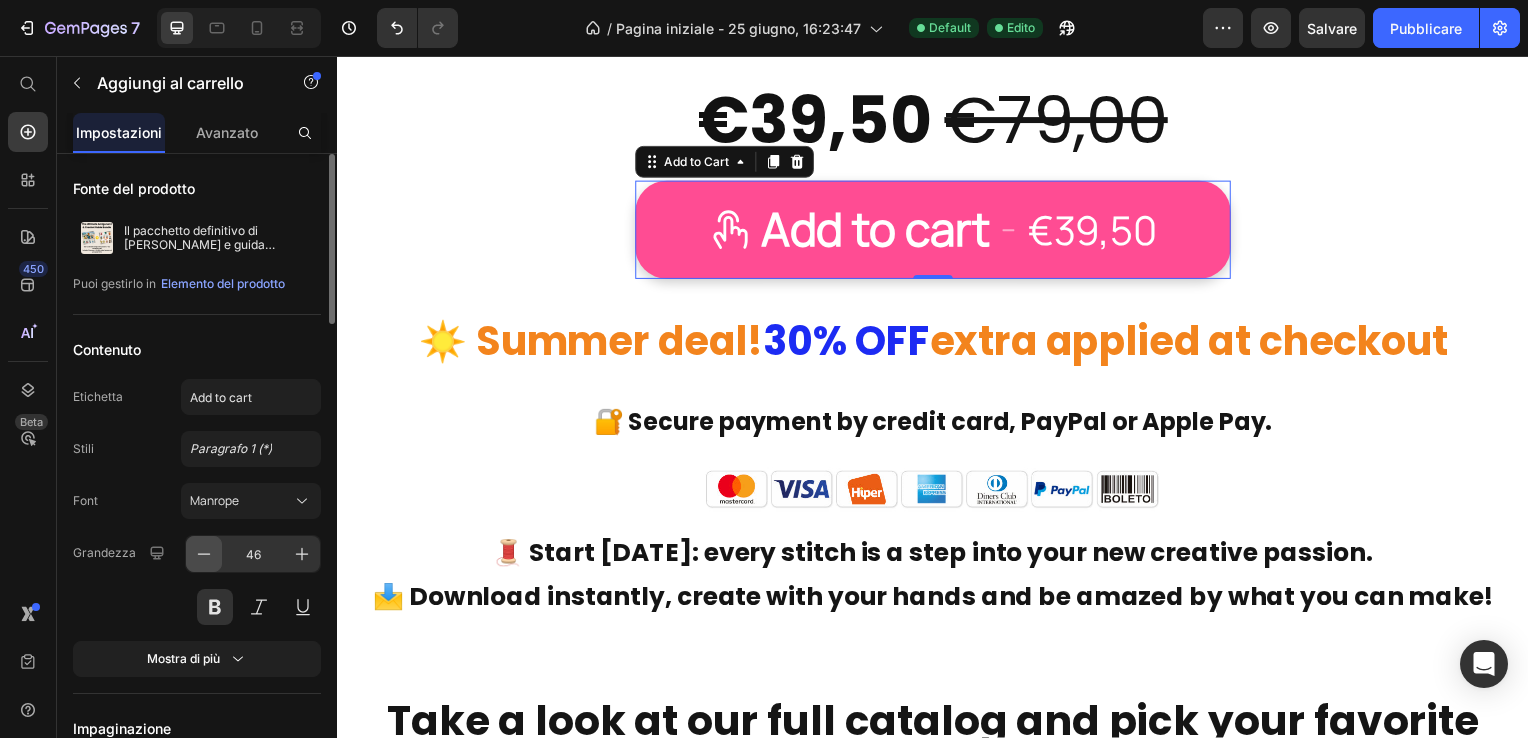click 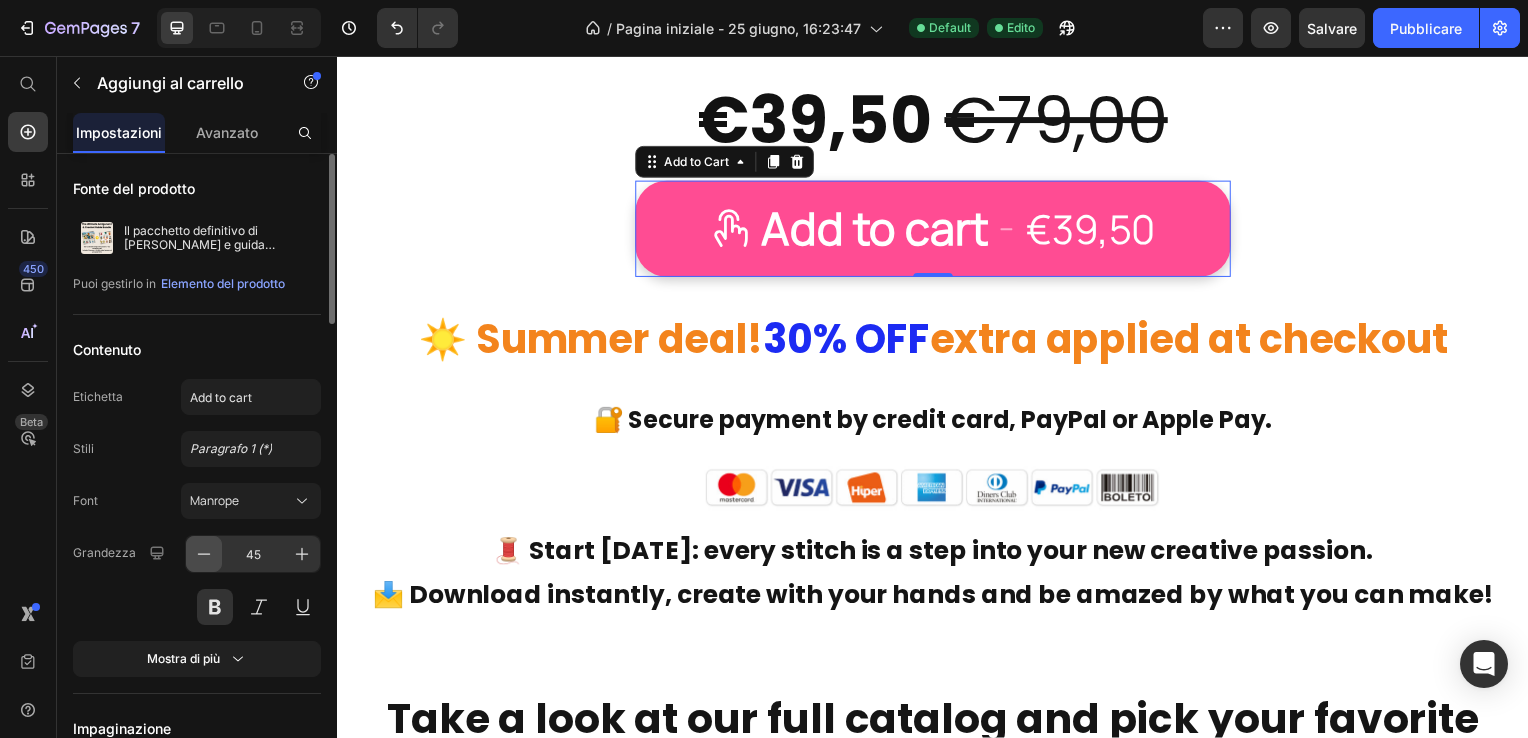 click 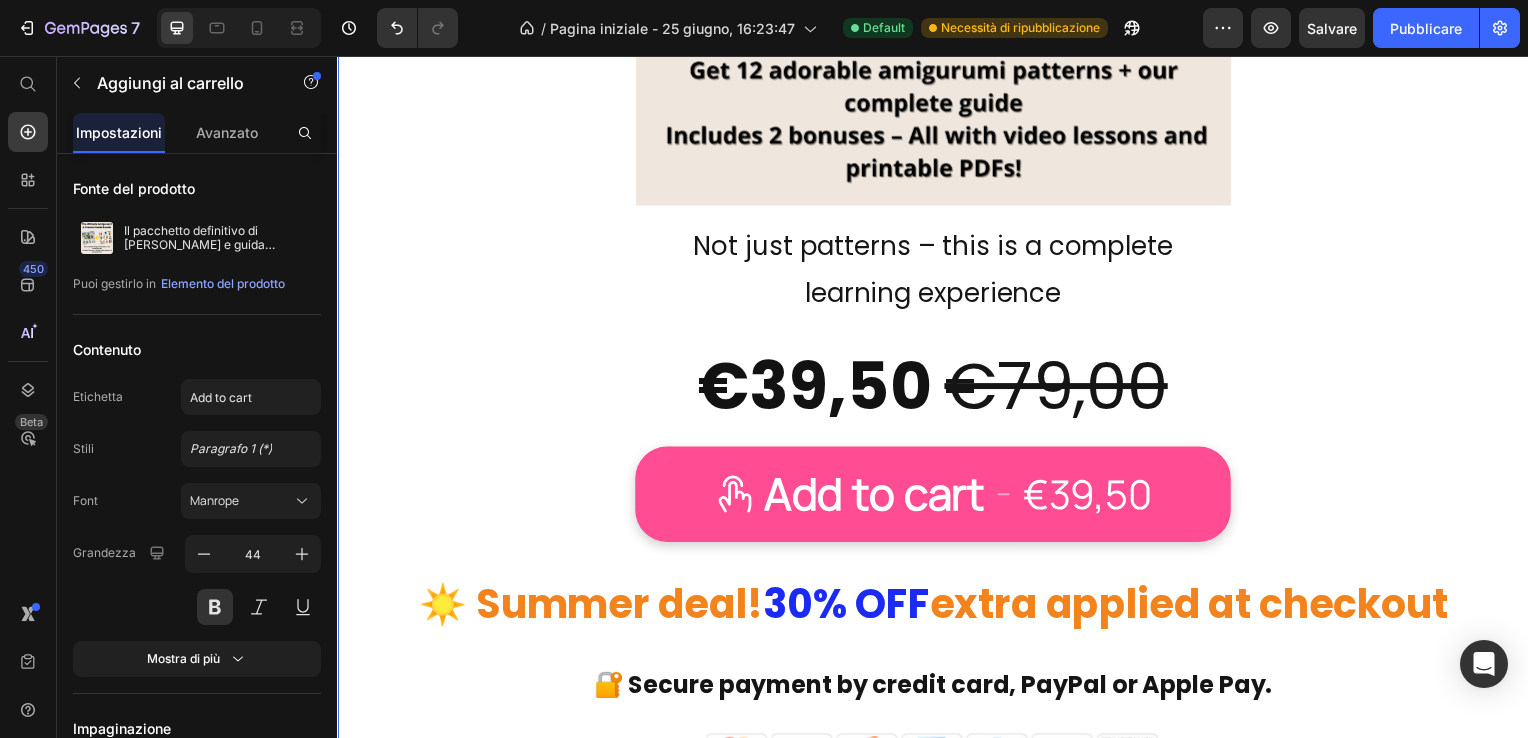 scroll, scrollTop: 14000, scrollLeft: 0, axis: vertical 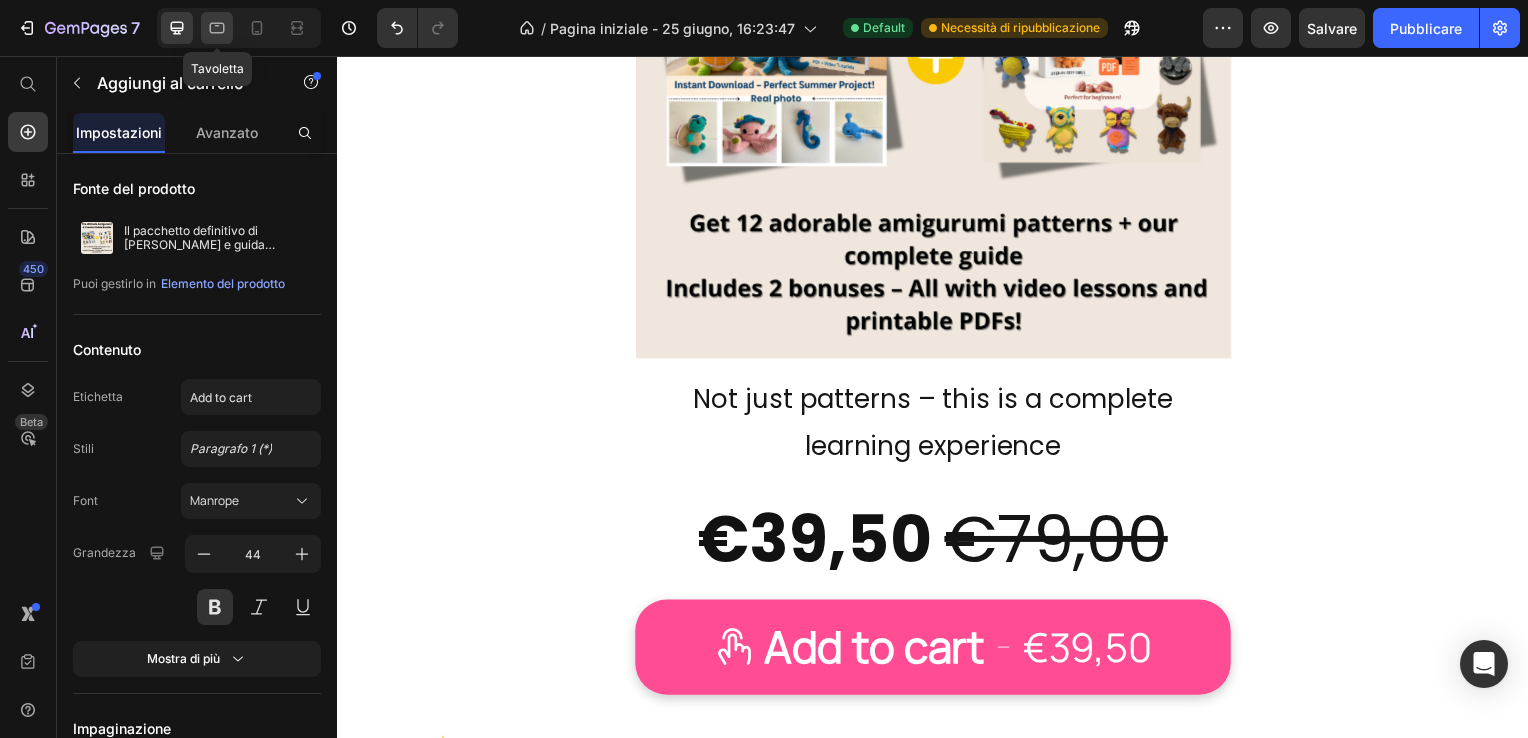 click 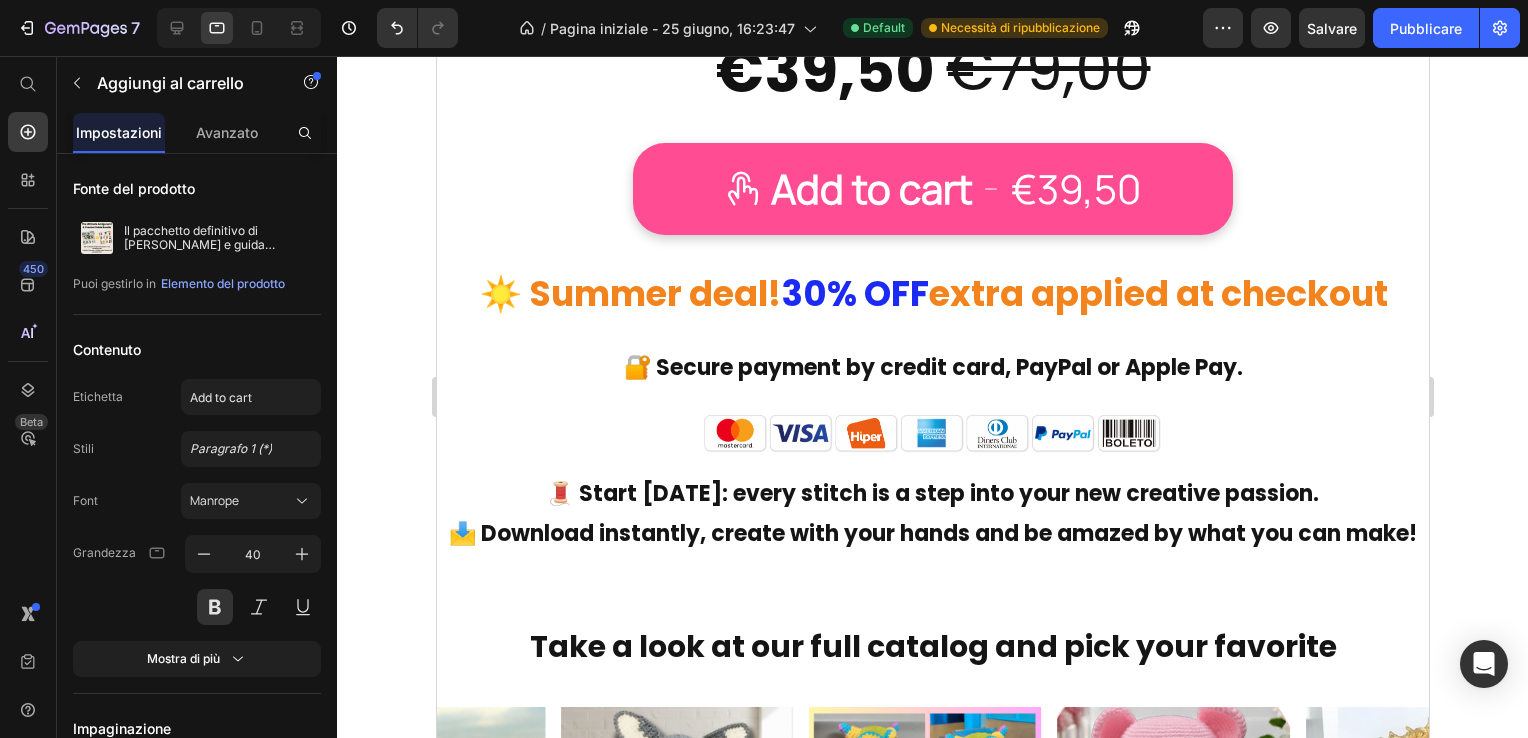 scroll, scrollTop: 14262, scrollLeft: 0, axis: vertical 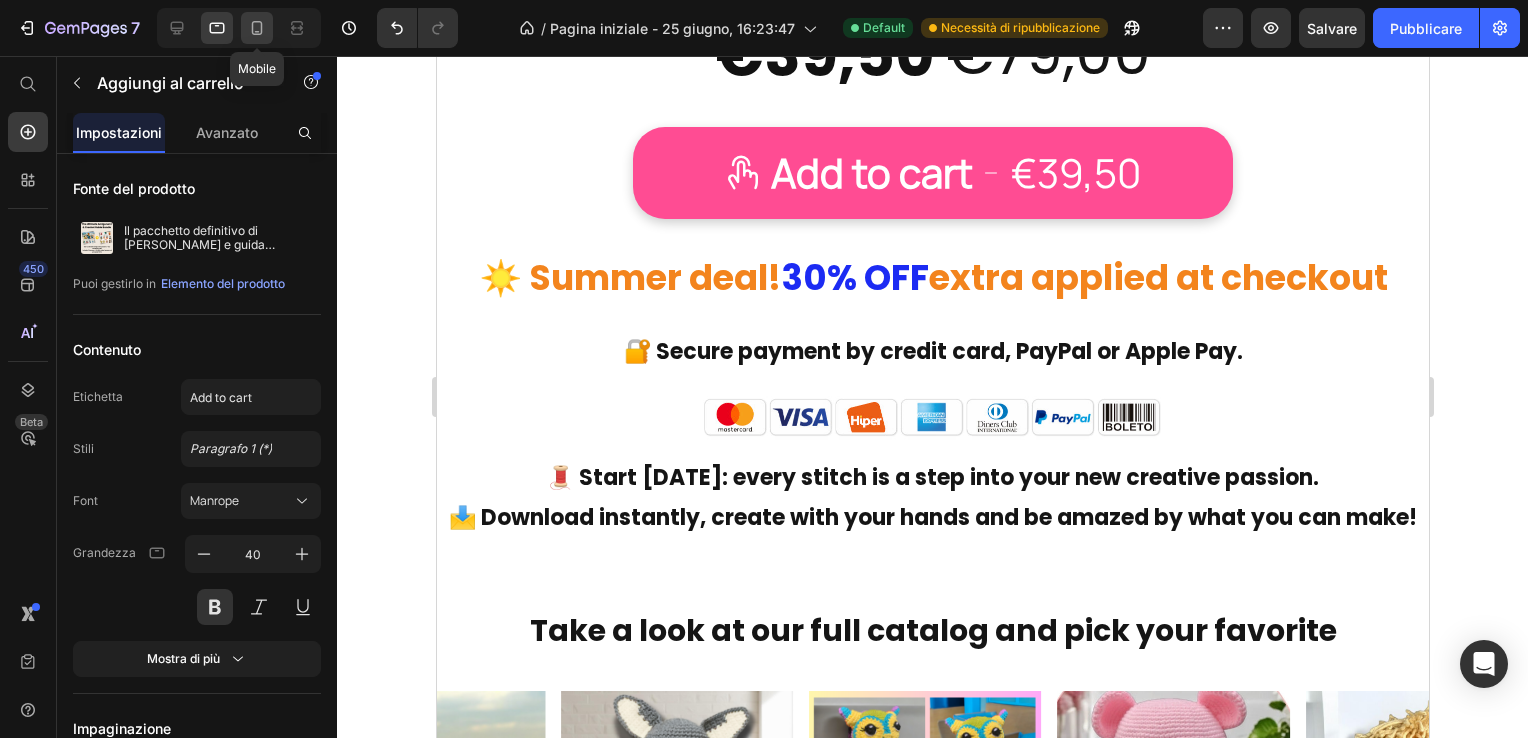 click 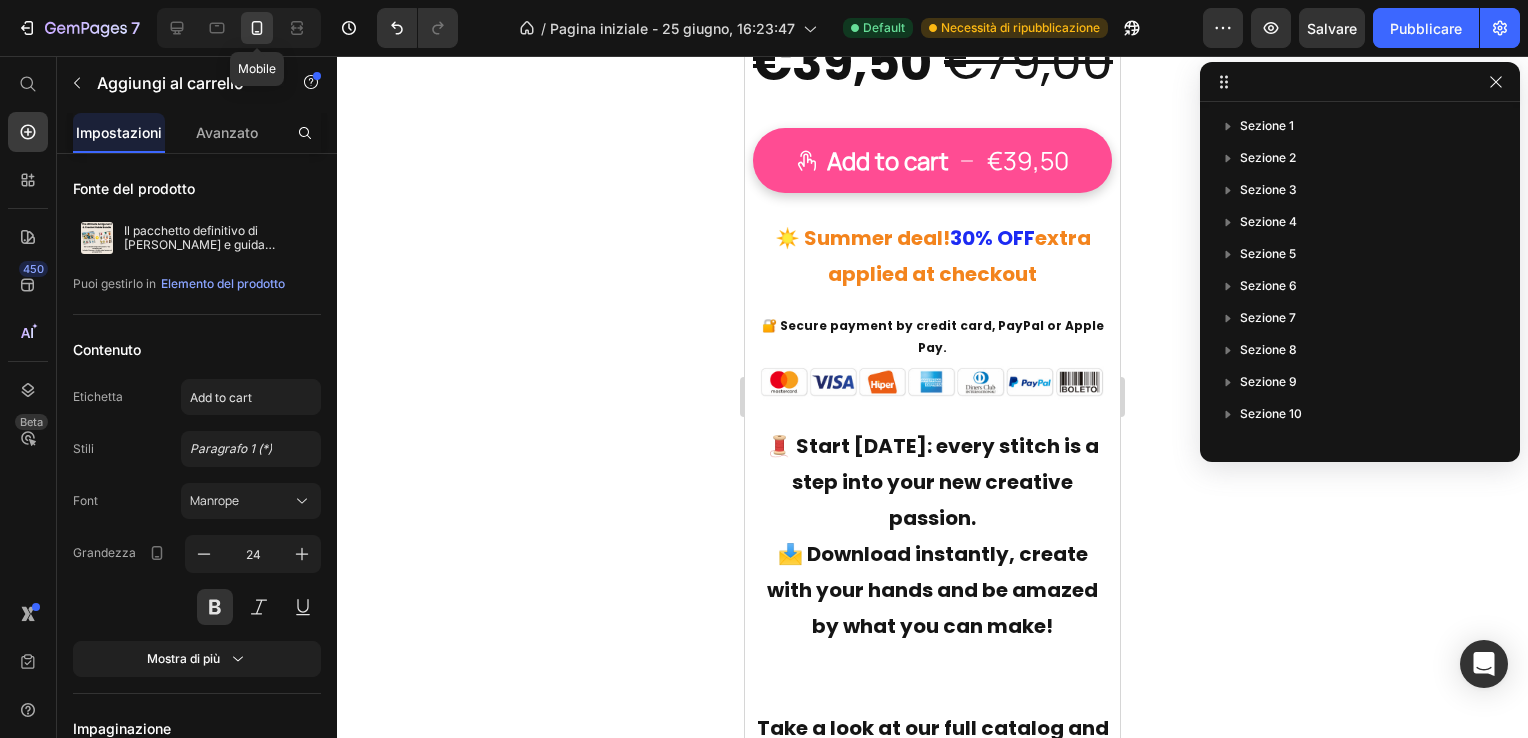 scroll, scrollTop: 634, scrollLeft: 0, axis: vertical 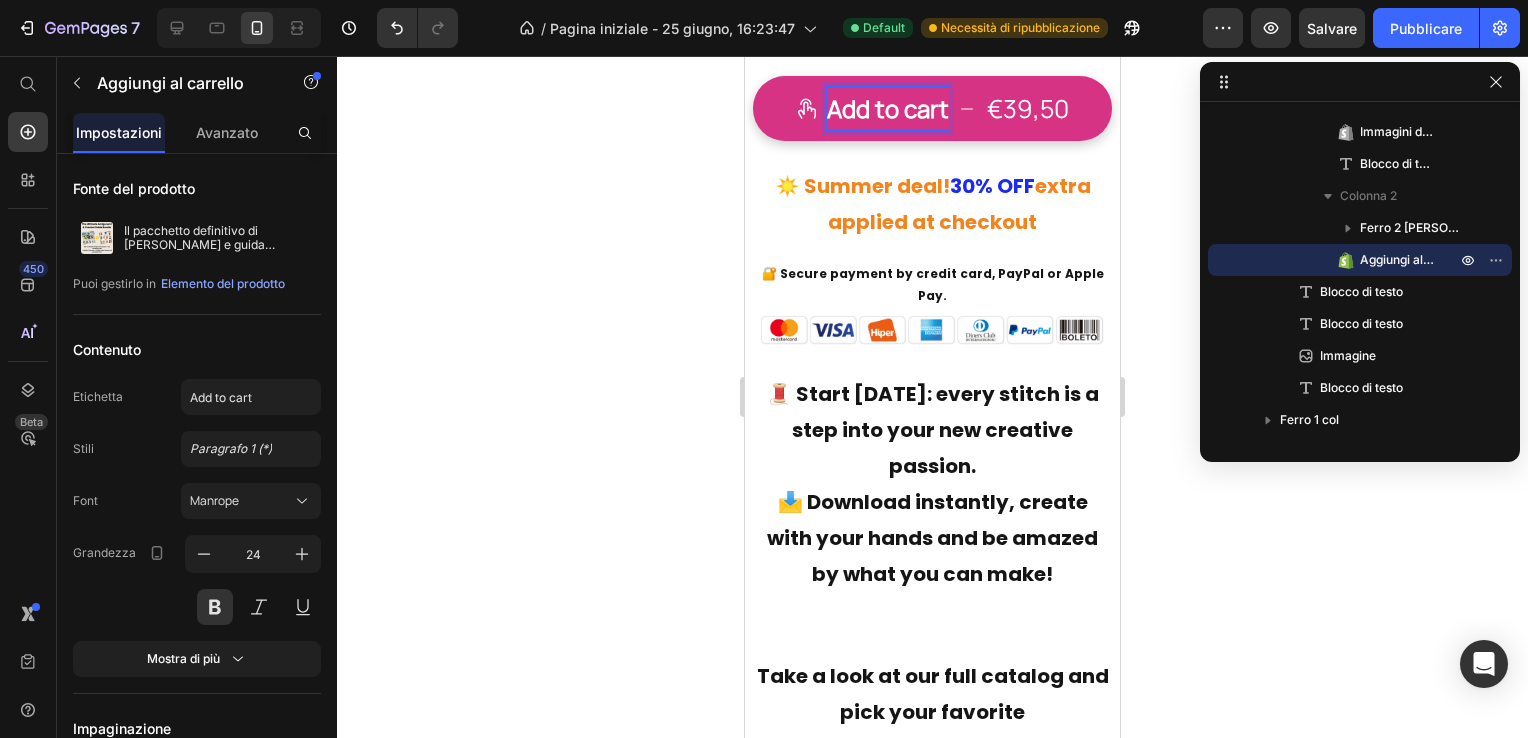 click on "€39,50" at bounding box center [1028, 108] 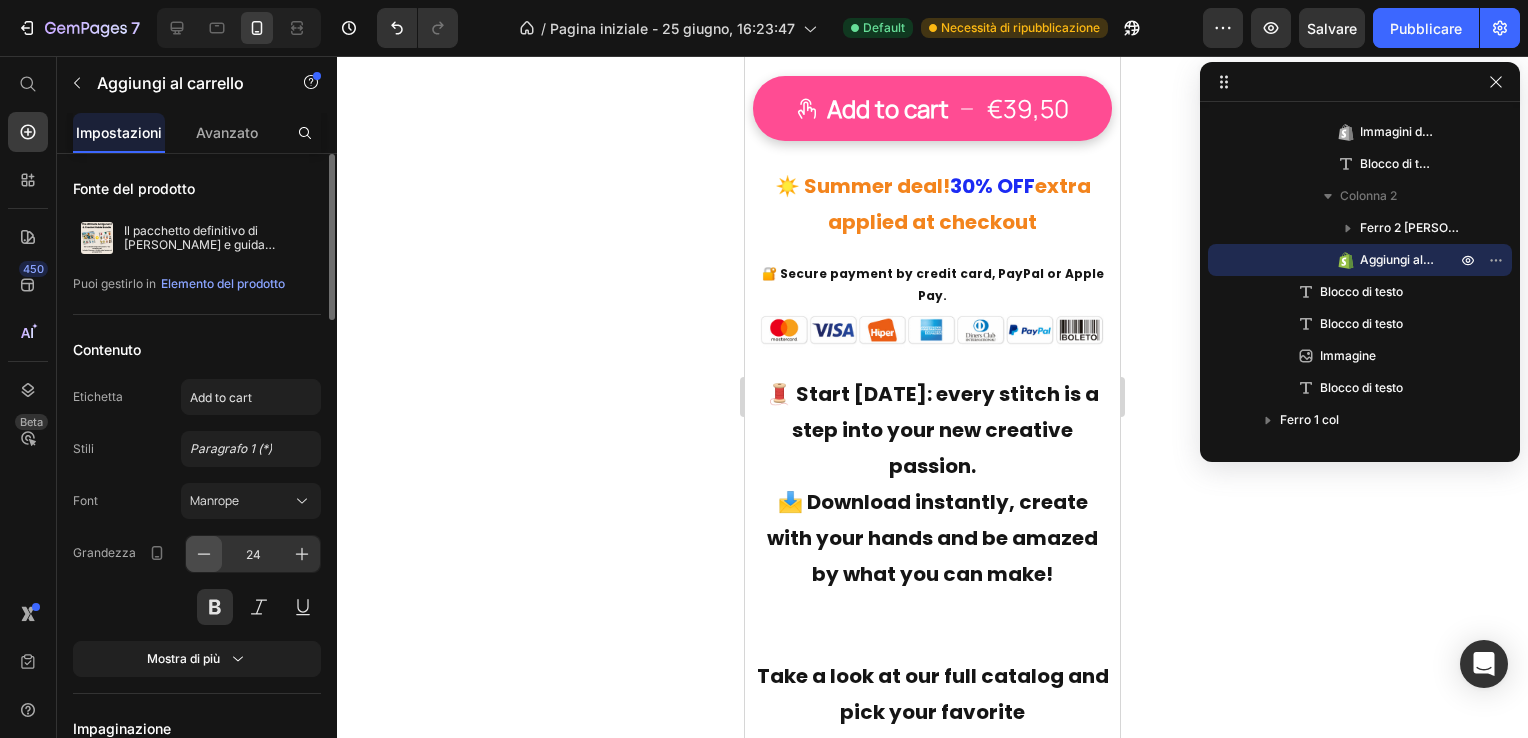 click 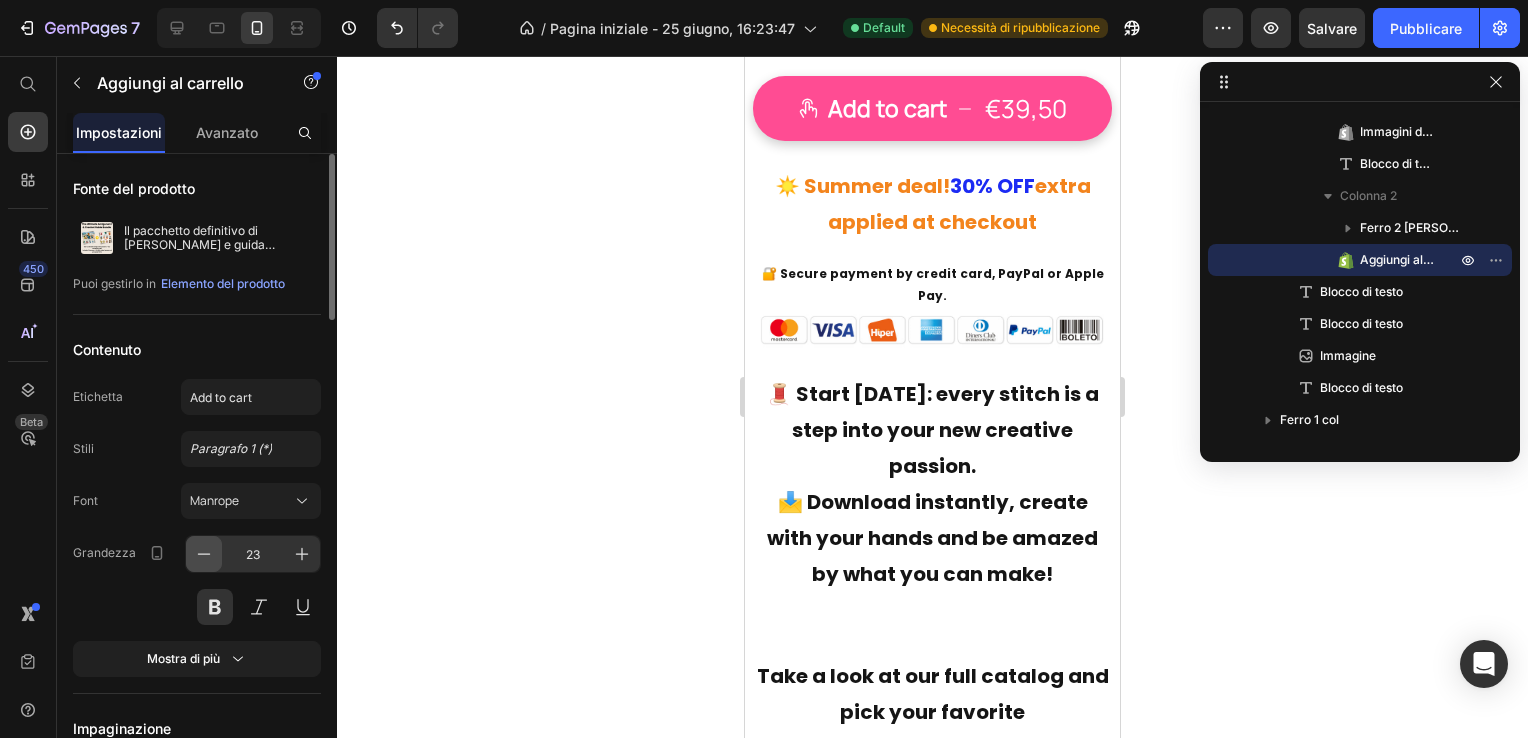 click 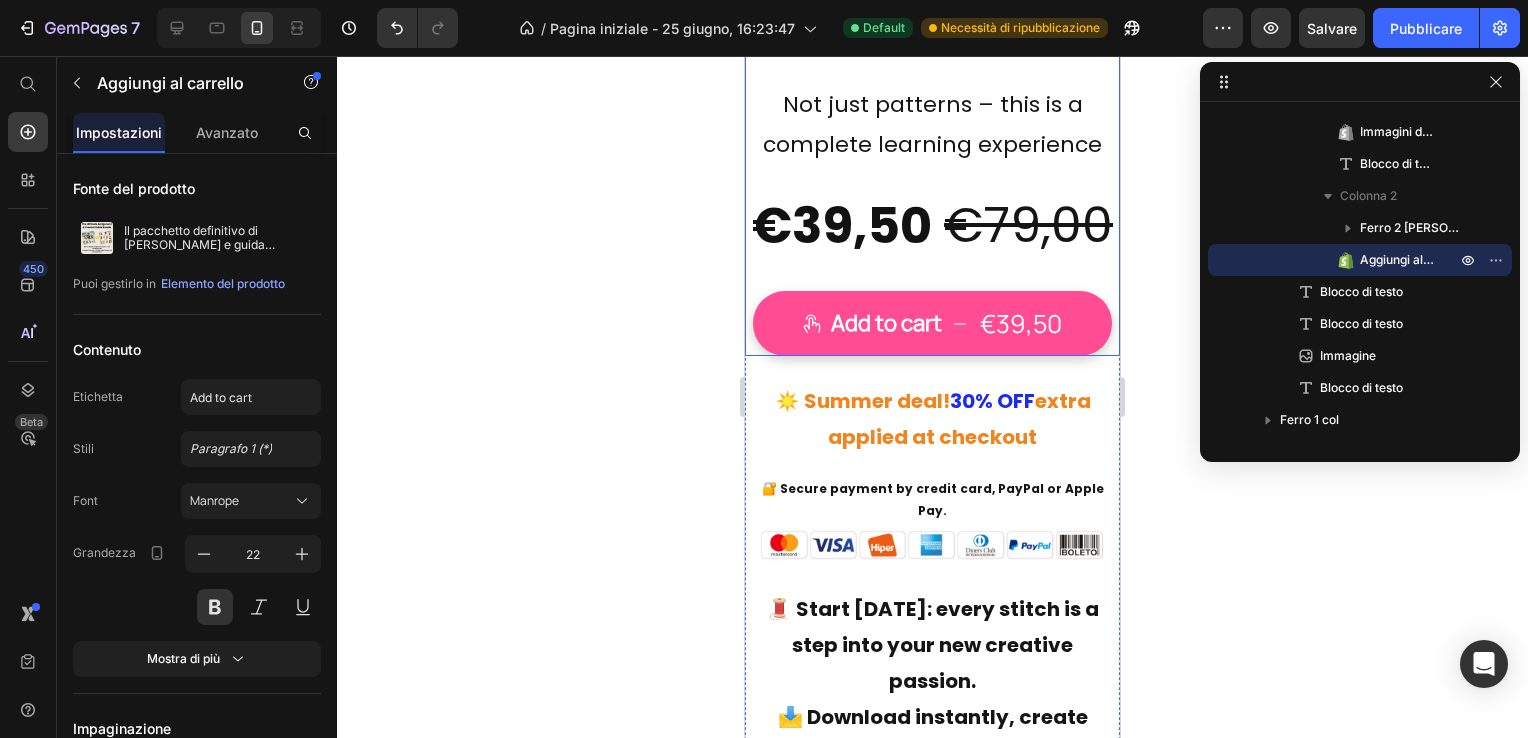 scroll, scrollTop: 14160, scrollLeft: 0, axis: vertical 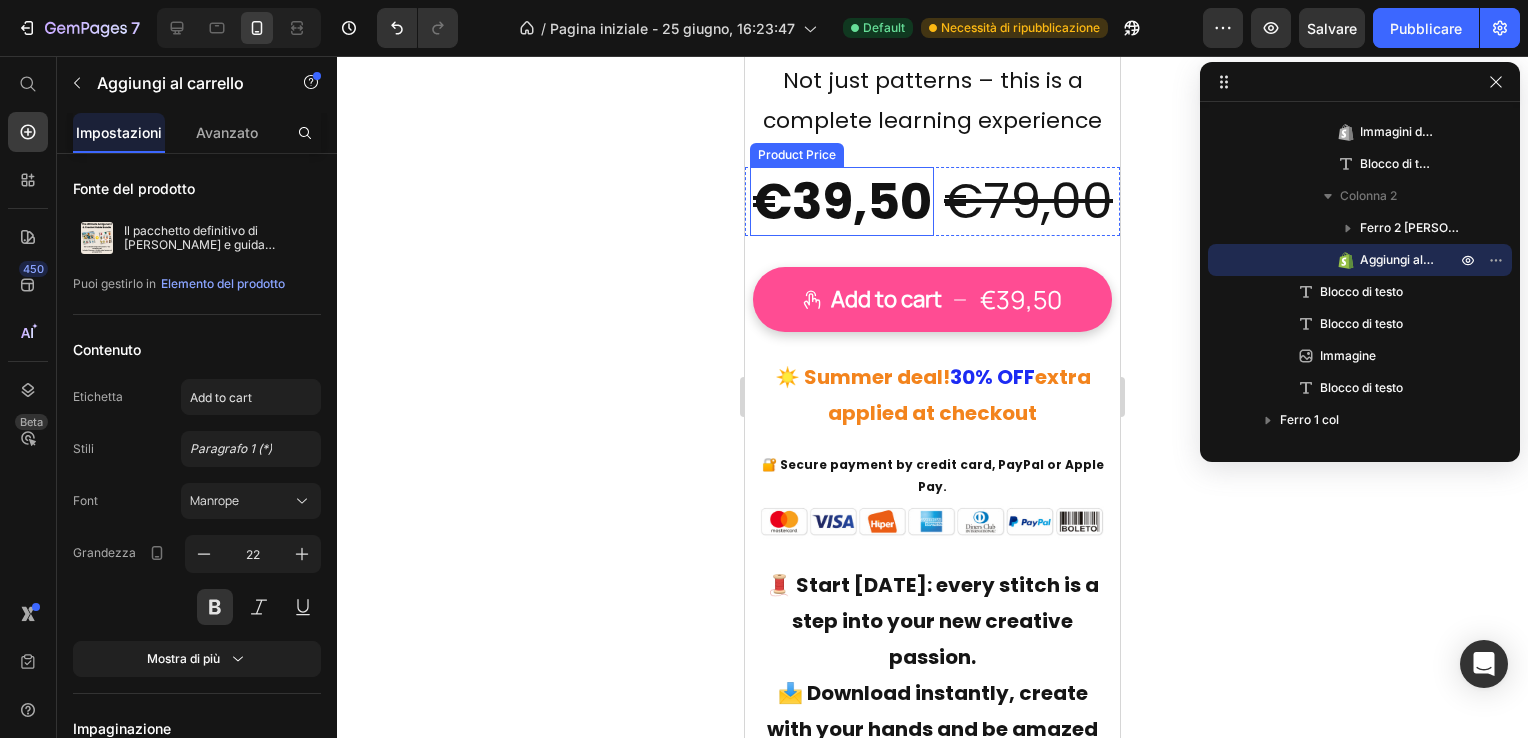click on "€39,50" at bounding box center [842, 201] 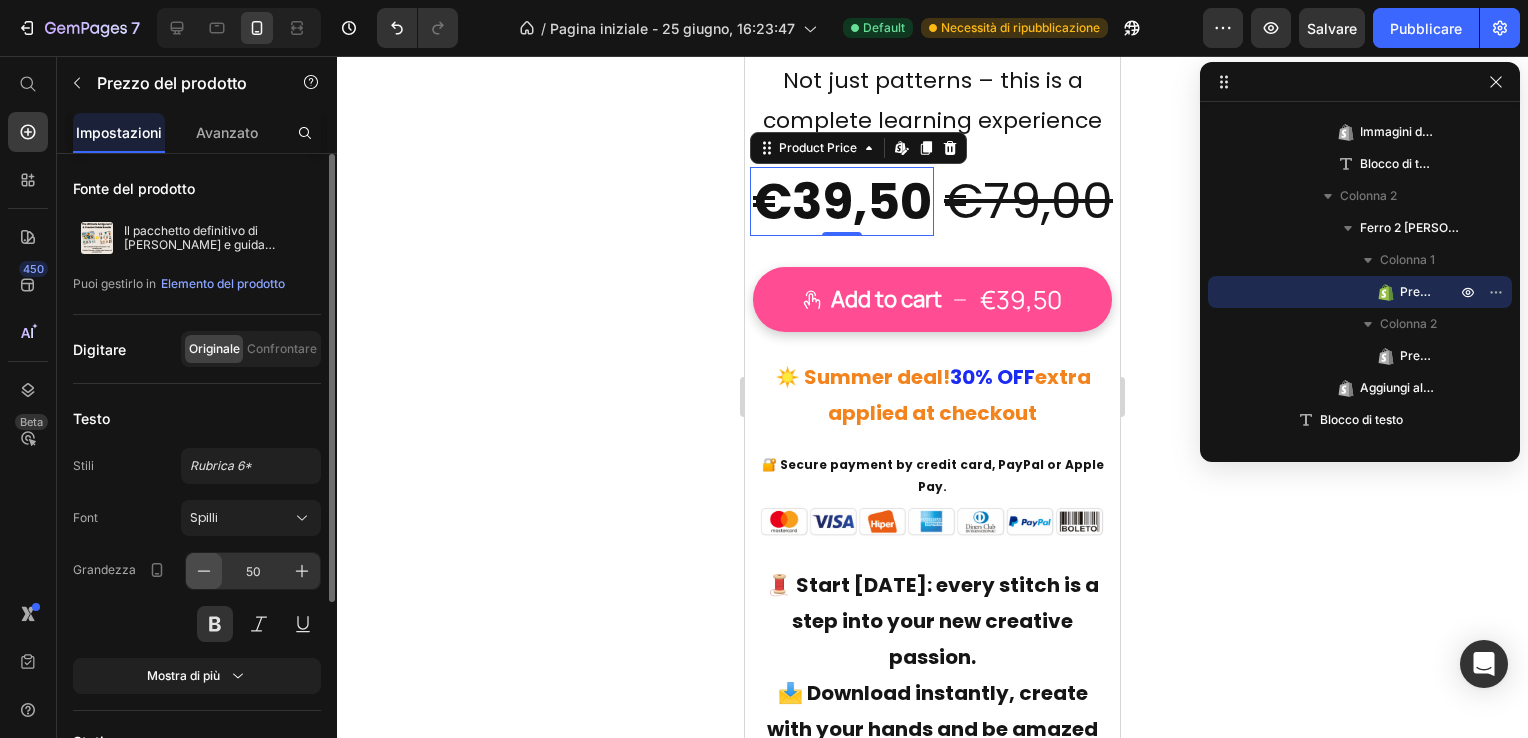 click 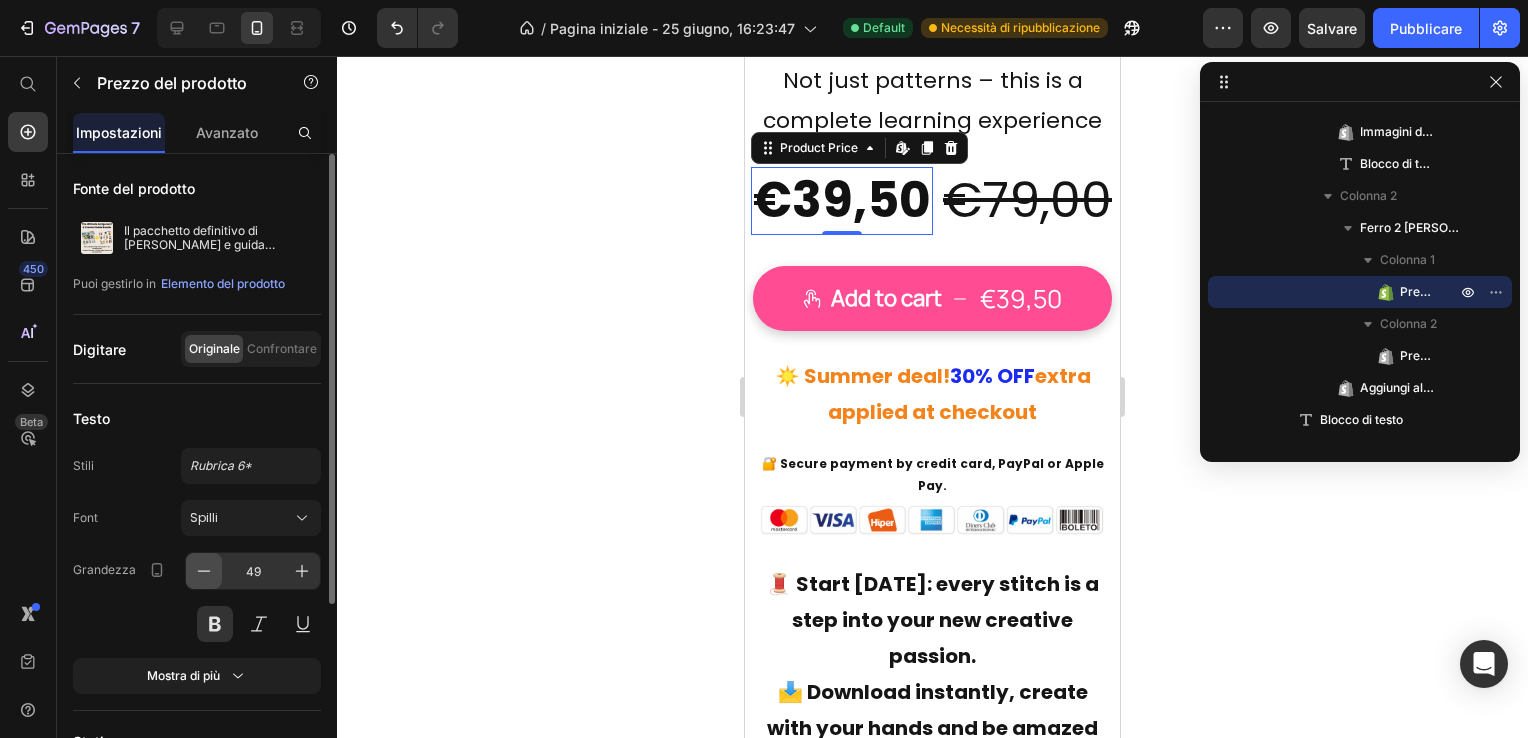 click 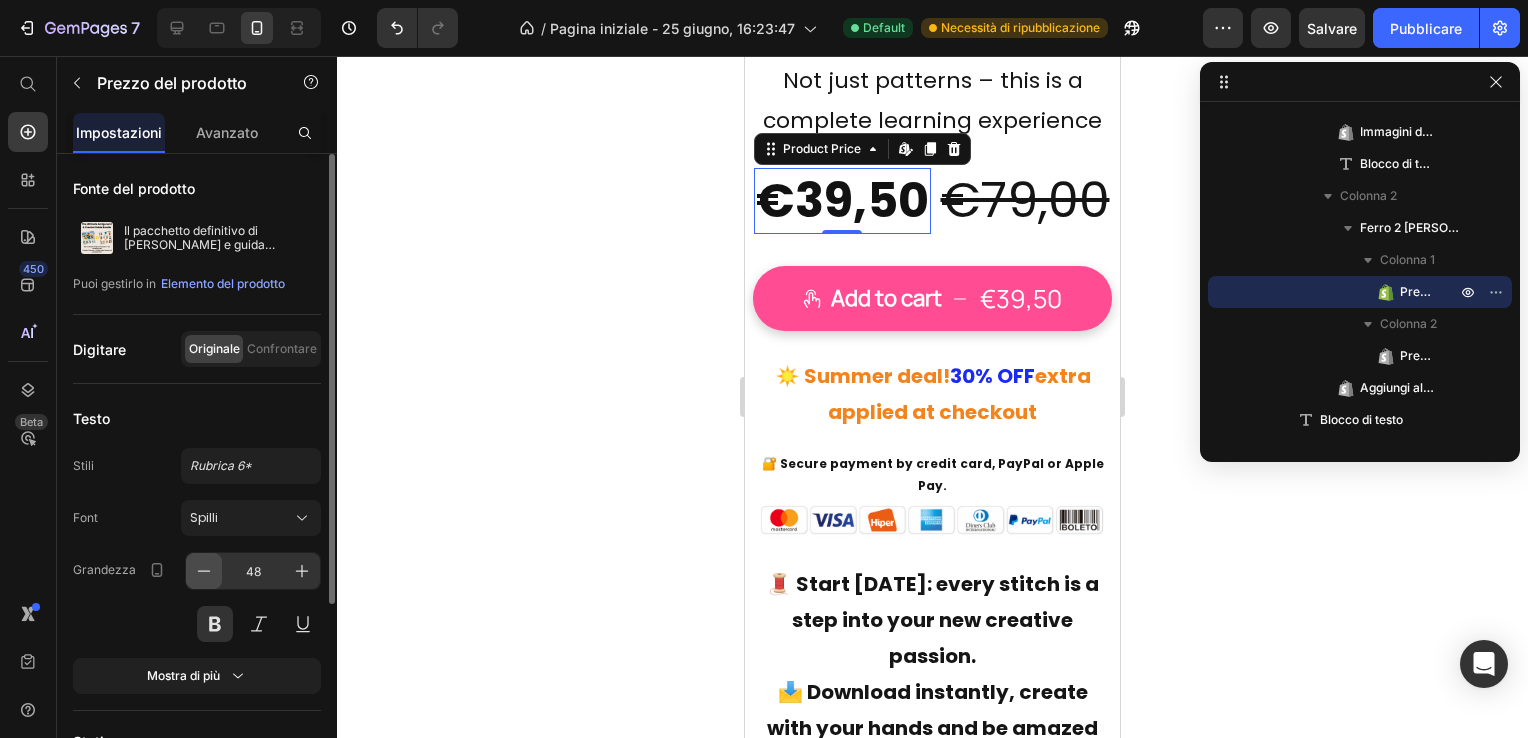click 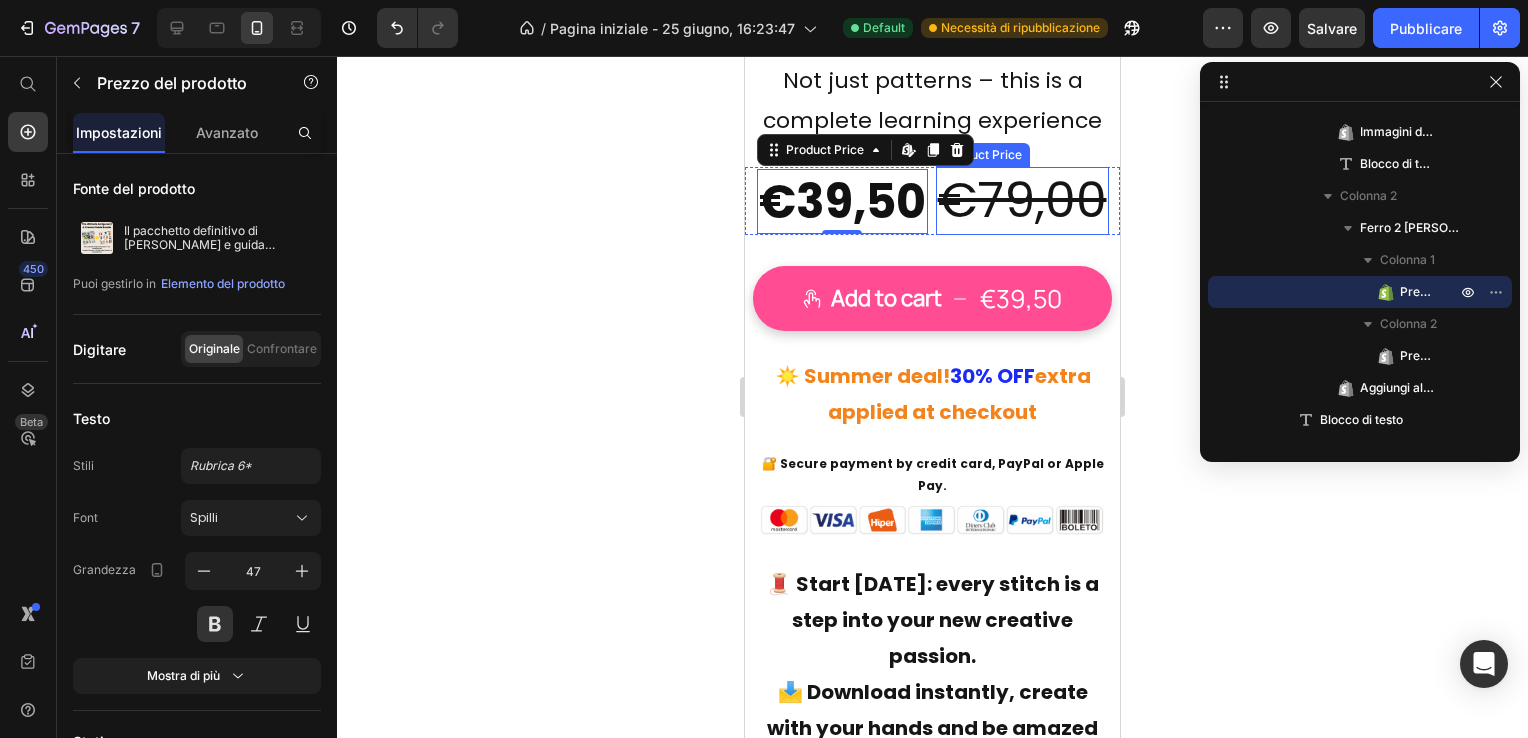 click on "€79,00" at bounding box center (1022, 201) 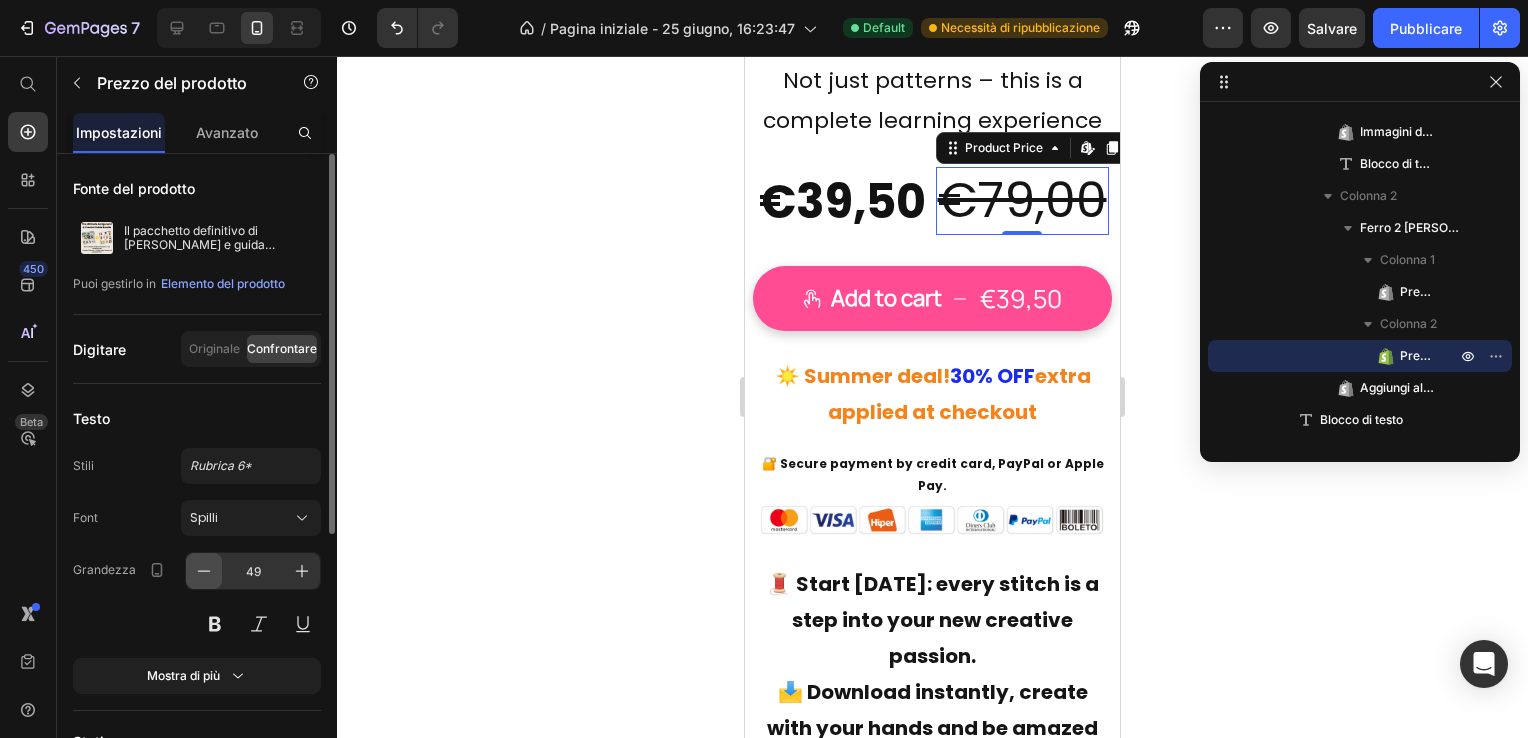 click 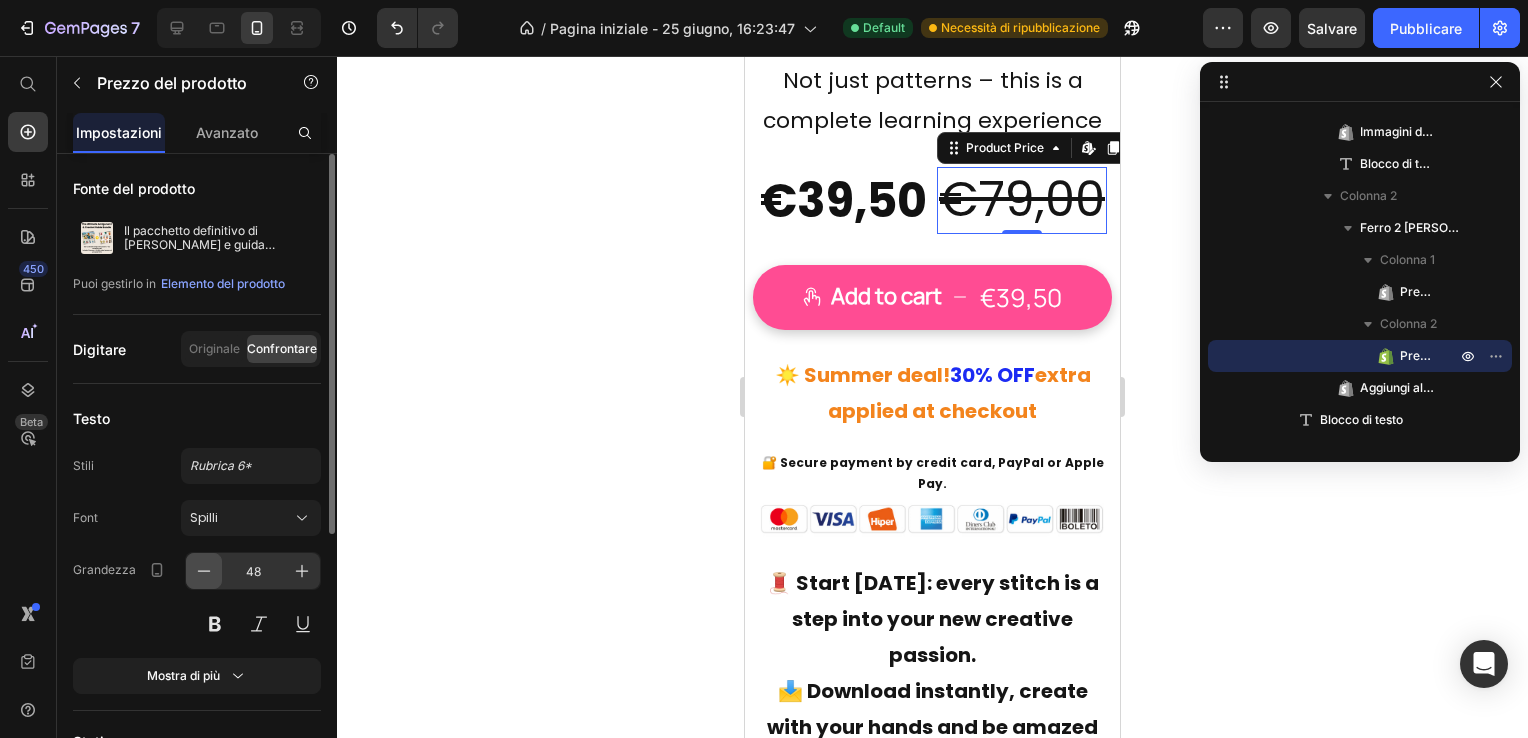 click 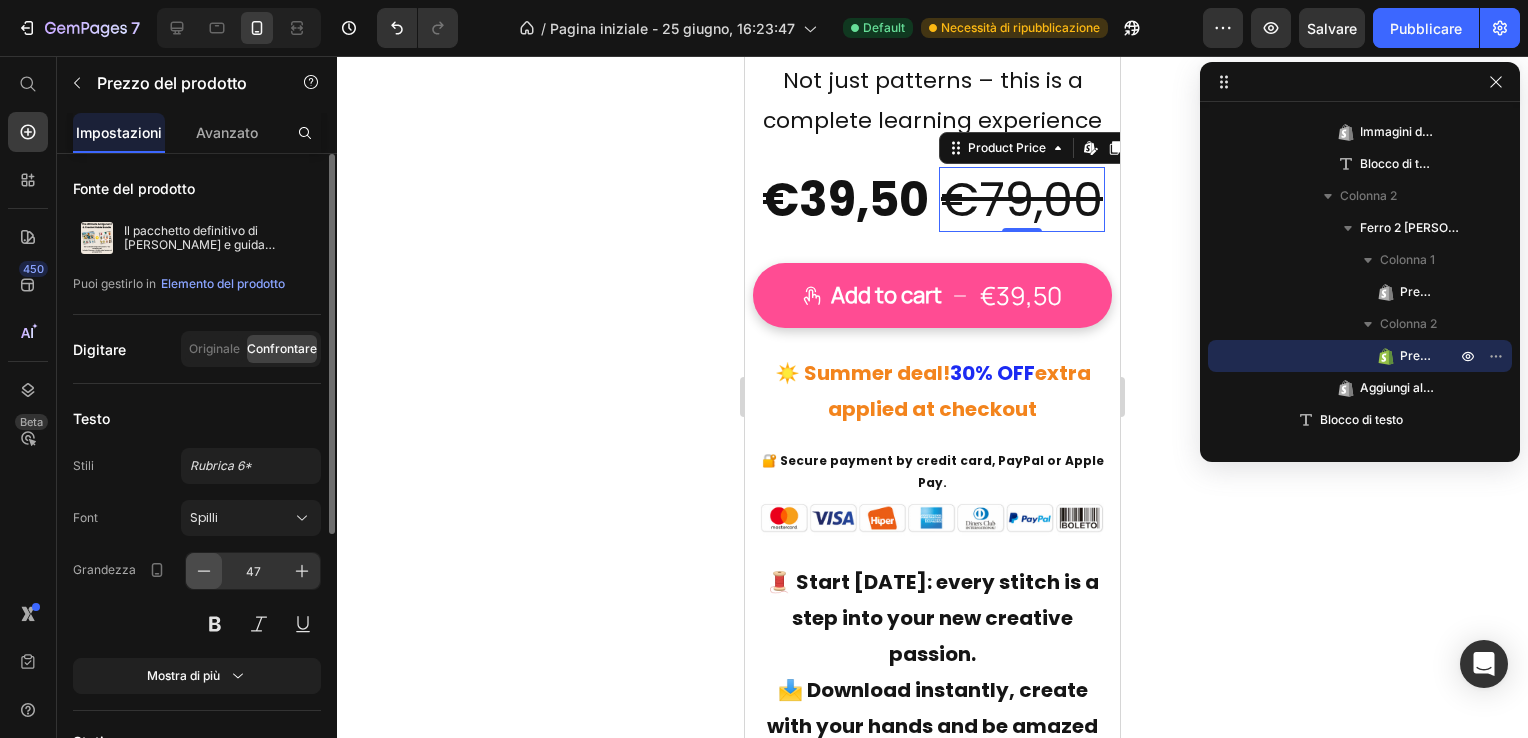 click 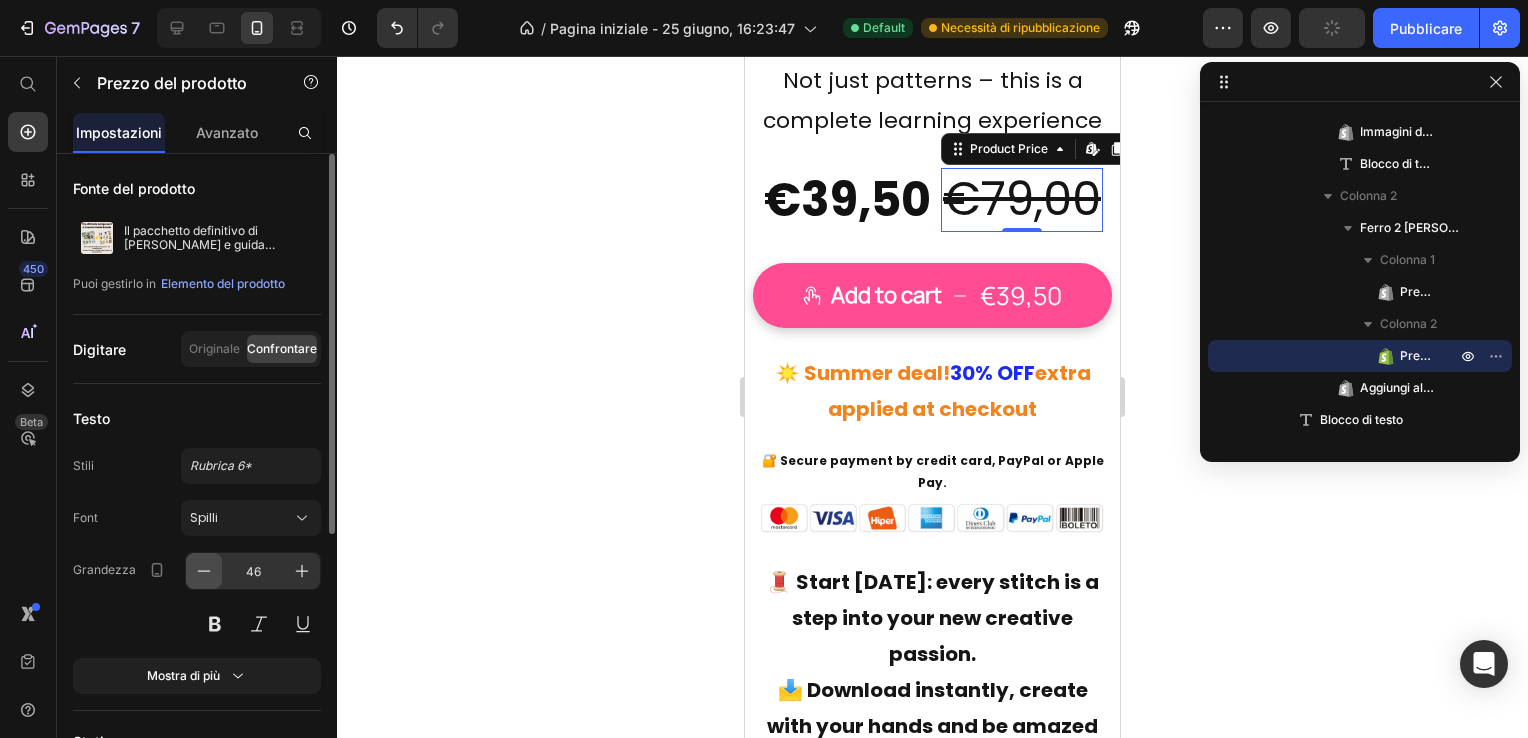 click 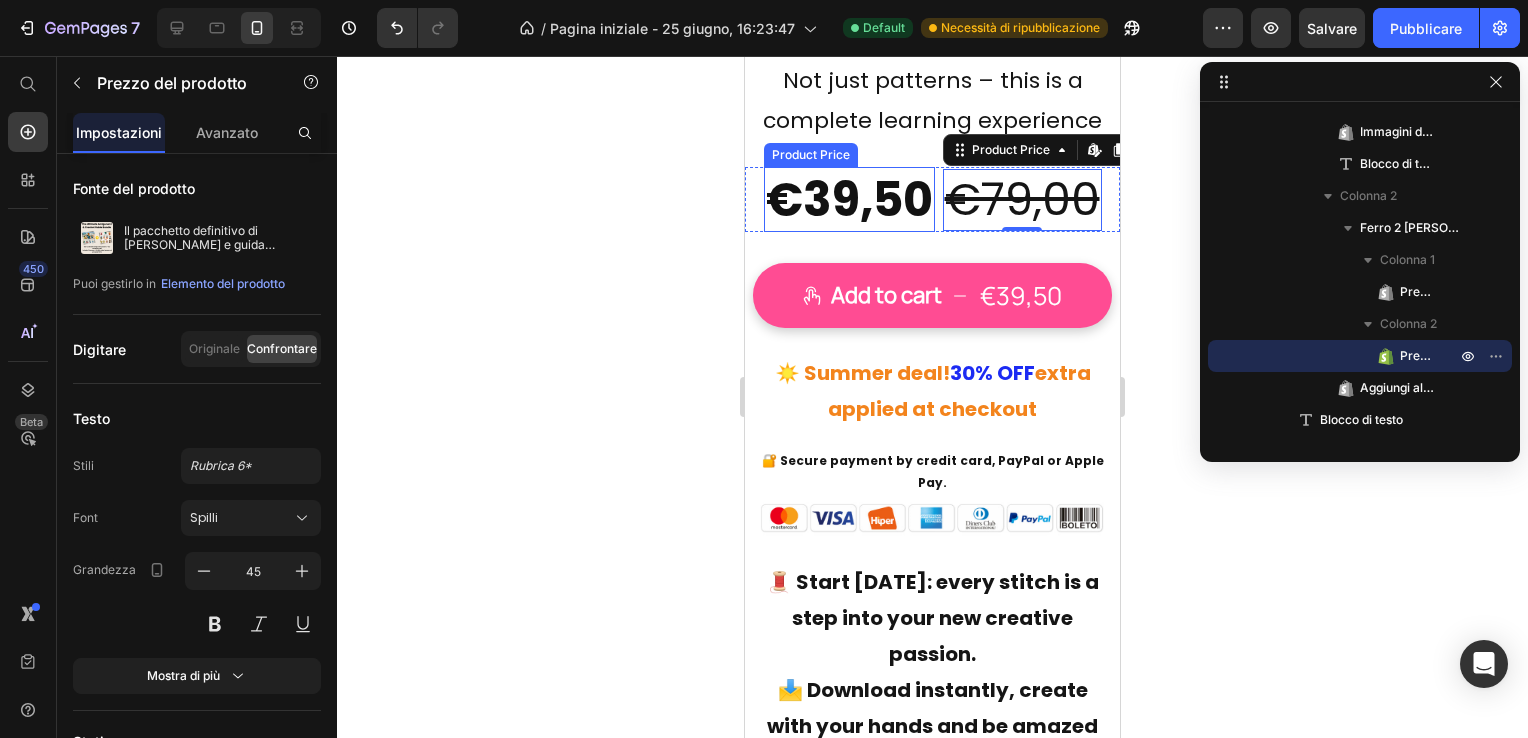click on "€39,50" at bounding box center (849, 199) 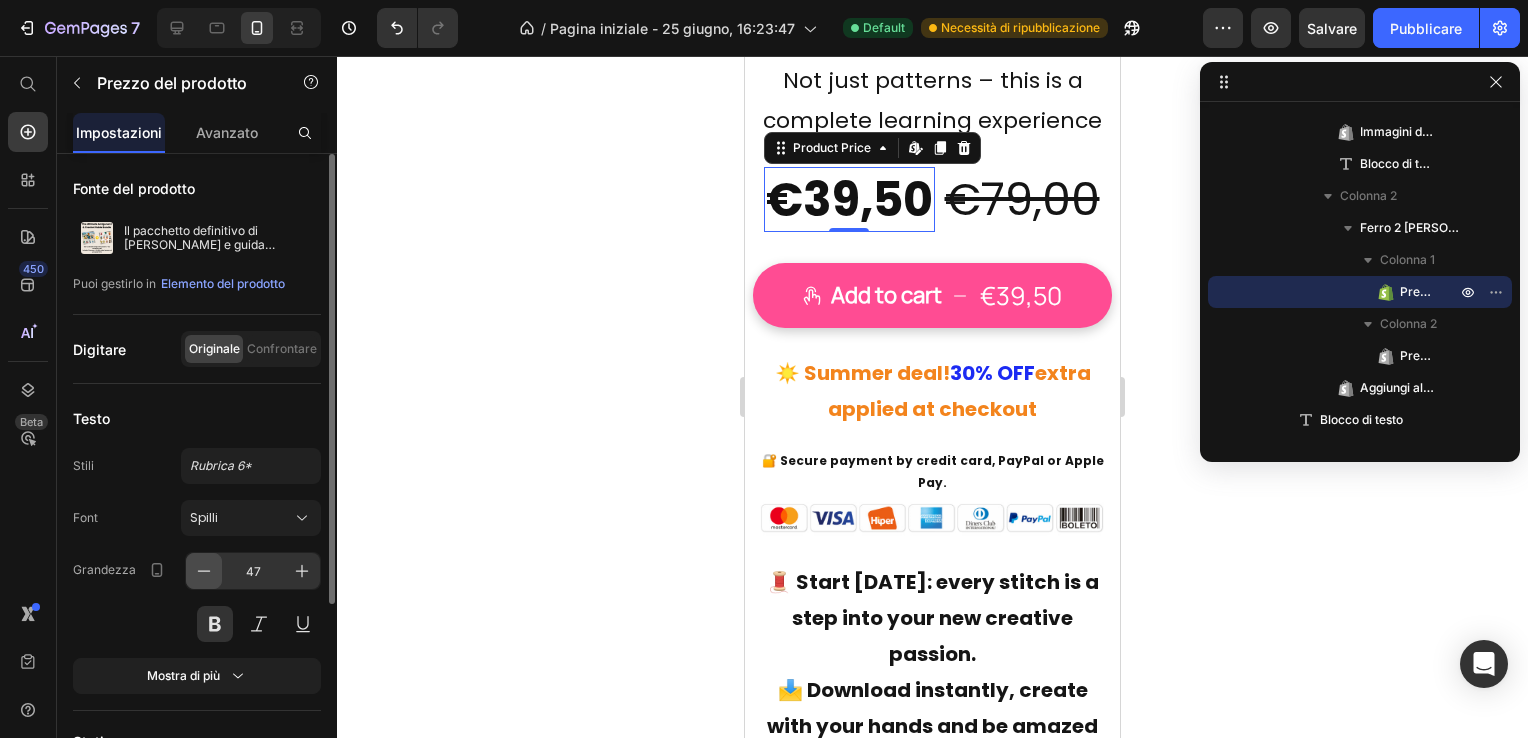 click 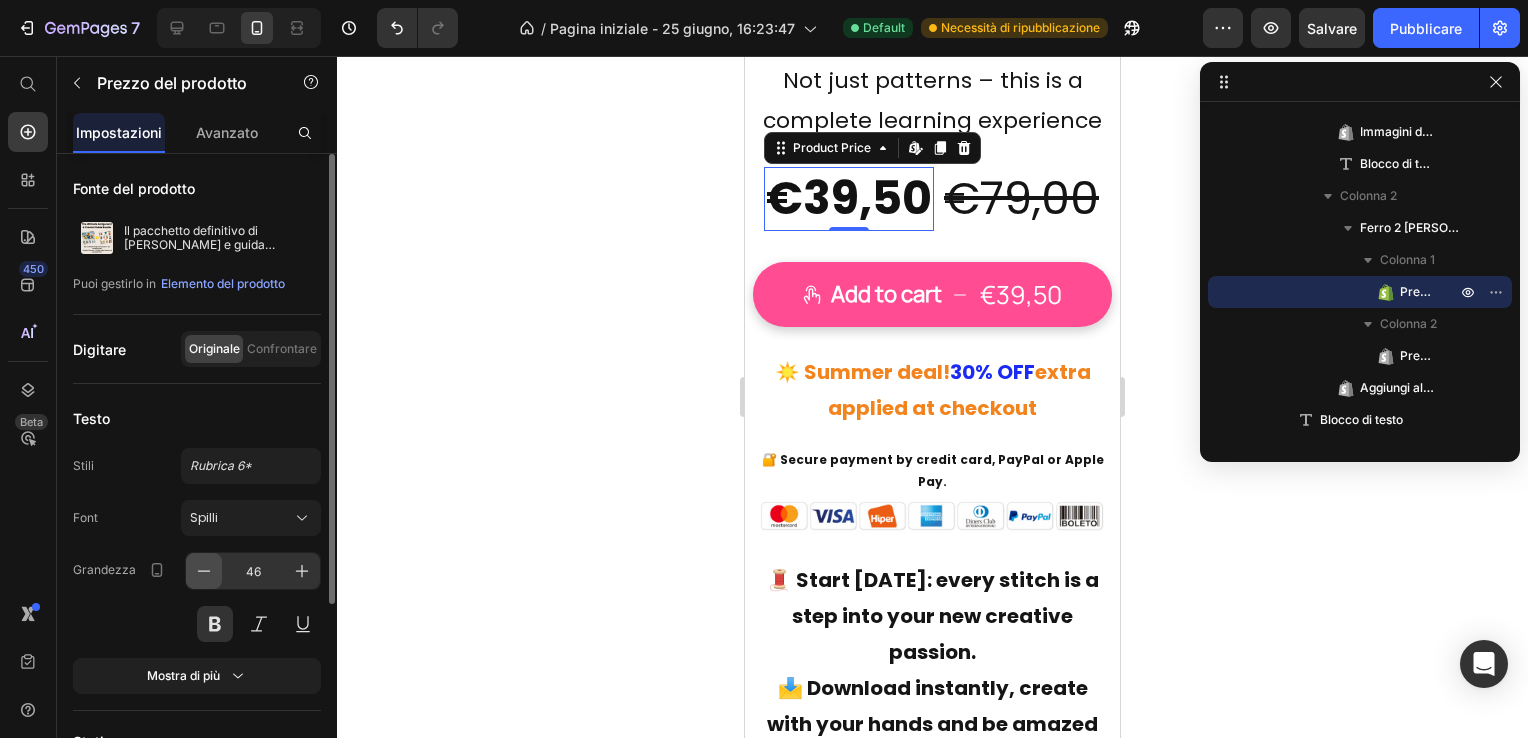 click 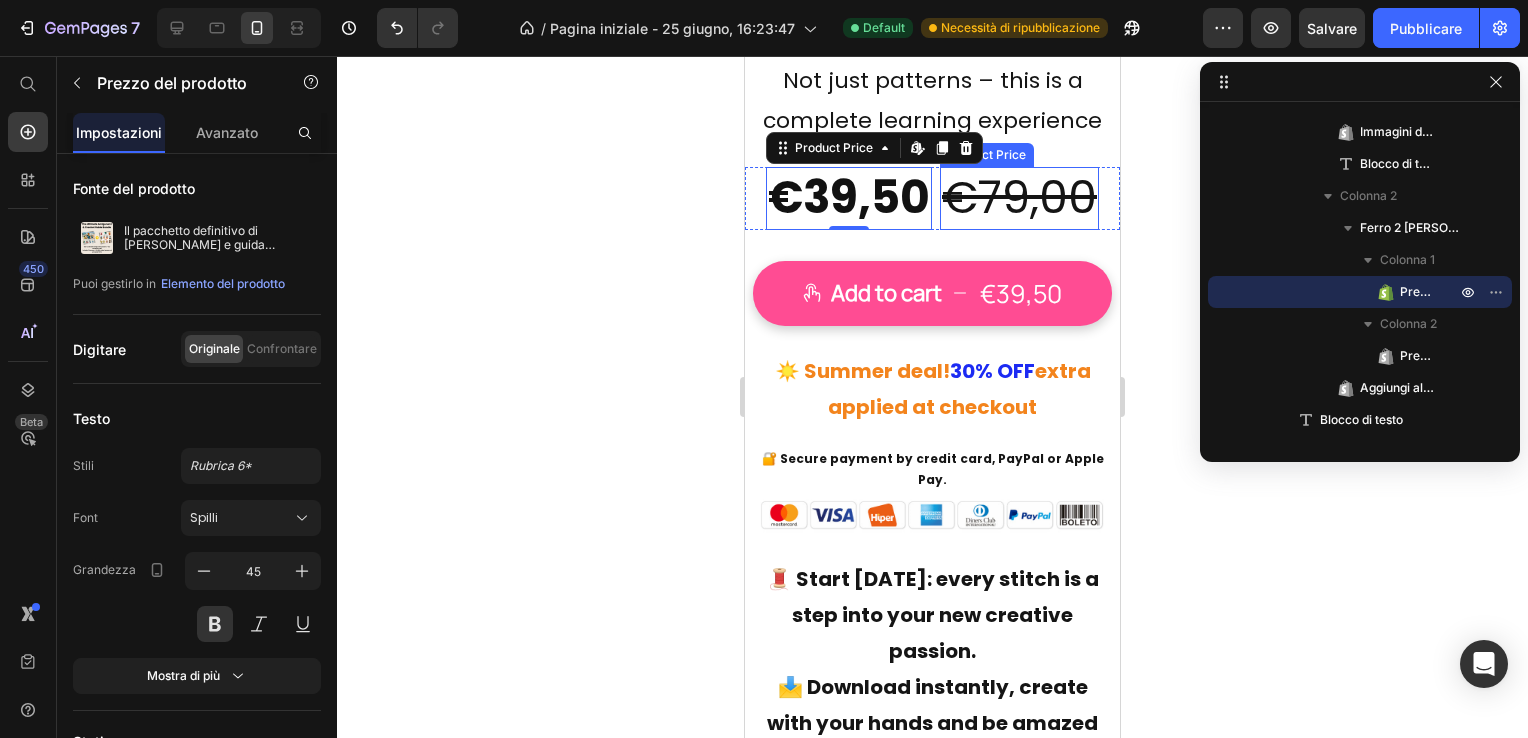 click on "€79,00" at bounding box center [1019, 198] 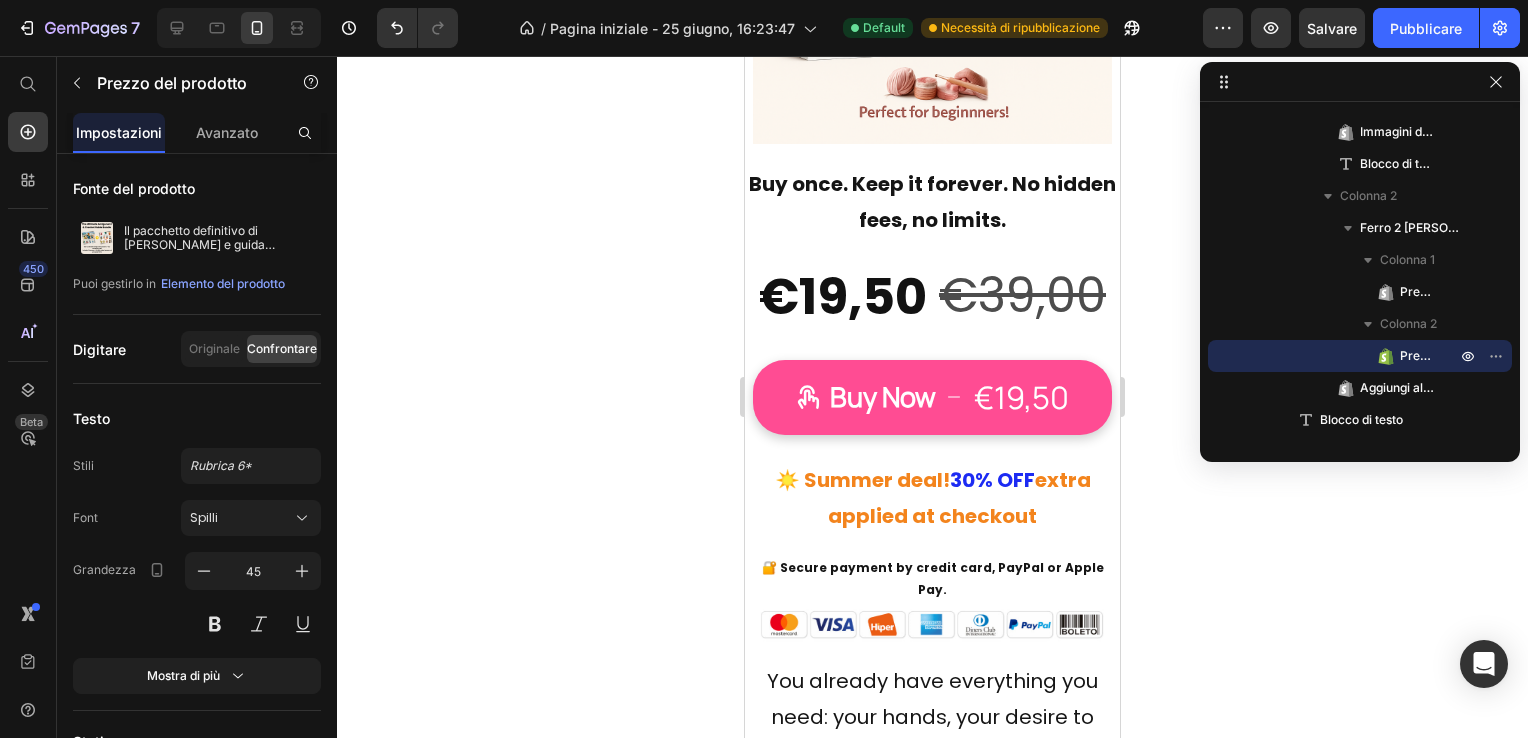 scroll, scrollTop: 9909, scrollLeft: 0, axis: vertical 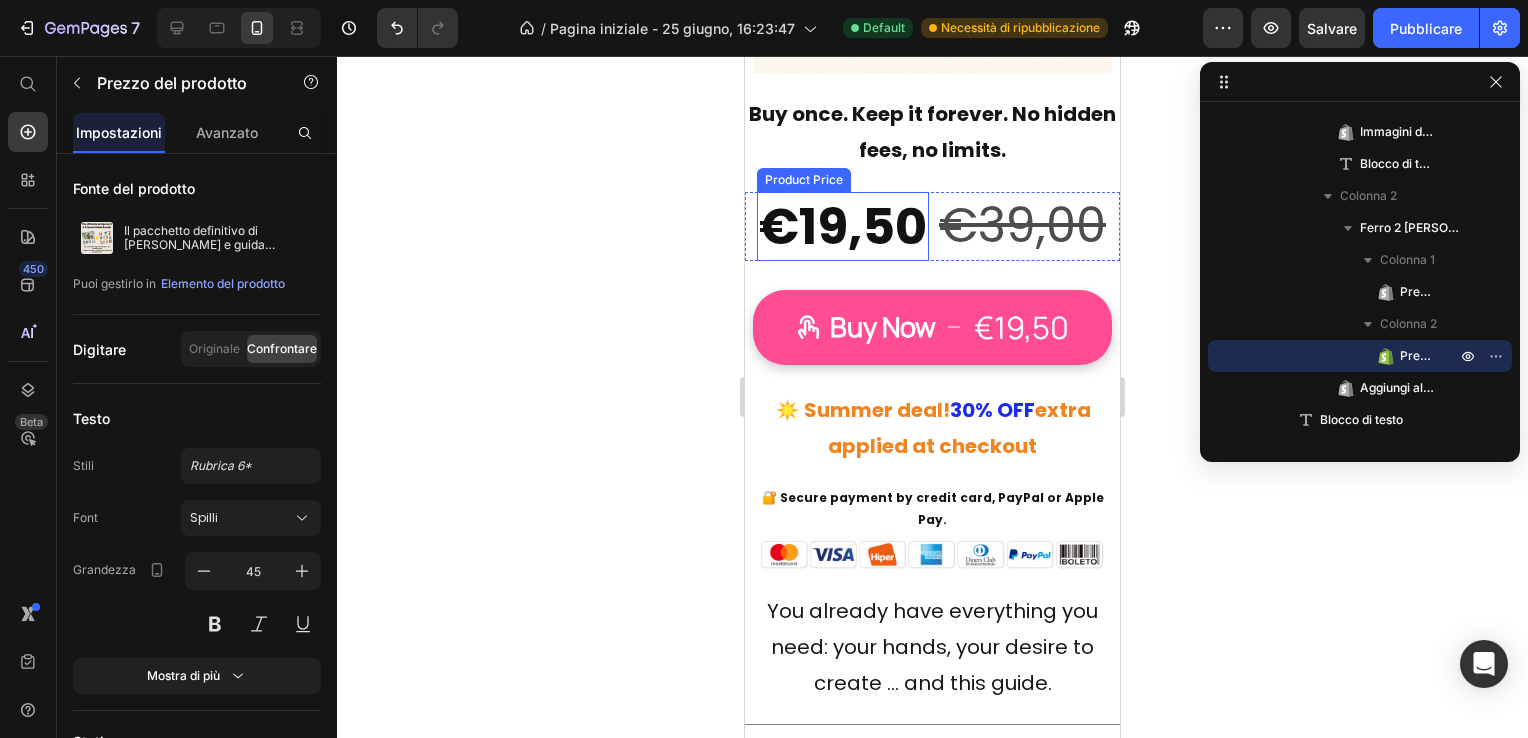 click on "€19,50" at bounding box center (843, 226) 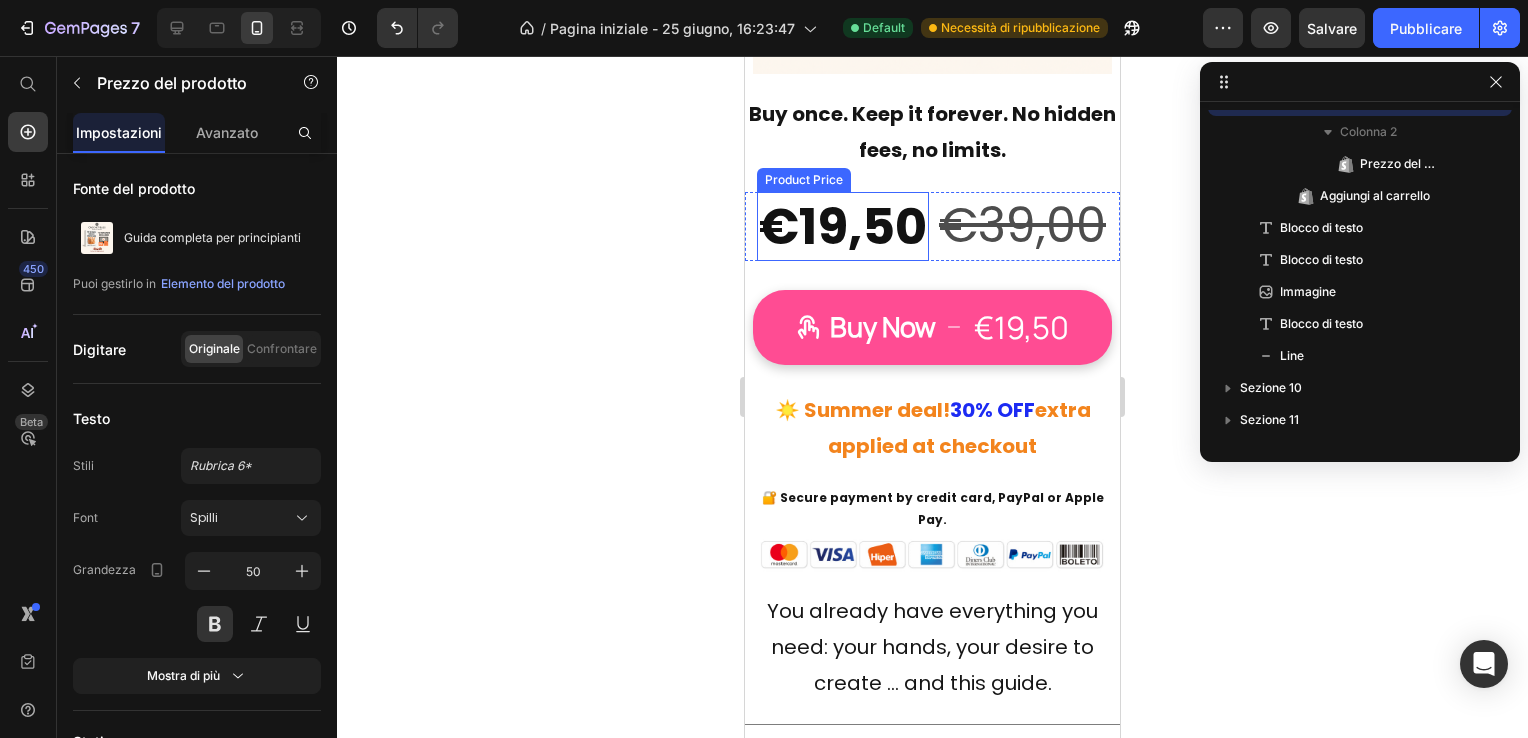 scroll, scrollTop: 474, scrollLeft: 0, axis: vertical 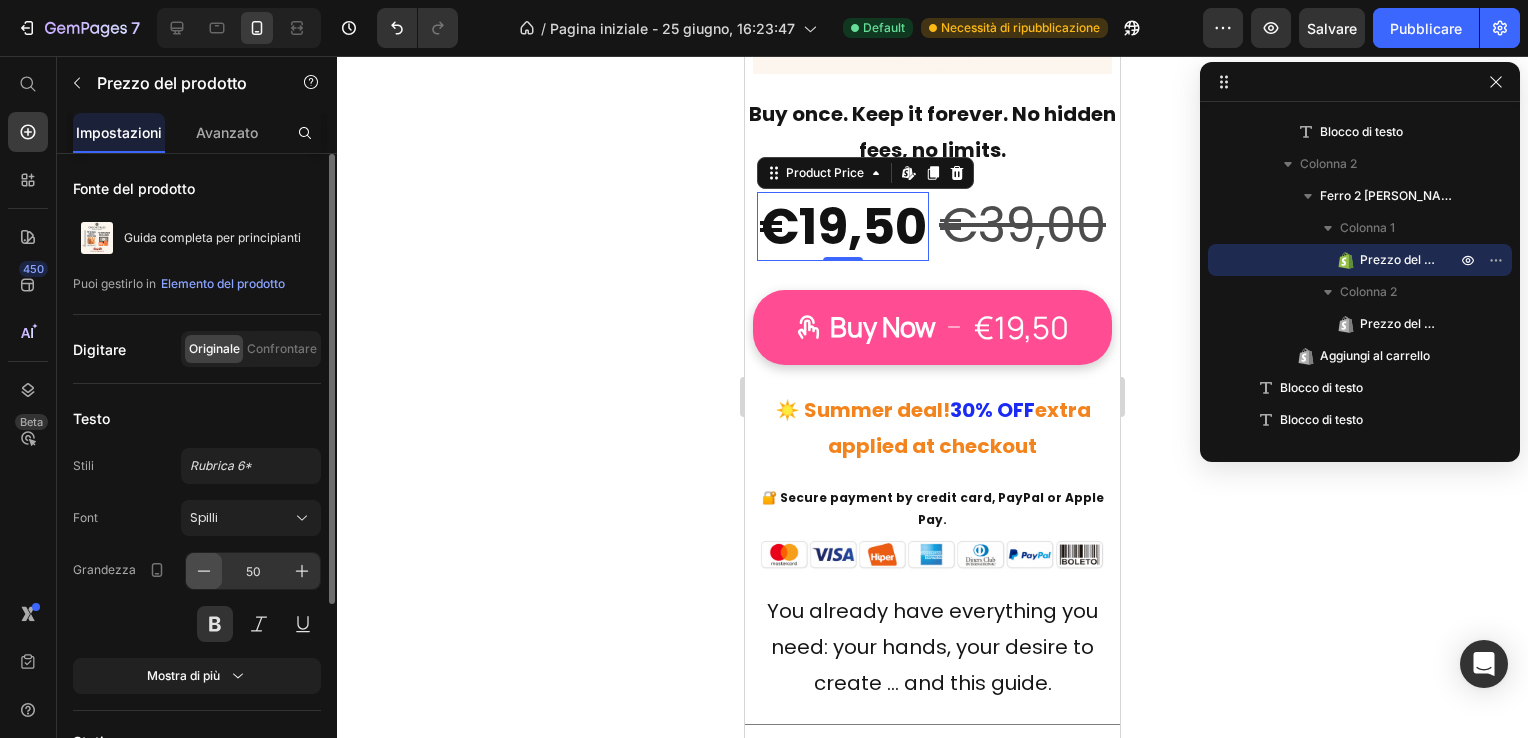 click 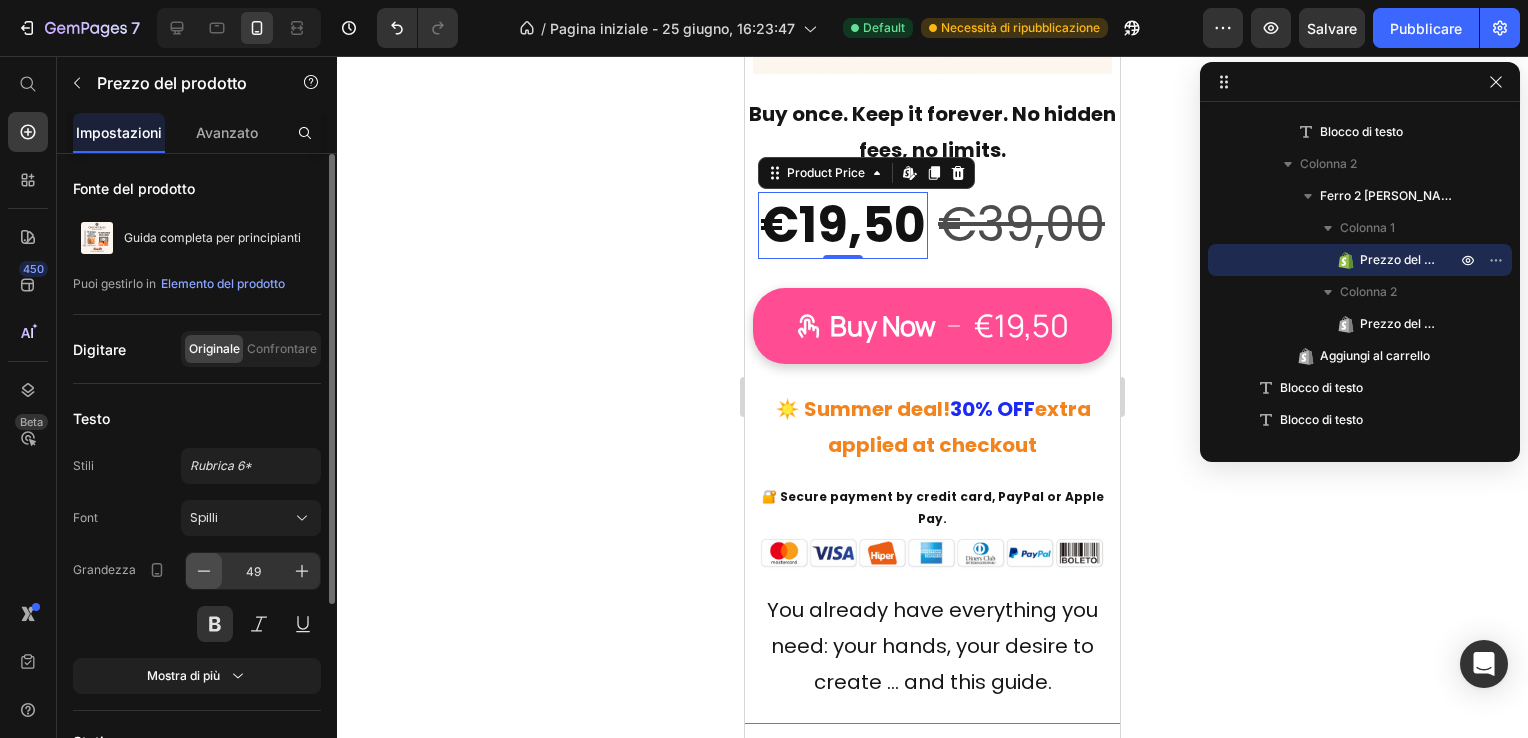 click 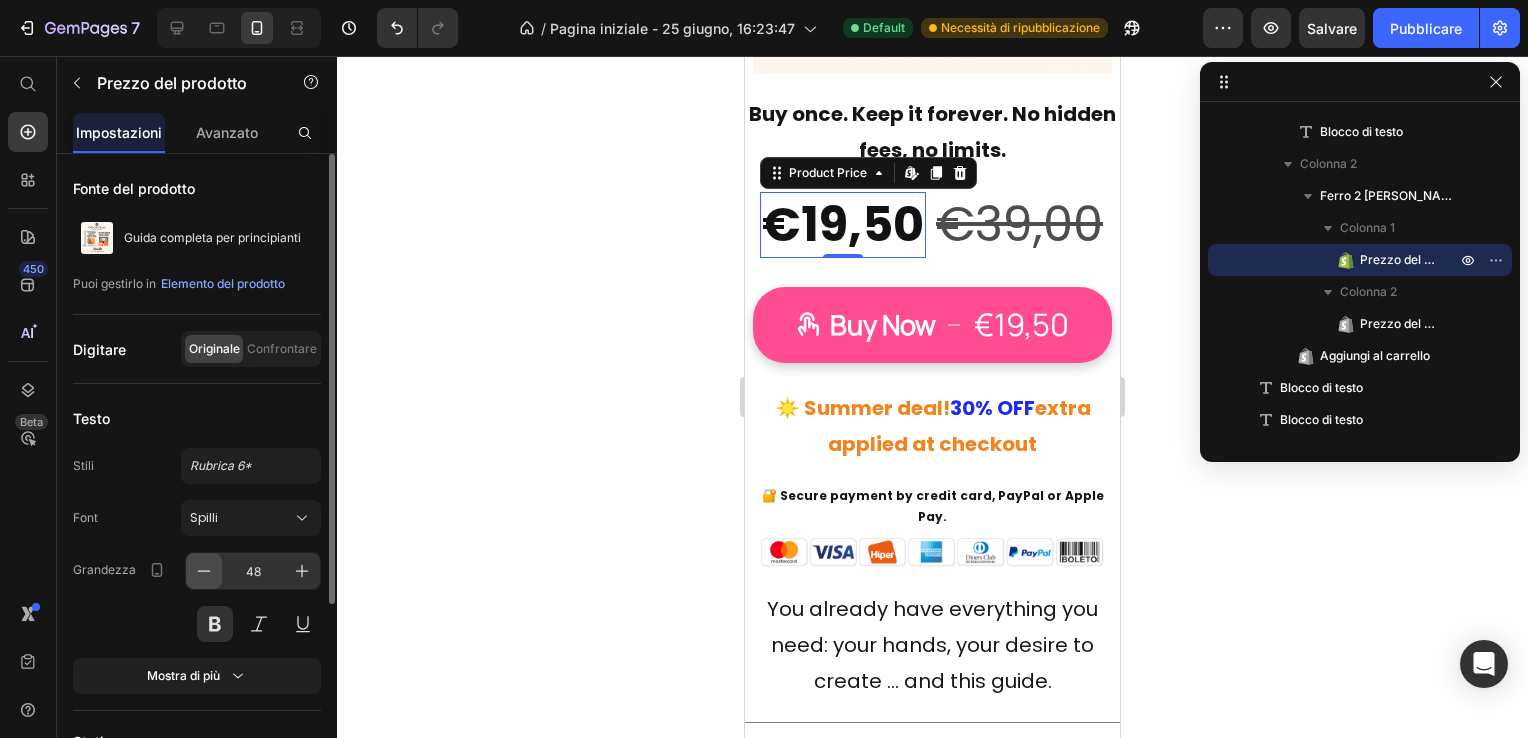 click 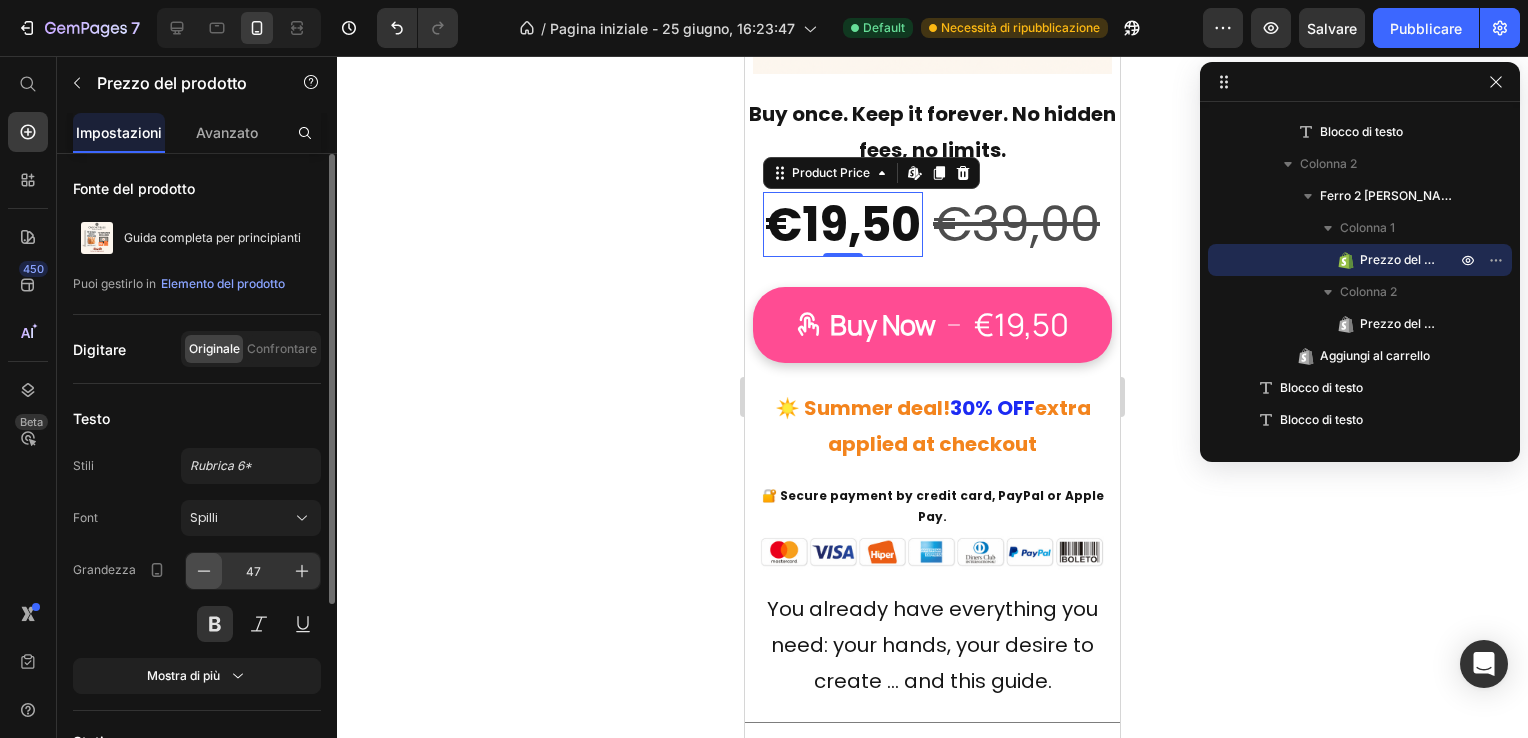 click 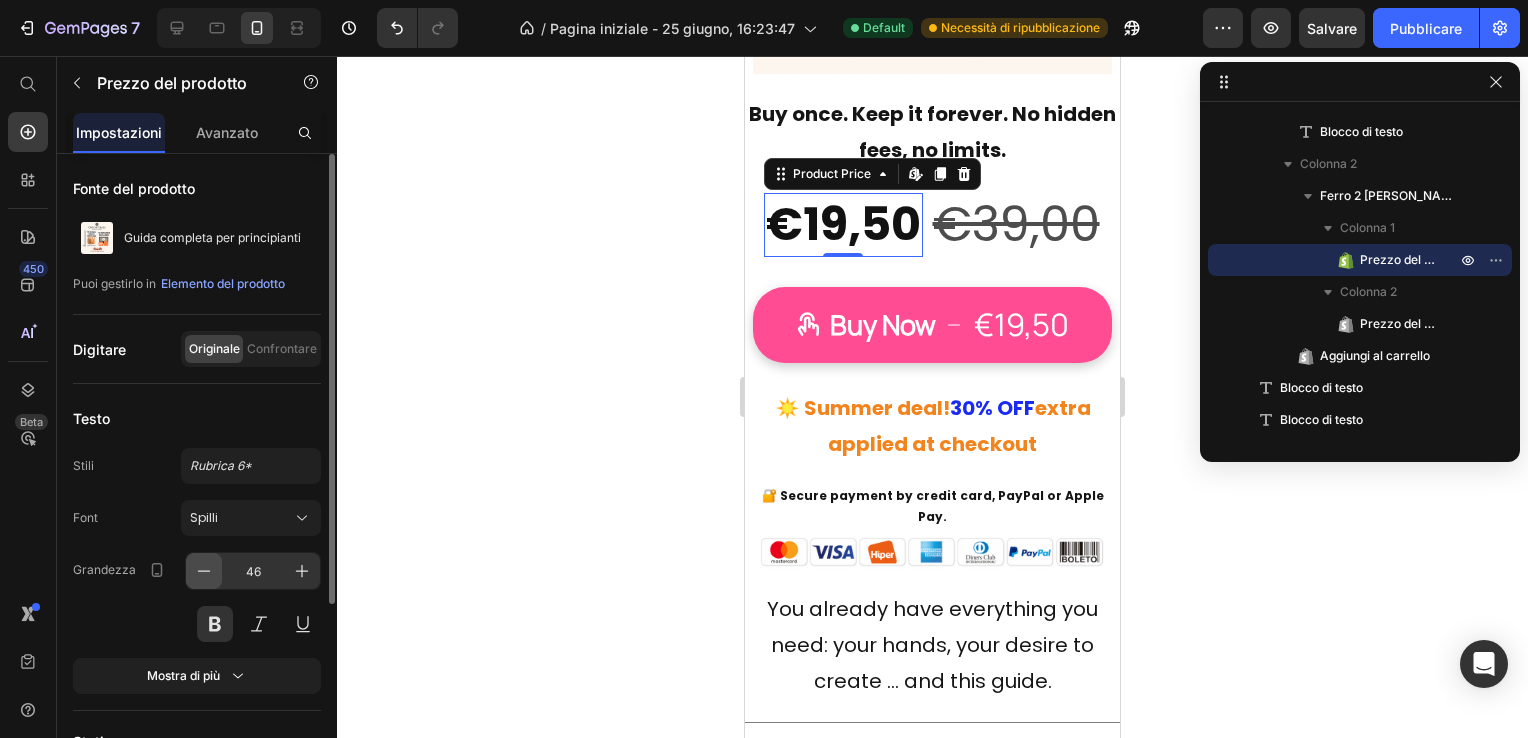 click 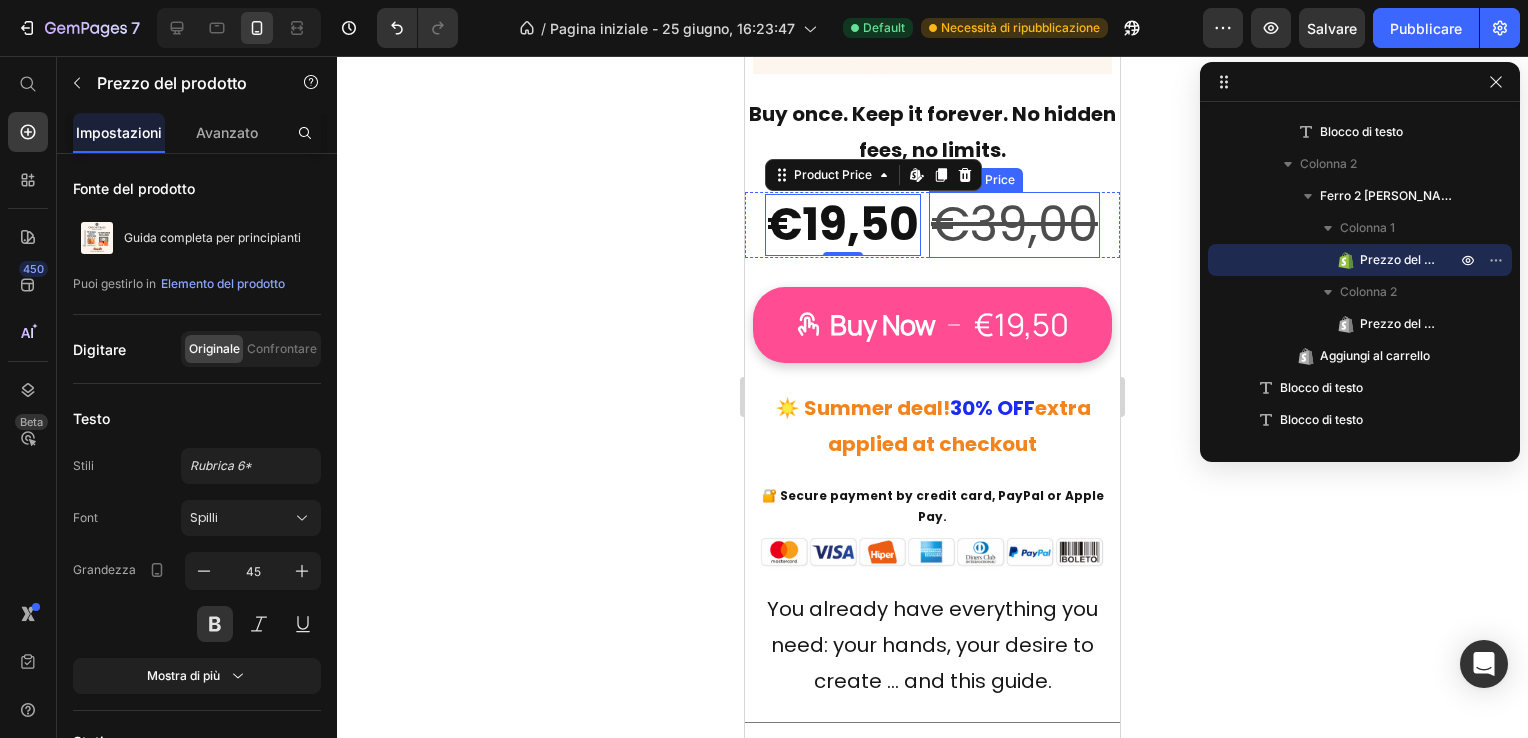 click on "€39,00" at bounding box center [1014, 225] 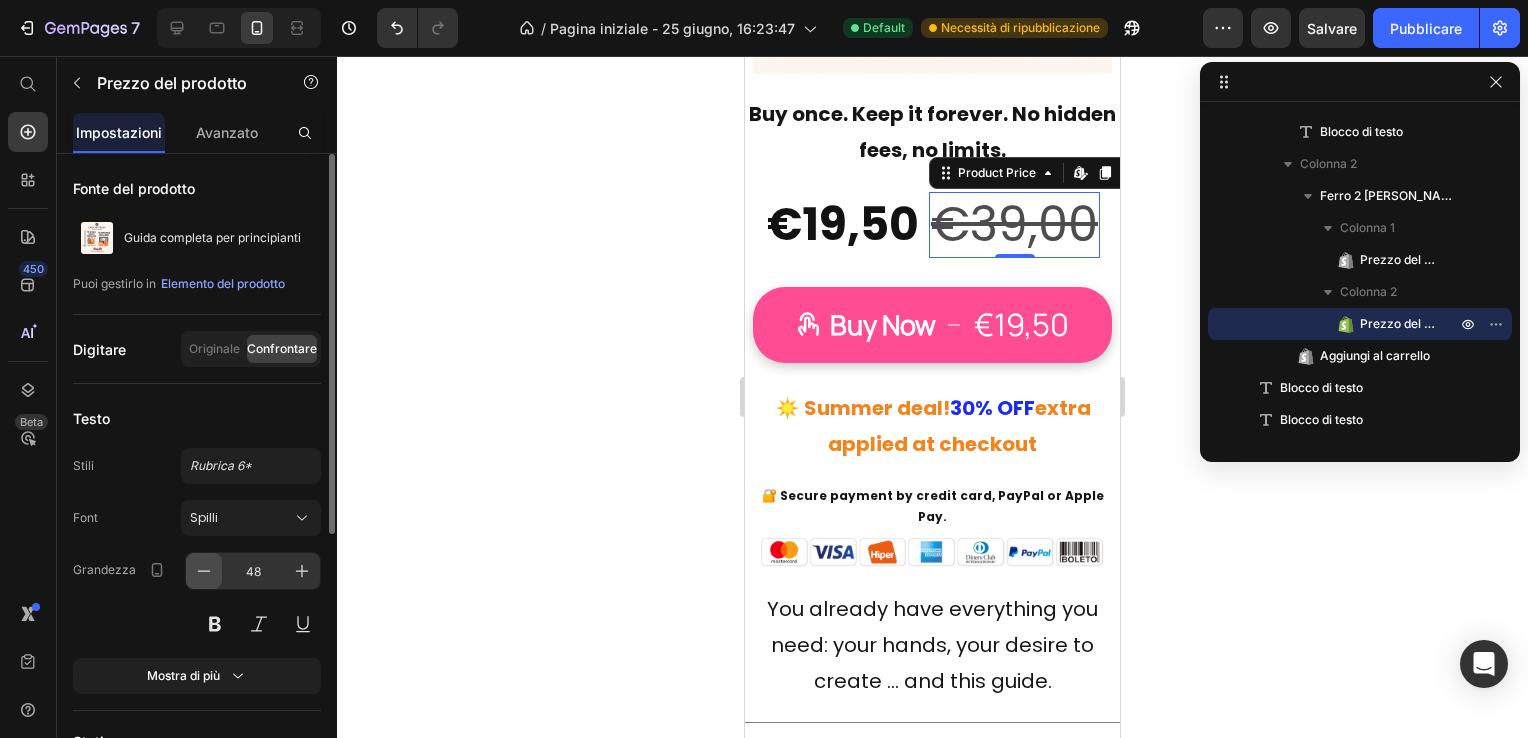 click 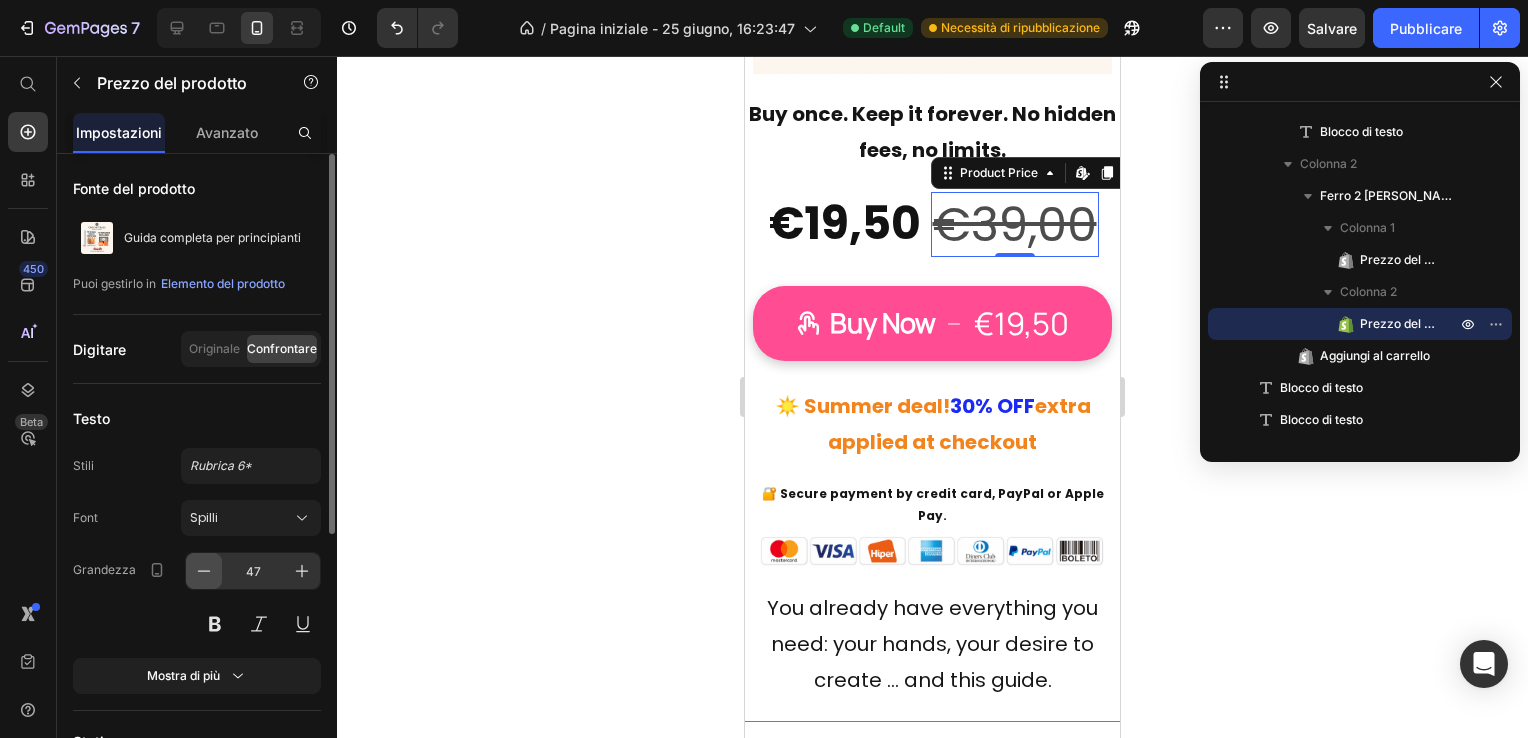 click 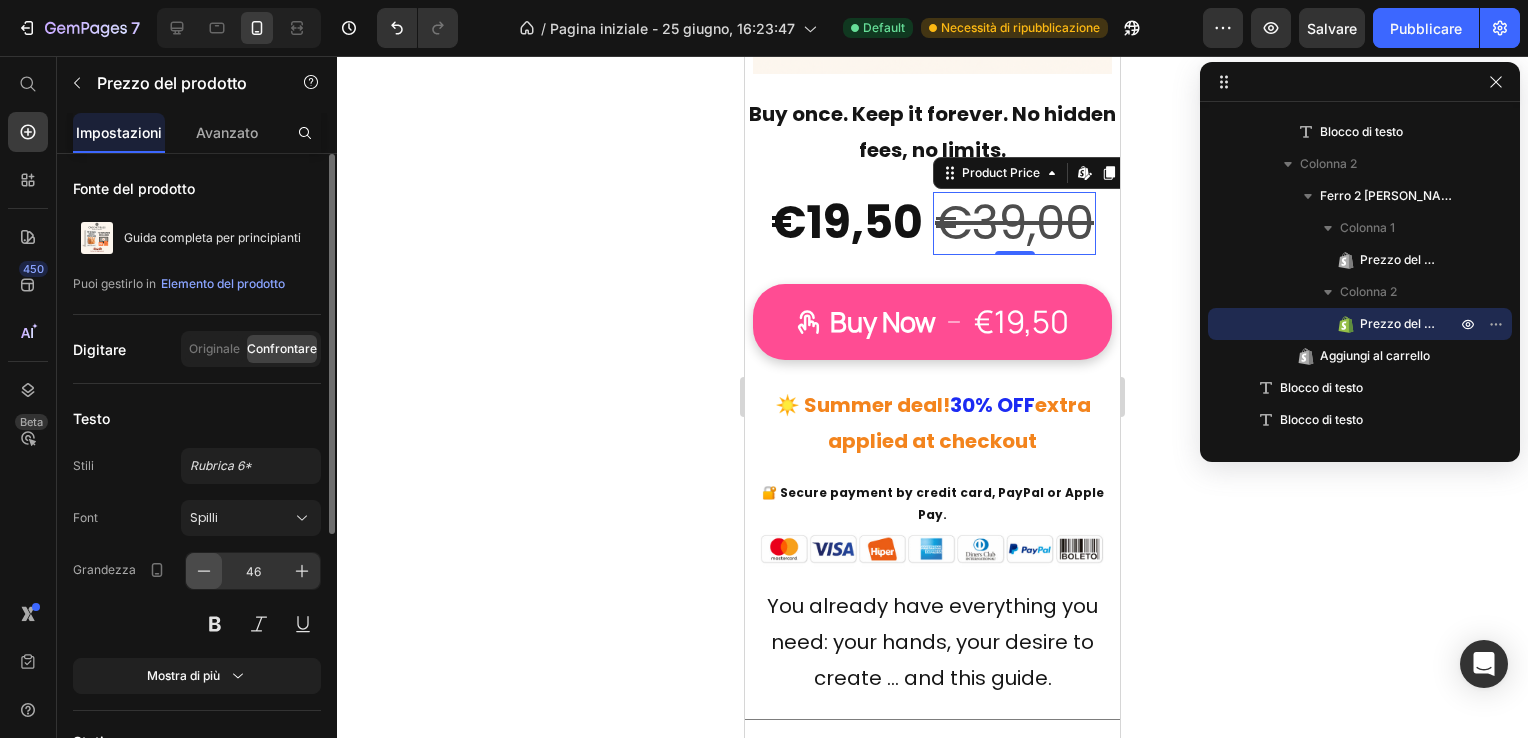 click 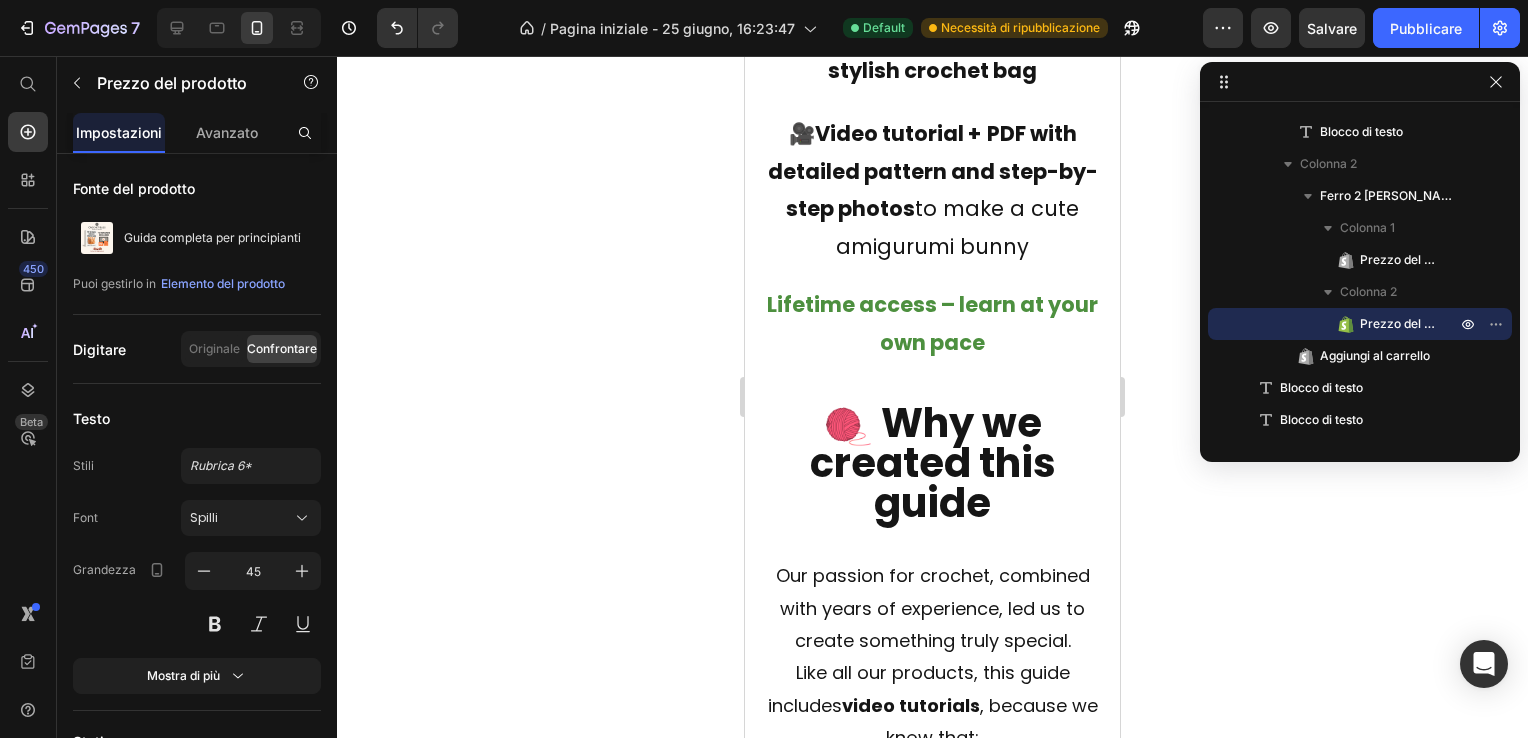 scroll, scrollTop: 2129, scrollLeft: 0, axis: vertical 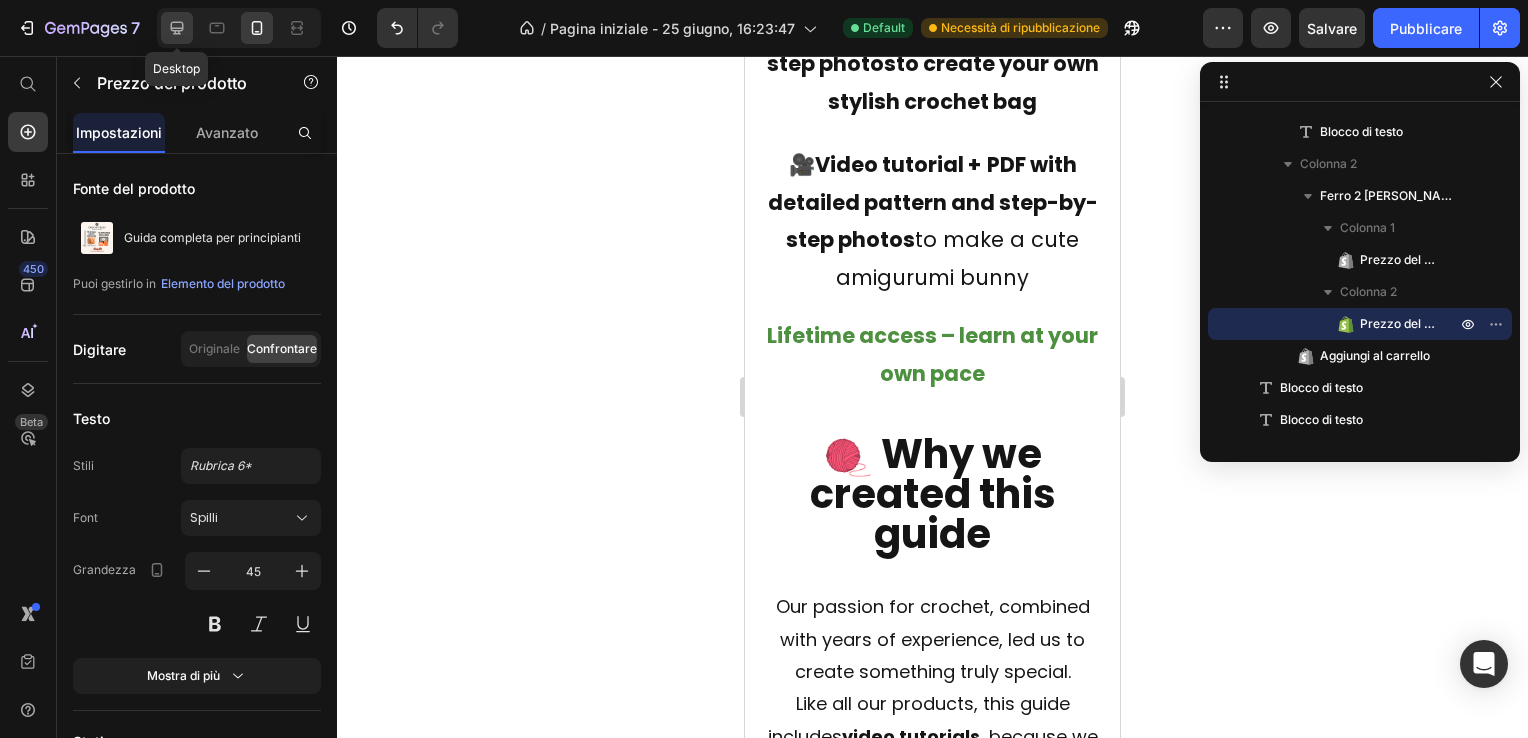 click 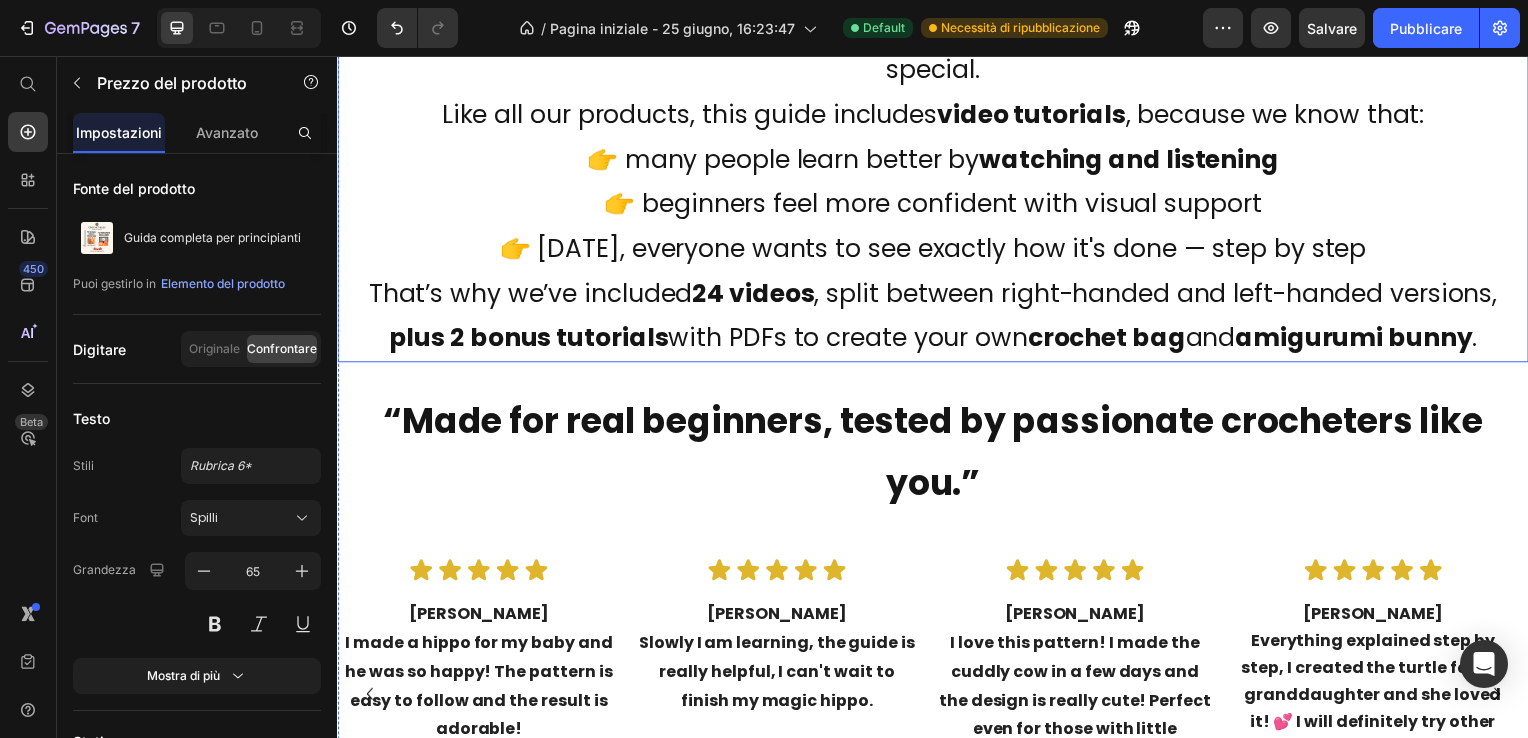 scroll, scrollTop: 1488, scrollLeft: 0, axis: vertical 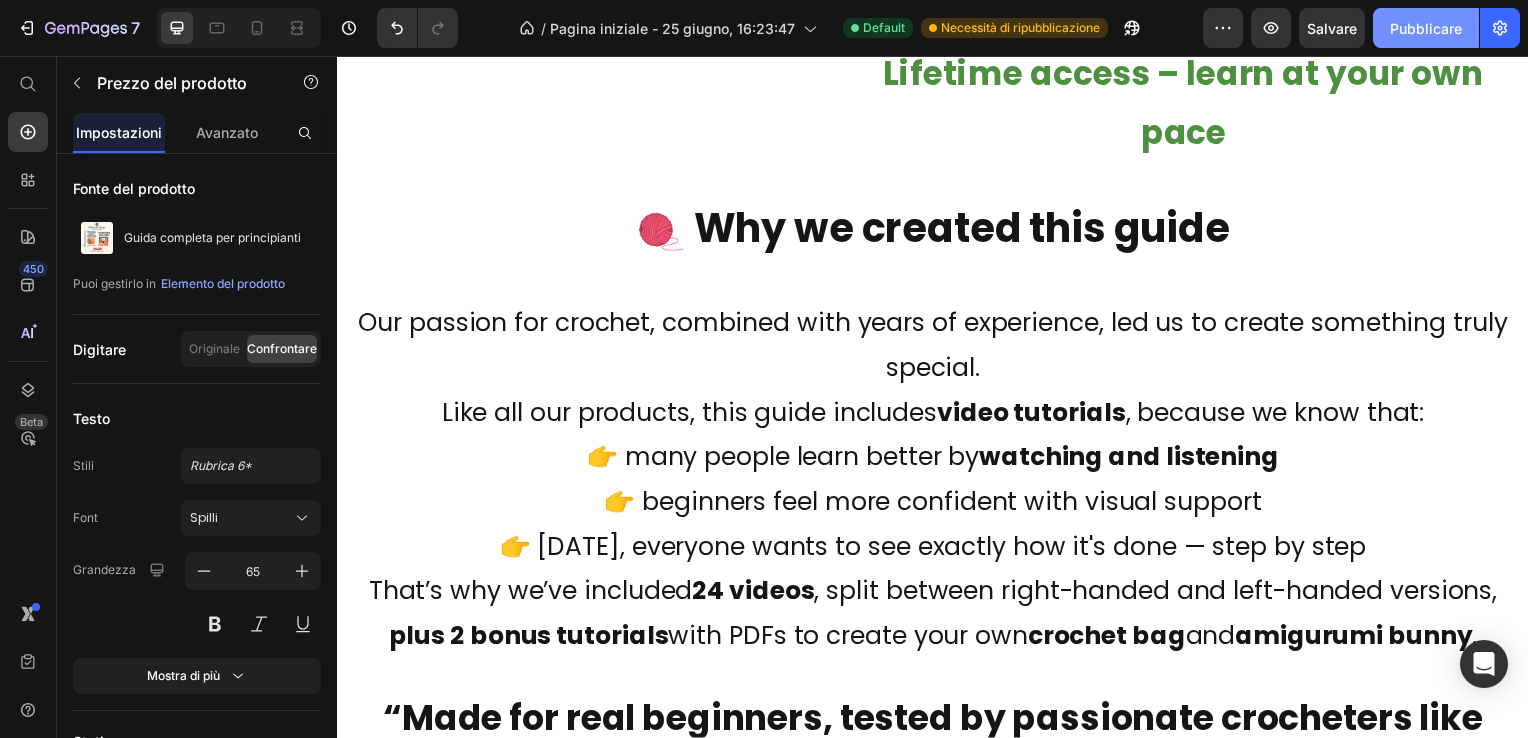 click on "Pubblicare" 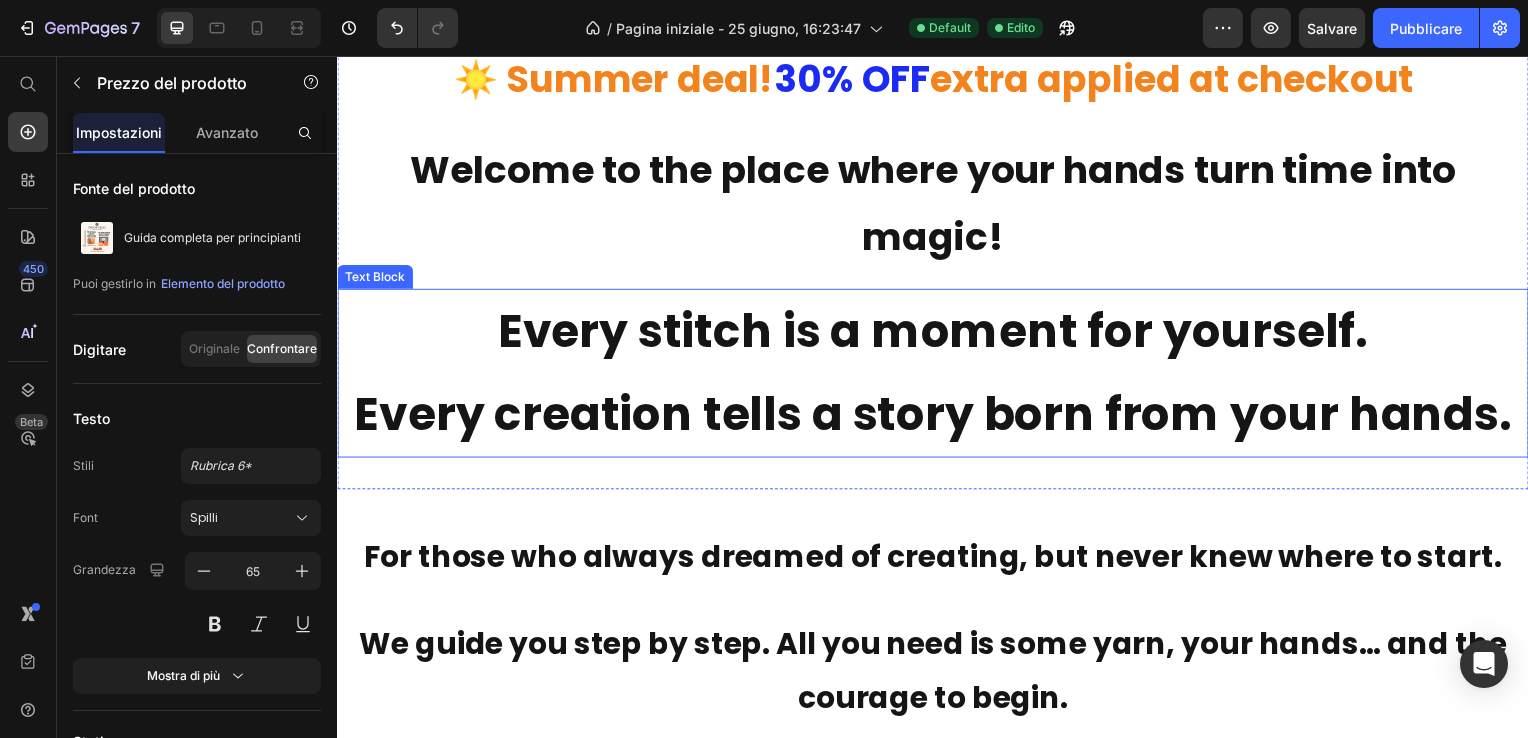 scroll, scrollTop: 0, scrollLeft: 0, axis: both 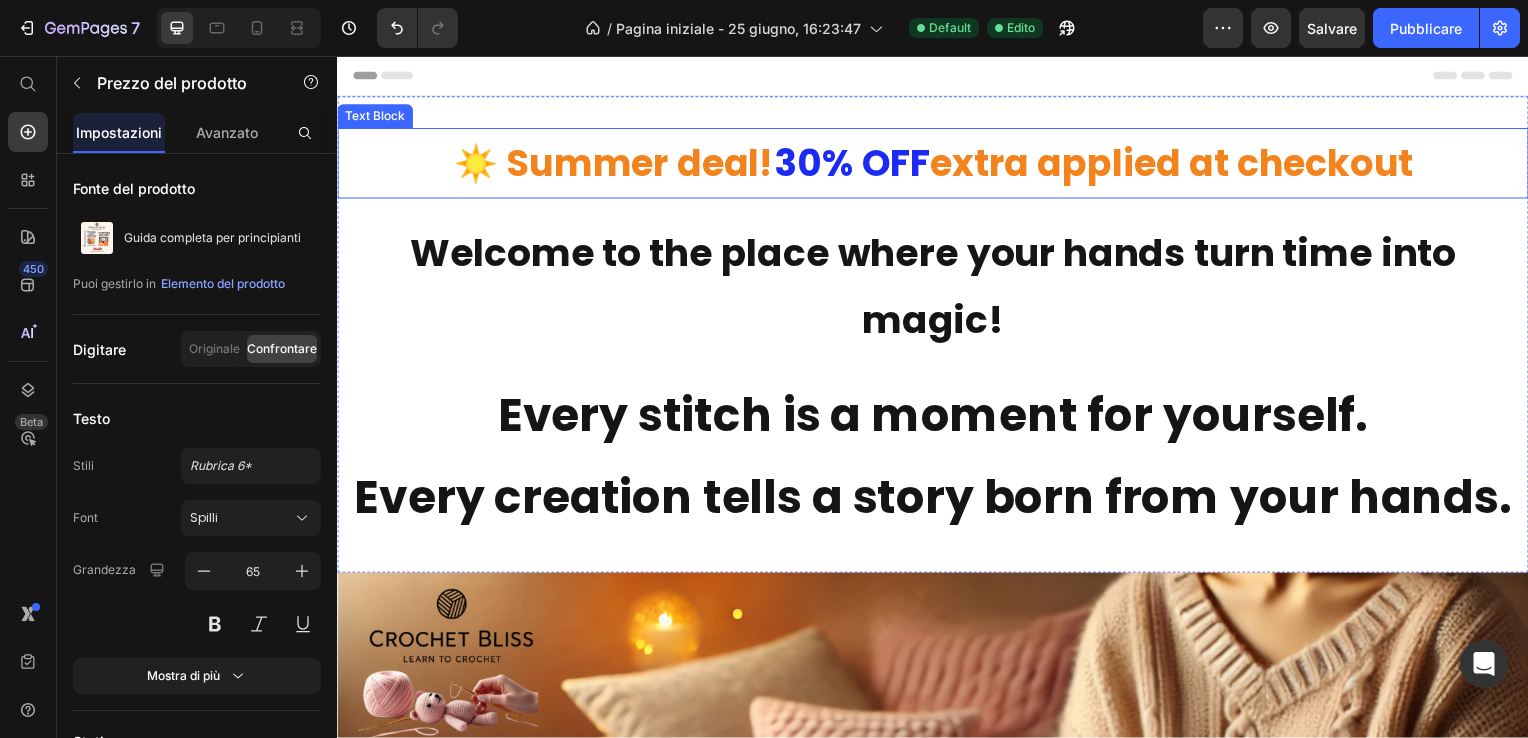 click on "☀️ Summer deal!  30% OFF  extra applied at checkout" at bounding box center [937, 164] 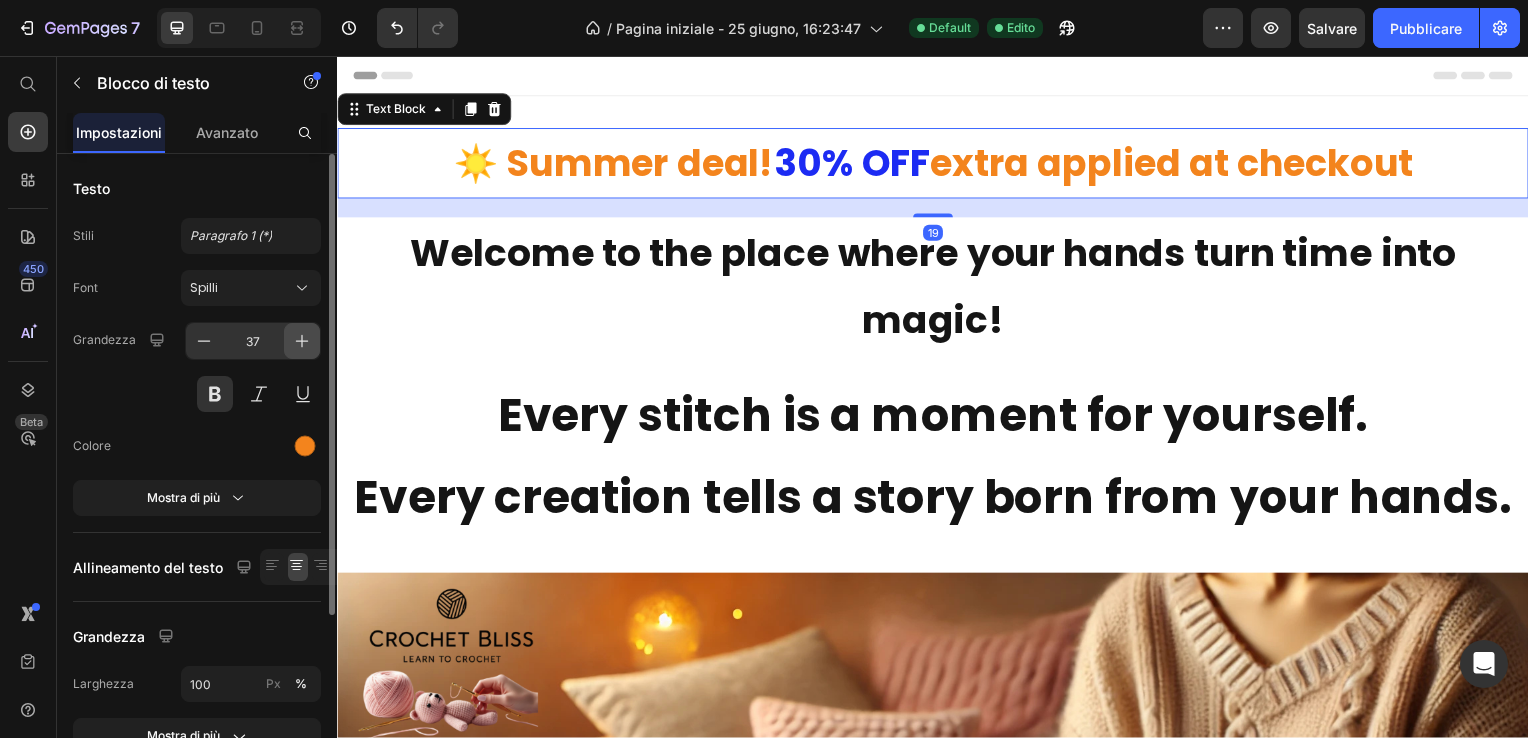 click 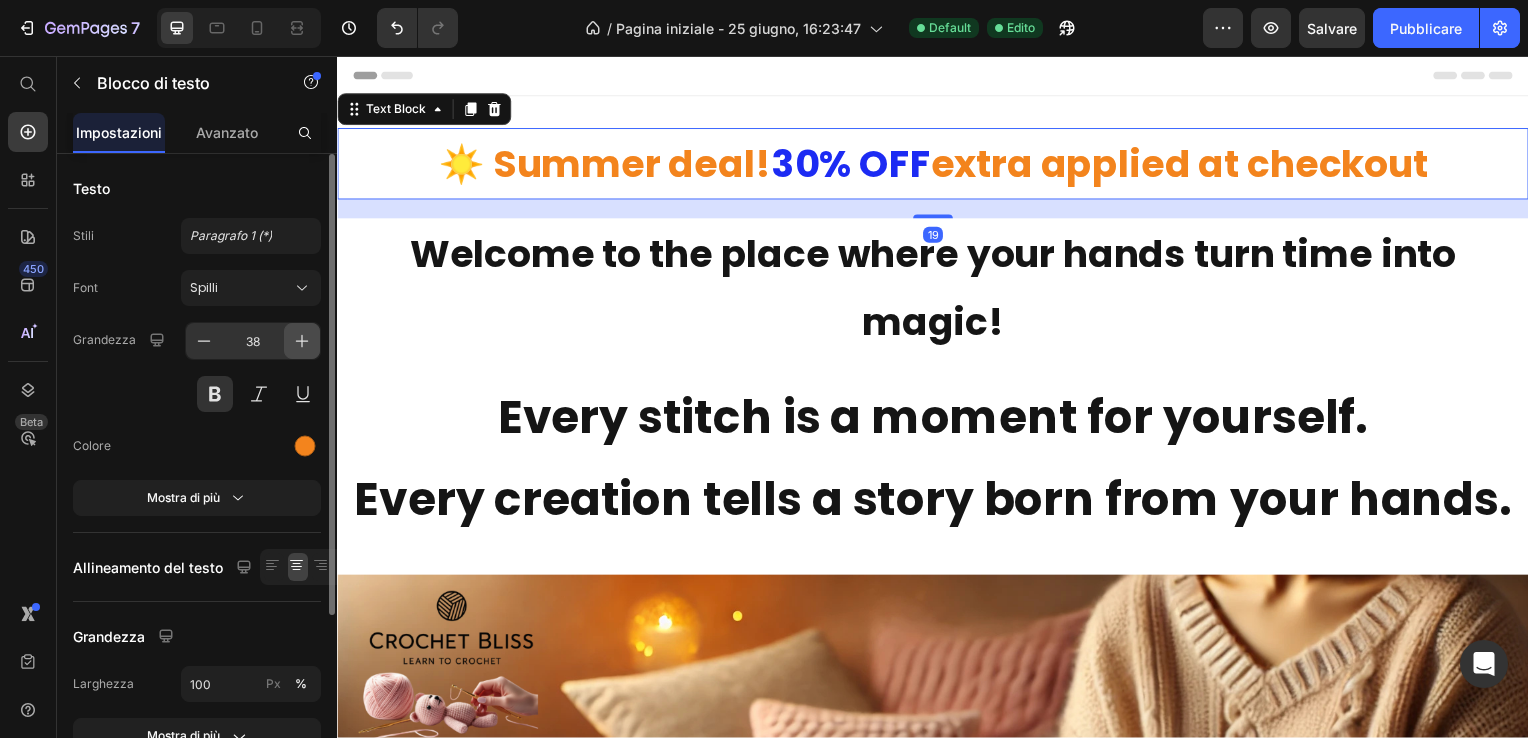 click 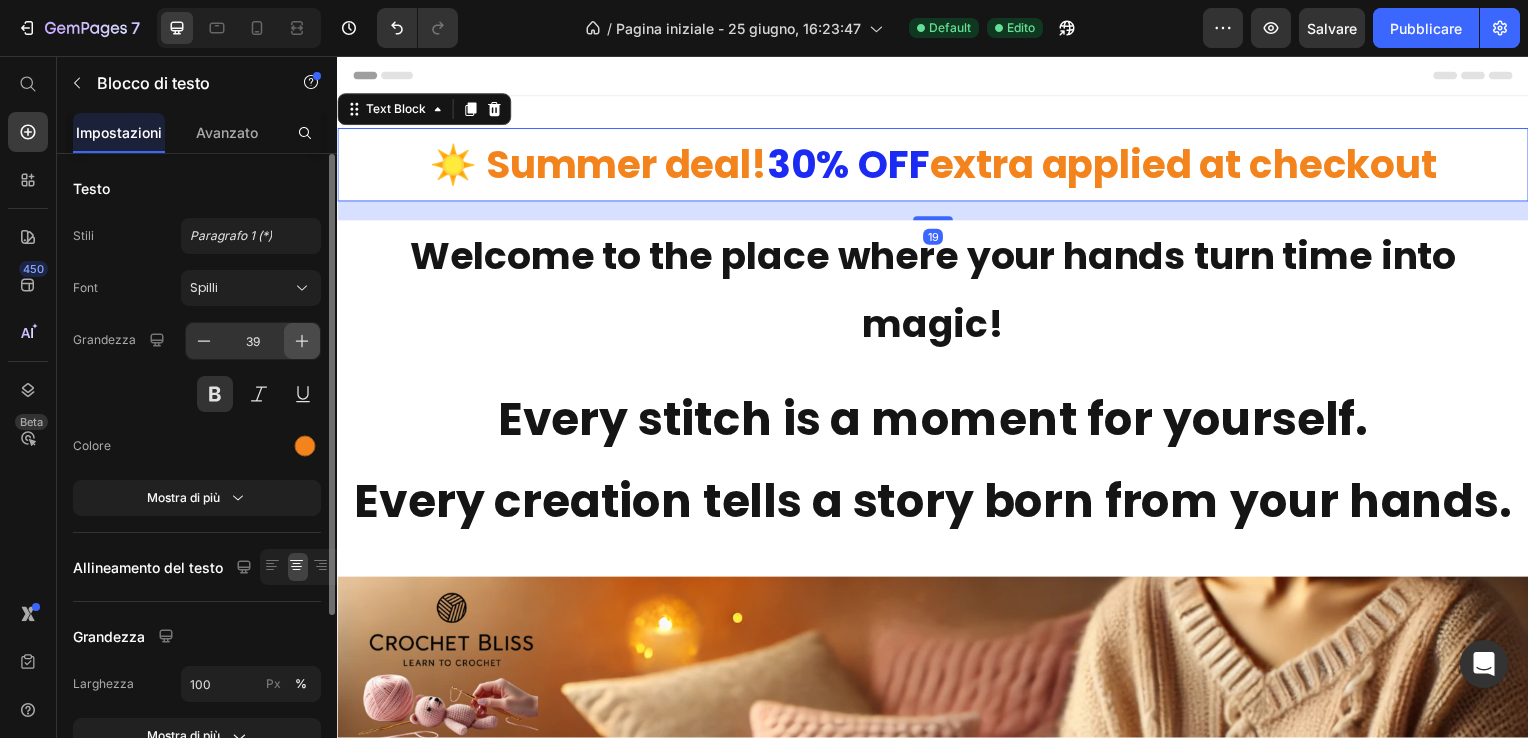click 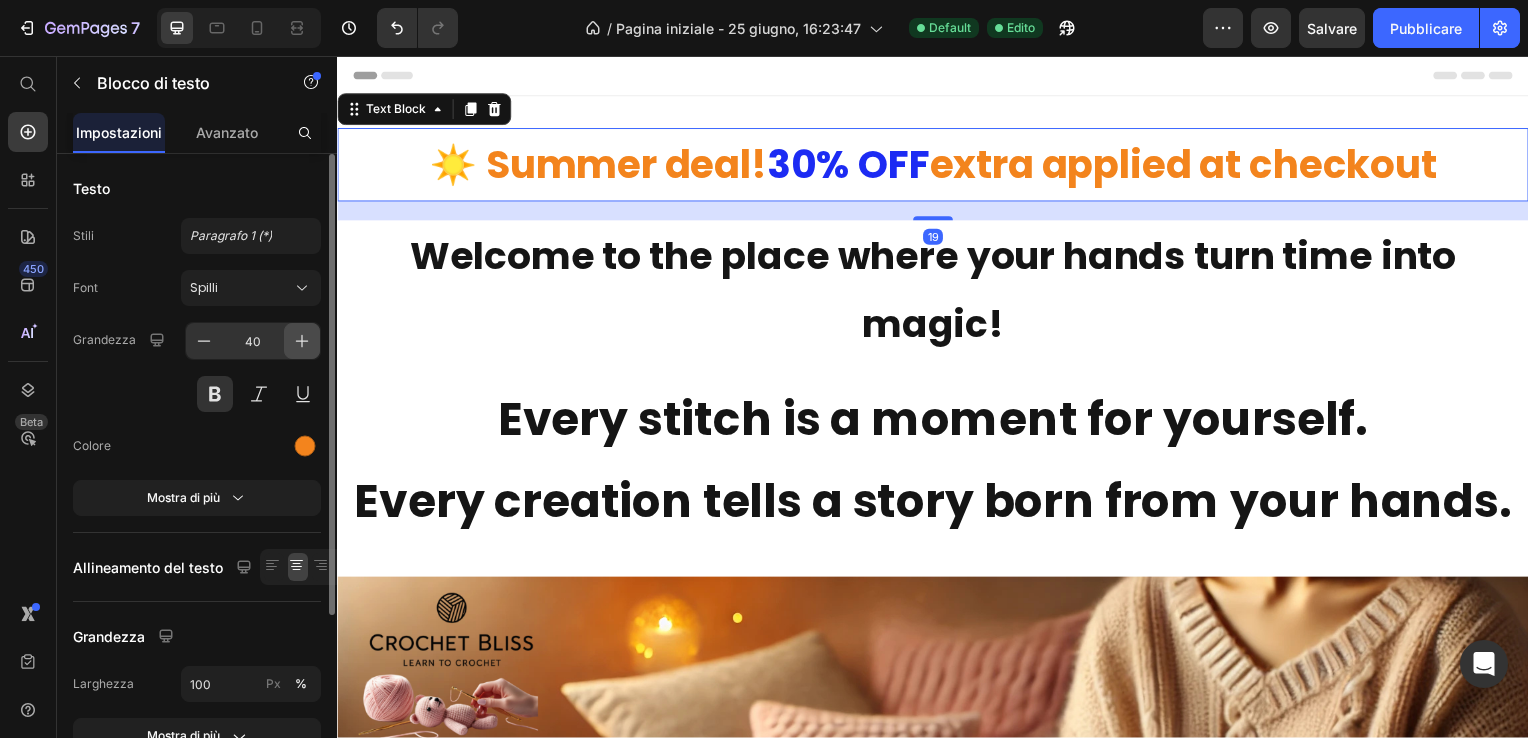 click 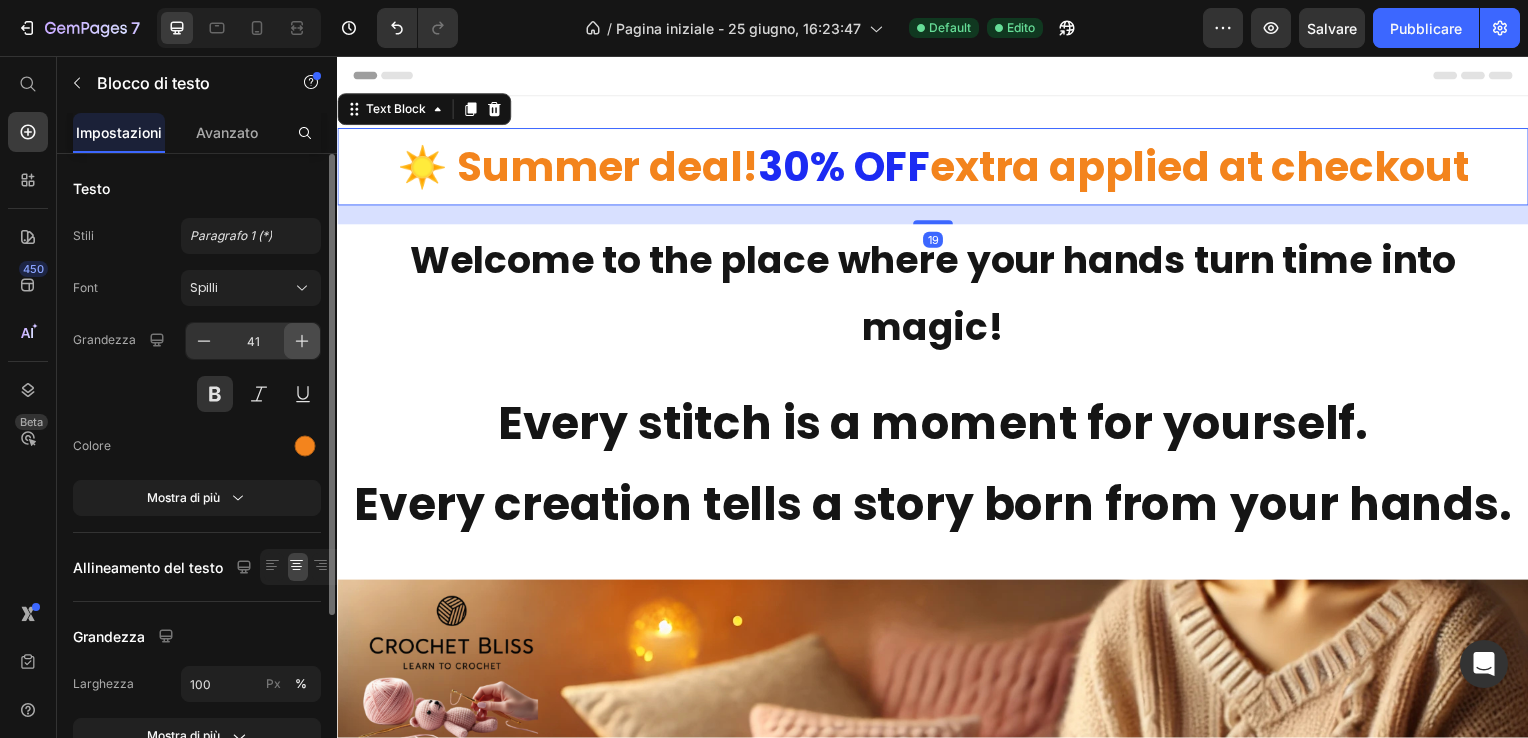 click 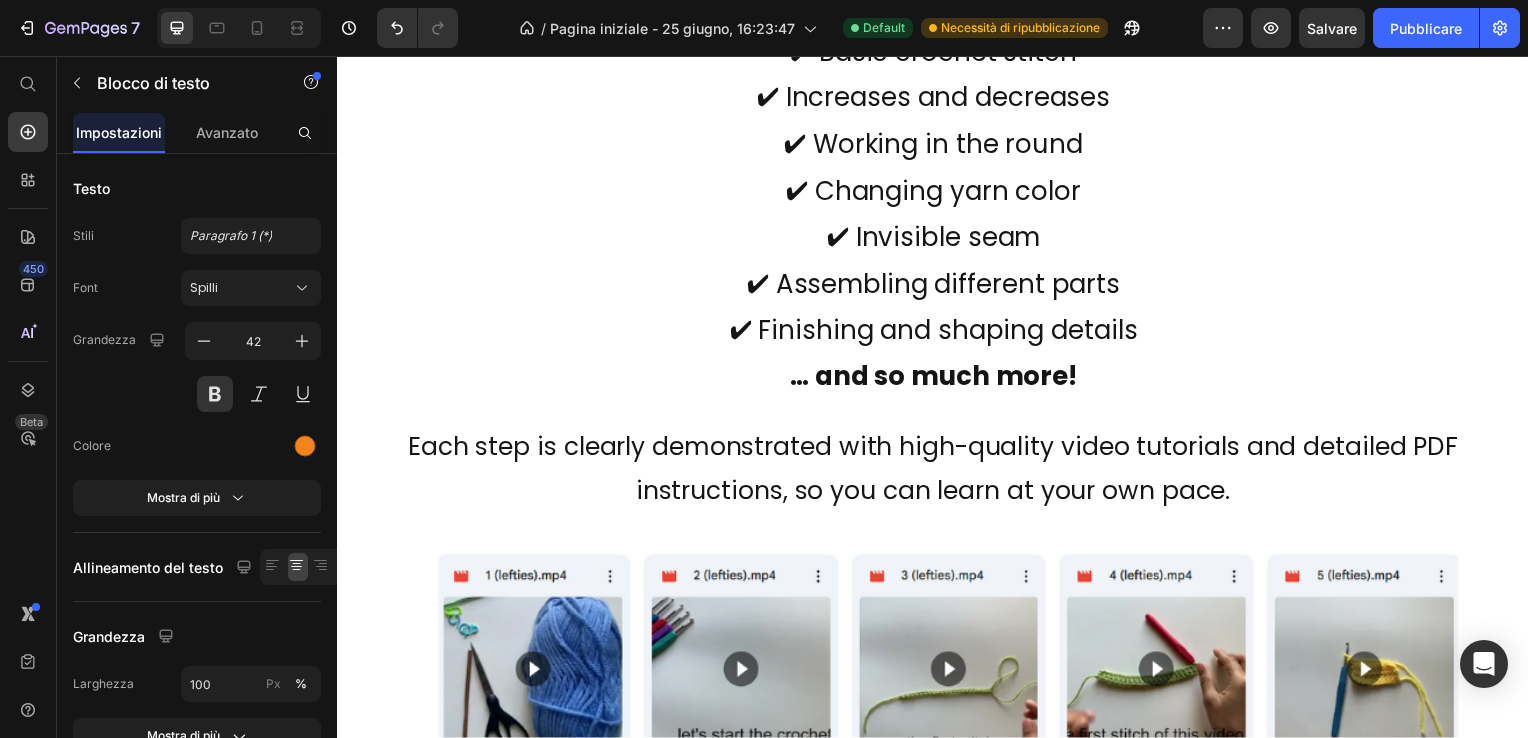 scroll, scrollTop: 6700, scrollLeft: 0, axis: vertical 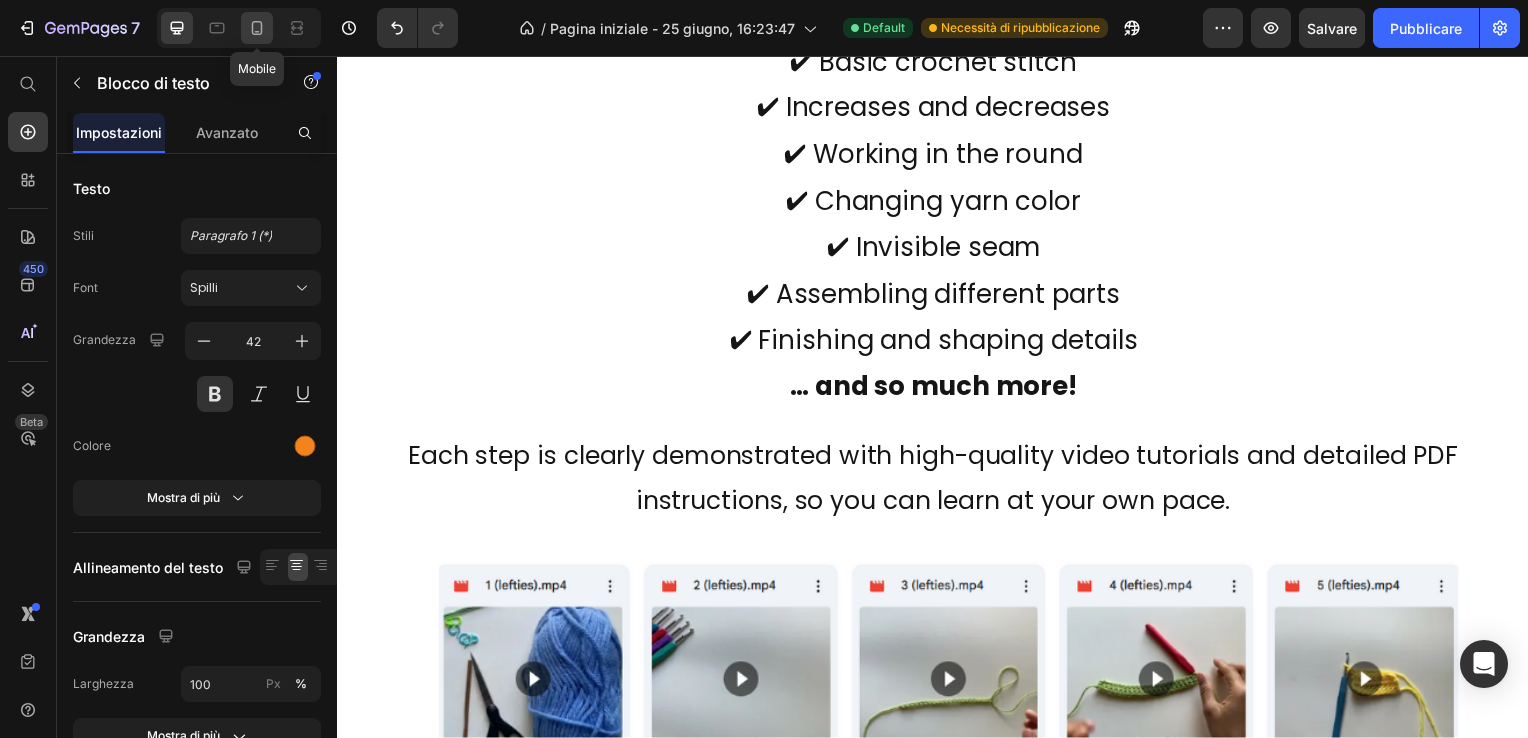 click 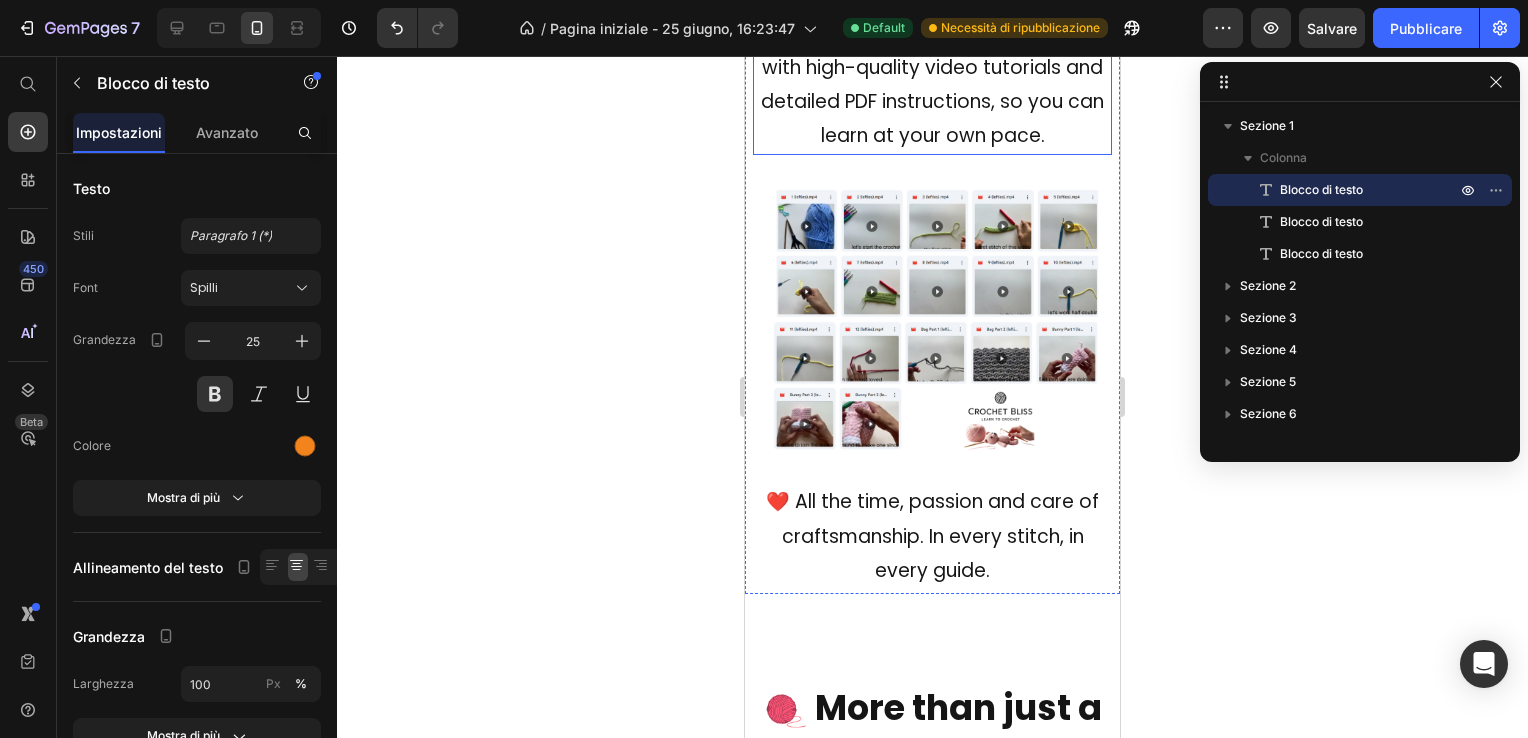scroll, scrollTop: 7208, scrollLeft: 0, axis: vertical 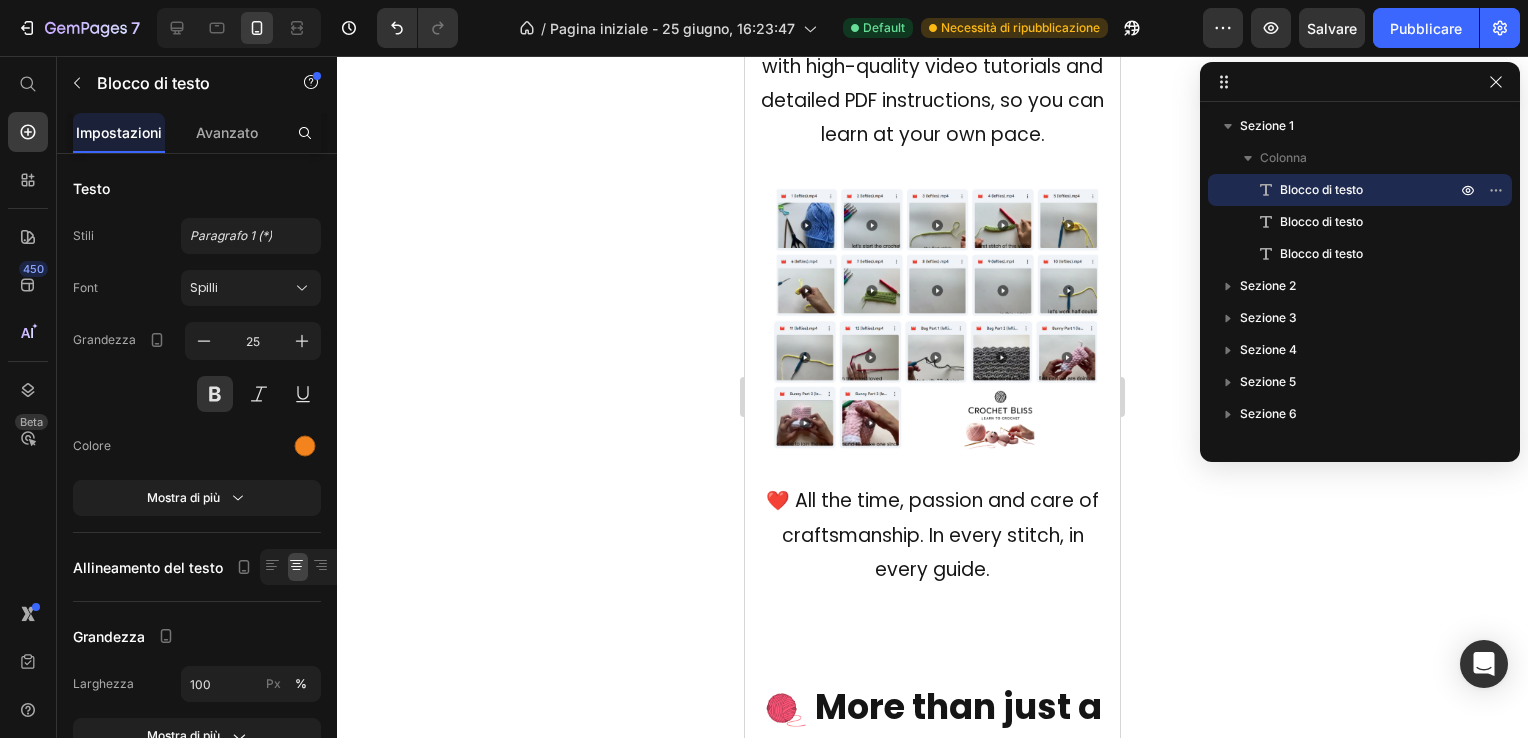 click 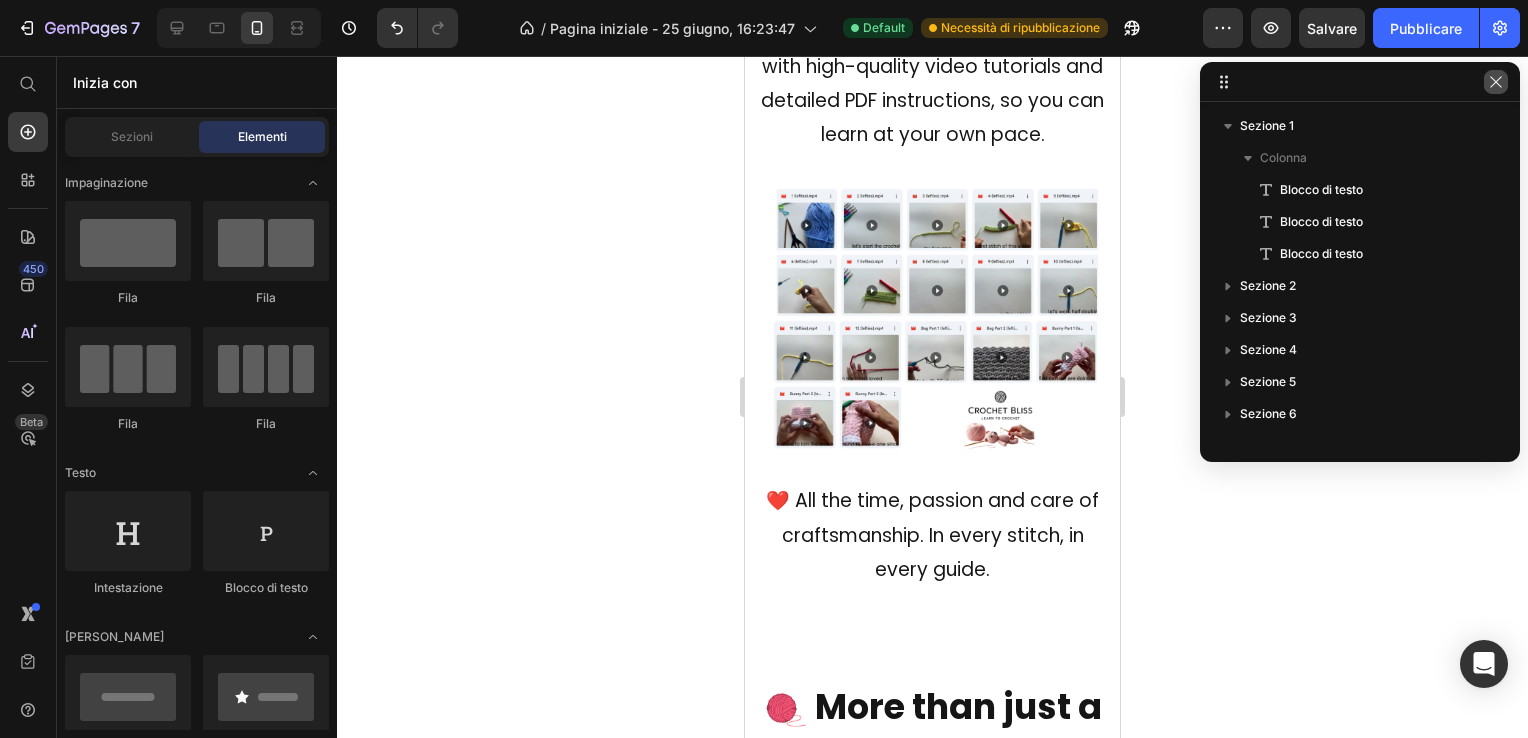 click 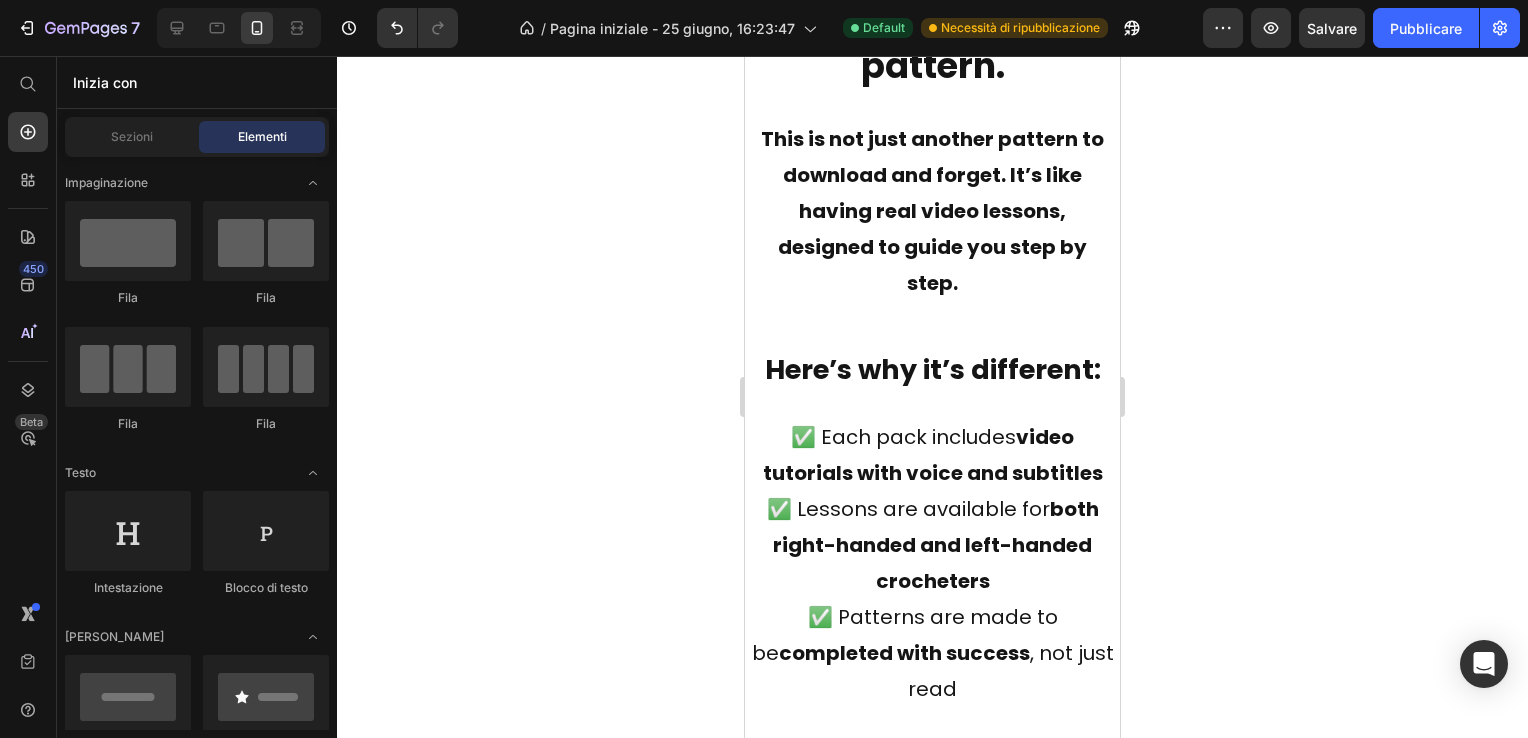 scroll, scrollTop: 7908, scrollLeft: 0, axis: vertical 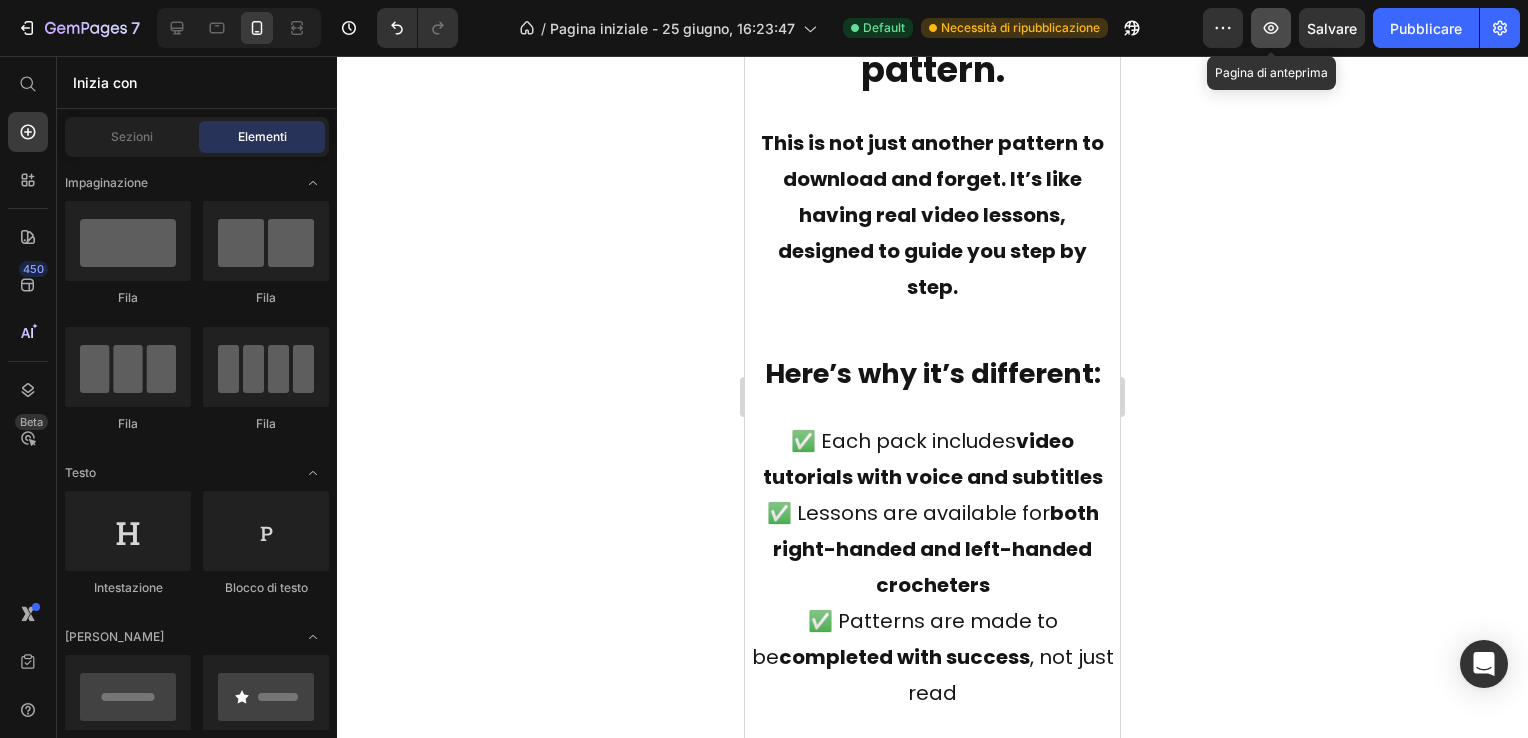 click 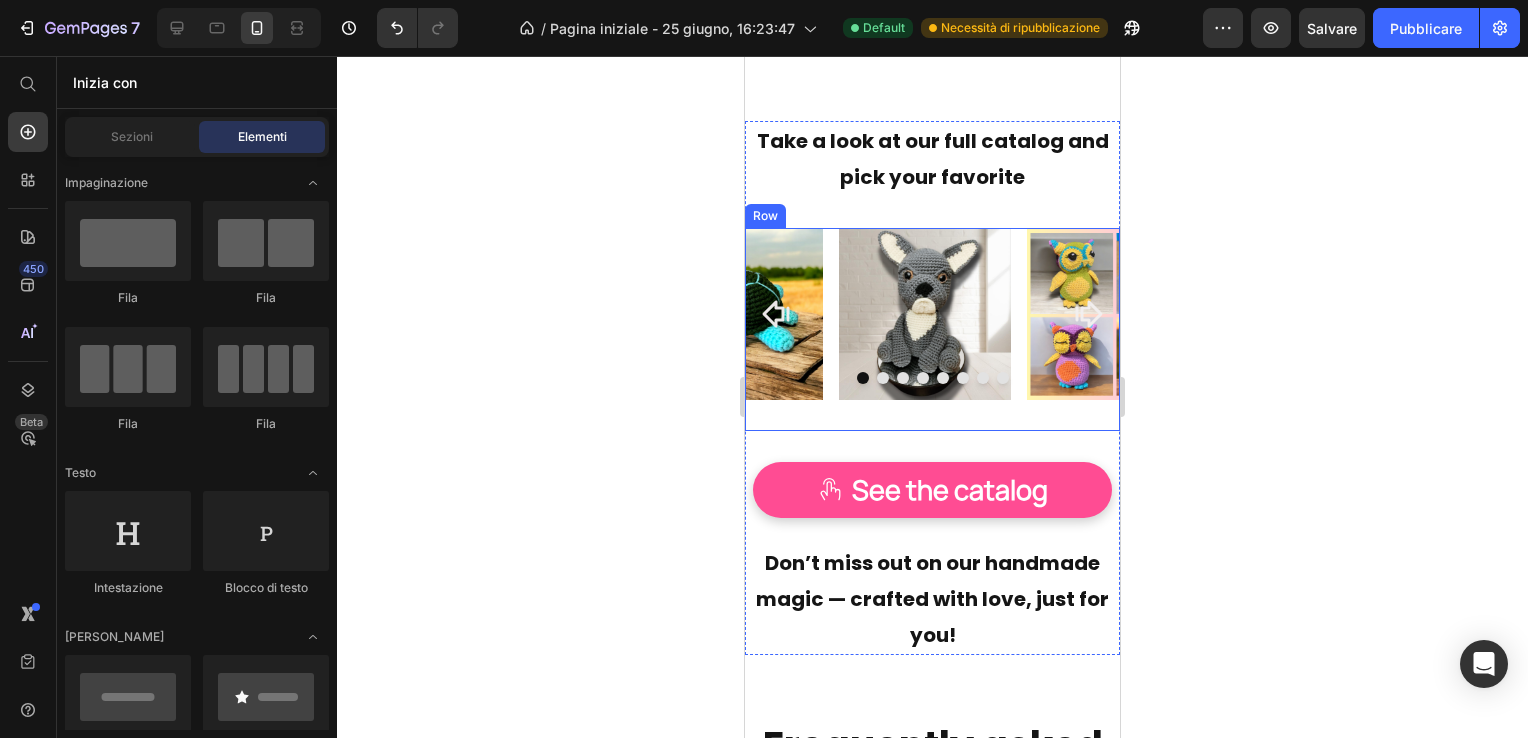 scroll, scrollTop: 17208, scrollLeft: 0, axis: vertical 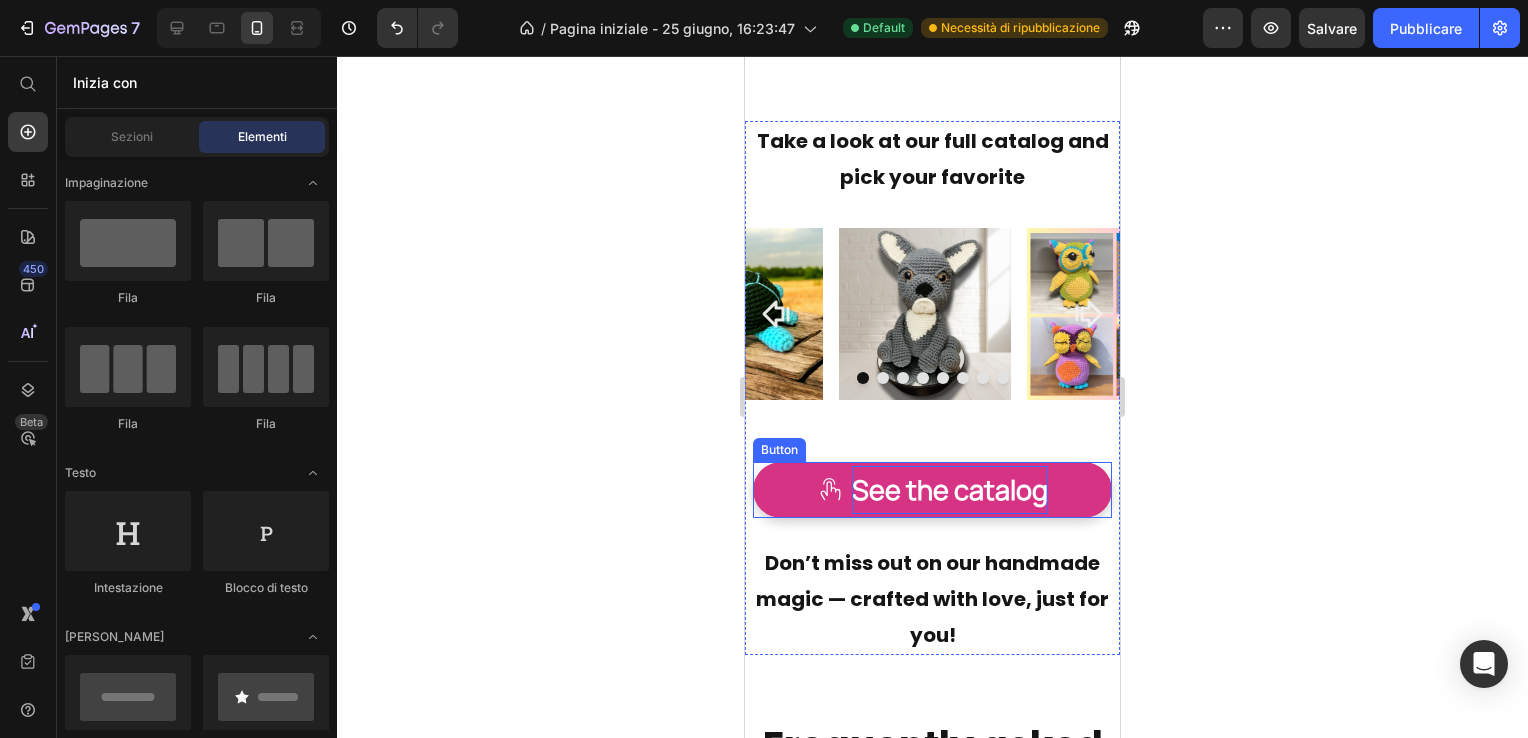 click on "See the catalog" at bounding box center [950, 490] 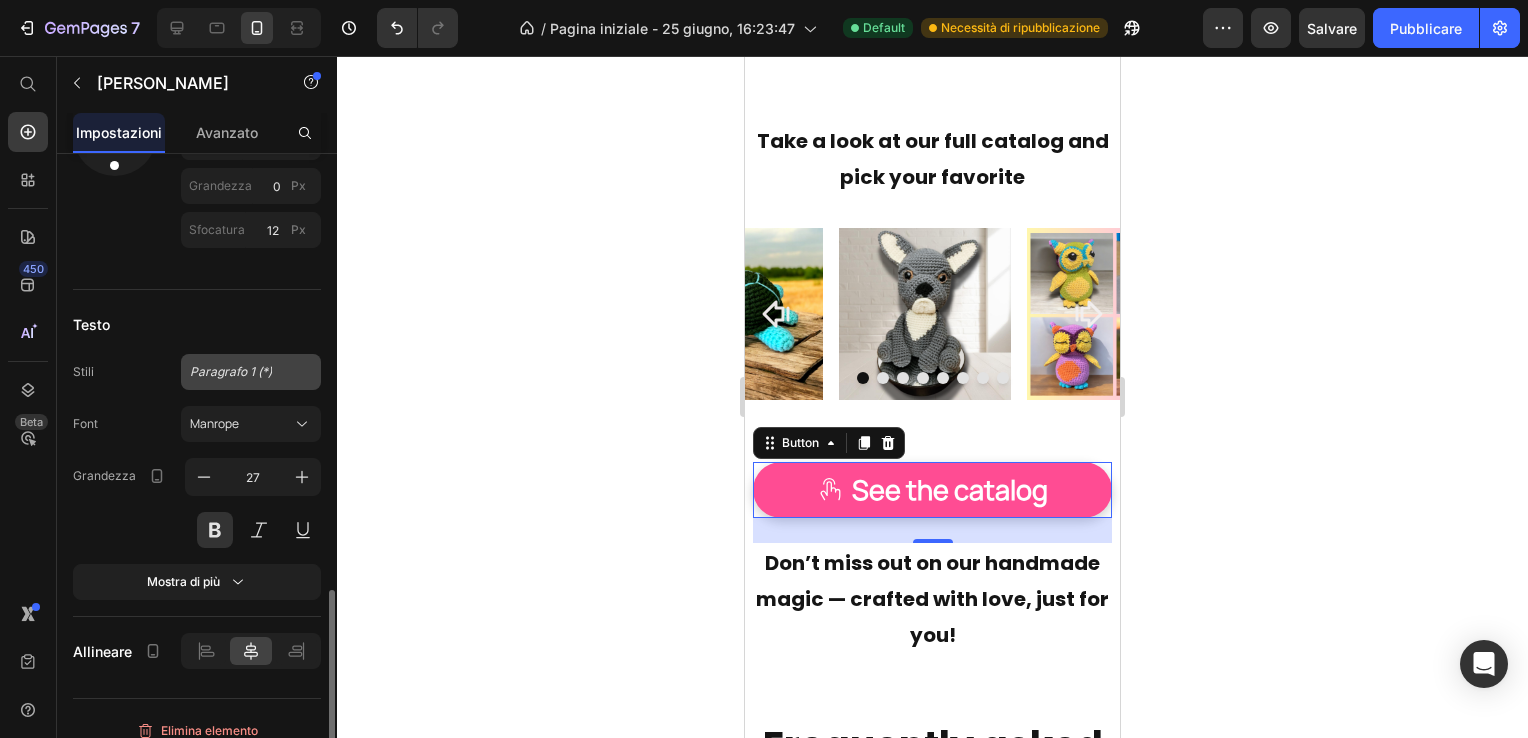 scroll, scrollTop: 1215, scrollLeft: 0, axis: vertical 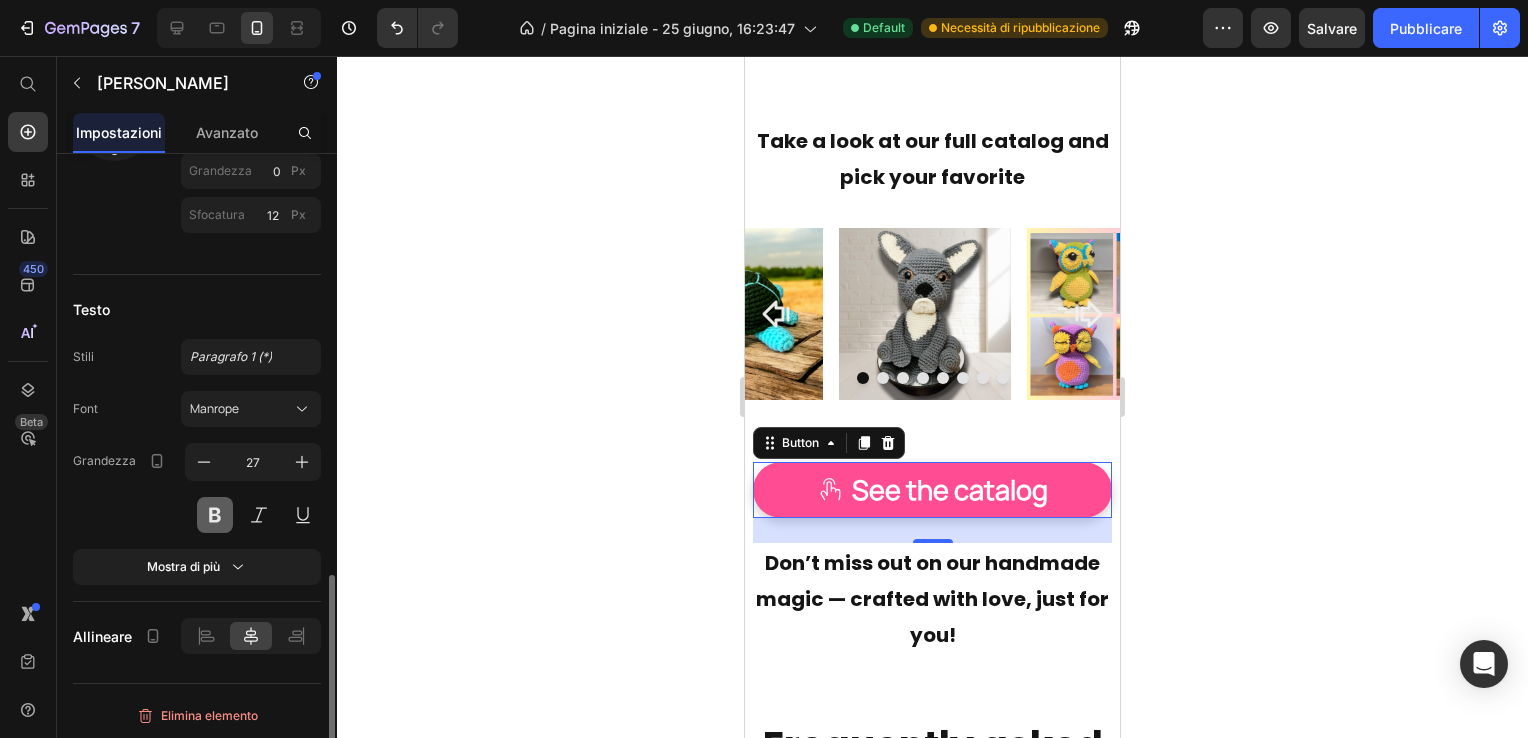 click at bounding box center (215, 515) 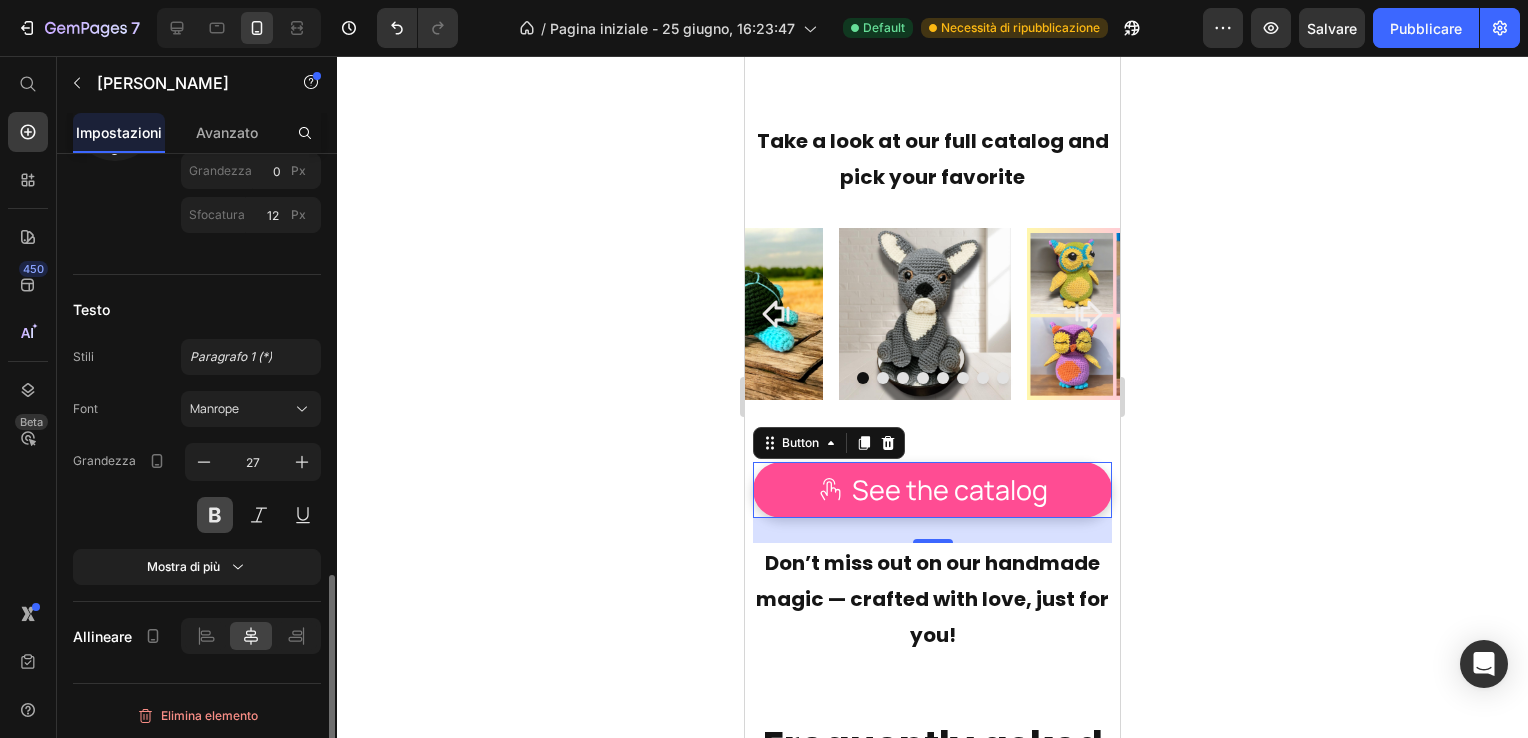 click at bounding box center (215, 515) 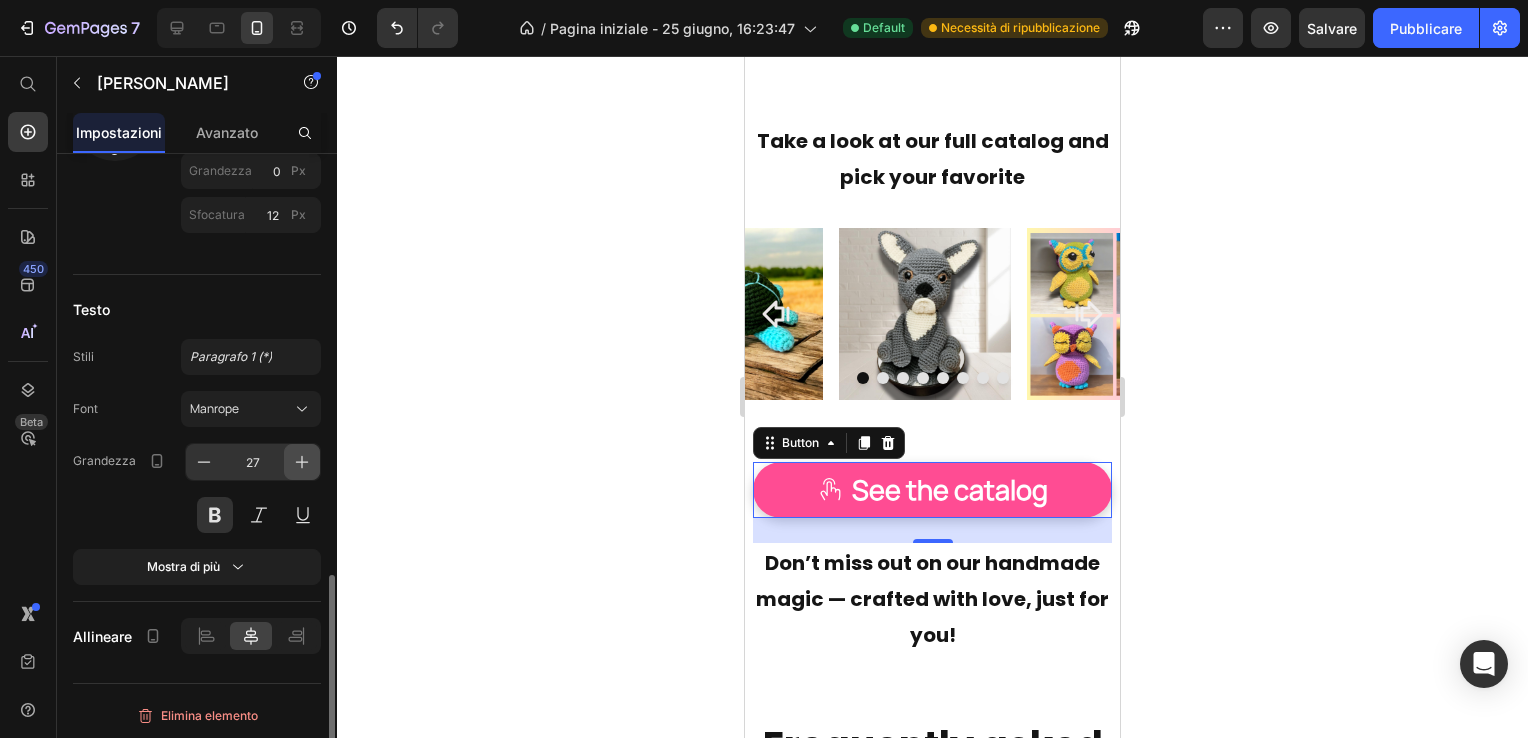click 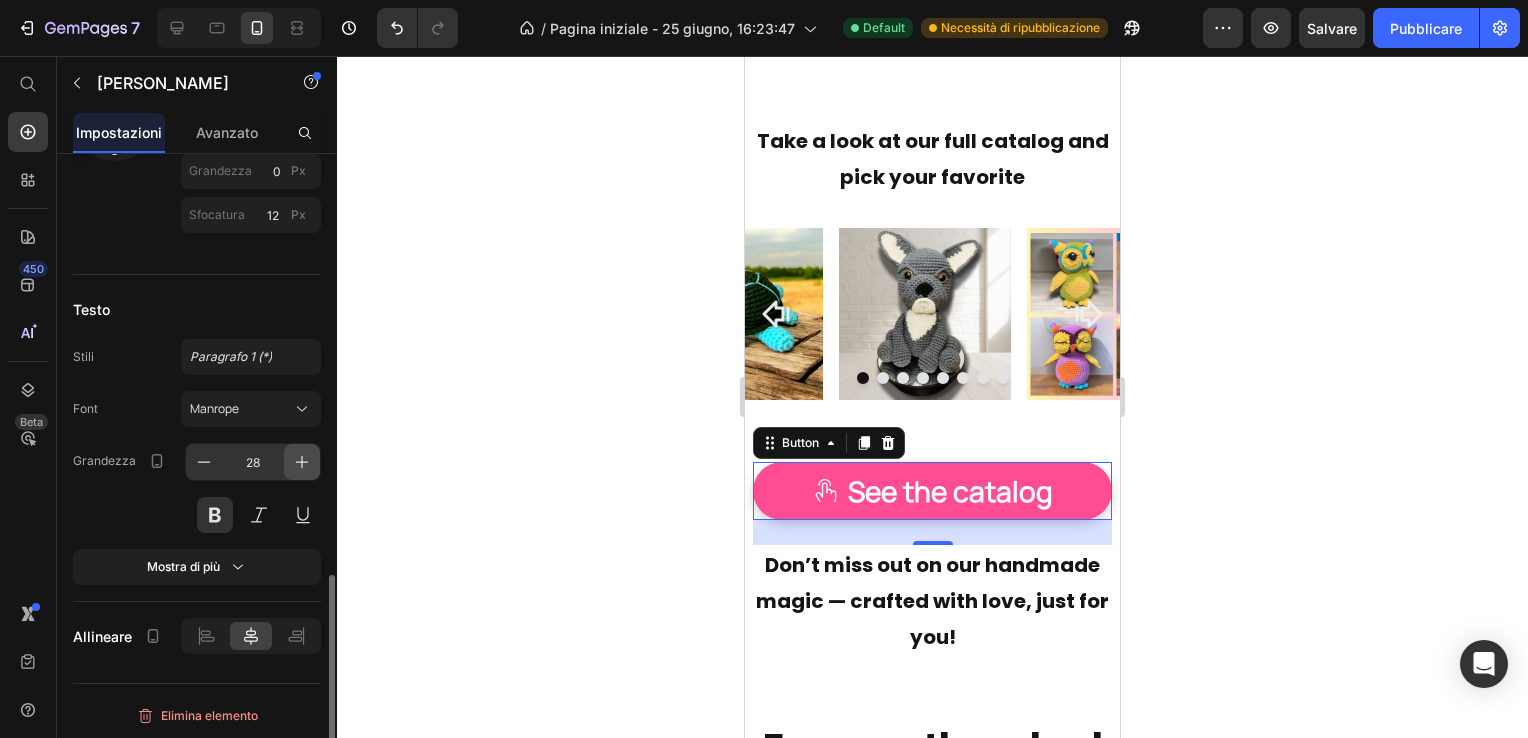 click 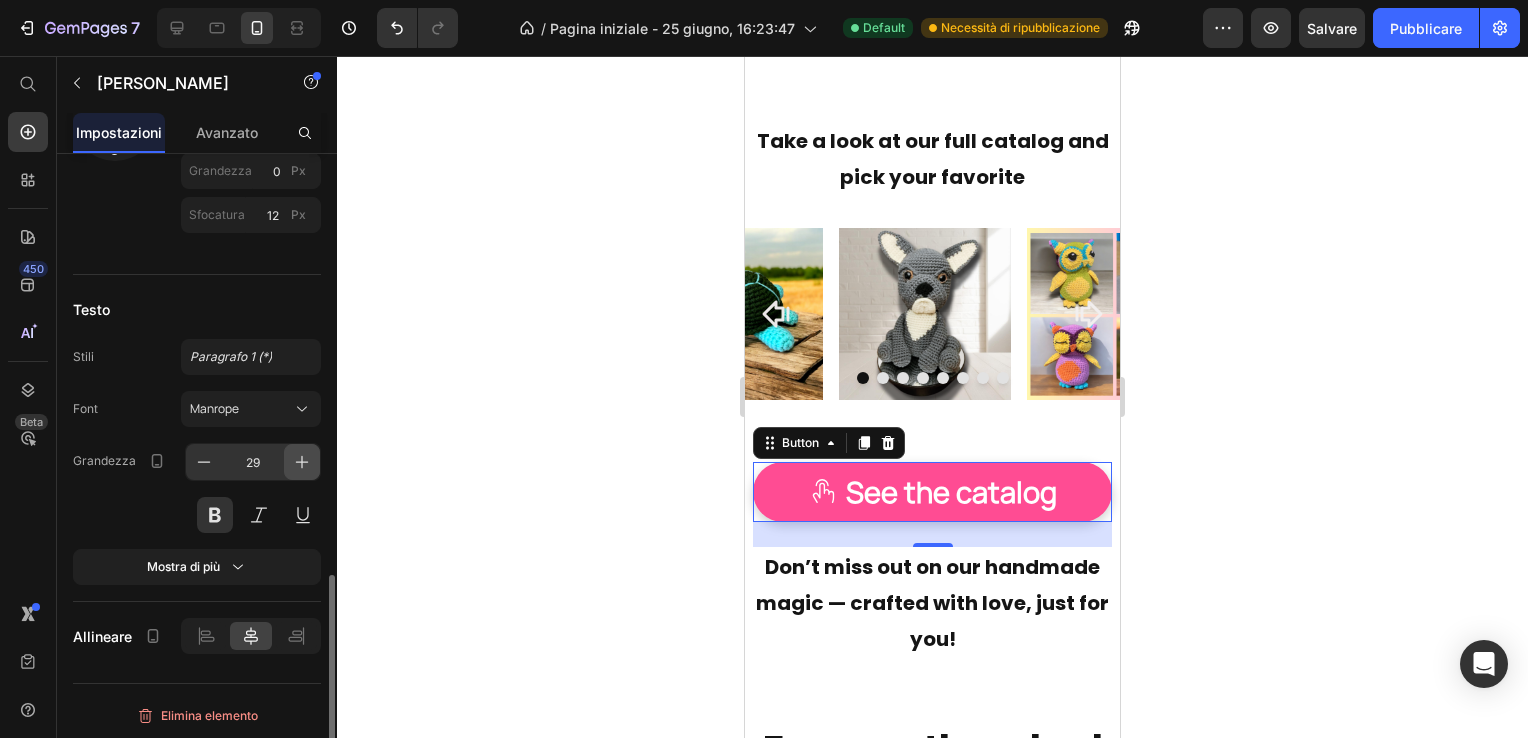 click 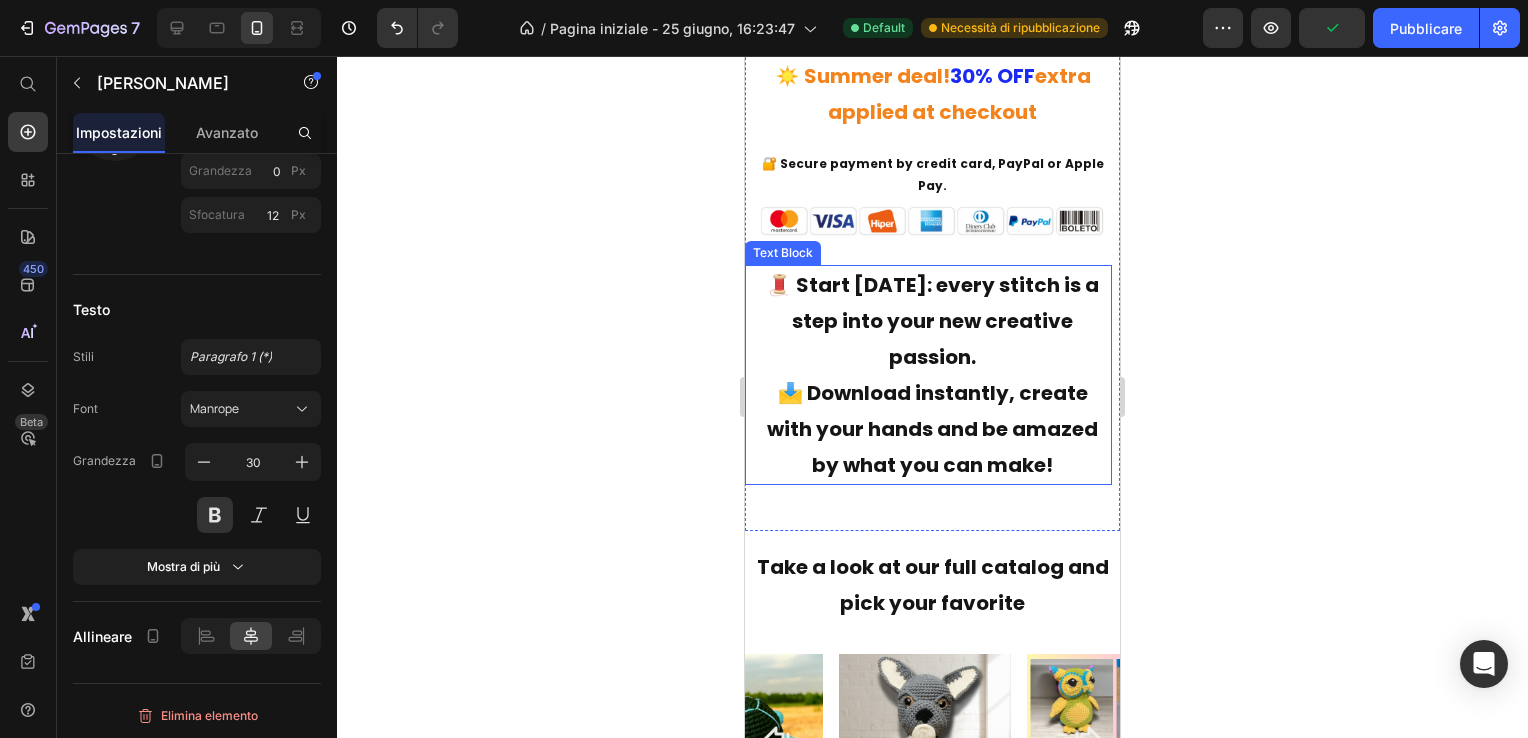 scroll, scrollTop: 16508, scrollLeft: 0, axis: vertical 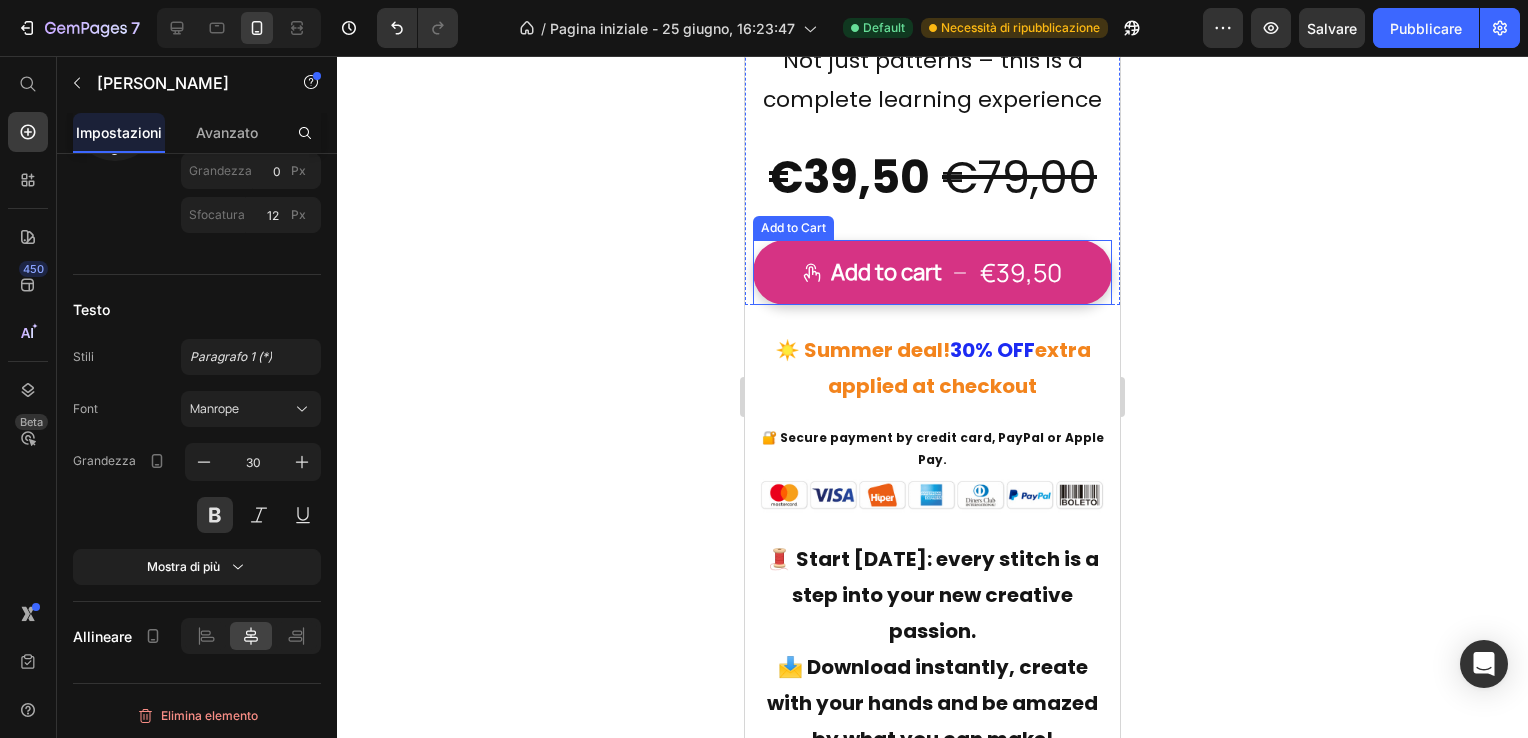 click on "€39,50" at bounding box center [1021, 272] 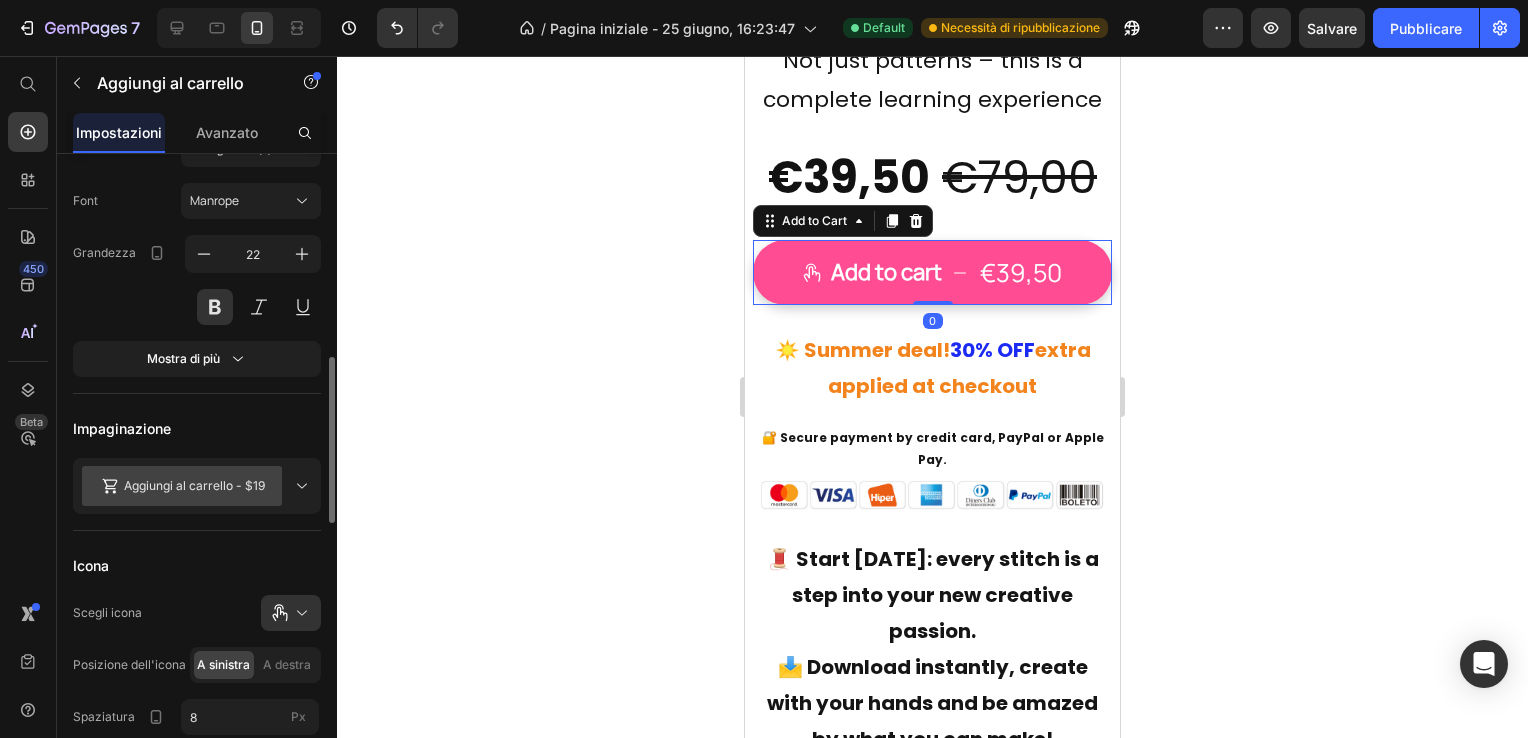 scroll, scrollTop: 500, scrollLeft: 0, axis: vertical 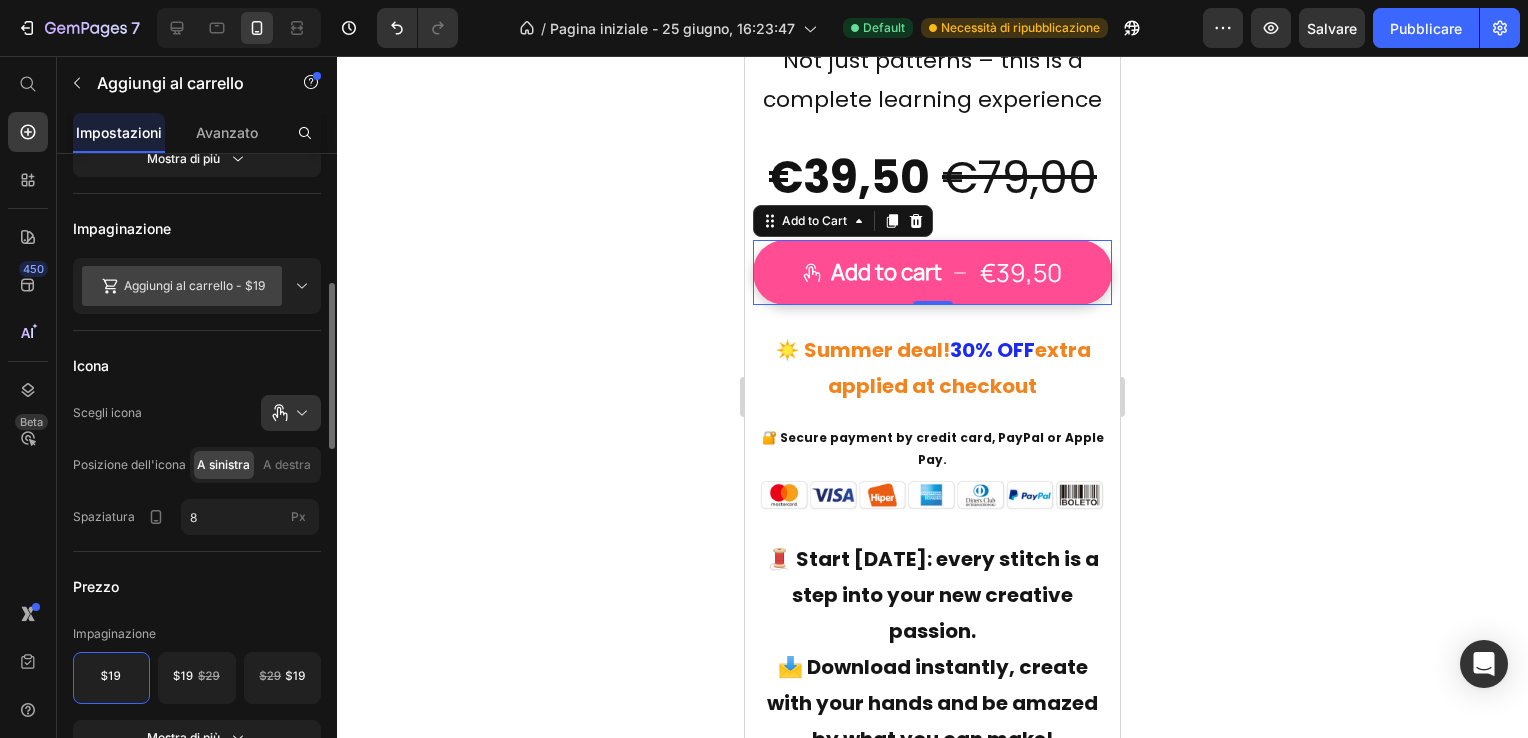 click on "Aggiungi al carrello - $19" at bounding box center (194, 286) 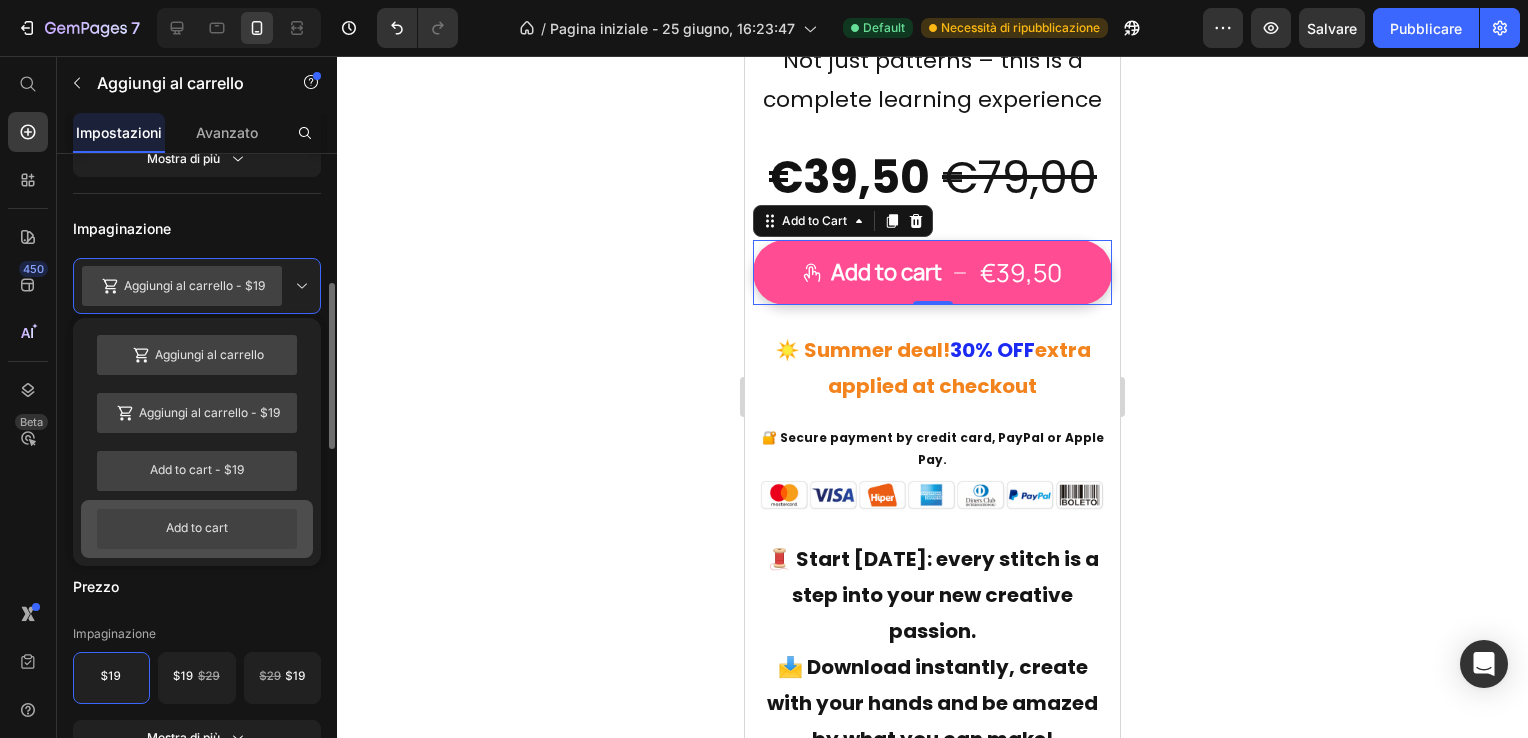 click on "Add to cart" at bounding box center [197, 529] 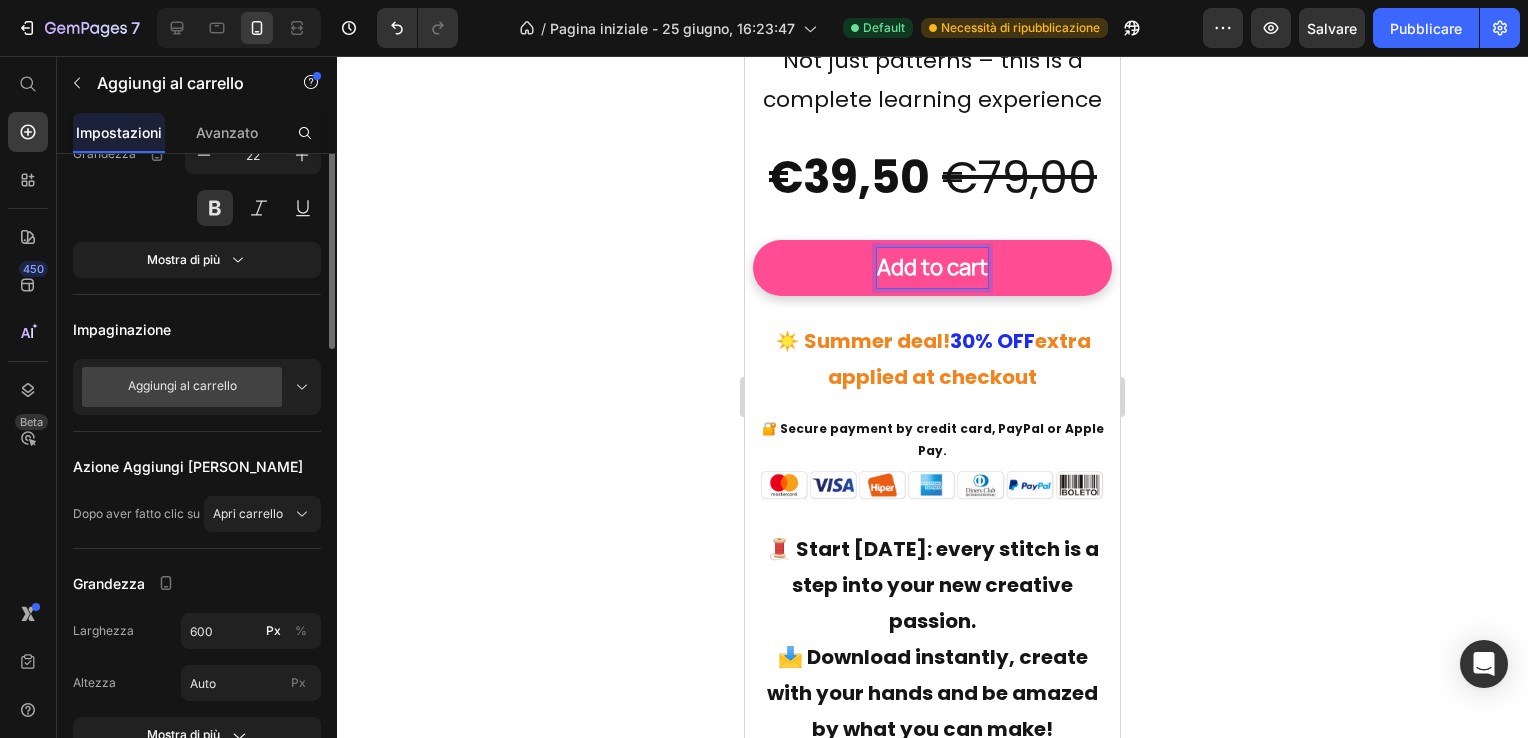 scroll, scrollTop: 99, scrollLeft: 0, axis: vertical 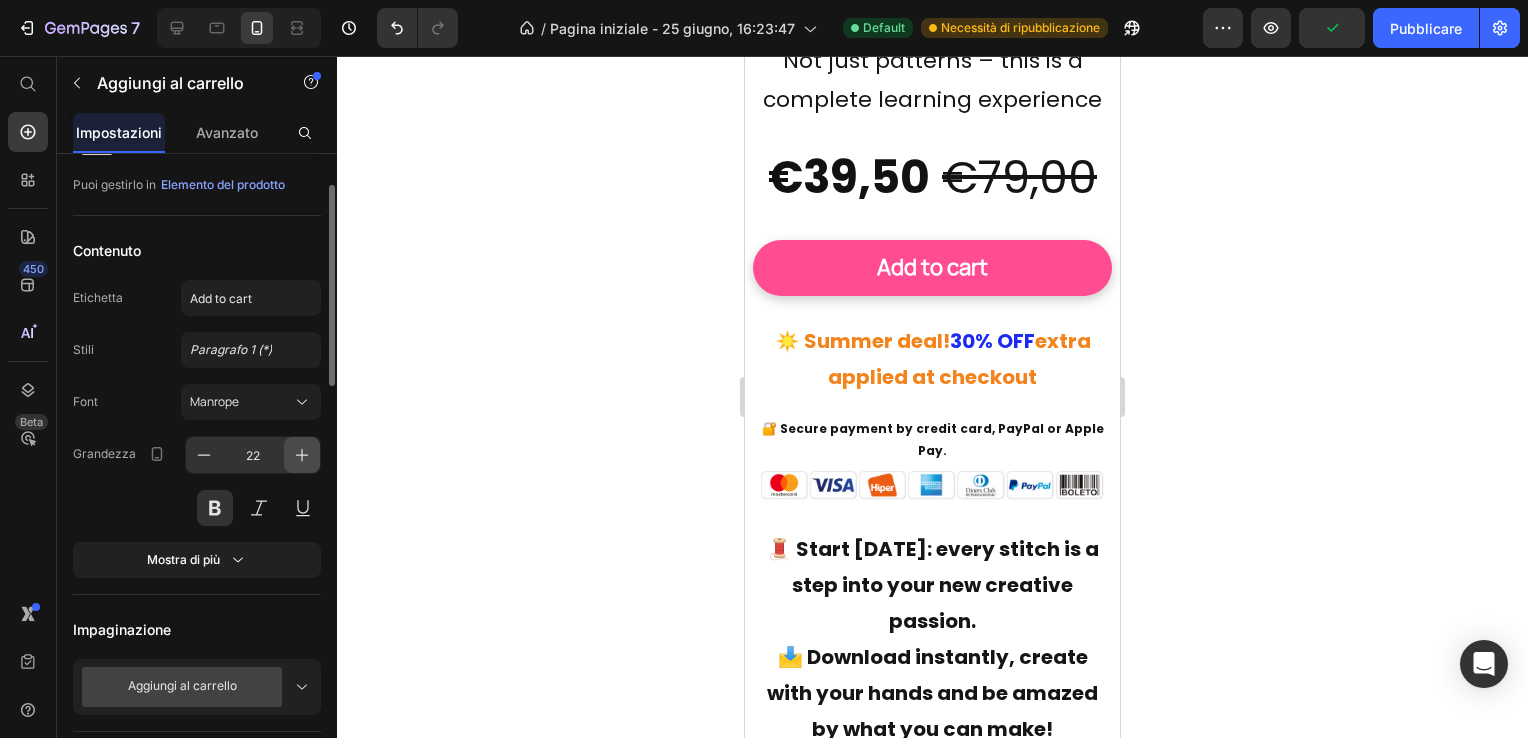click 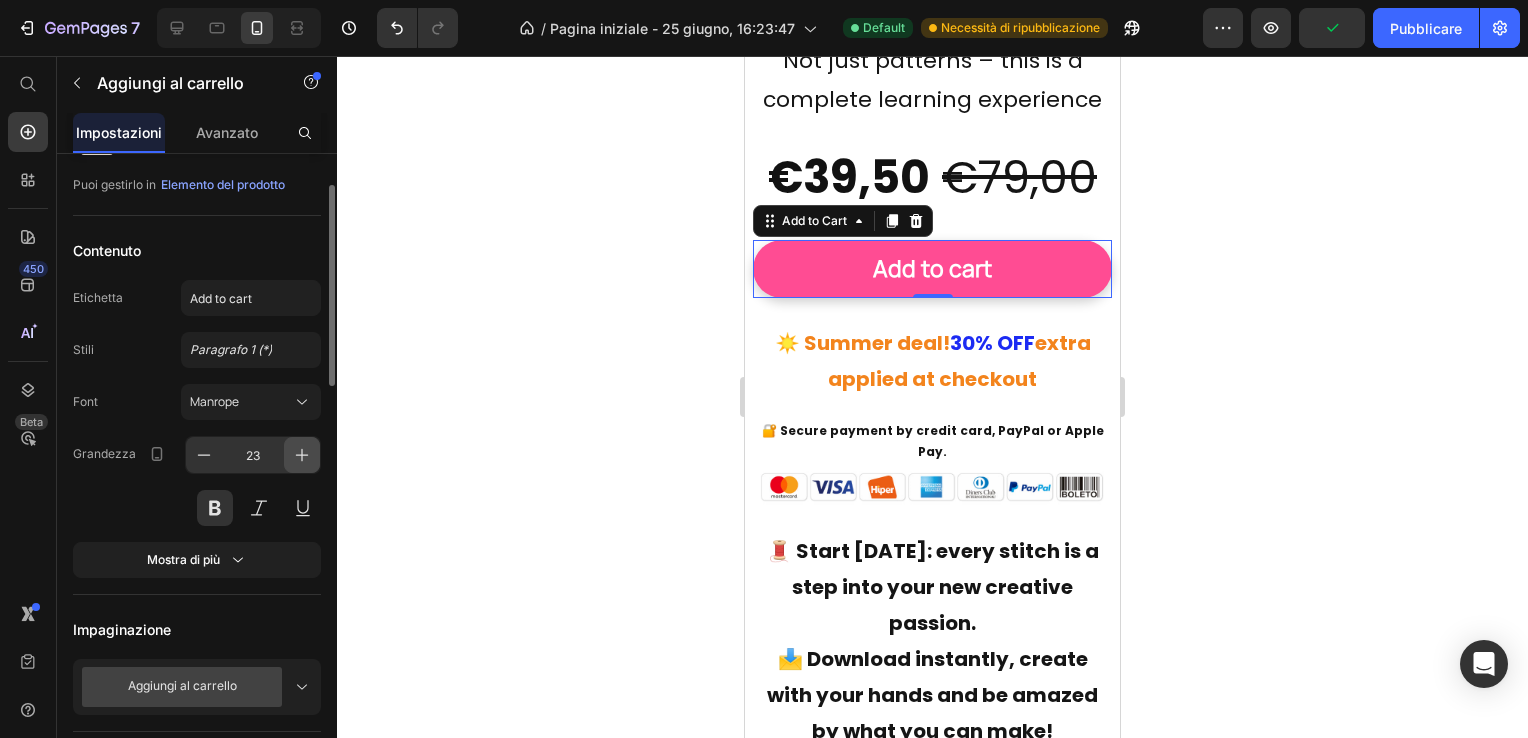 click 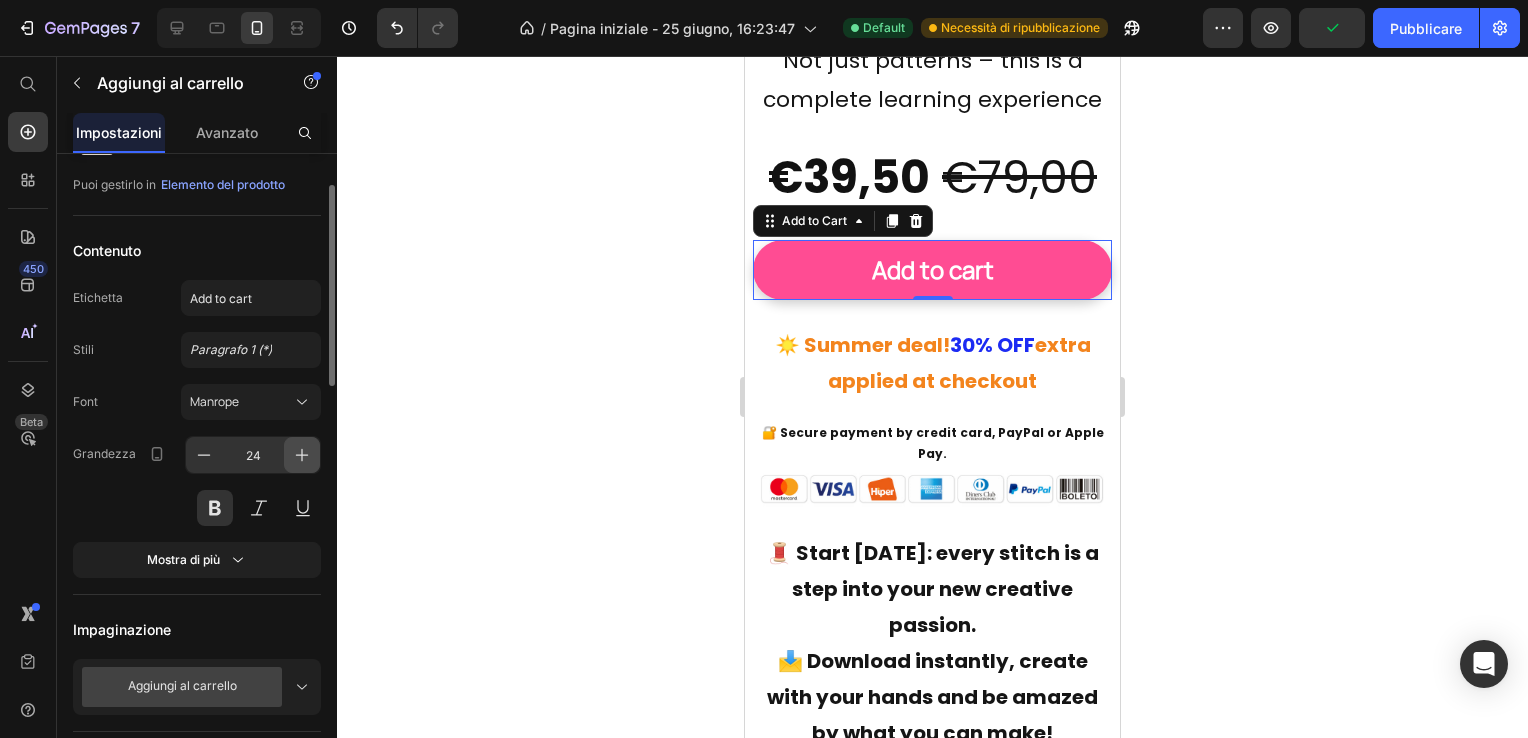 click 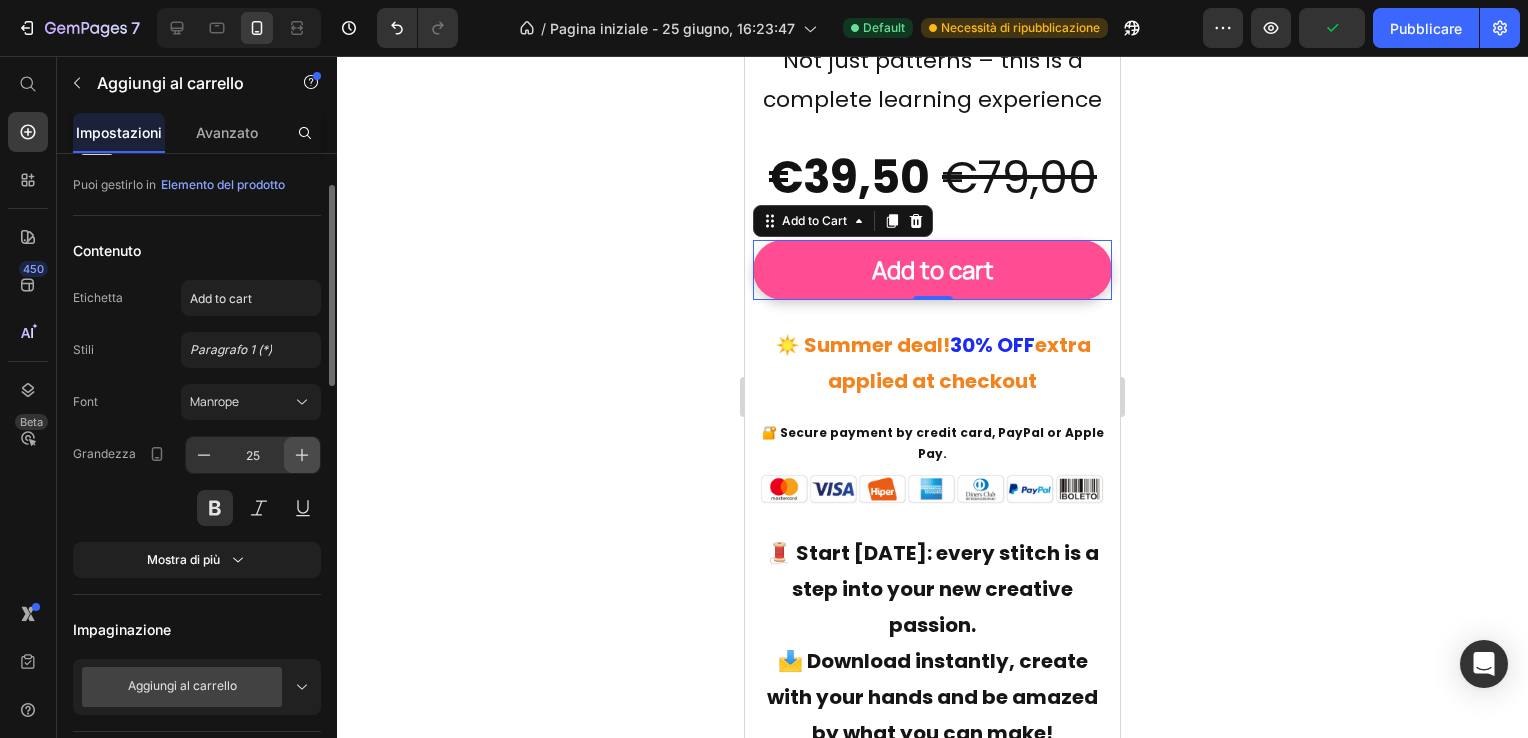 click 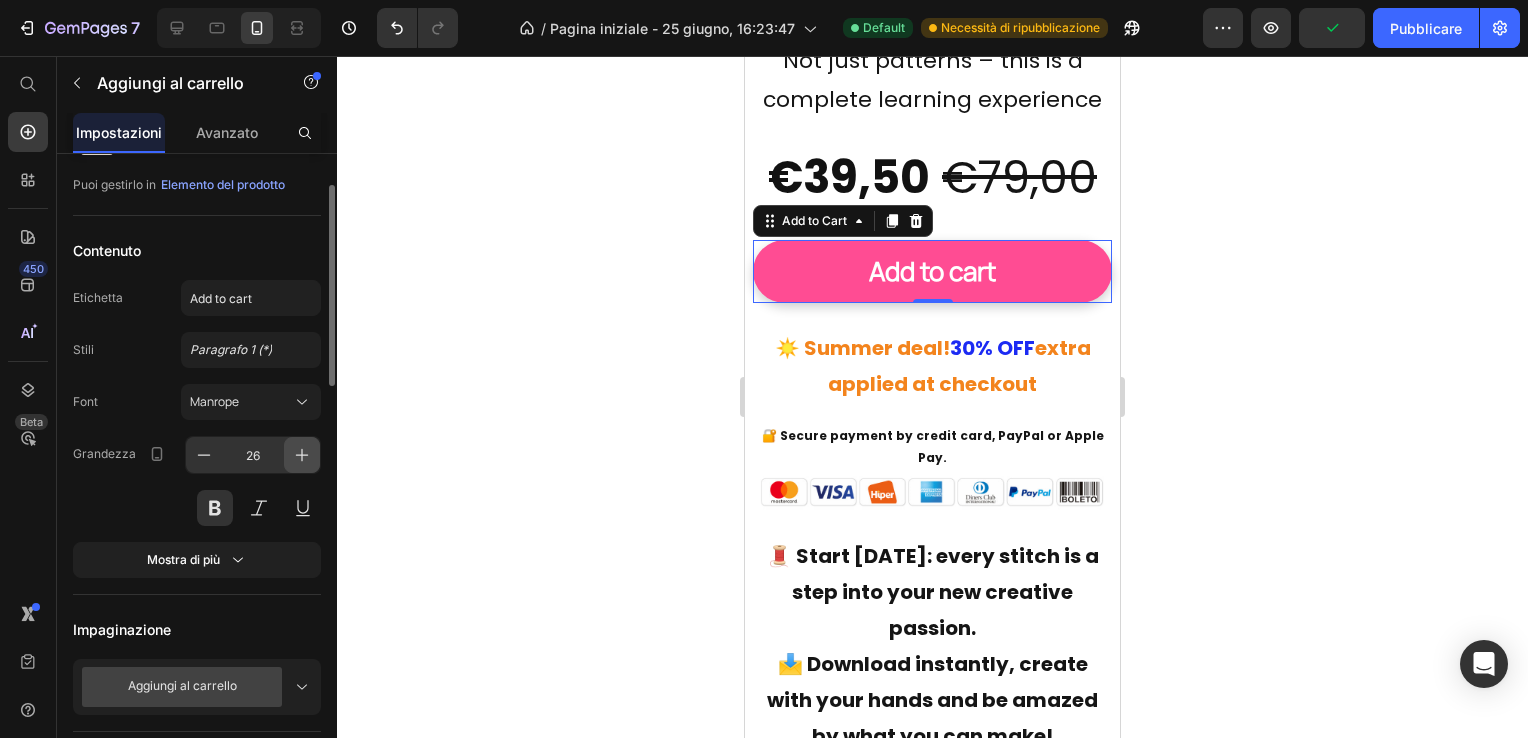 click 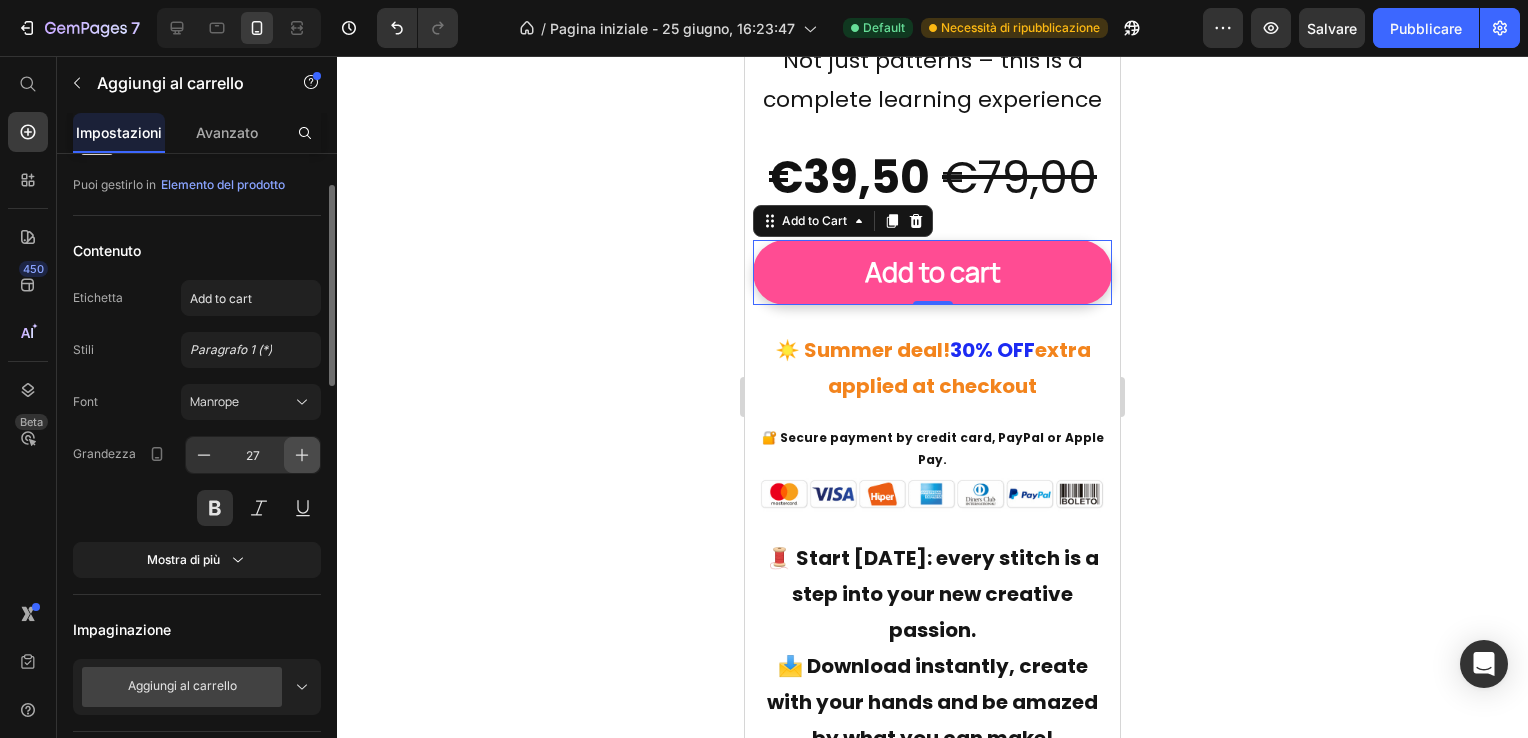click 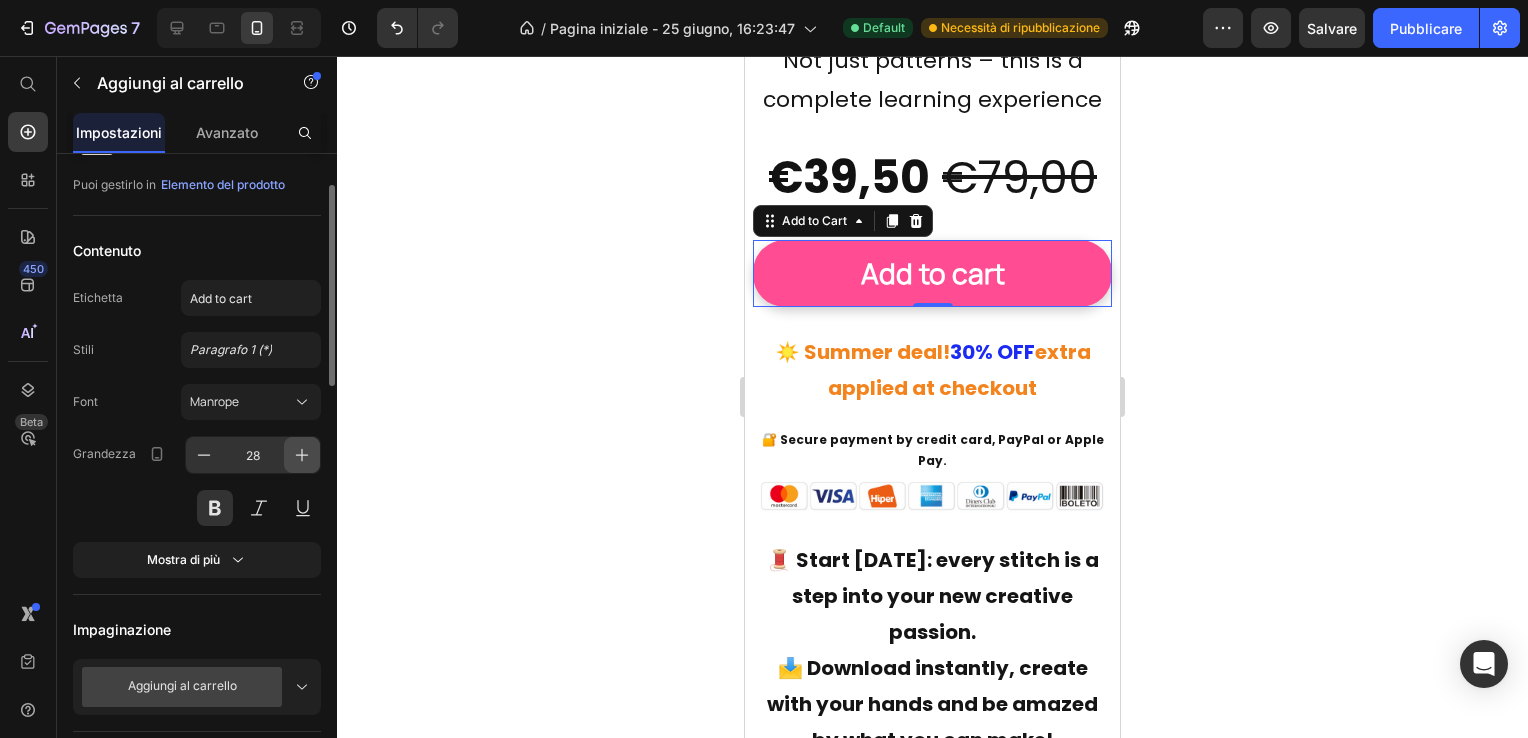 click 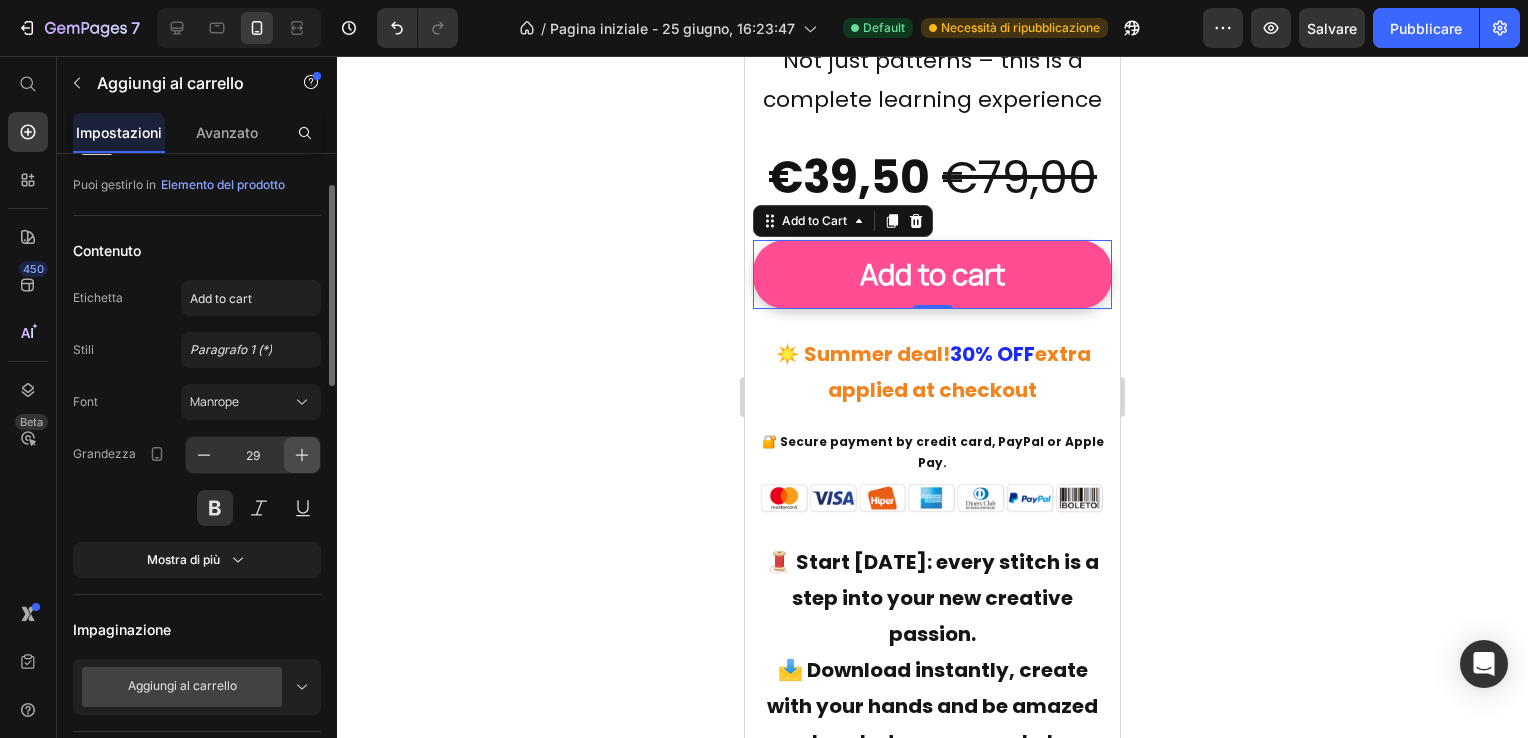 click 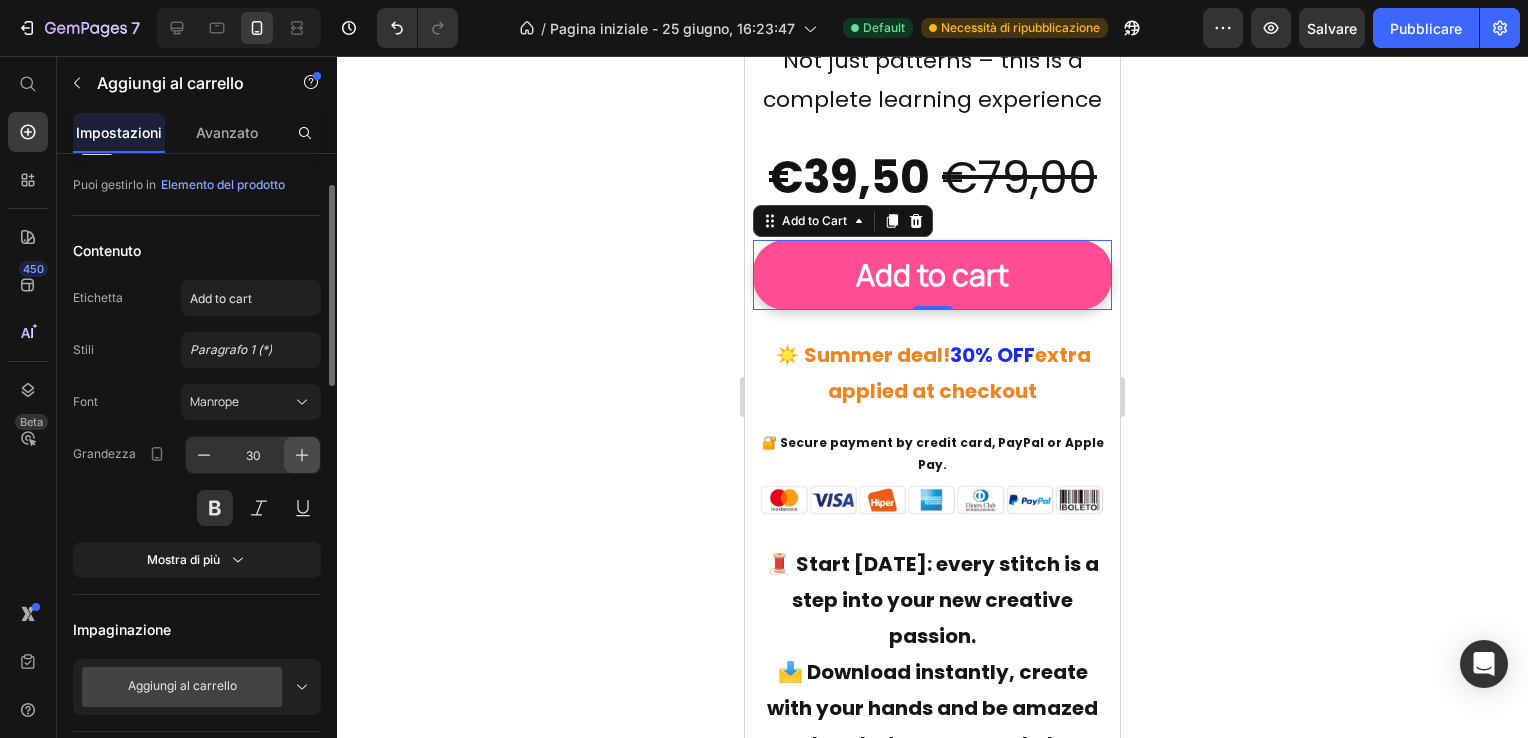 click 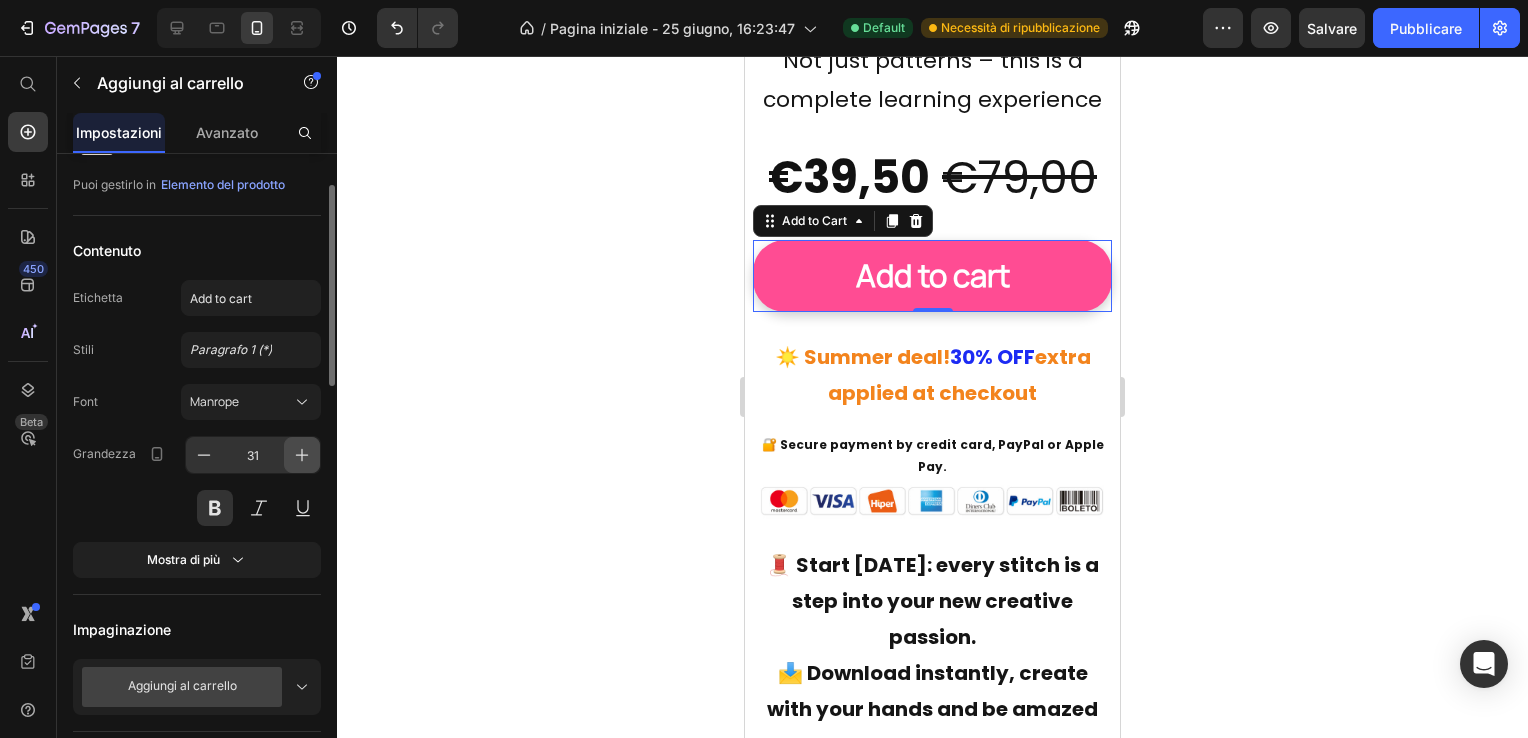 click 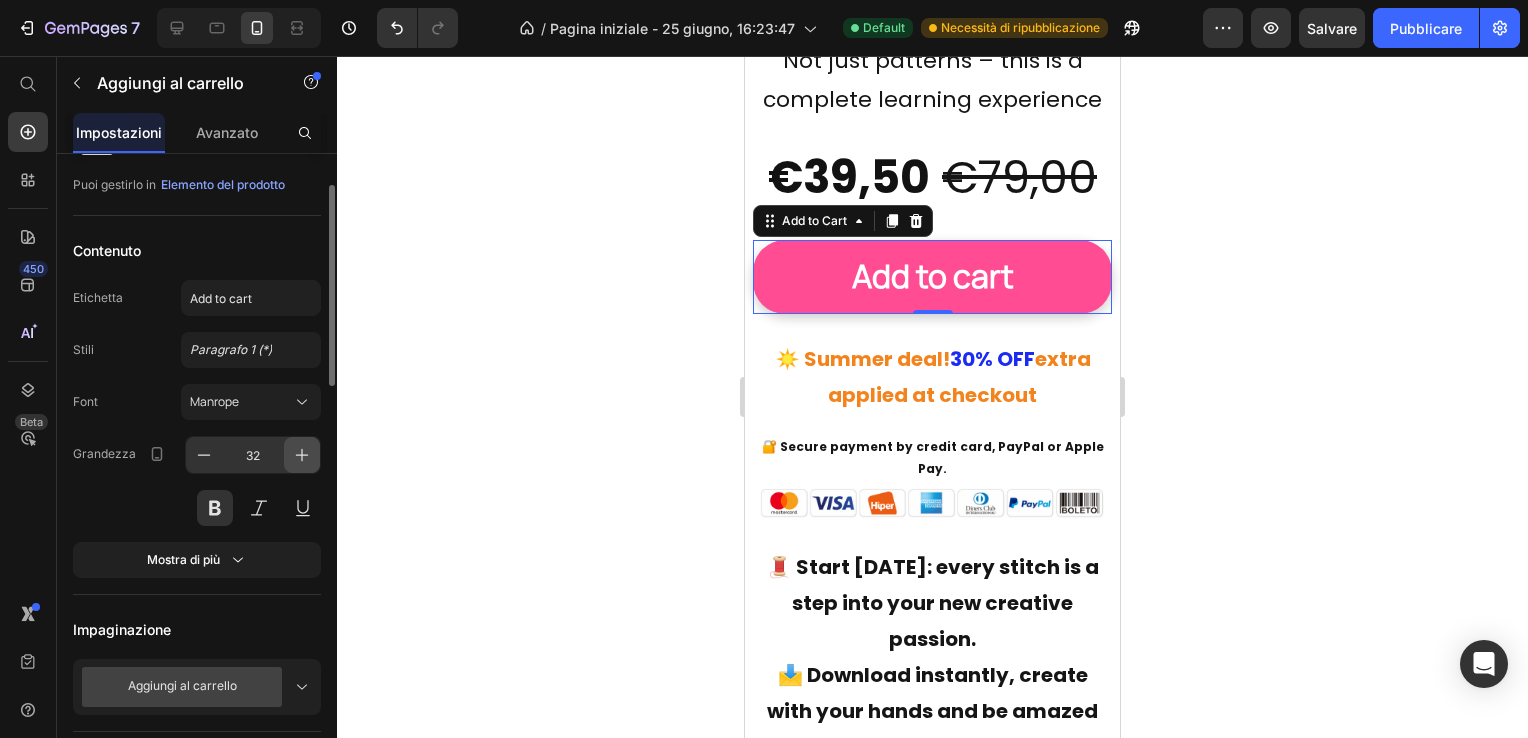 click 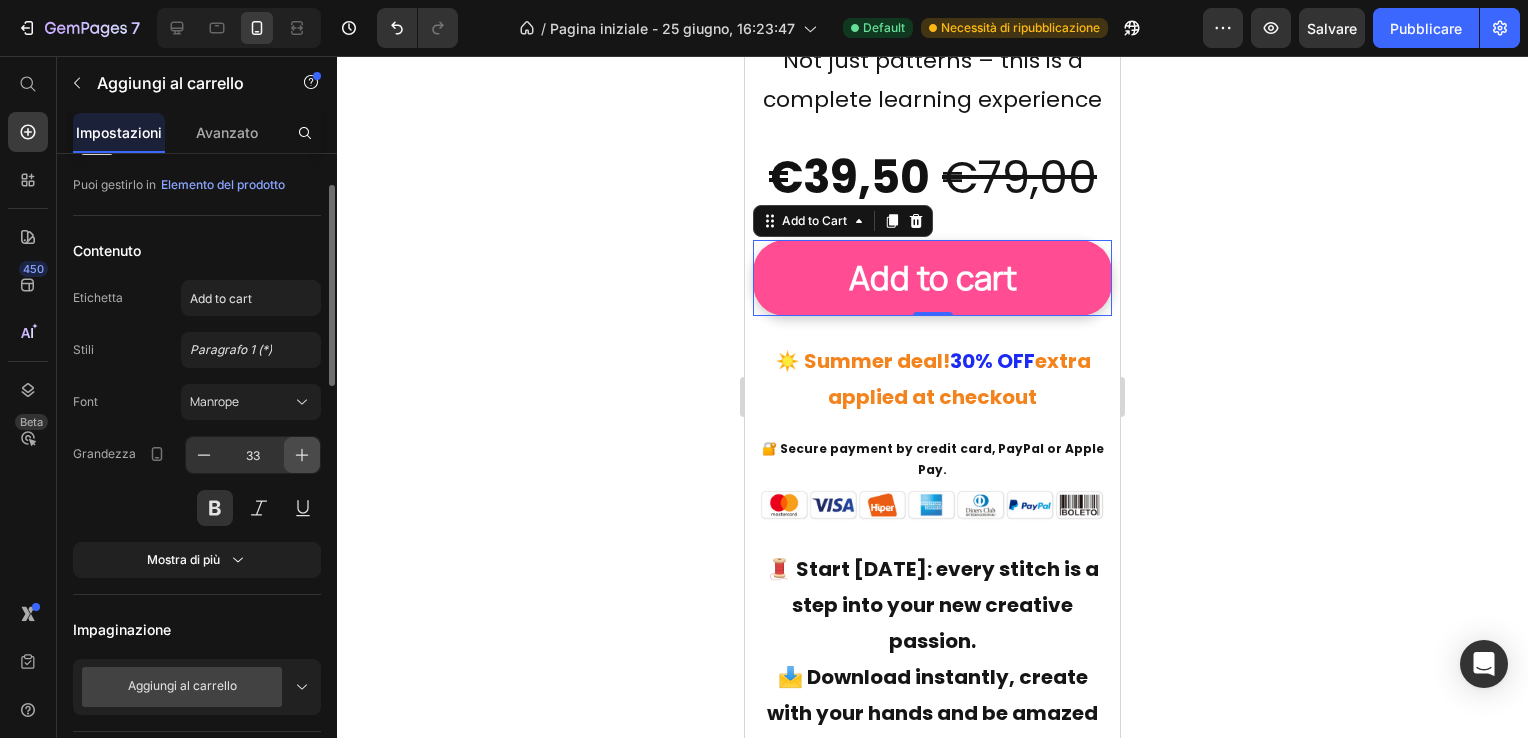 click 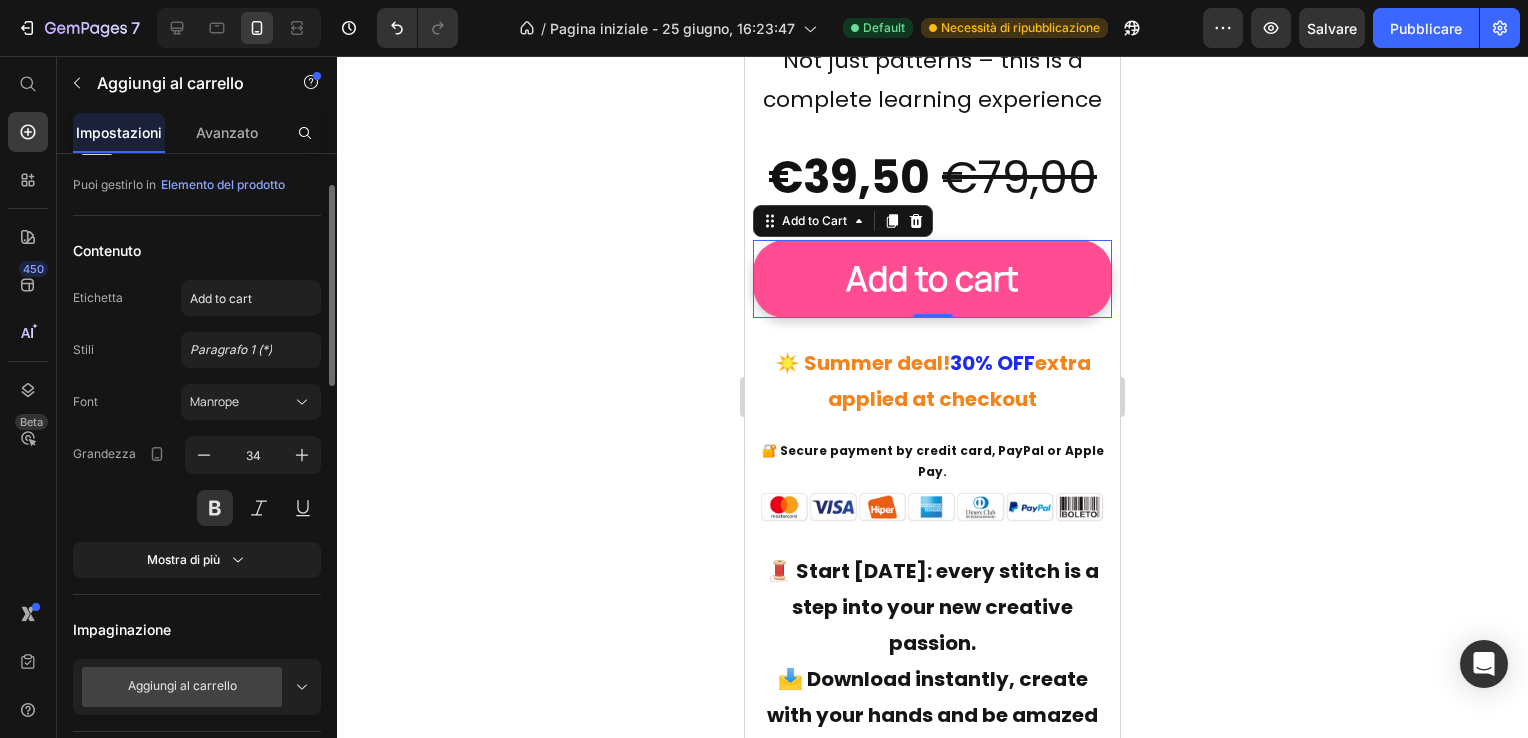 scroll, scrollTop: 0, scrollLeft: 0, axis: both 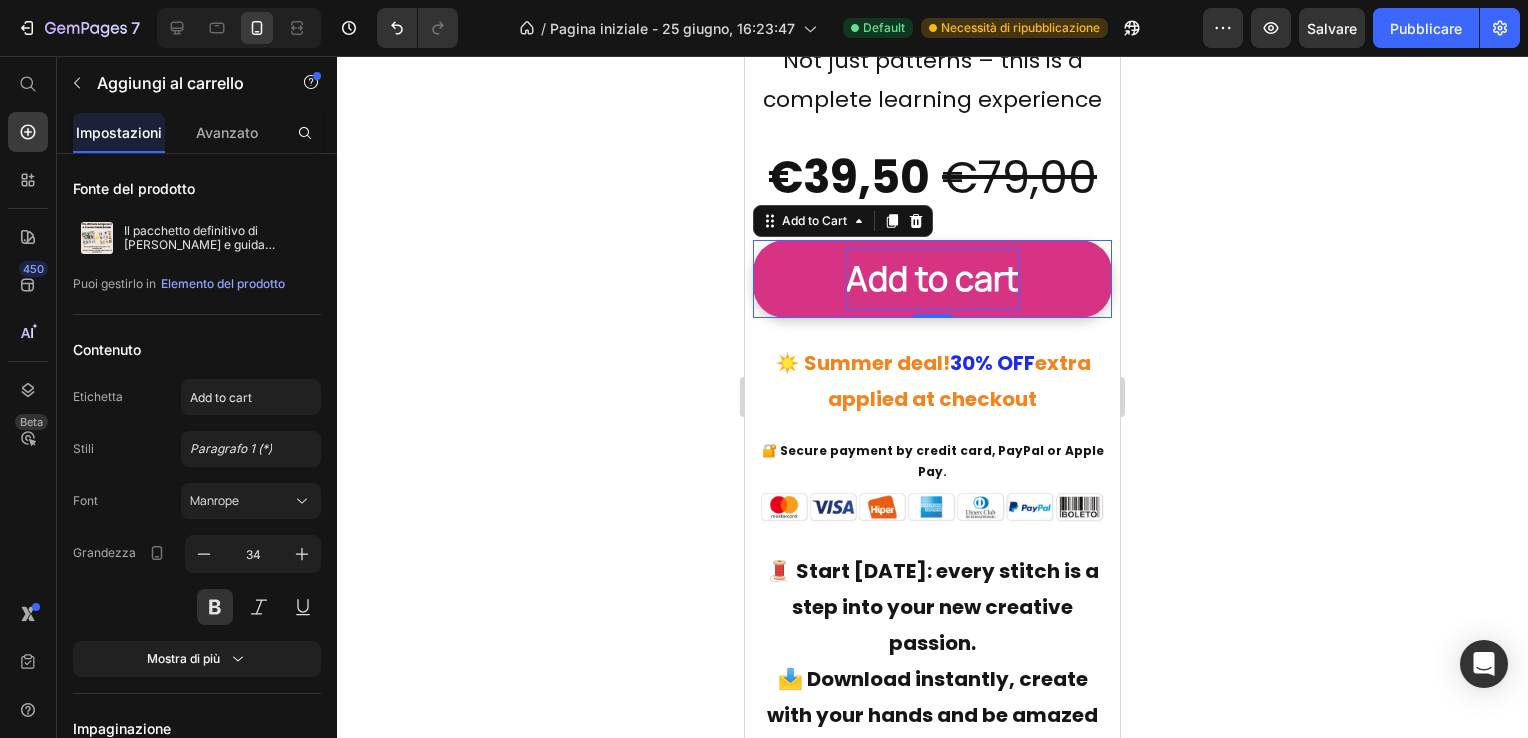 click on "Add to cart" at bounding box center [932, 278] 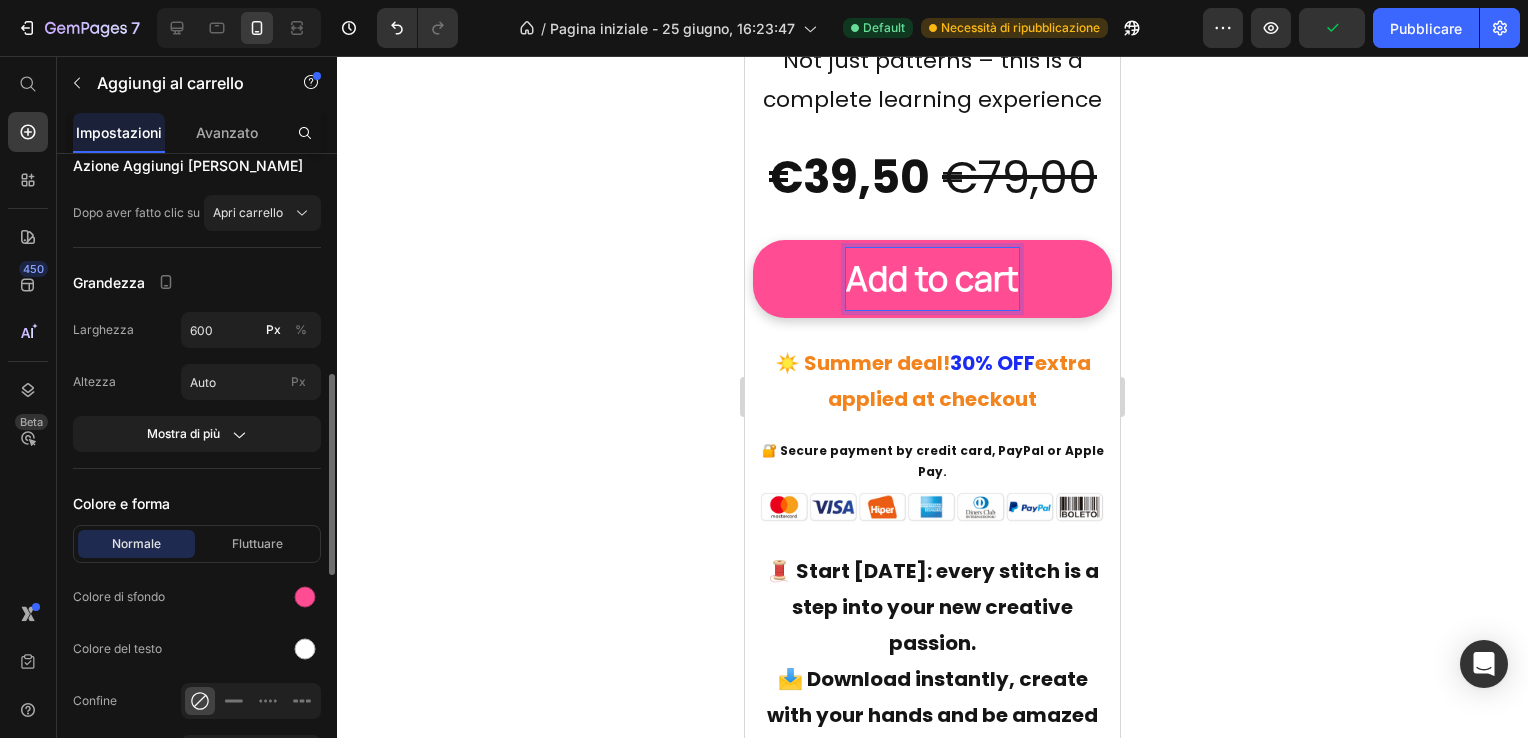 scroll, scrollTop: 500, scrollLeft: 0, axis: vertical 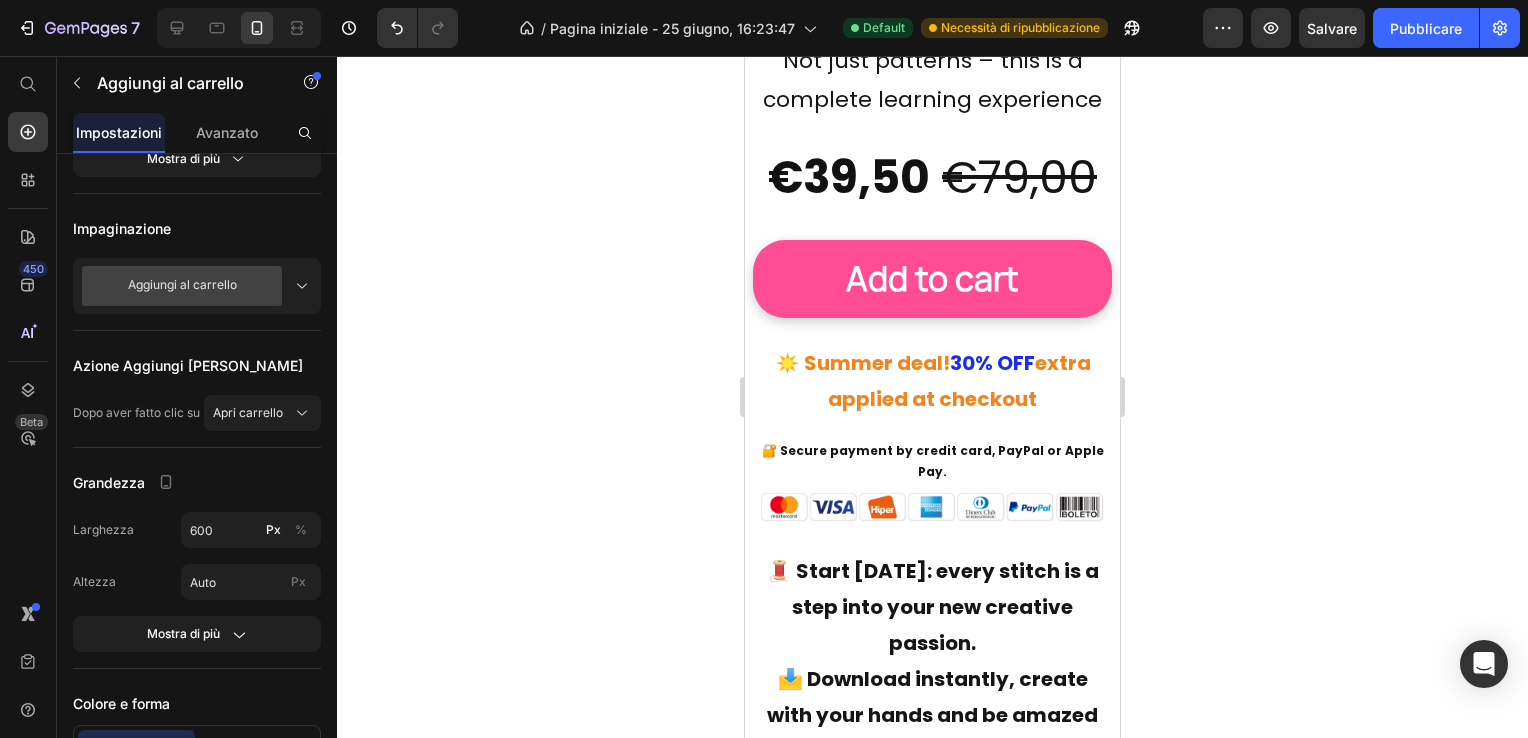click 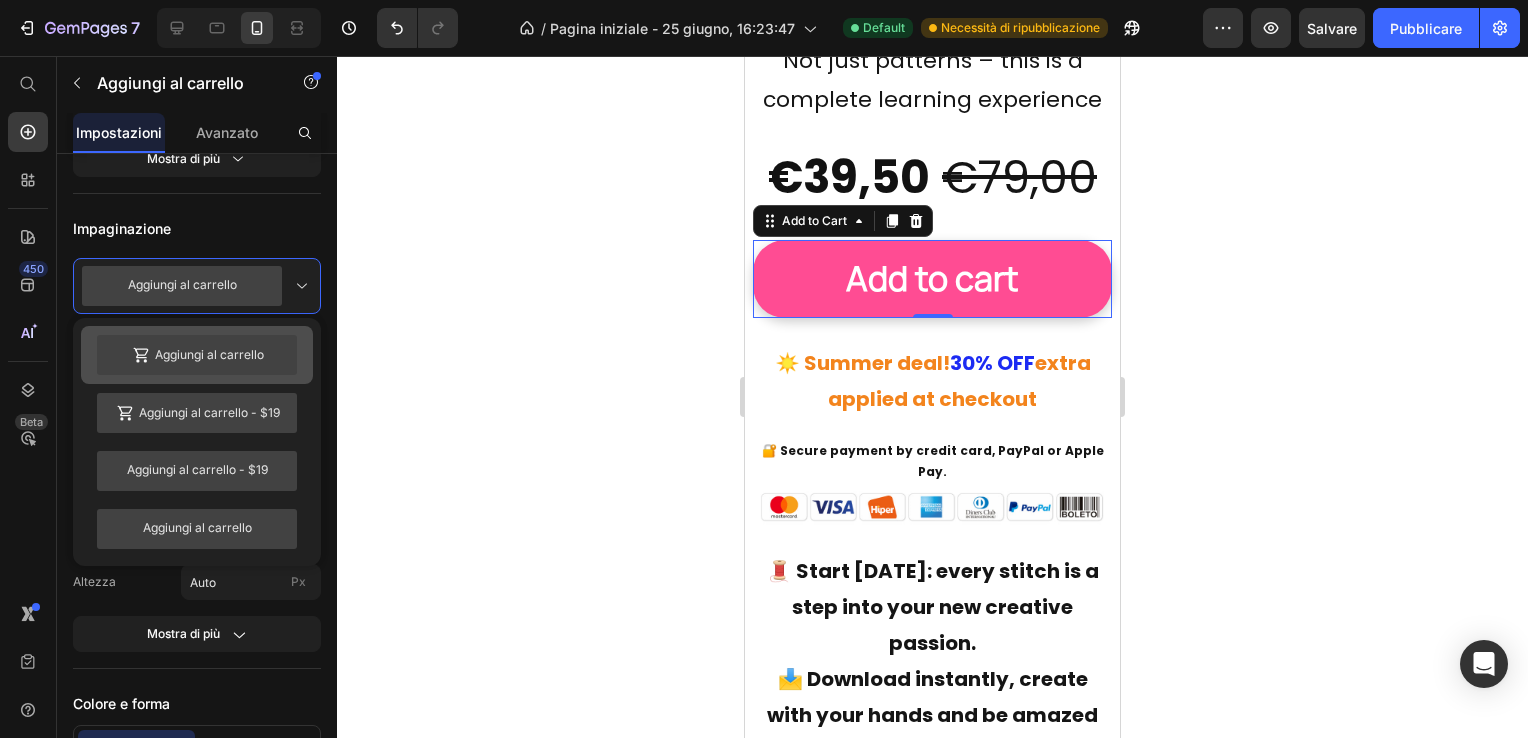 click on "Aggiungi al carrello" at bounding box center [209, 355] 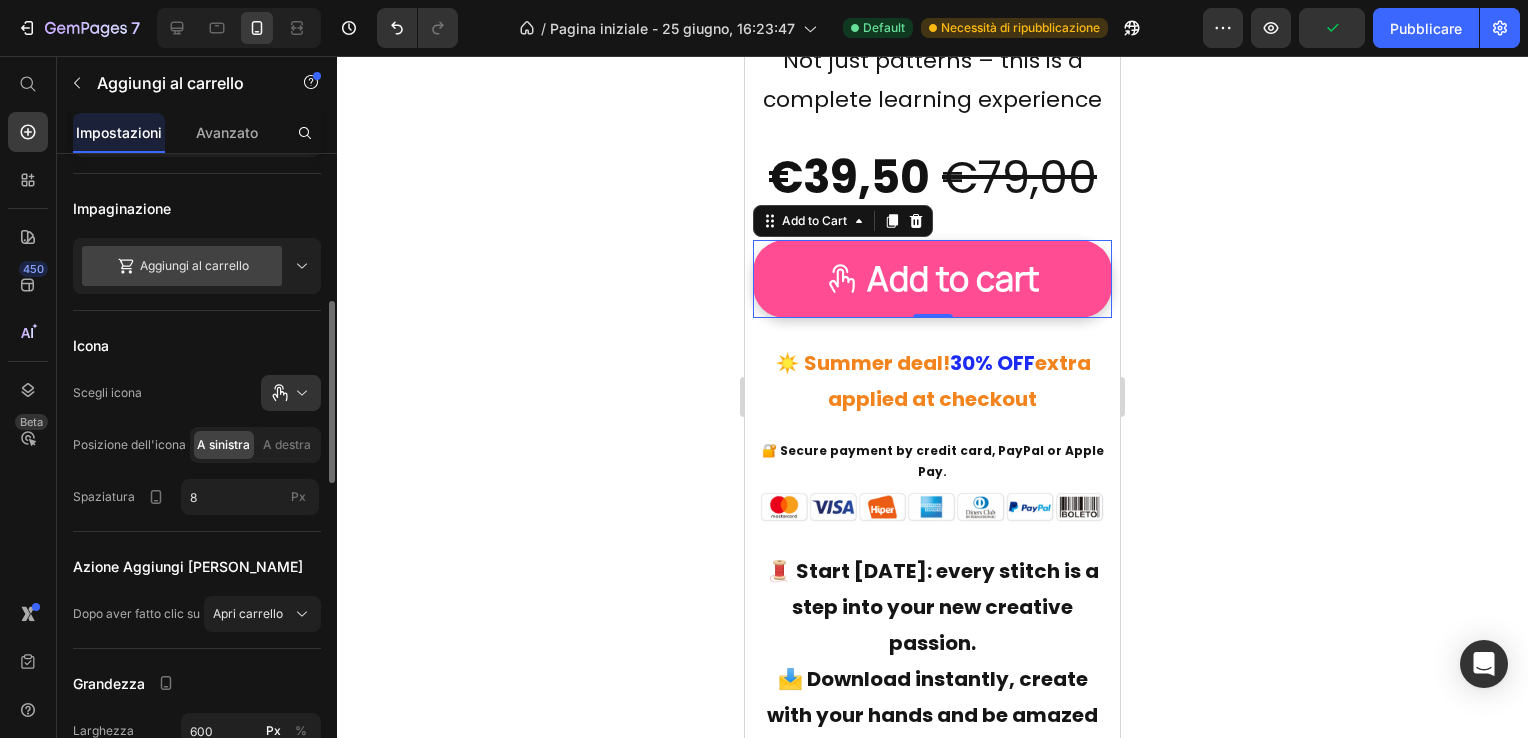 scroll, scrollTop: 220, scrollLeft: 0, axis: vertical 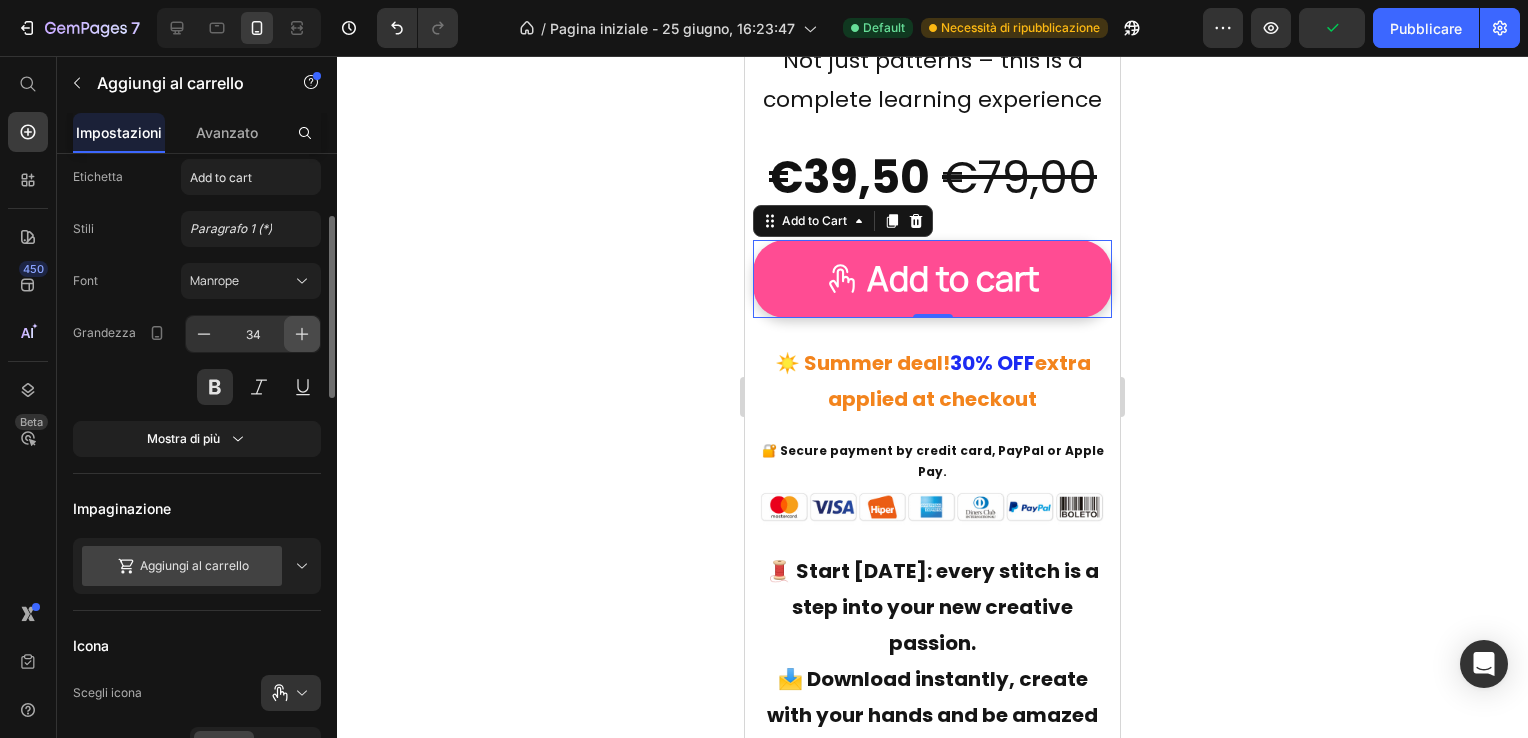click 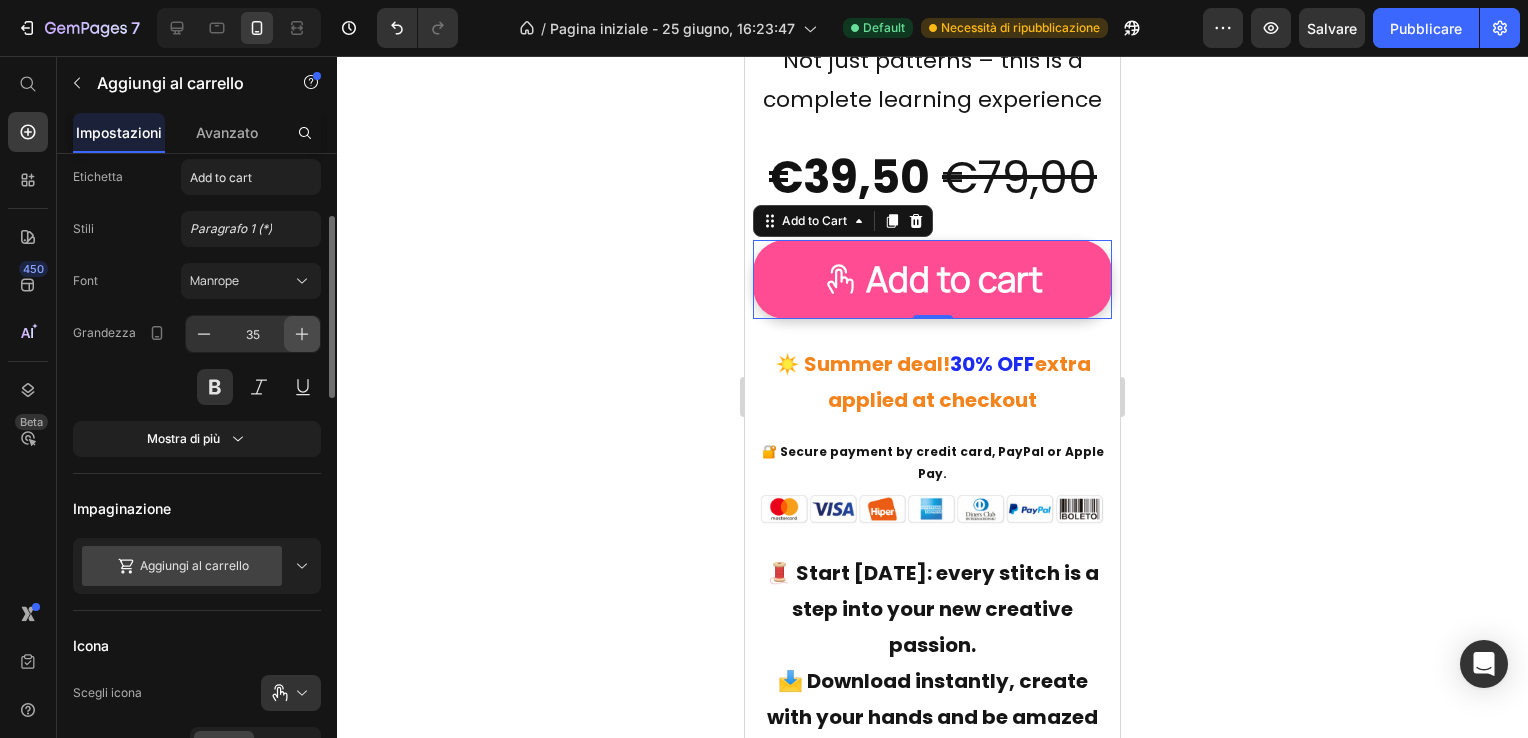 click 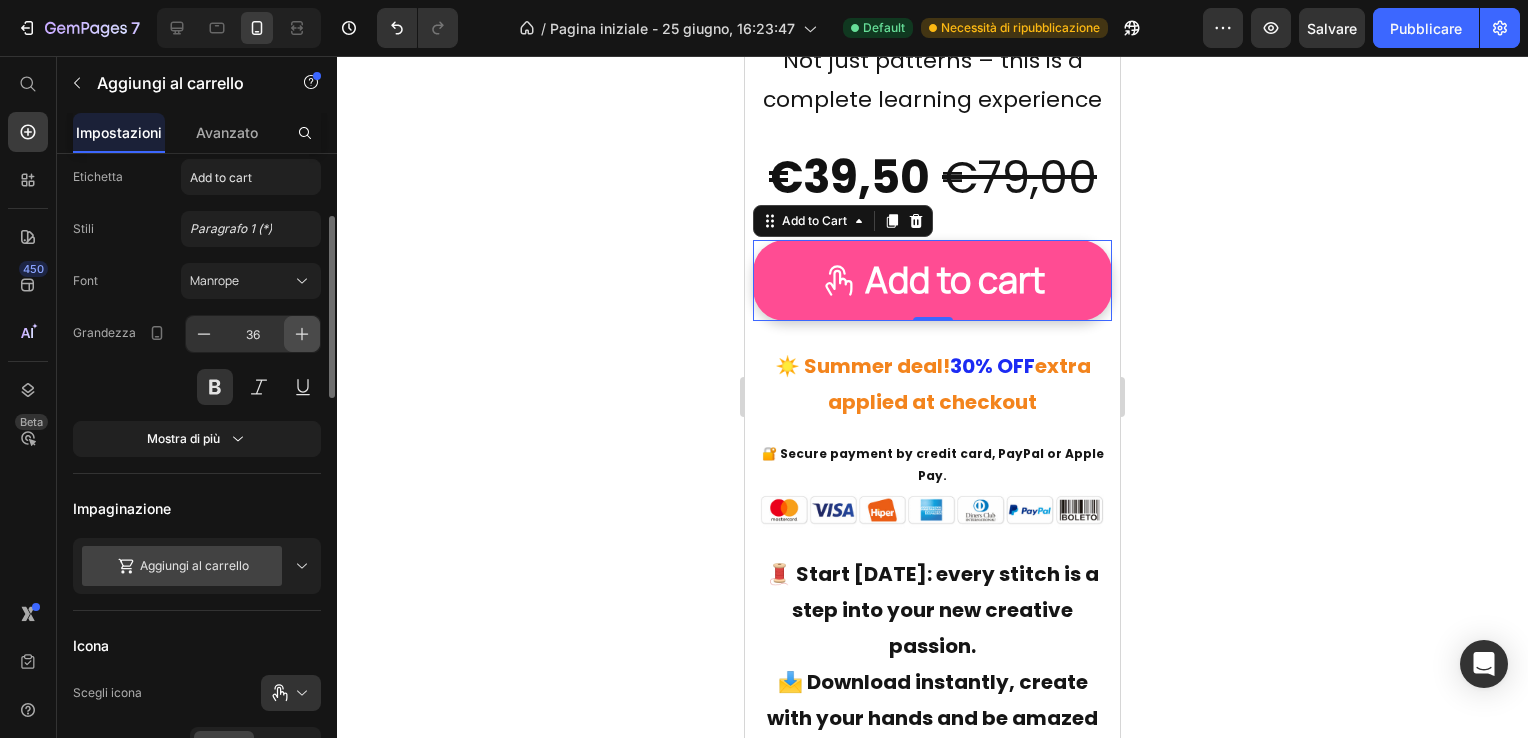 click 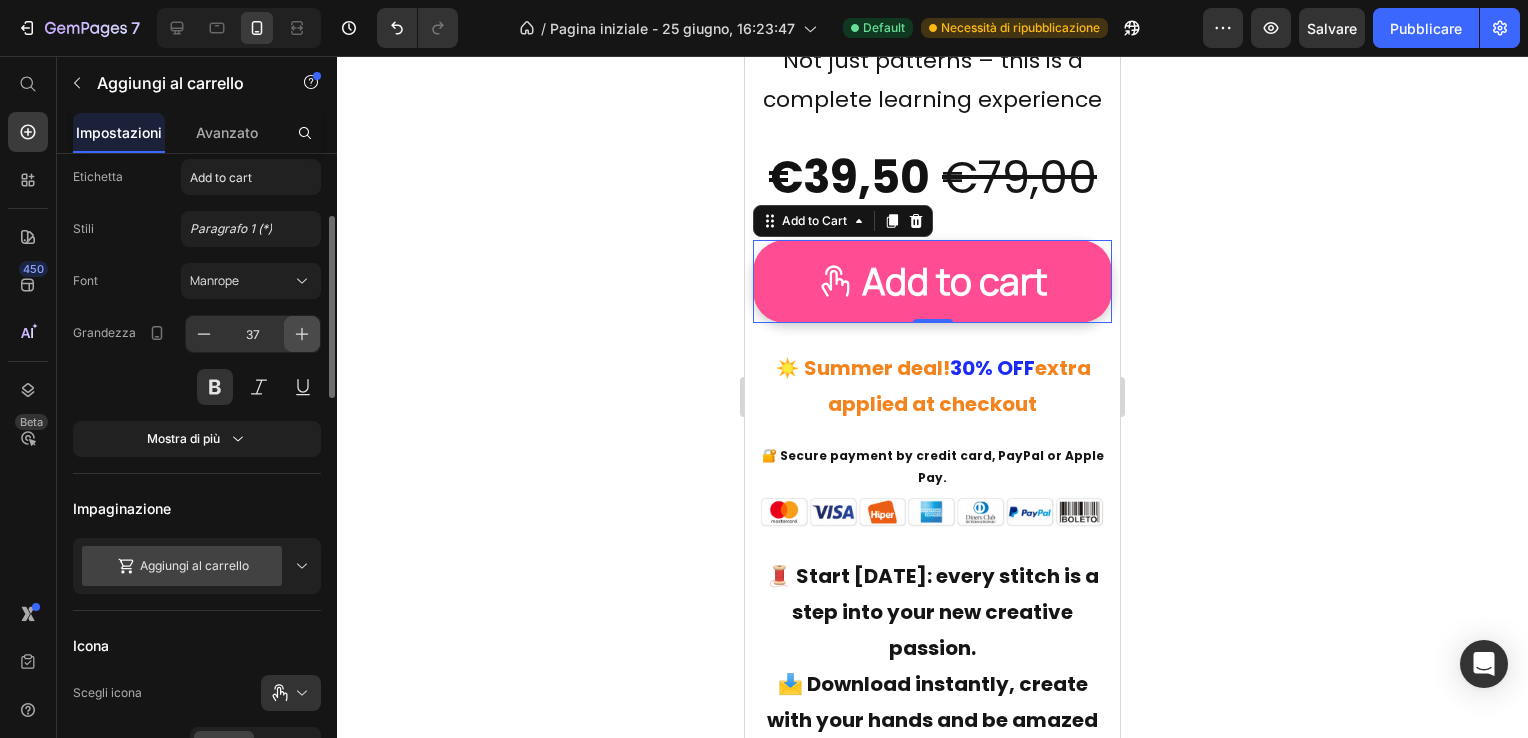 click 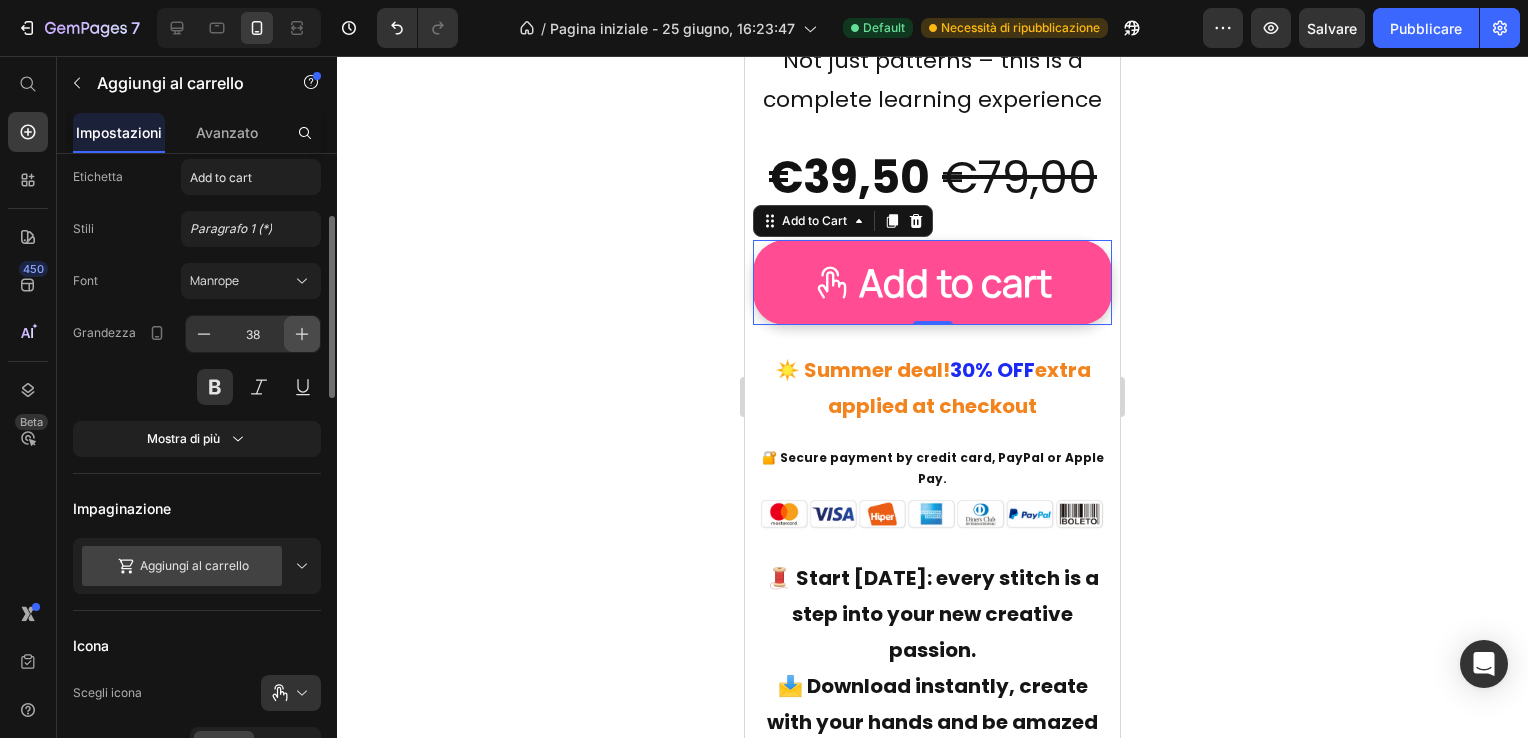 click 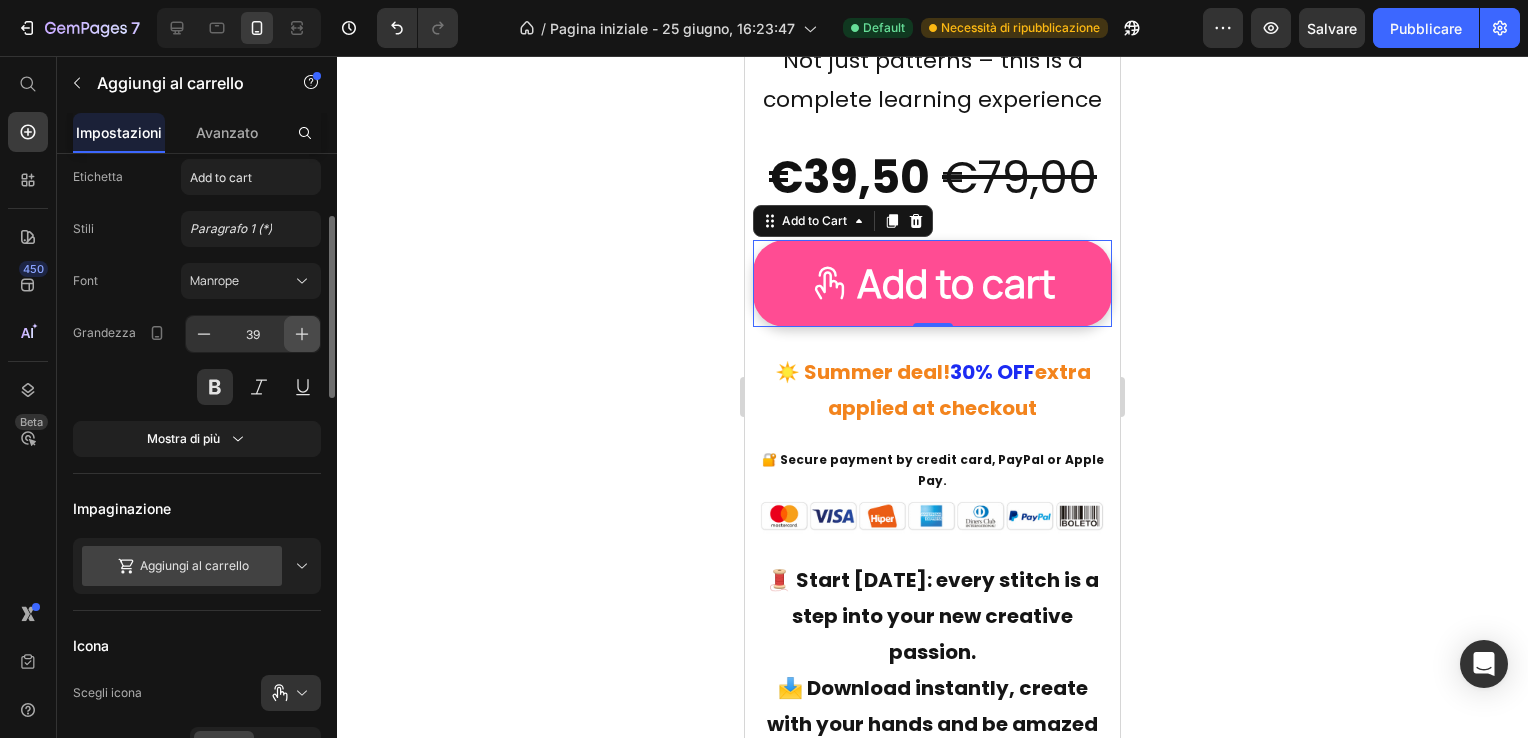 click 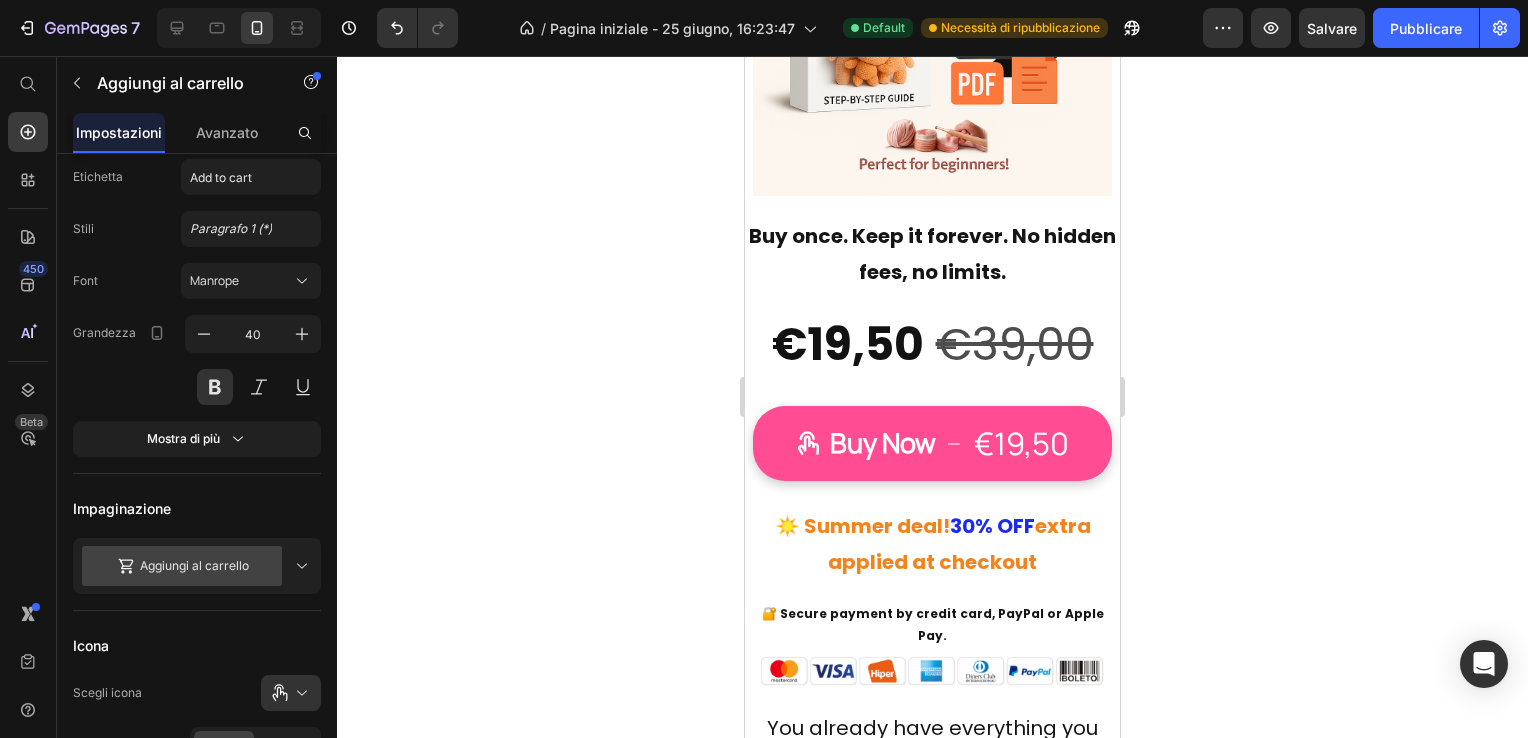 scroll, scrollTop: 11708, scrollLeft: 0, axis: vertical 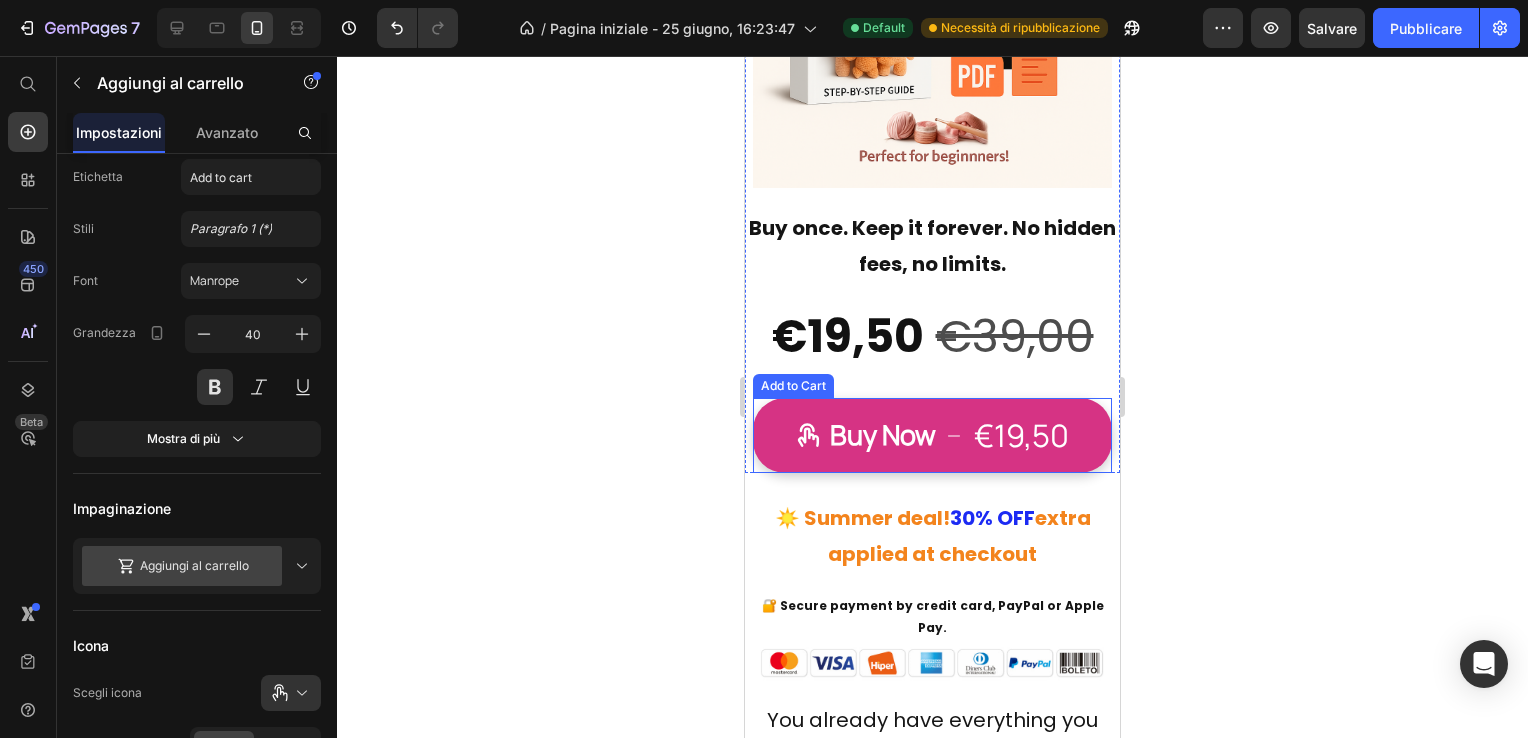 click on "€19,50" at bounding box center (1021, 436) 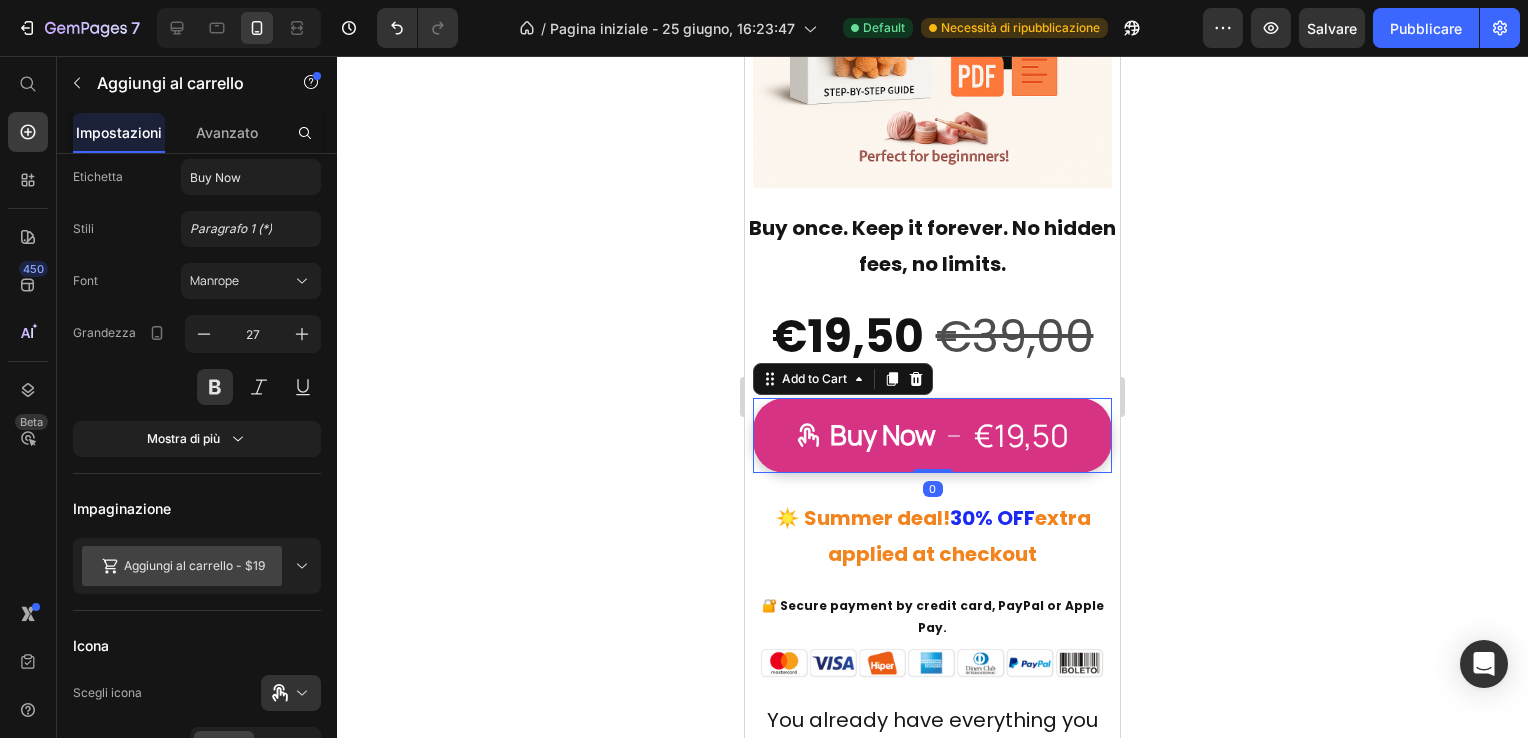 scroll, scrollTop: 220, scrollLeft: 0, axis: vertical 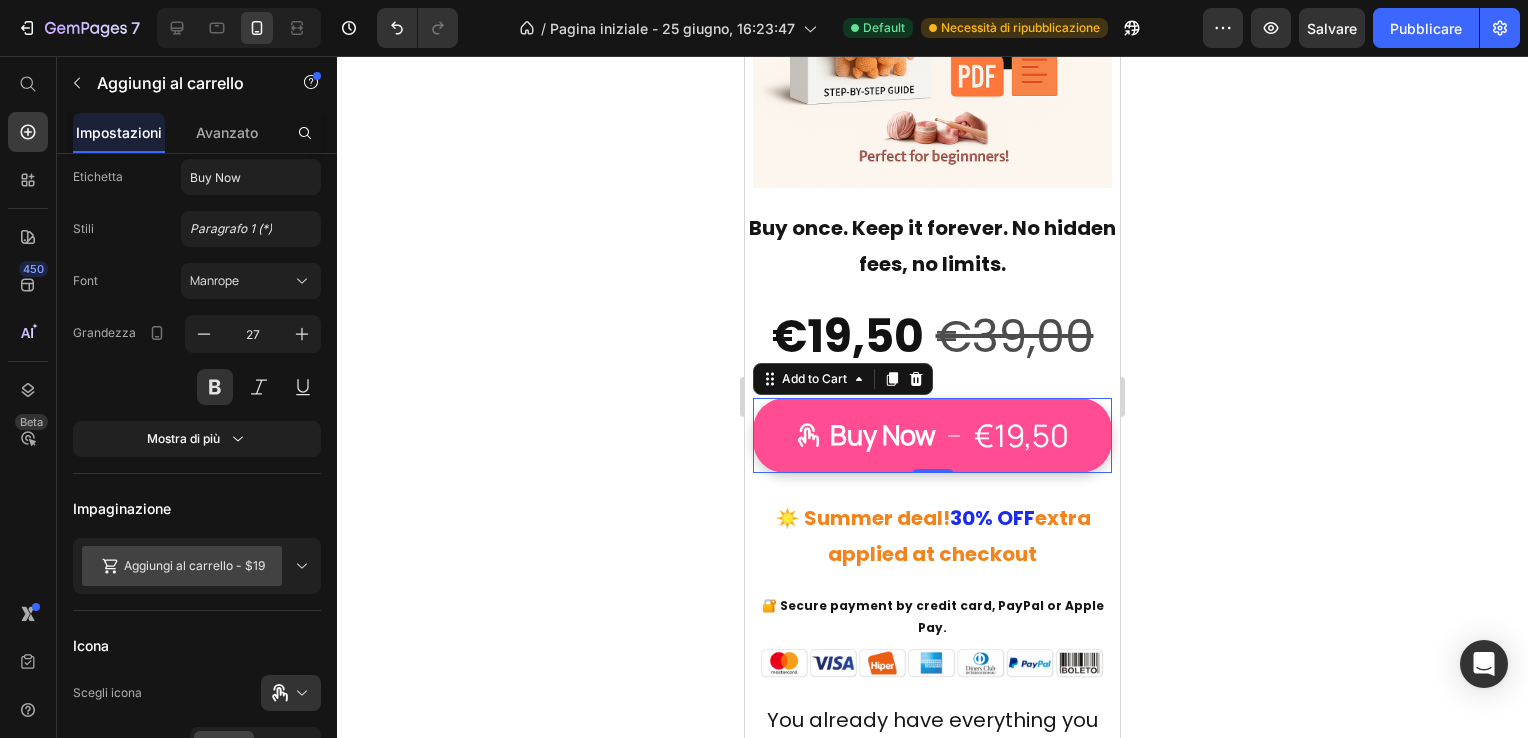 click 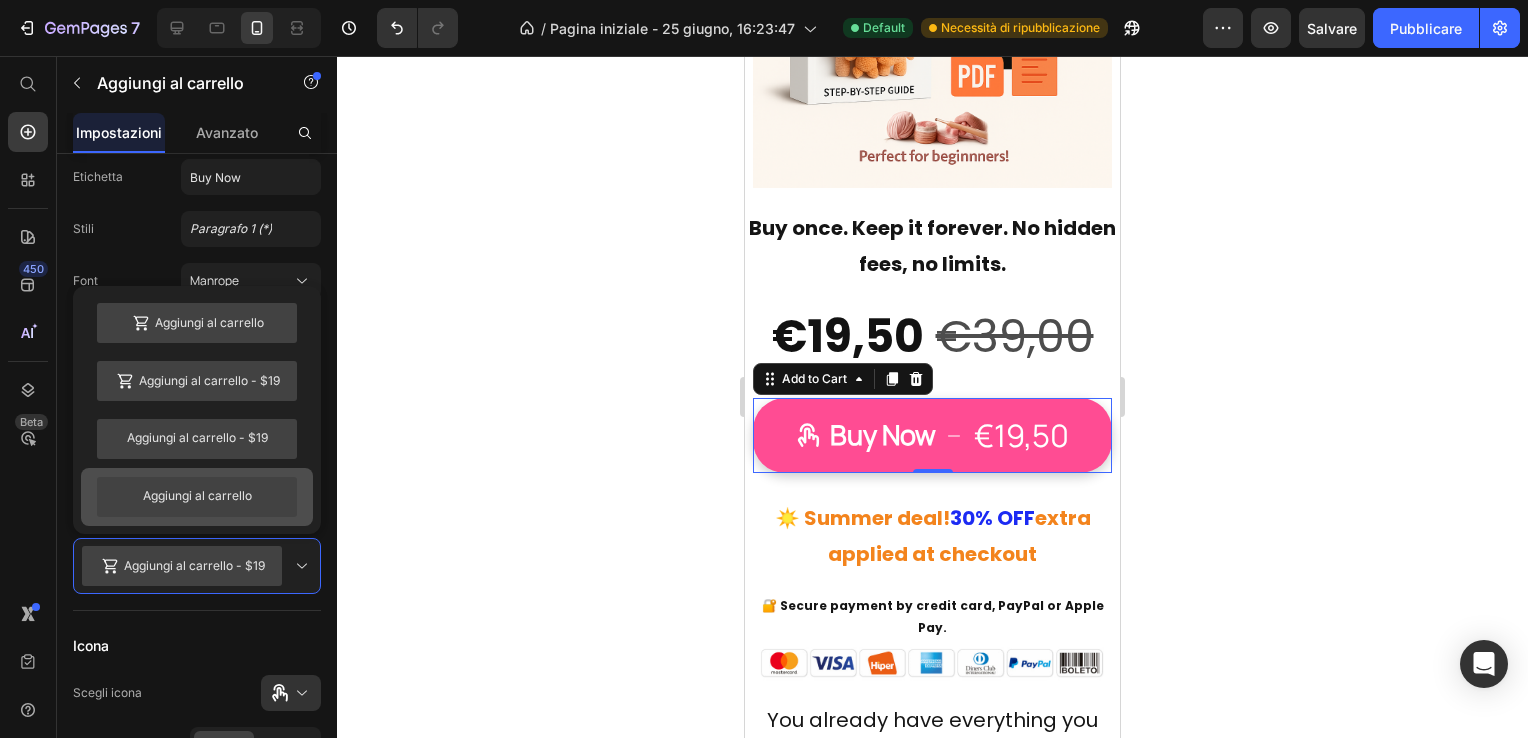 click on "Aggiungi al carrello" at bounding box center [197, 497] 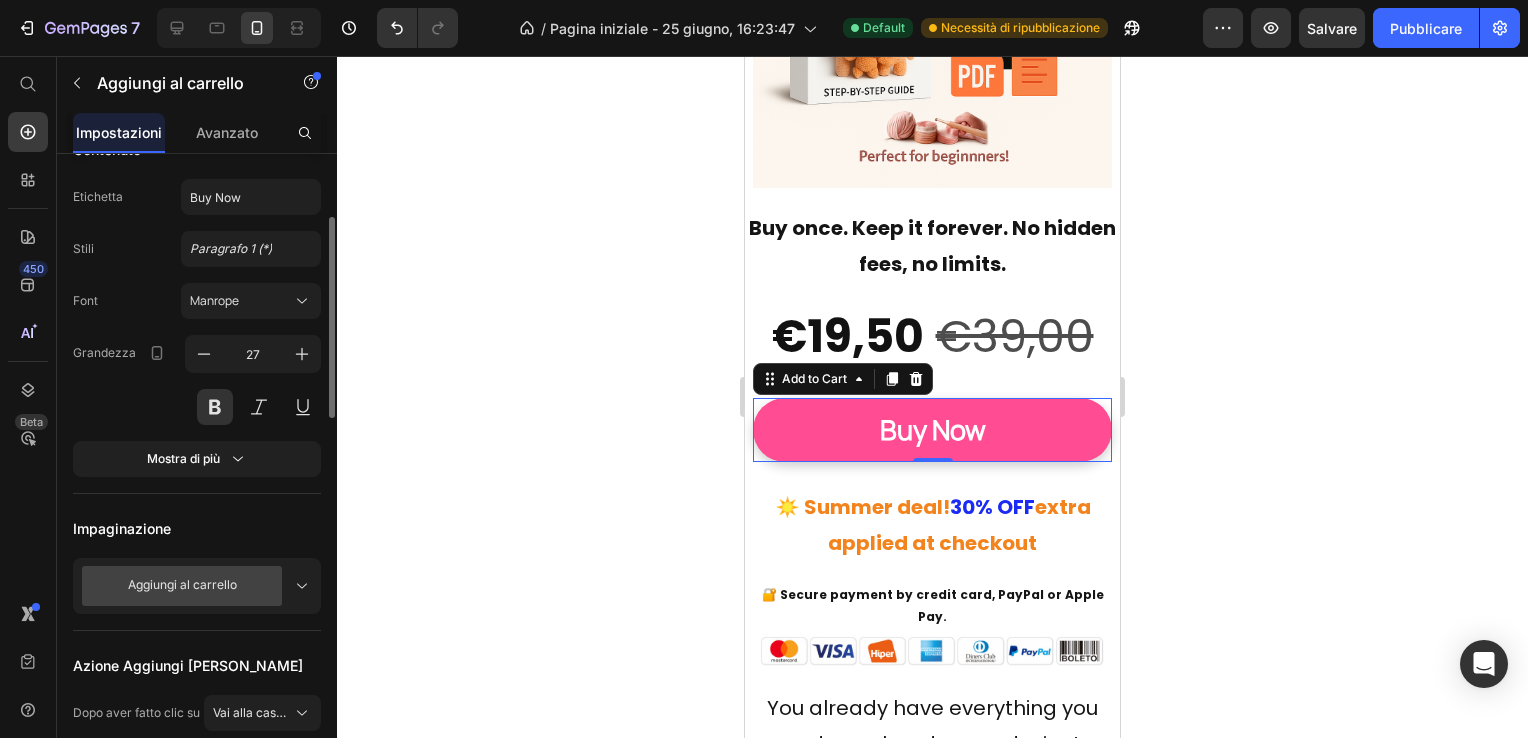 scroll, scrollTop: 500, scrollLeft: 0, axis: vertical 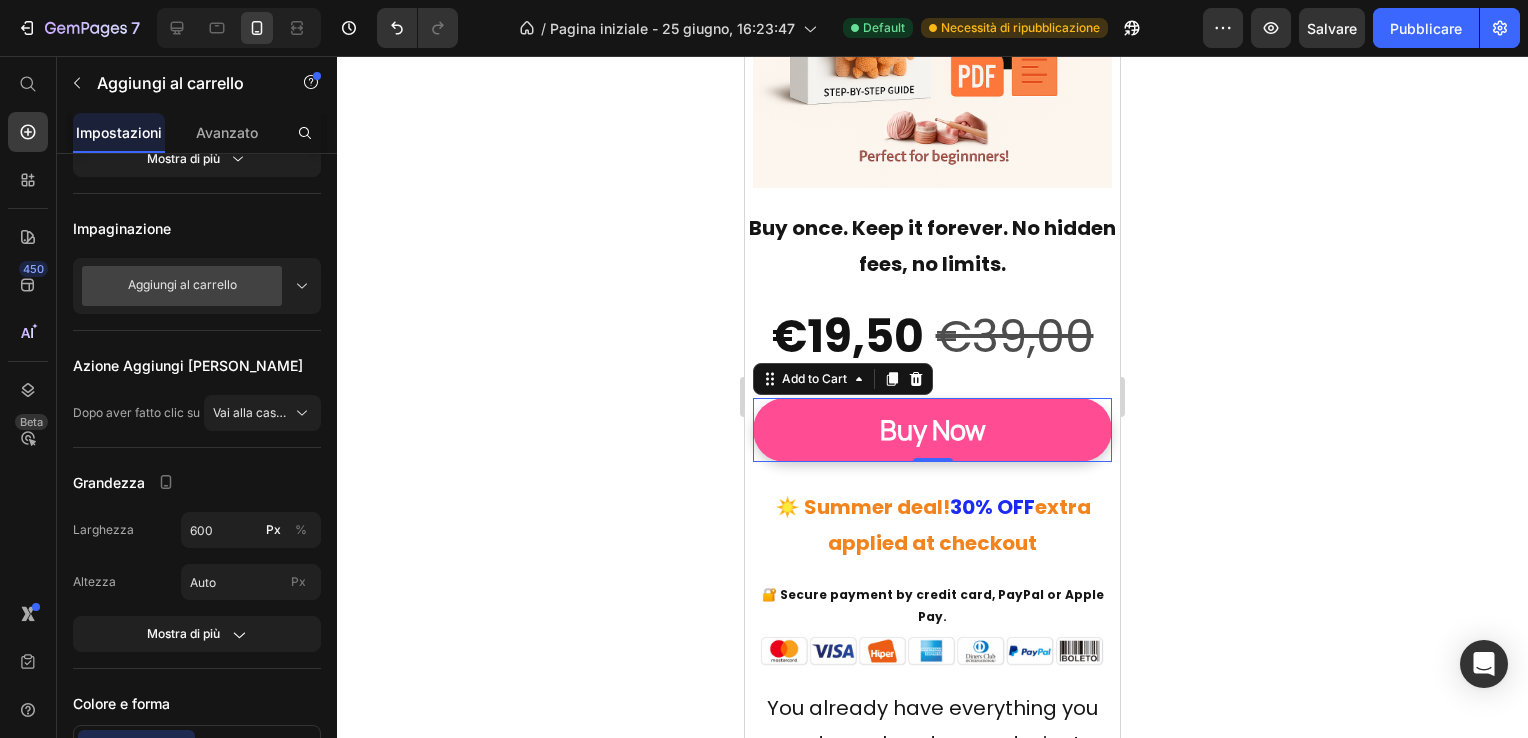 click 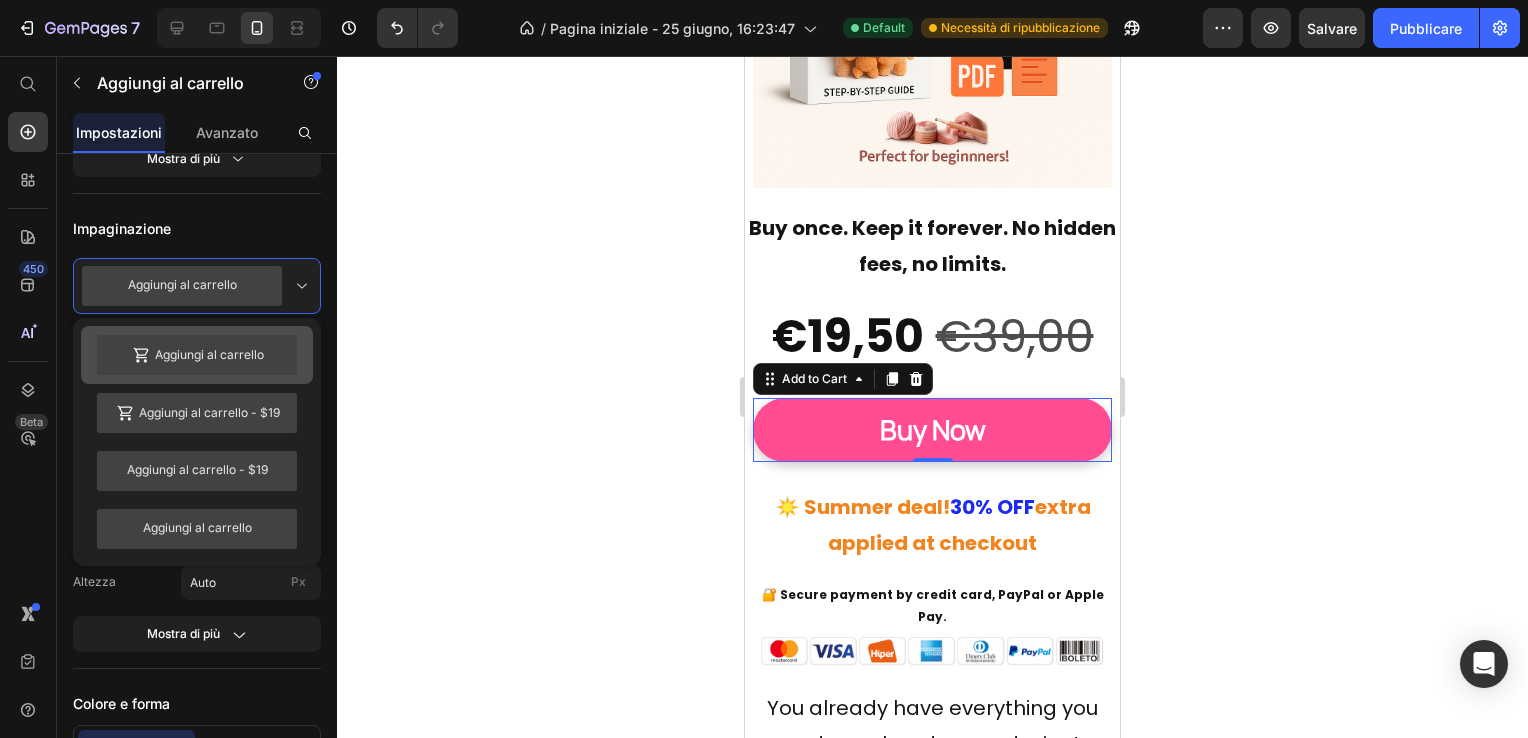 click on "Aggiungi al carrello" at bounding box center (209, 355) 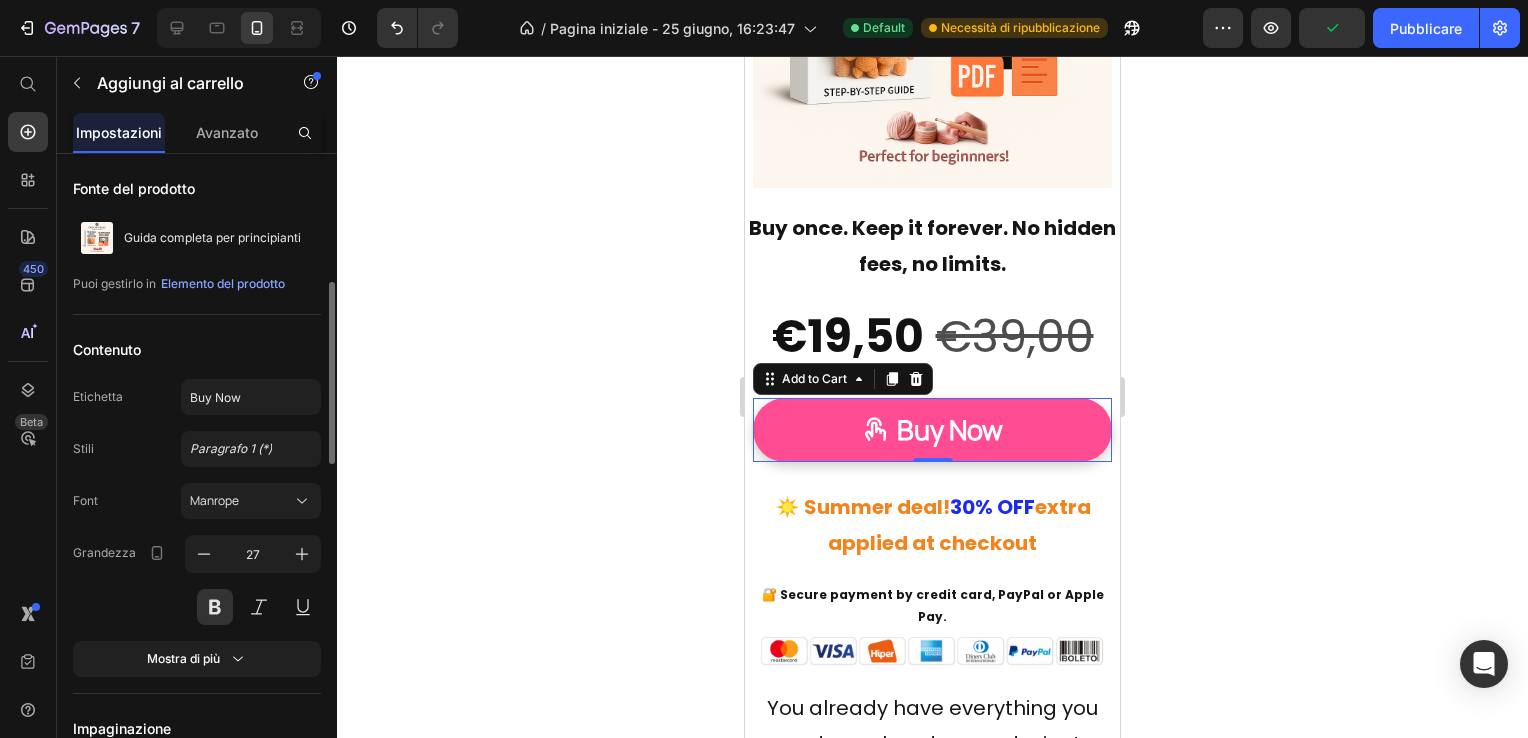 scroll, scrollTop: 300, scrollLeft: 0, axis: vertical 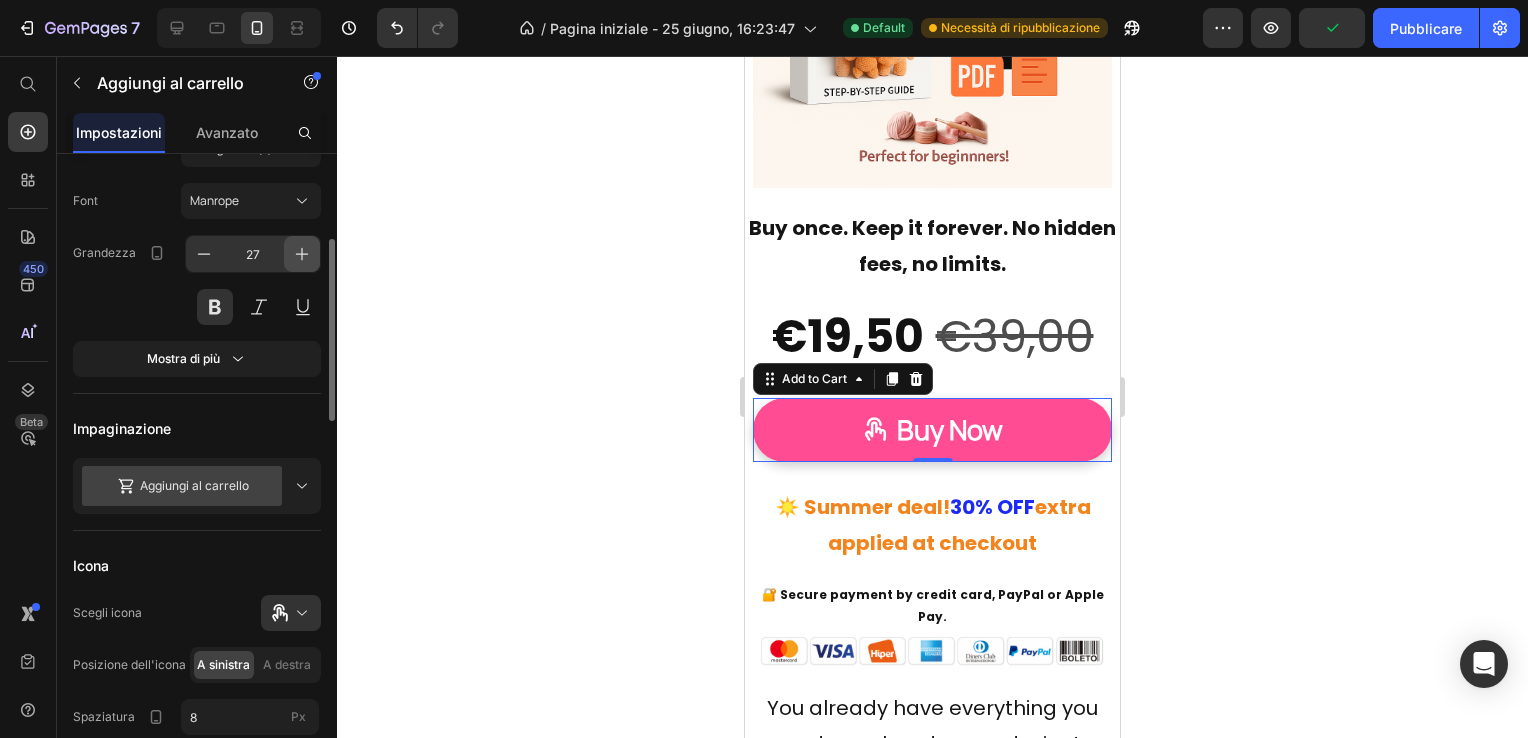 click 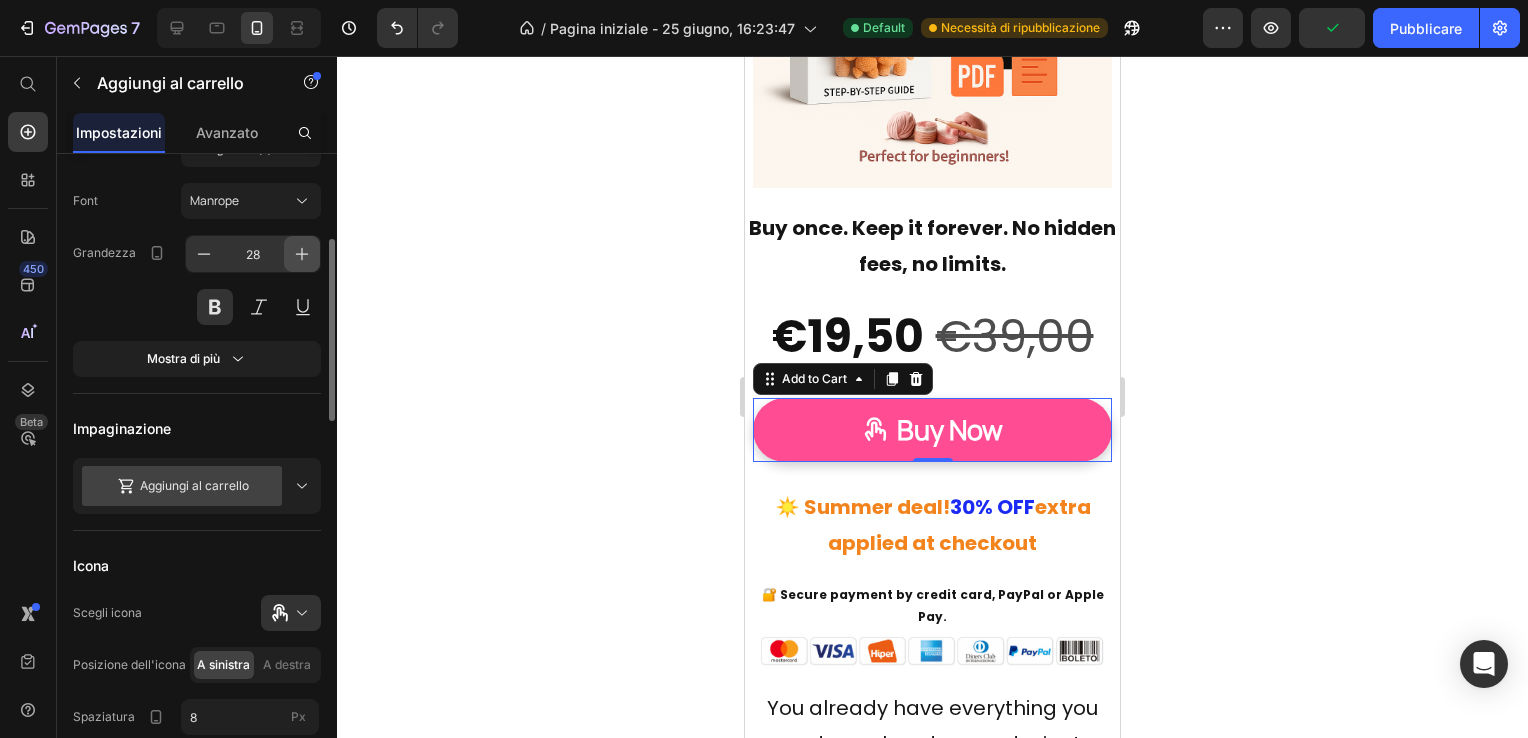 click 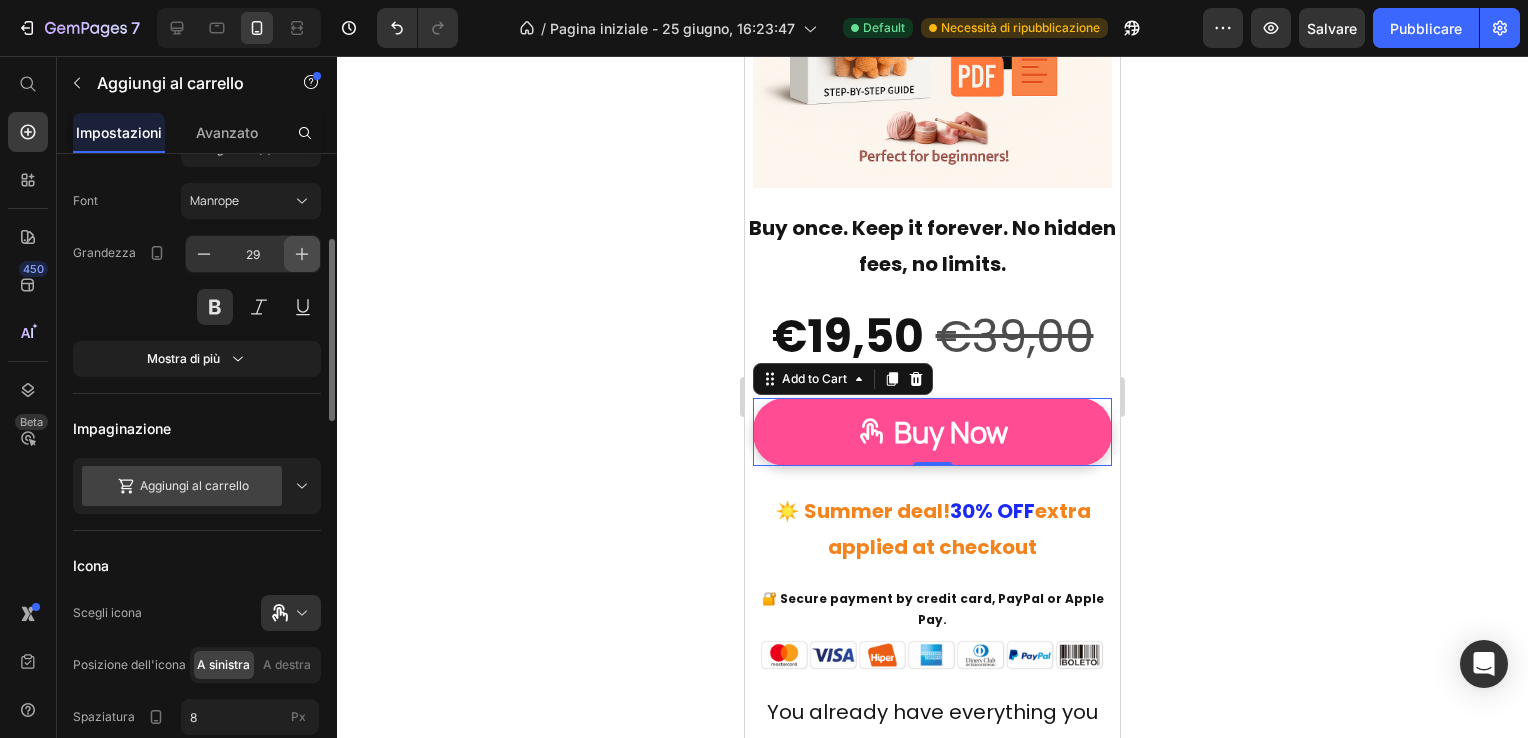 click 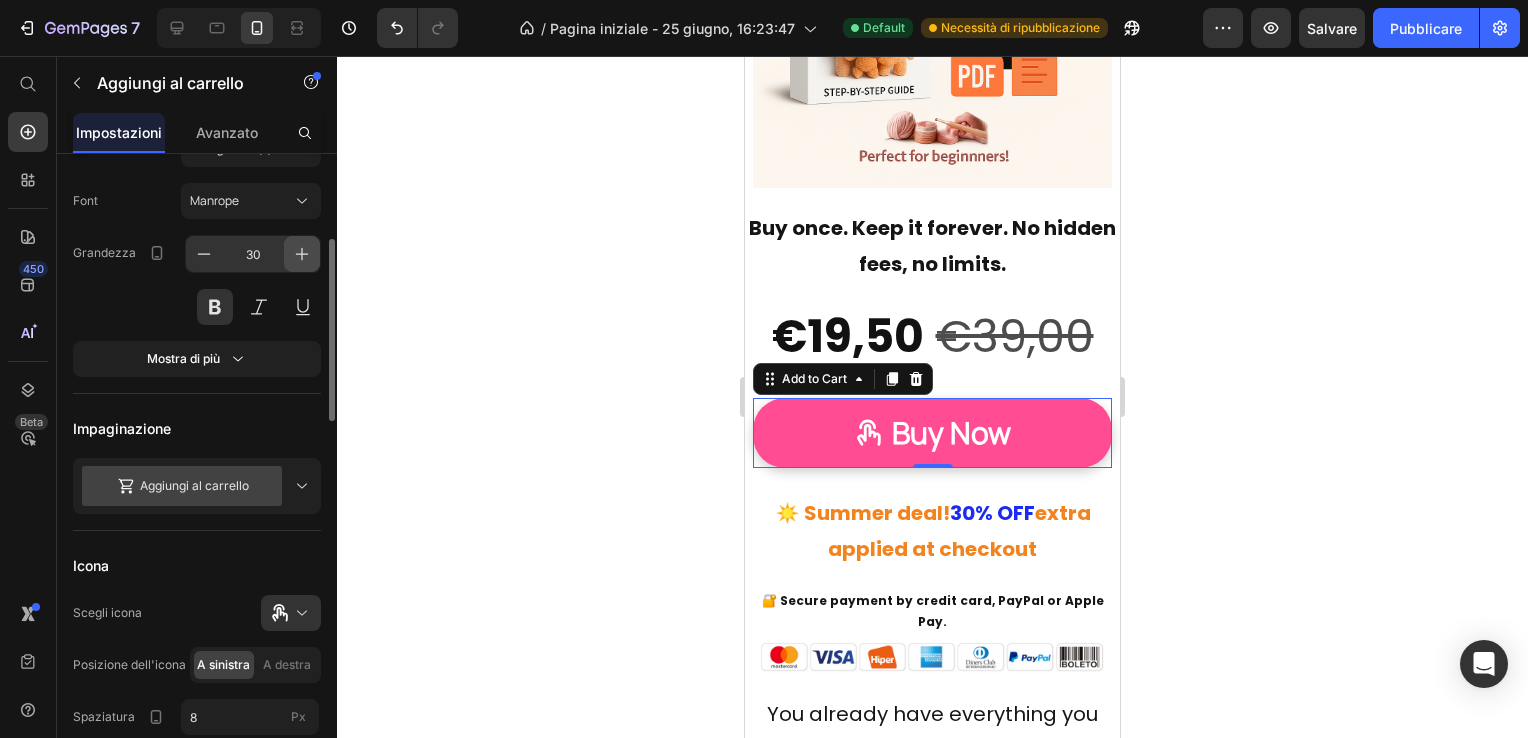 click 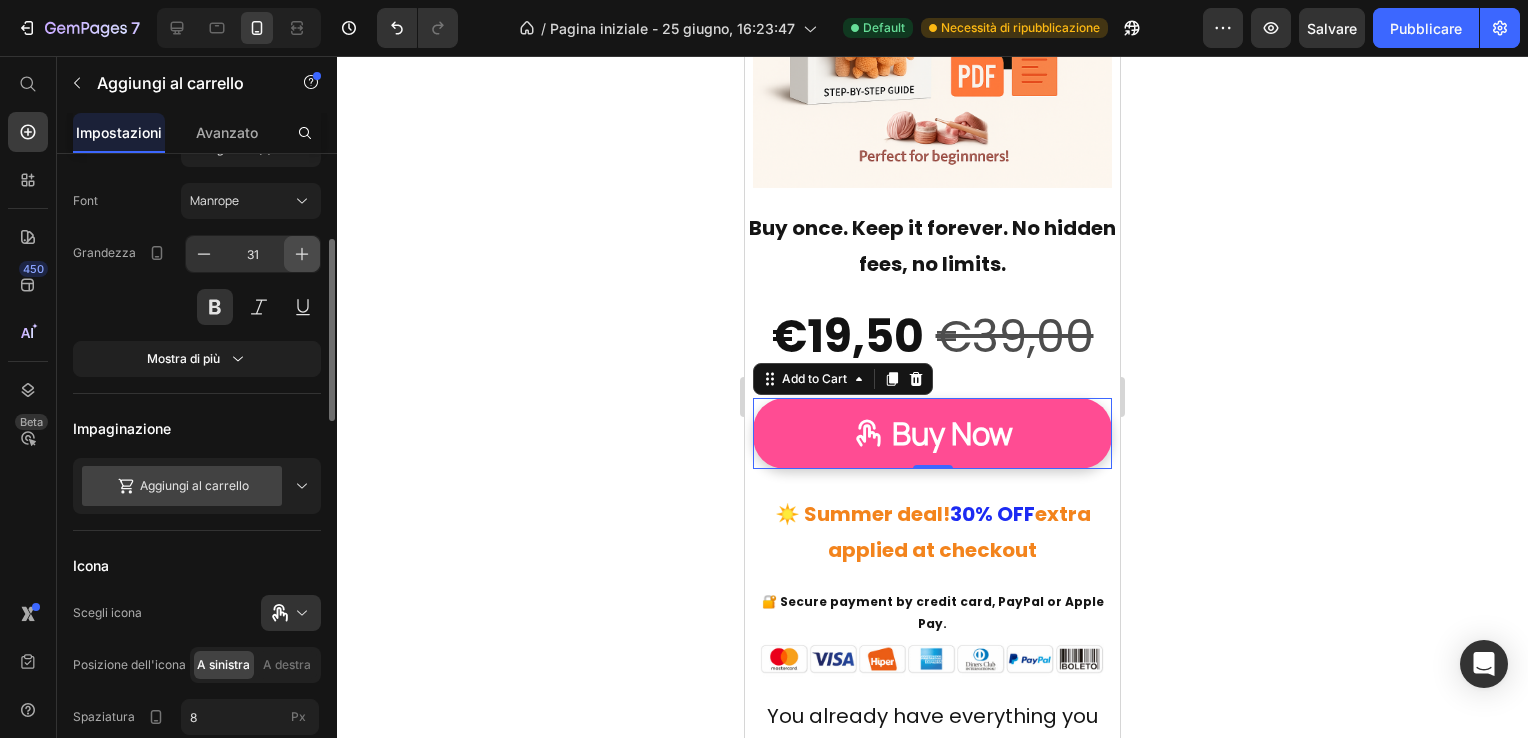 click 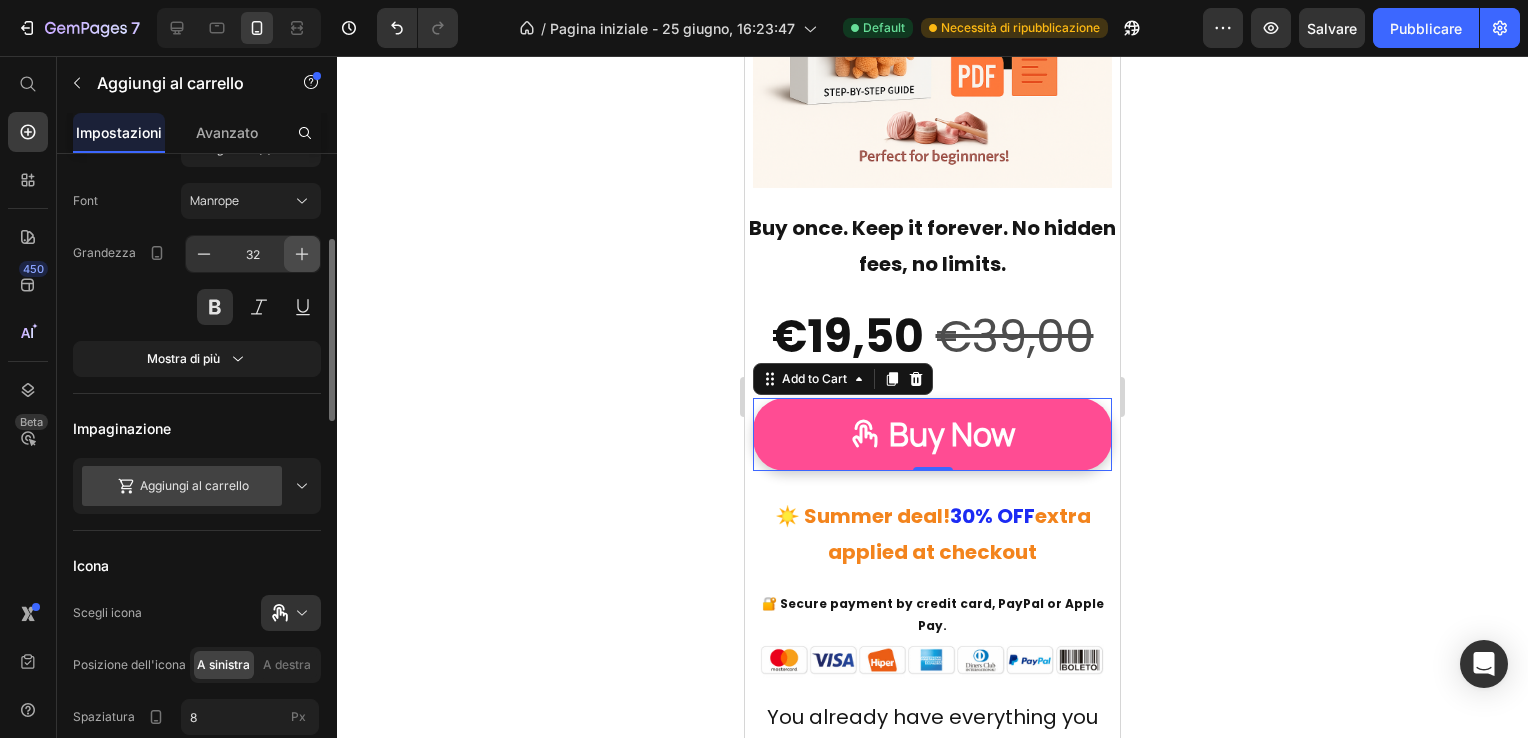 click 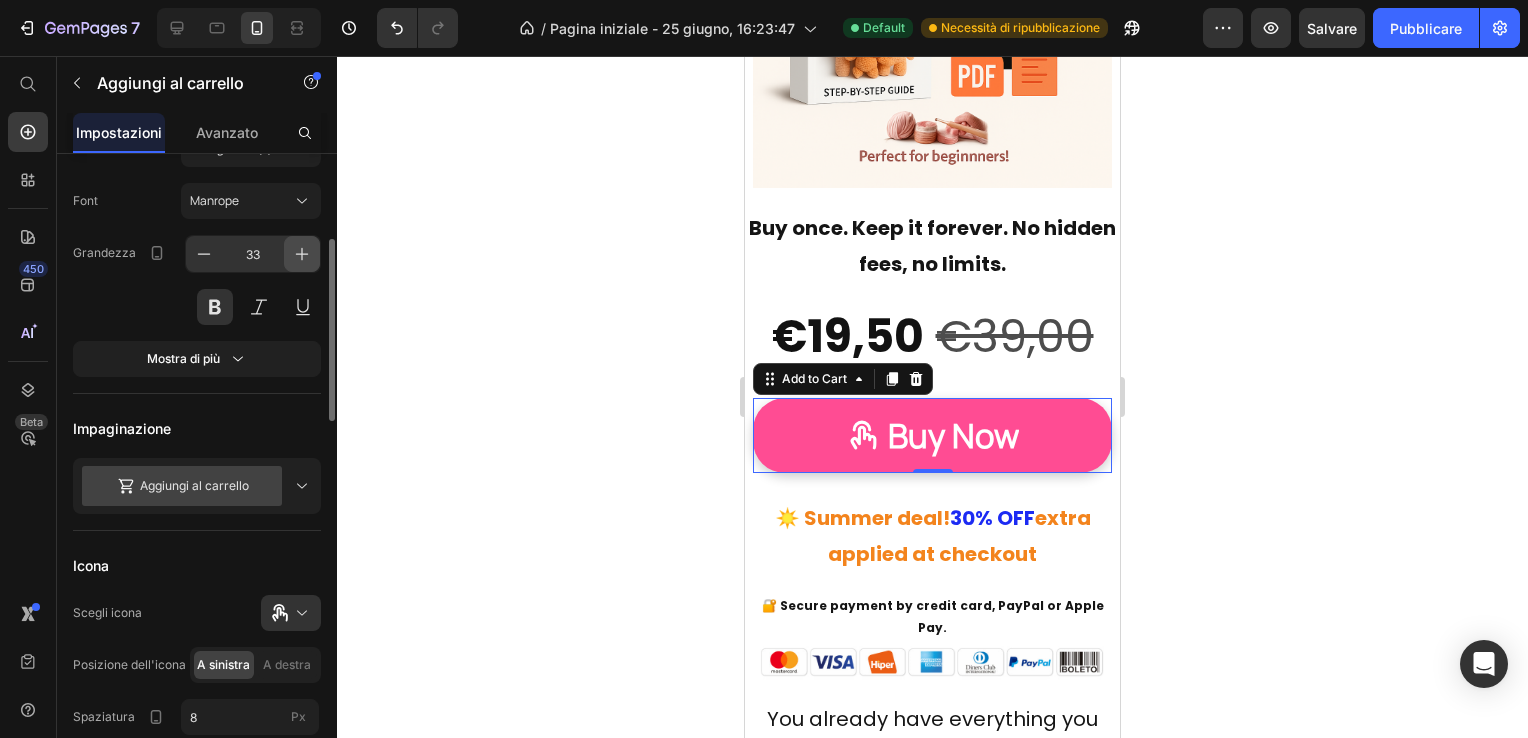 click 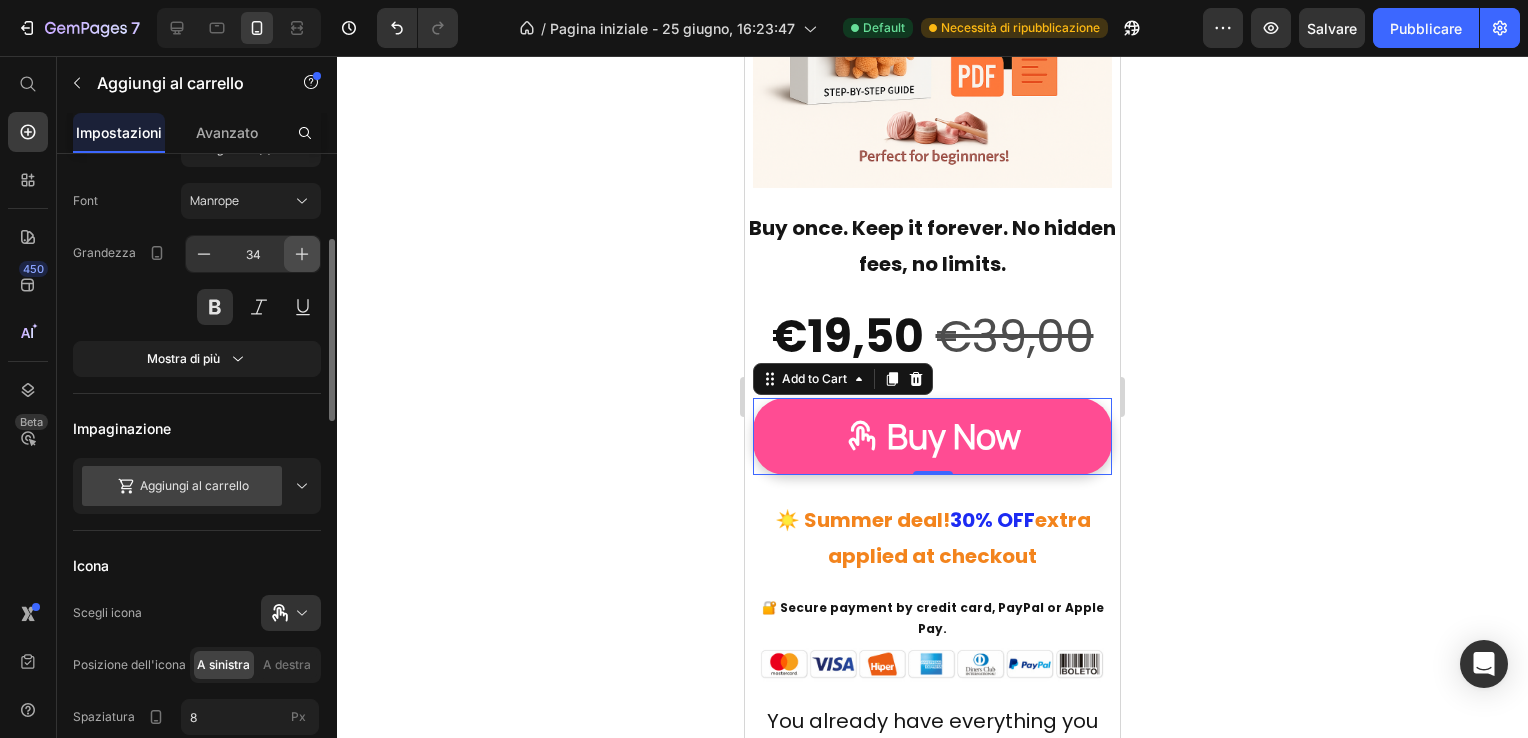click 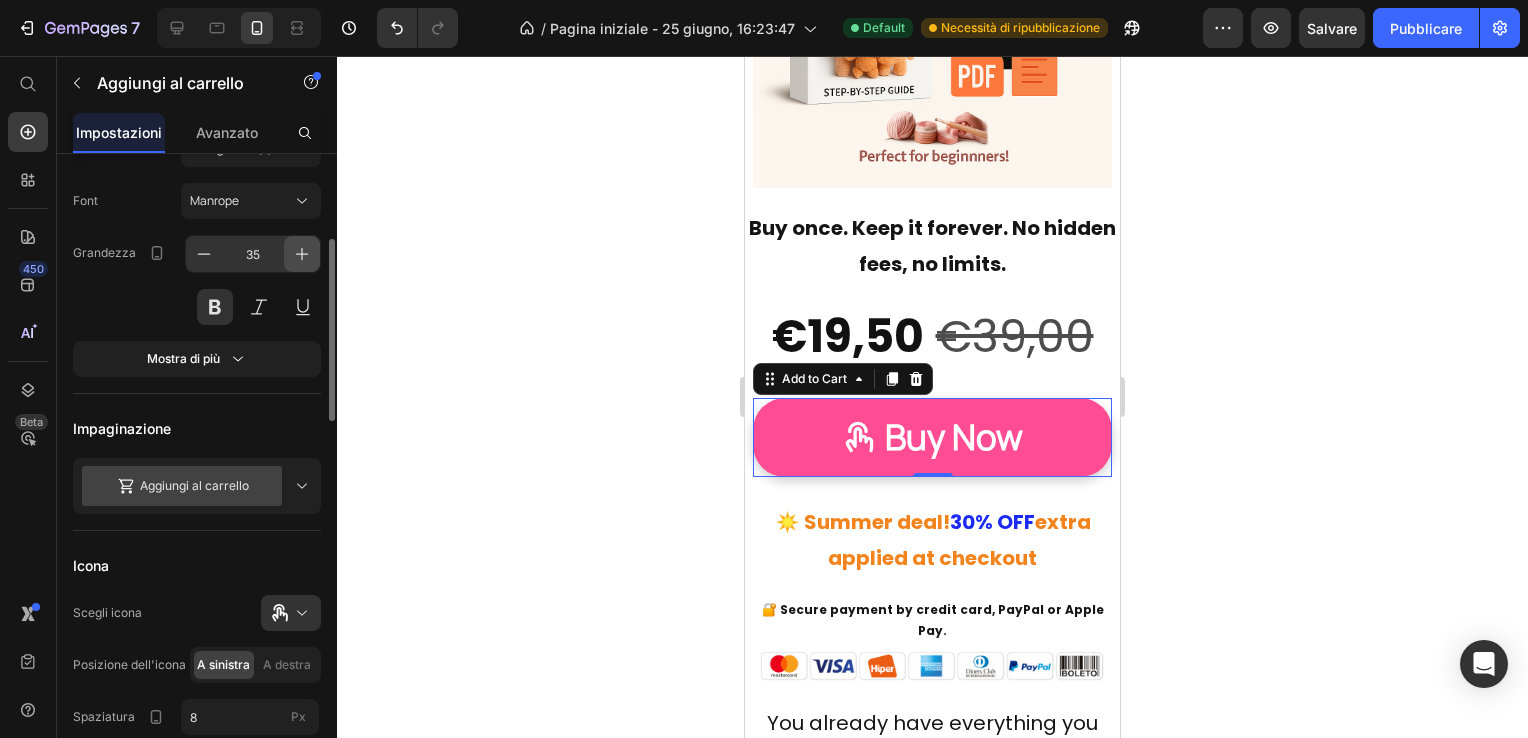 click 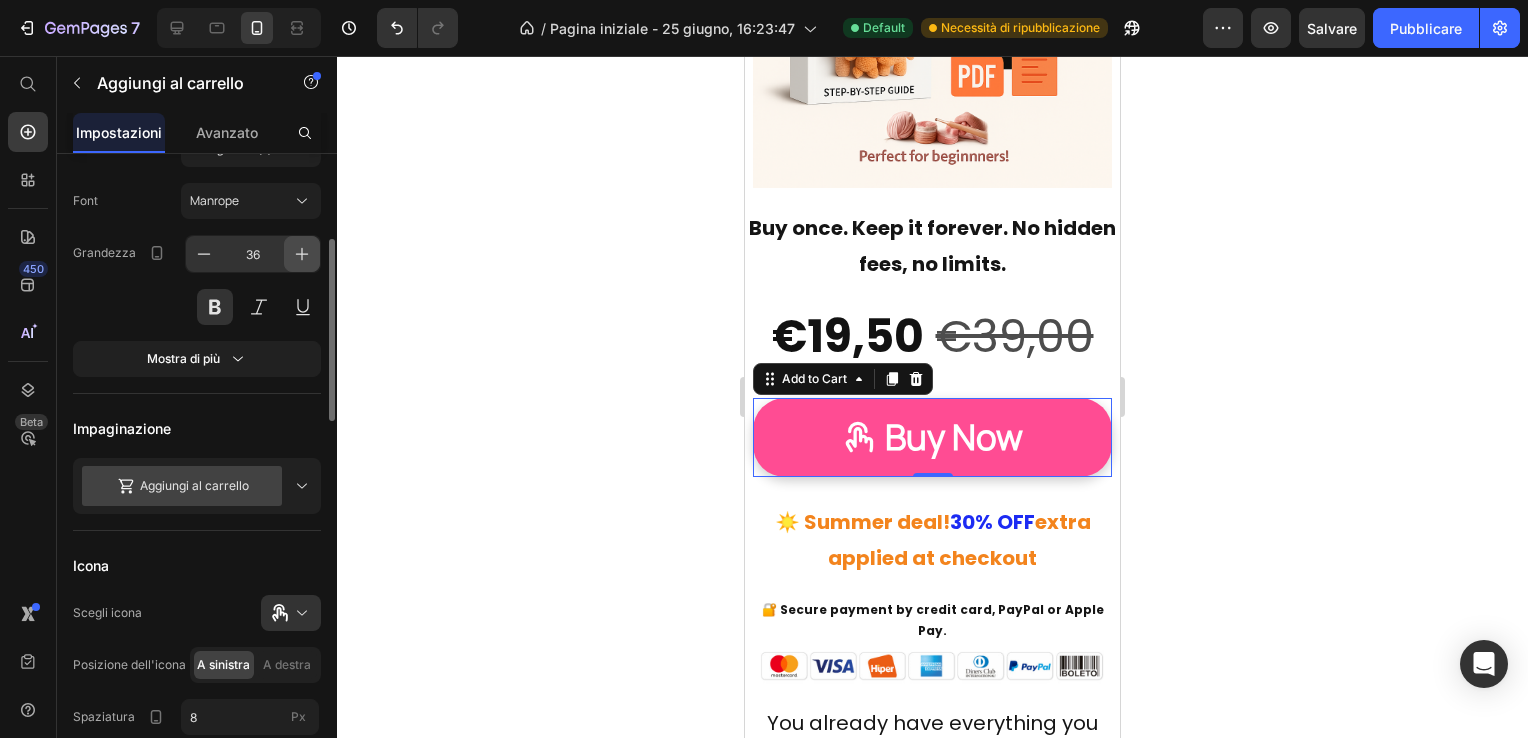 click 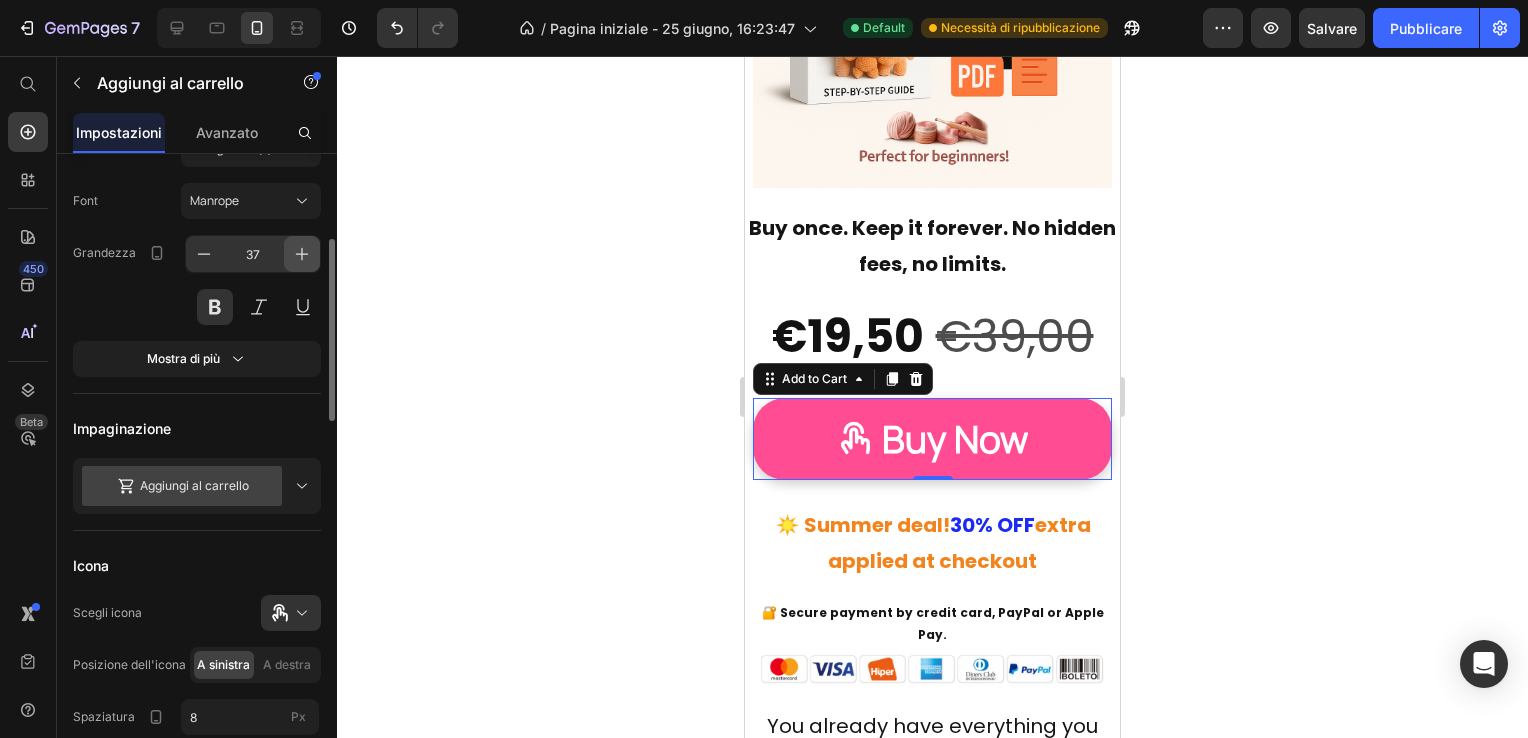 click 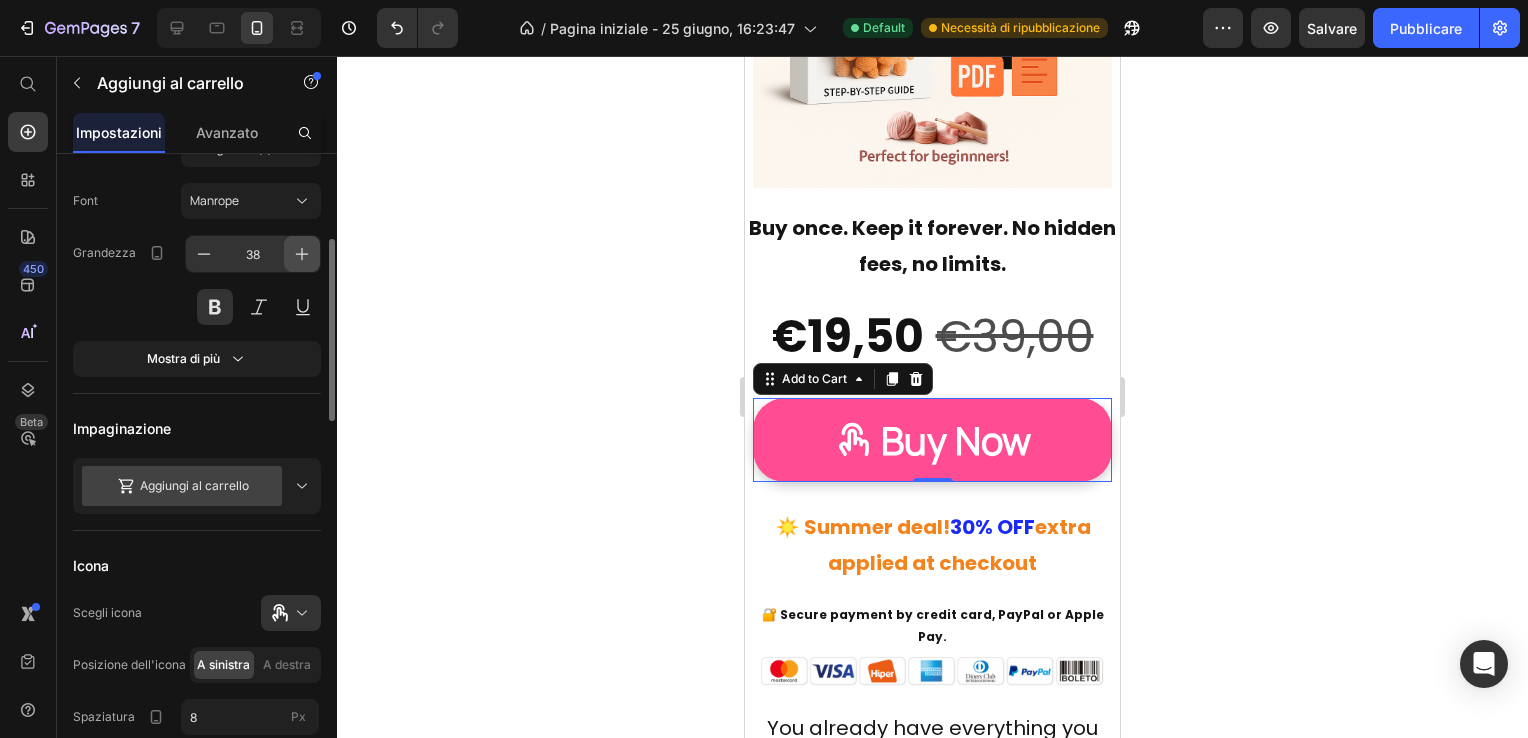 click 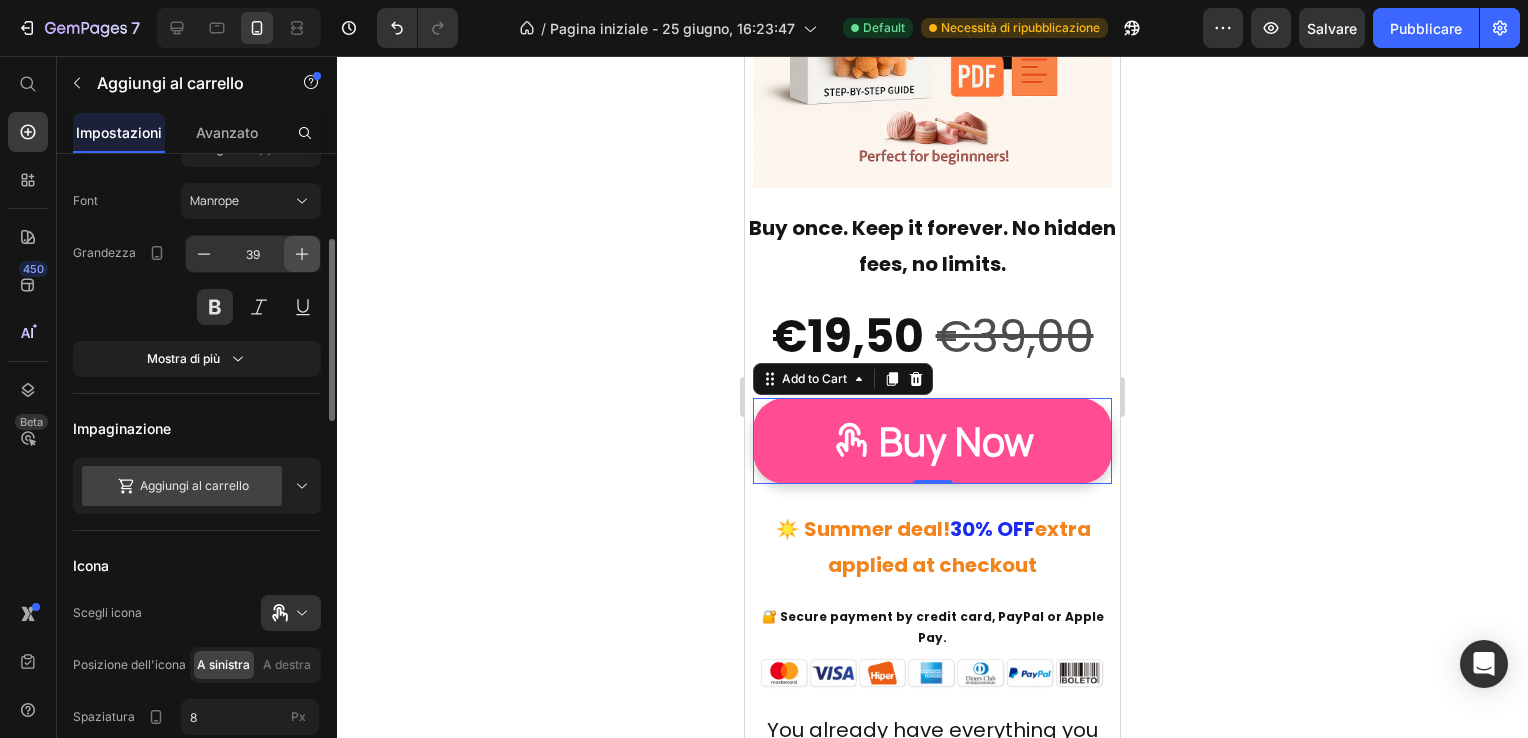 click 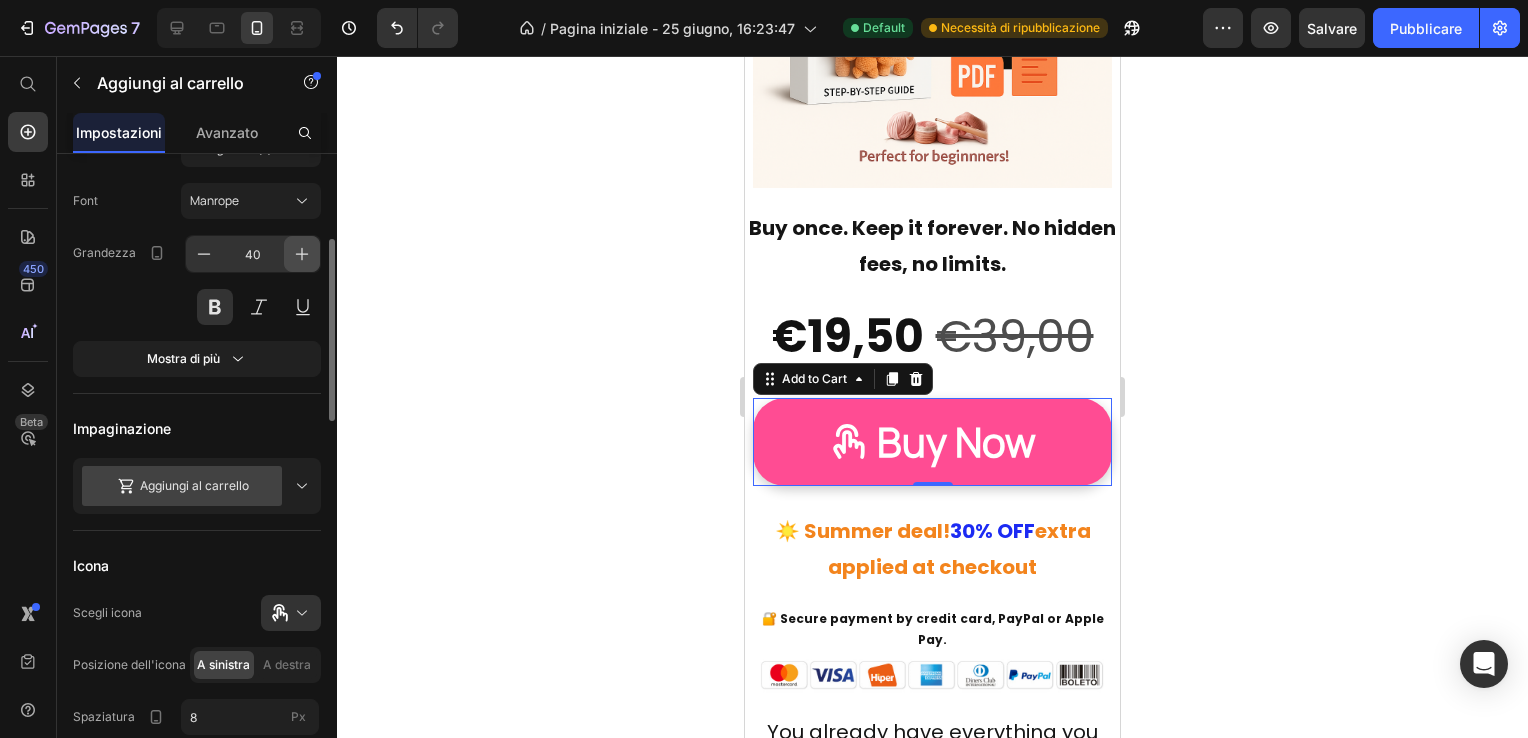 click 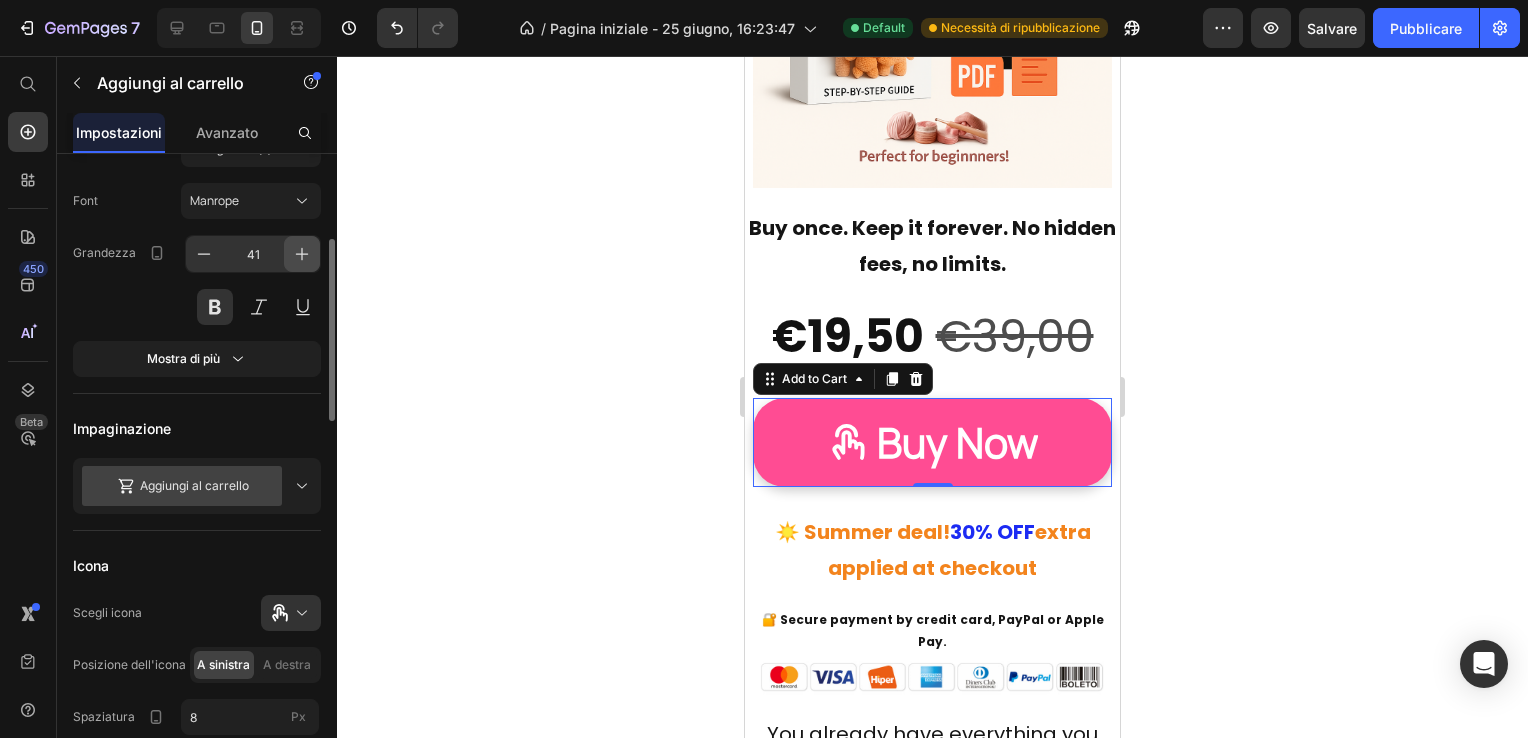 click 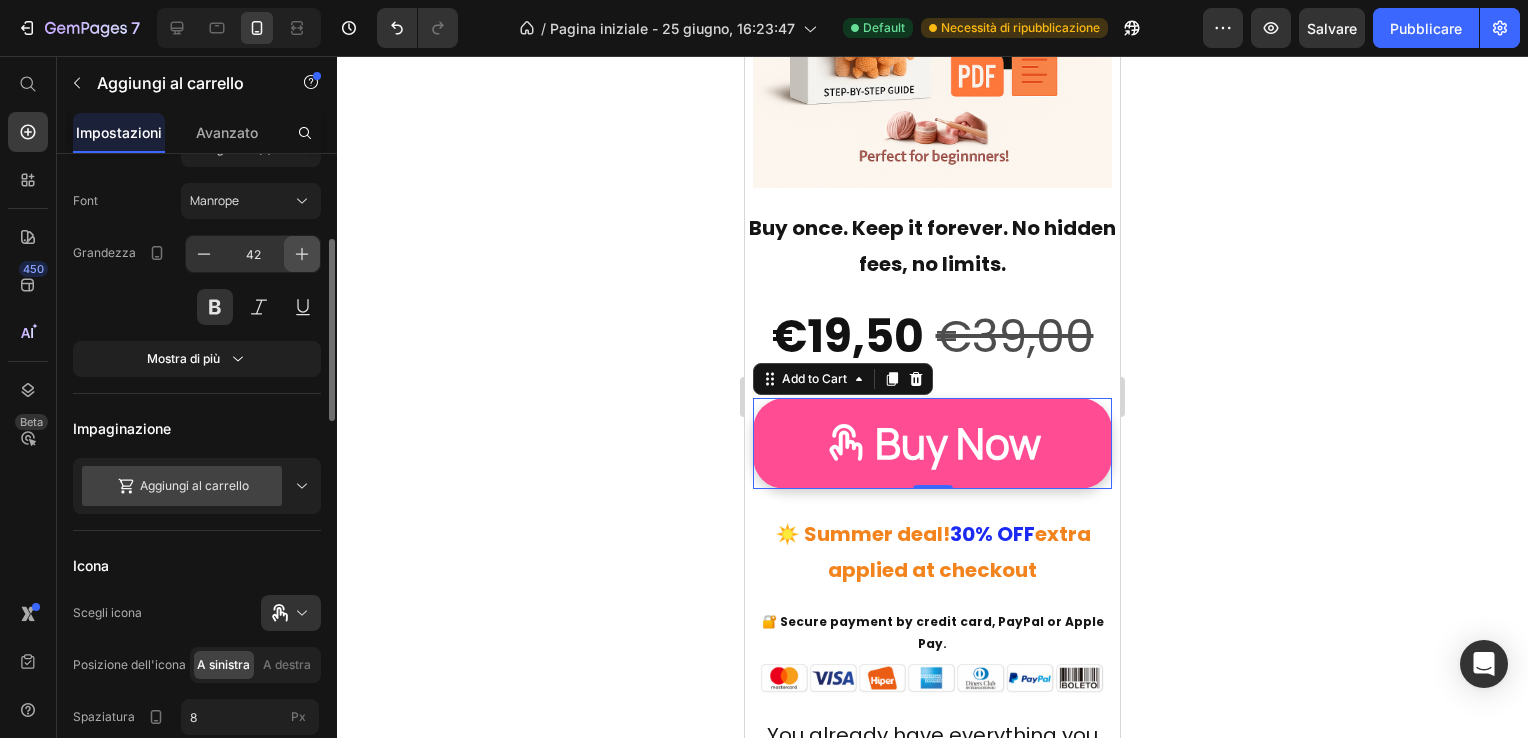 click 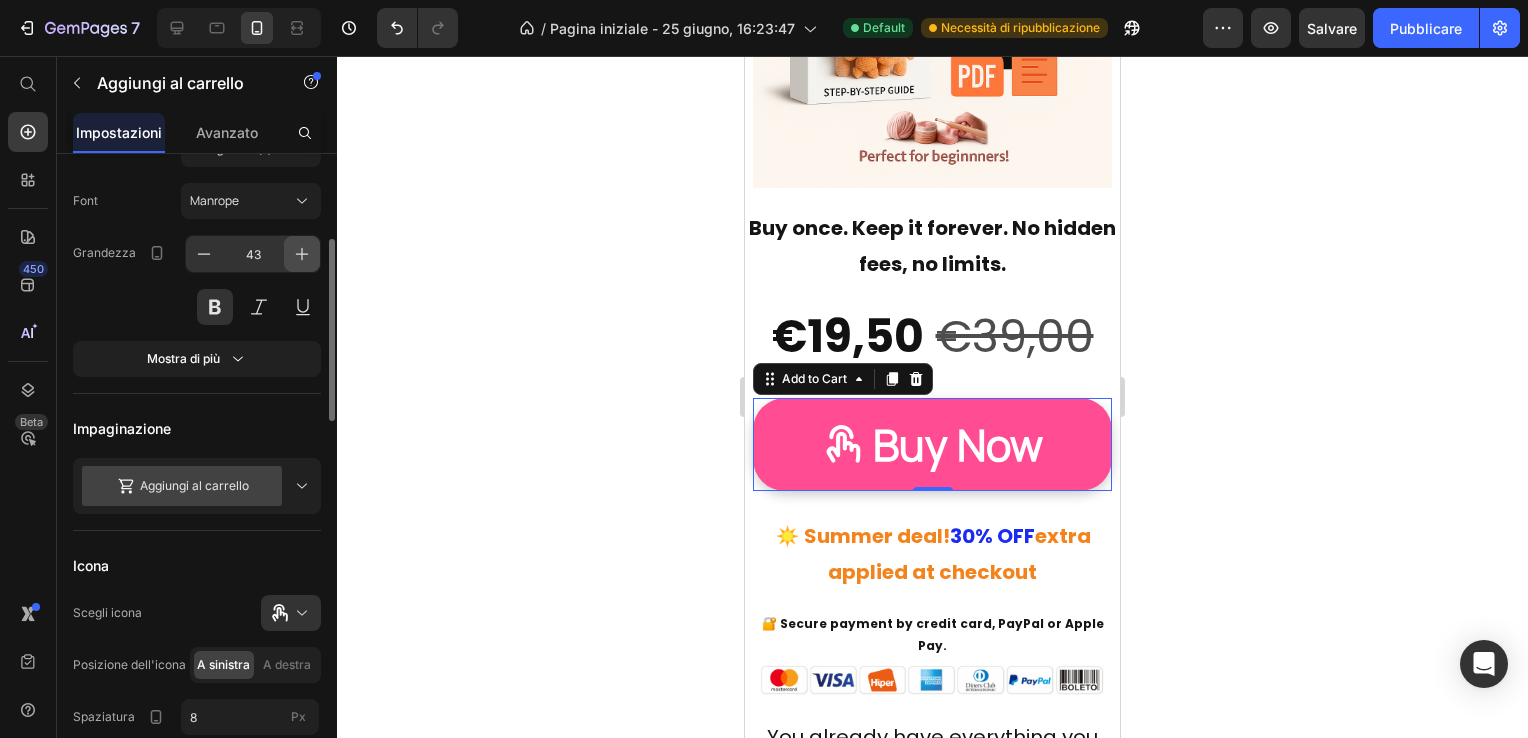 click 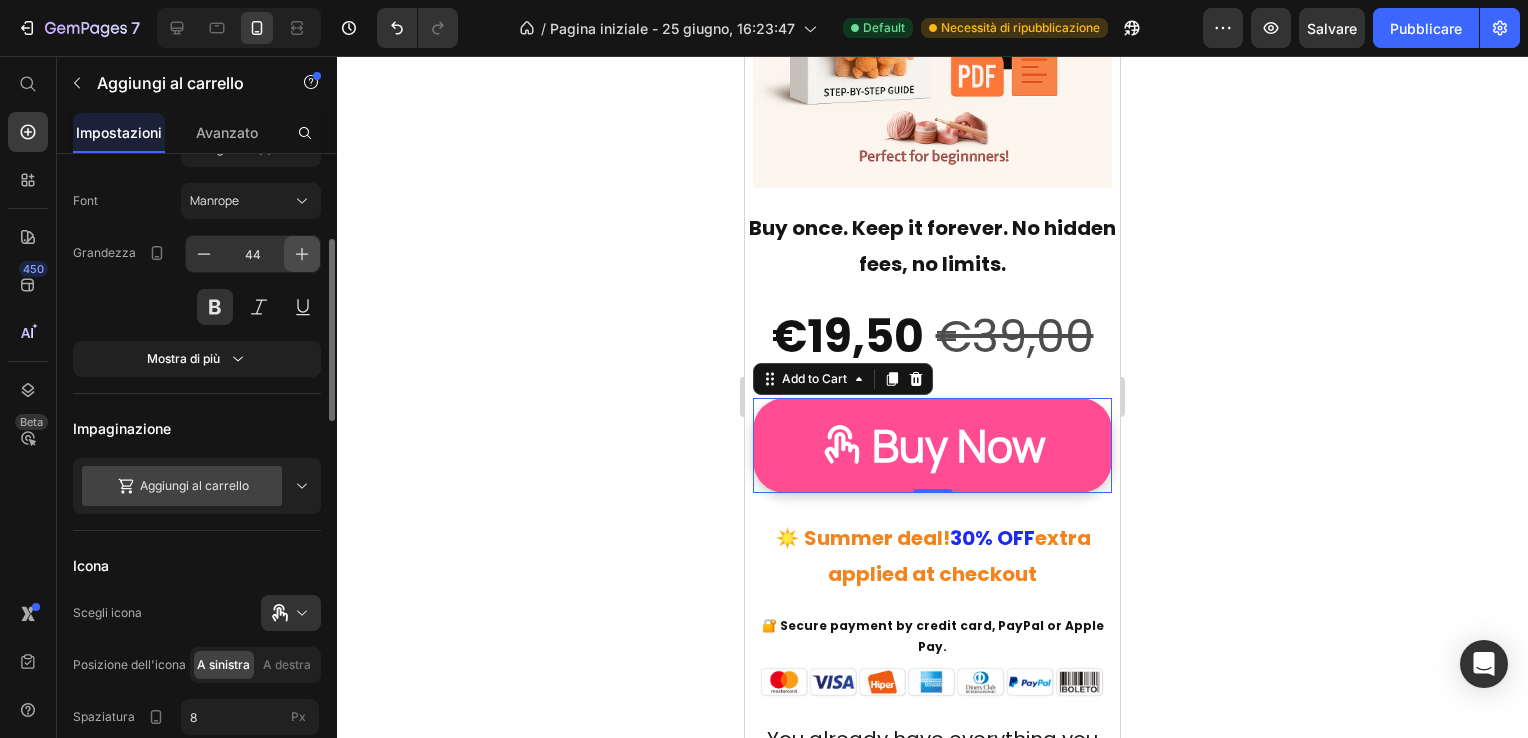 click 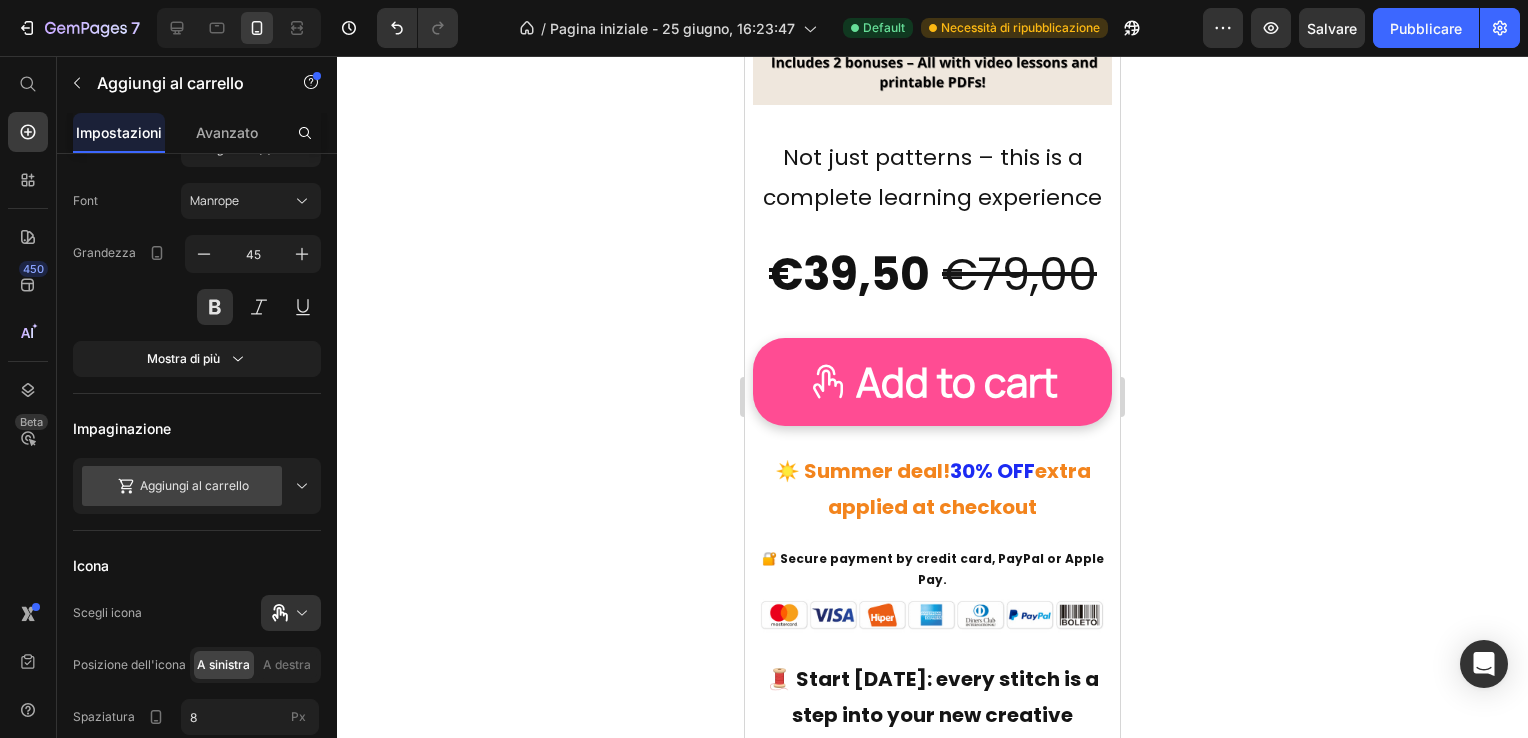 scroll, scrollTop: 16508, scrollLeft: 0, axis: vertical 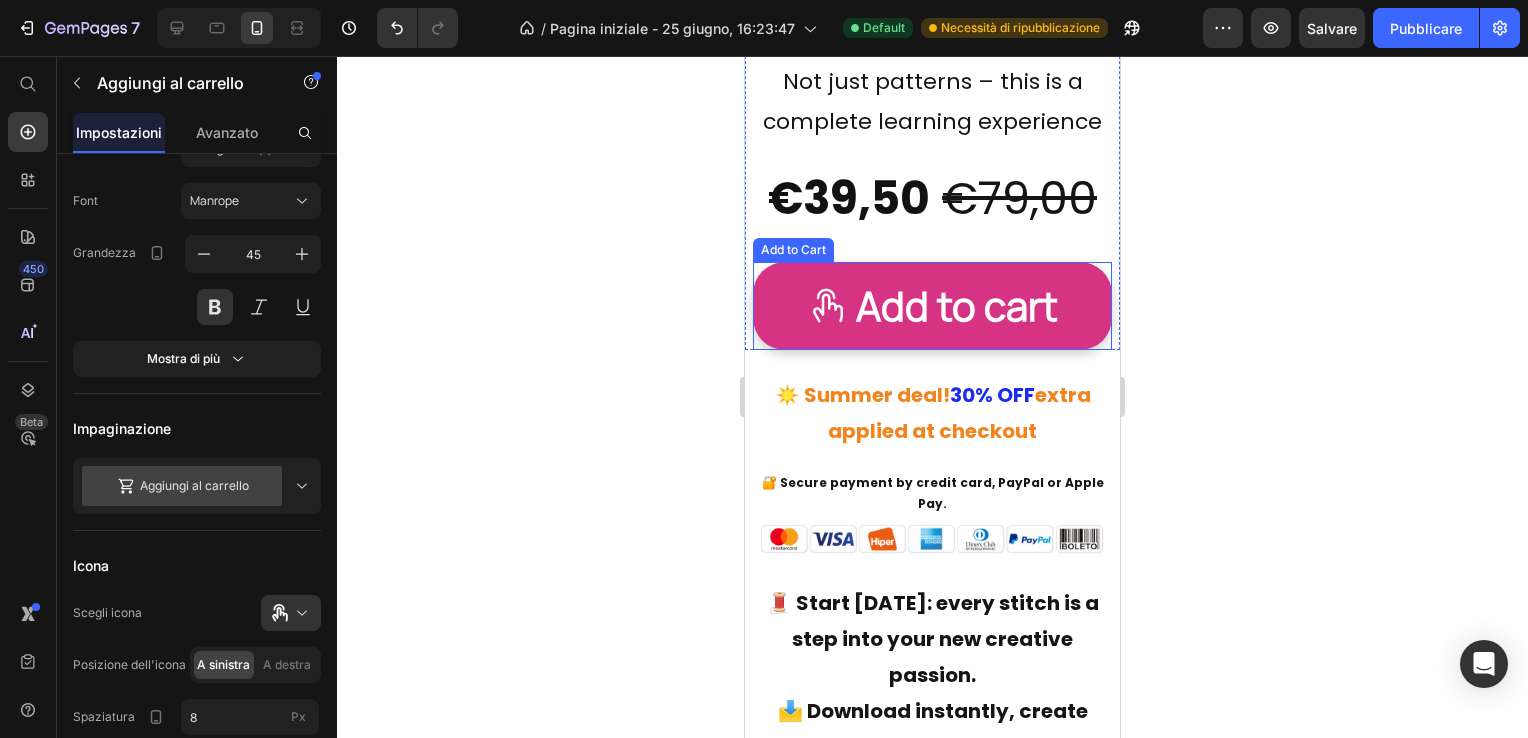 click on "Add to cart" at bounding box center (932, 306) 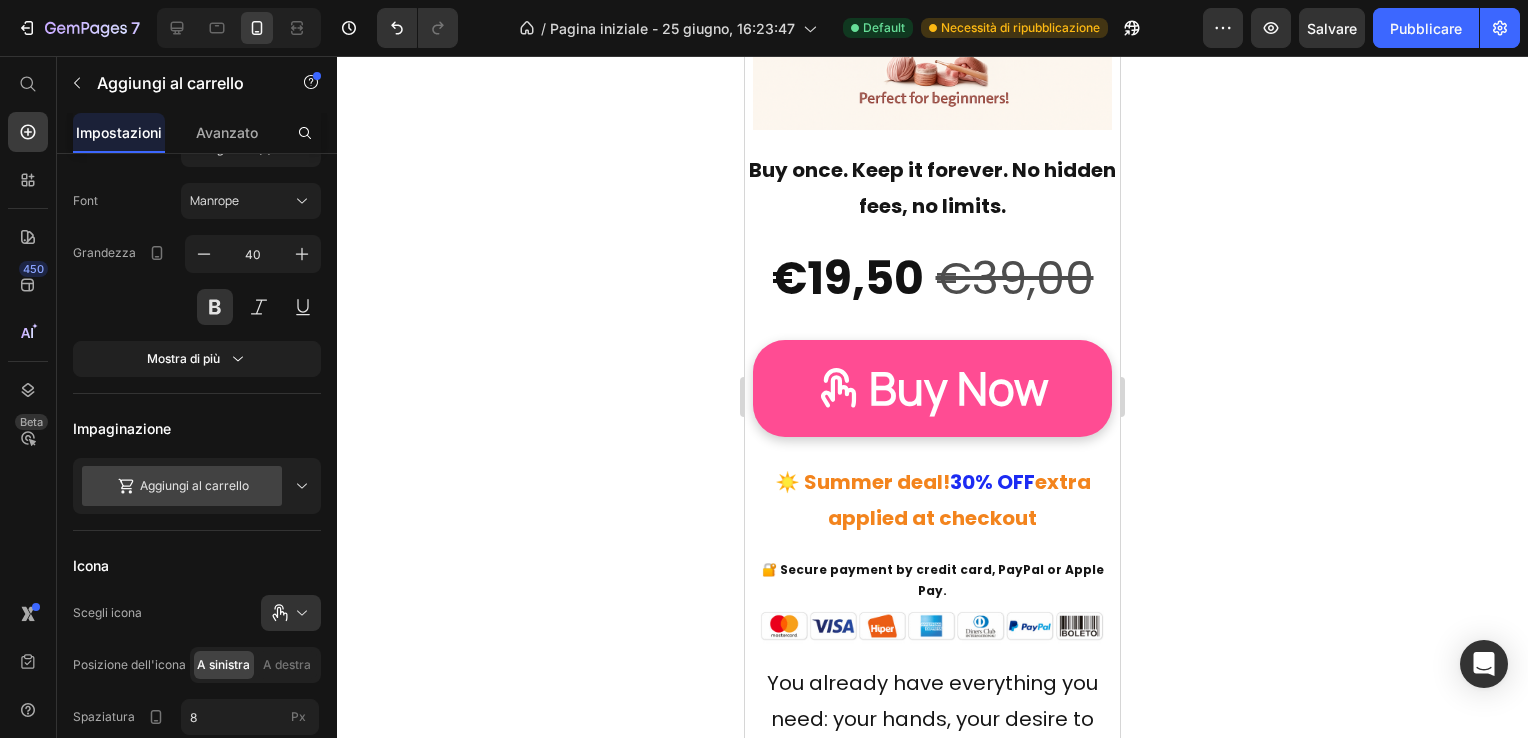 scroll, scrollTop: 11889, scrollLeft: 0, axis: vertical 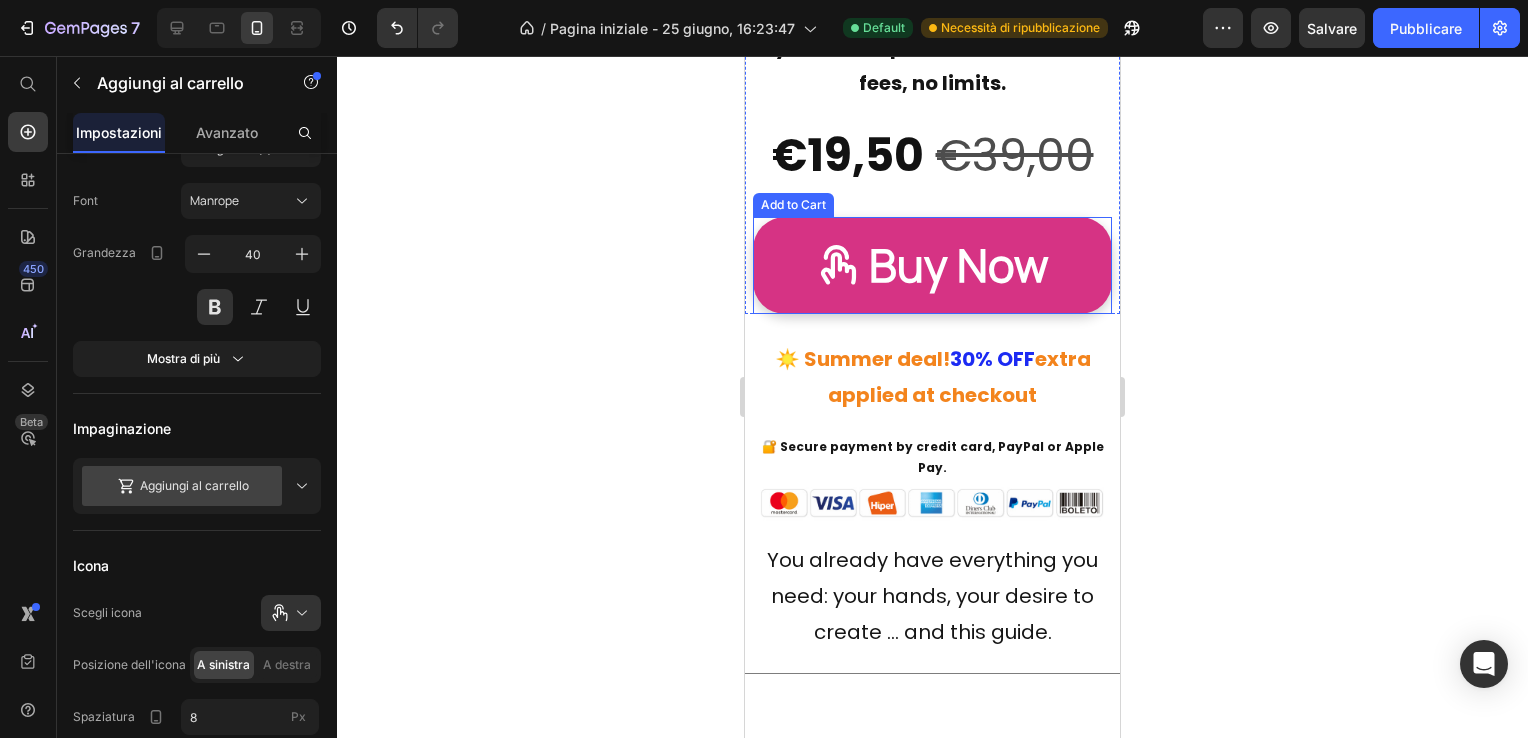 click on "Buy Now" at bounding box center [932, 265] 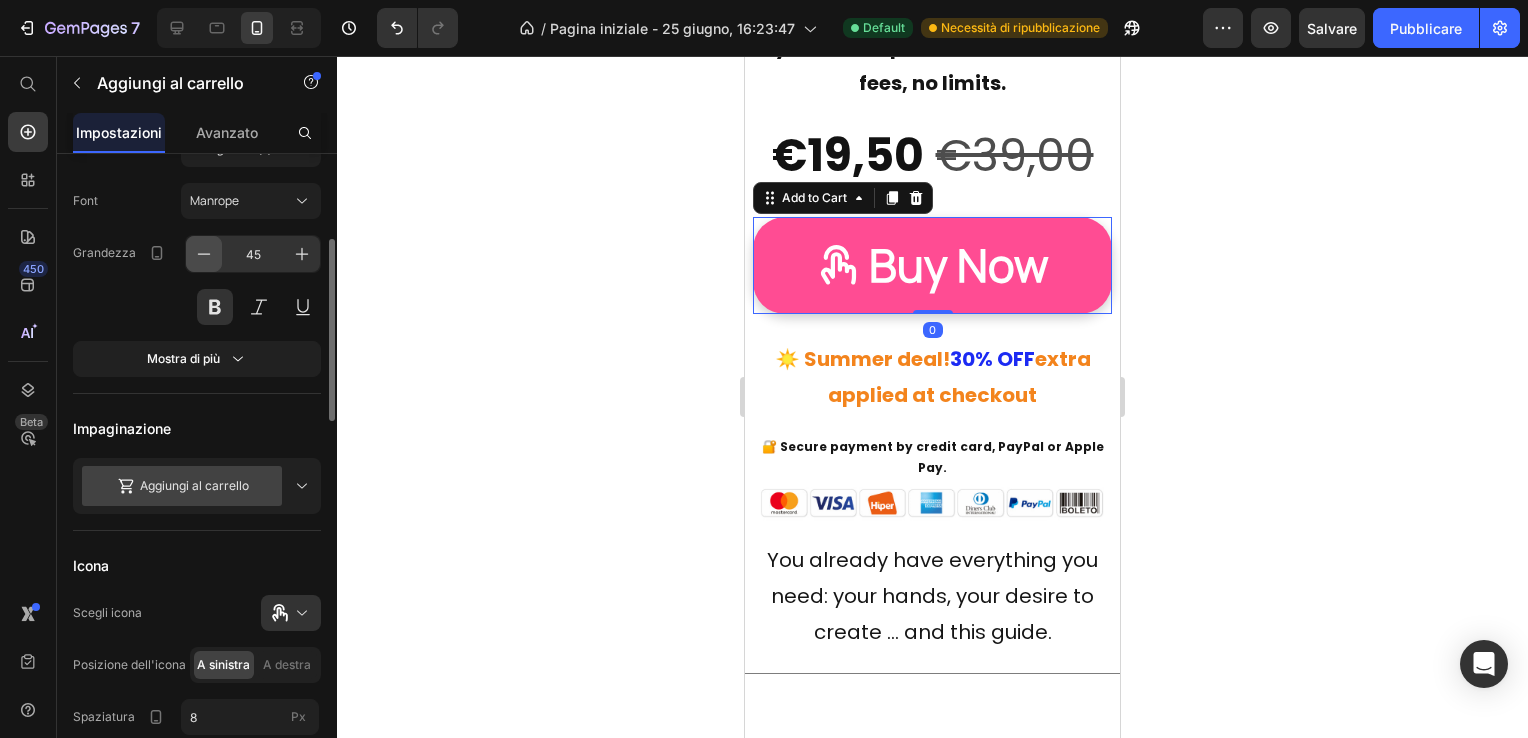 click 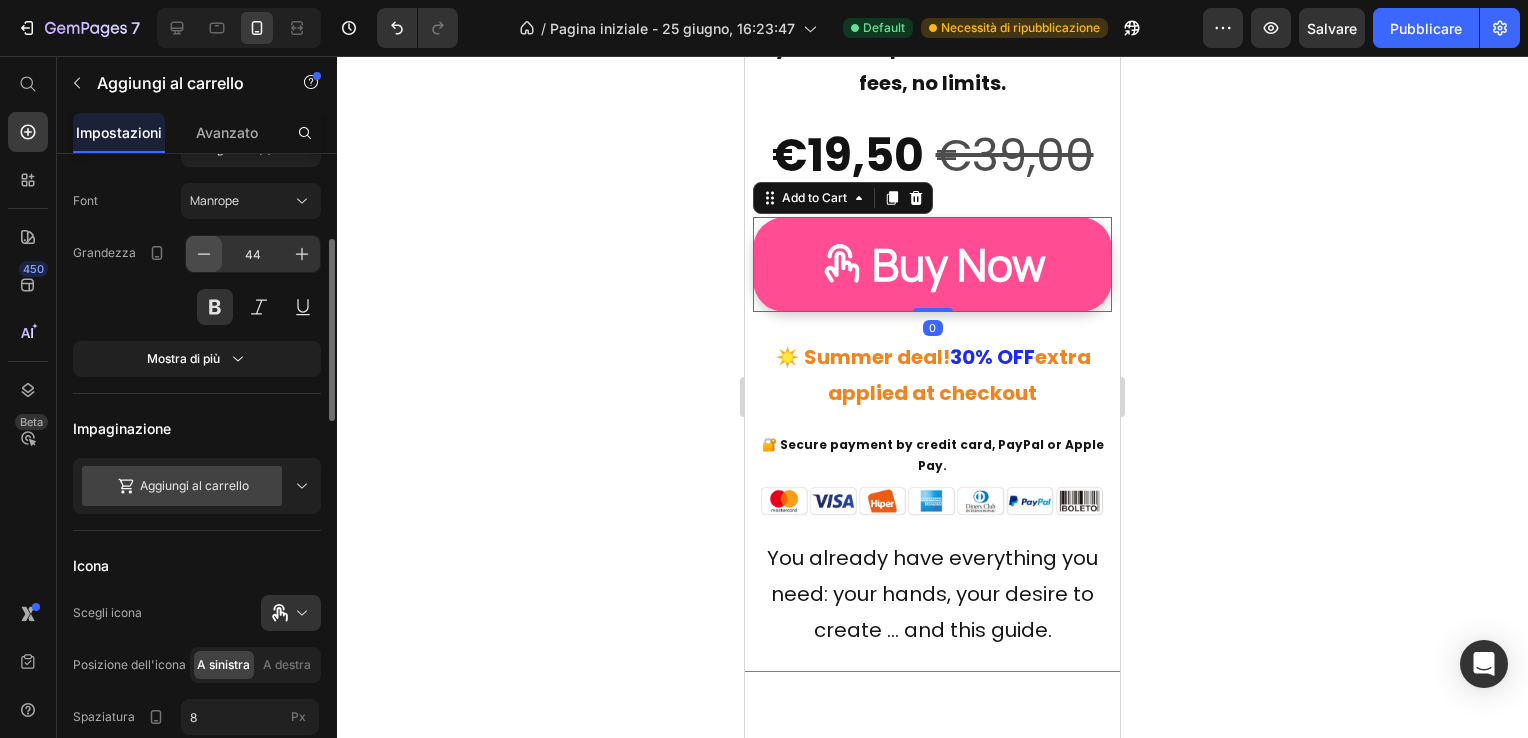 click 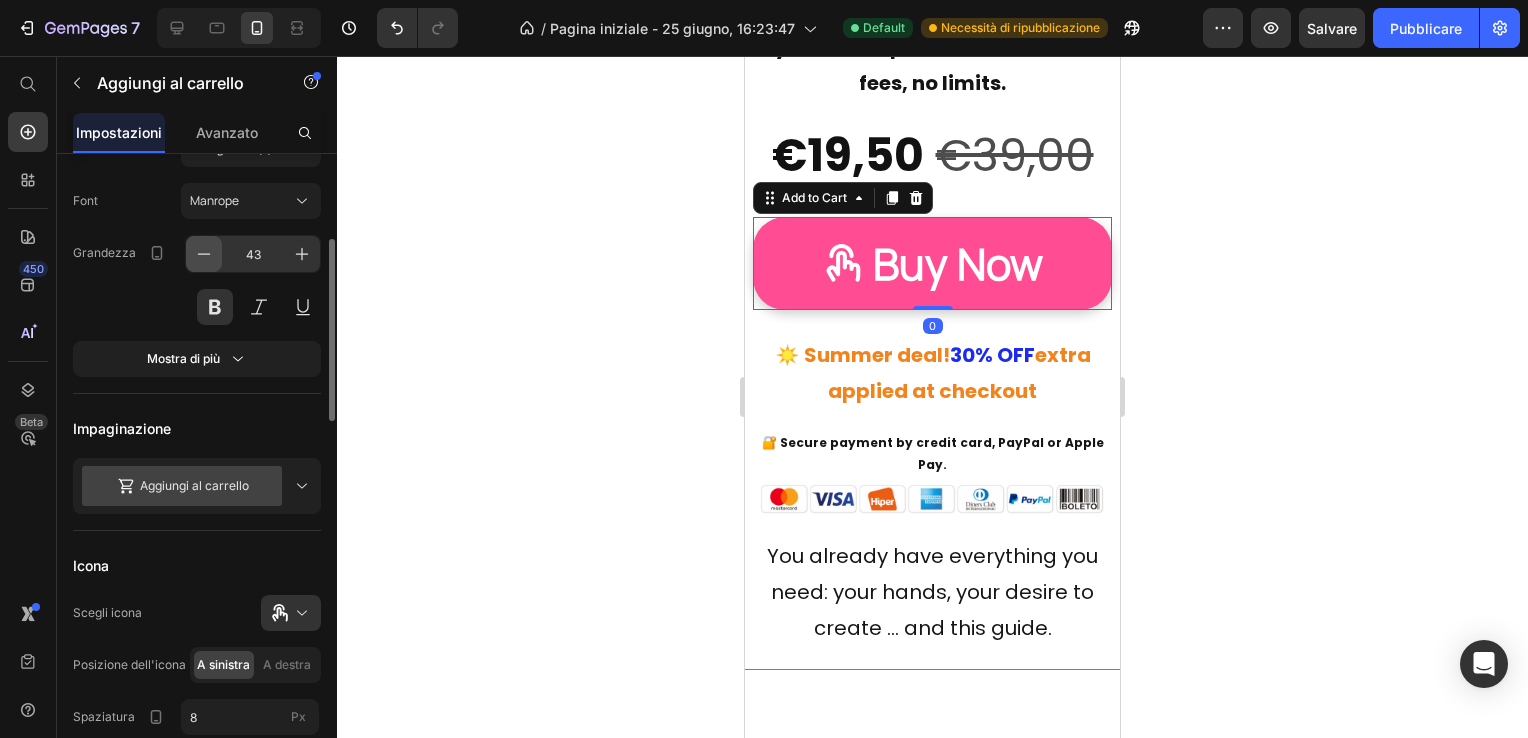 click 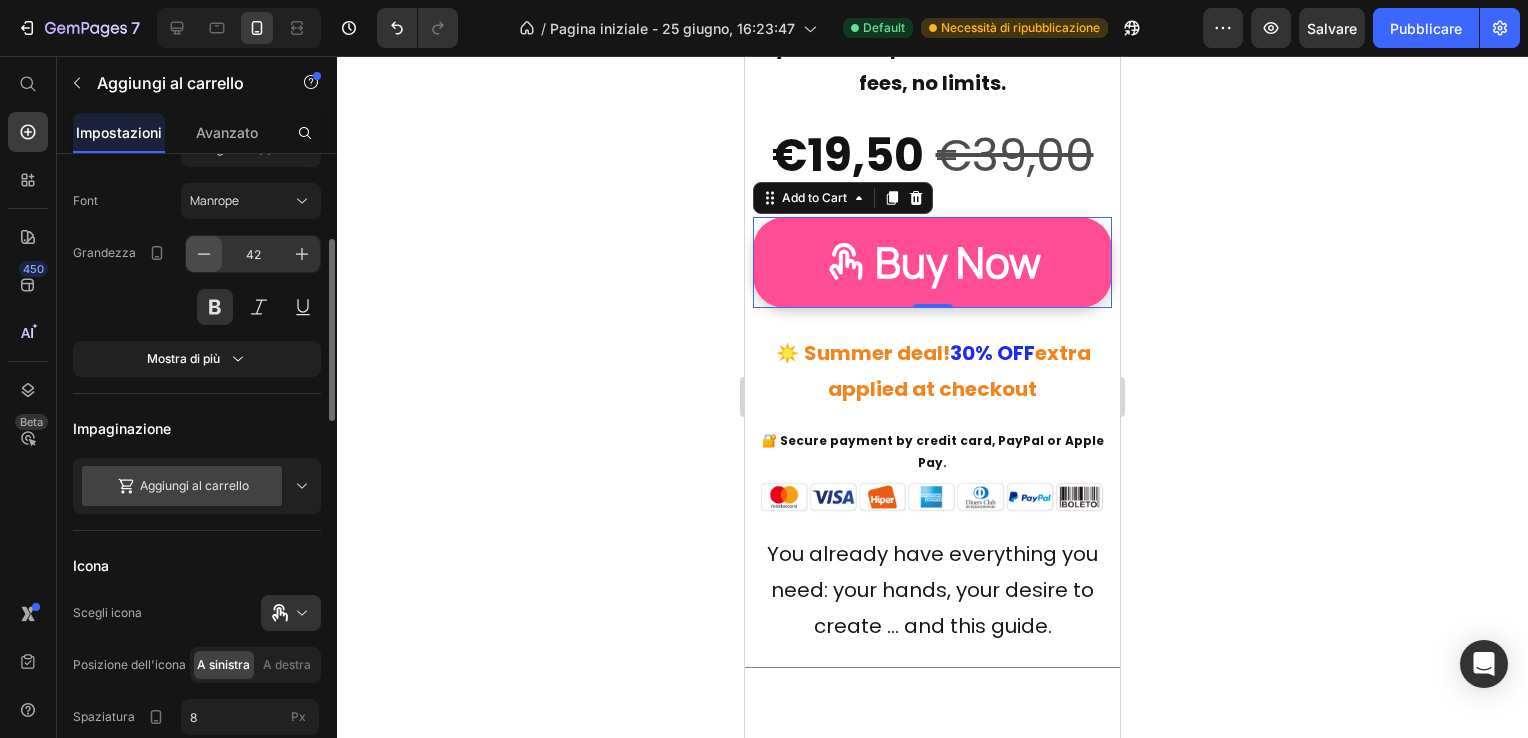 click 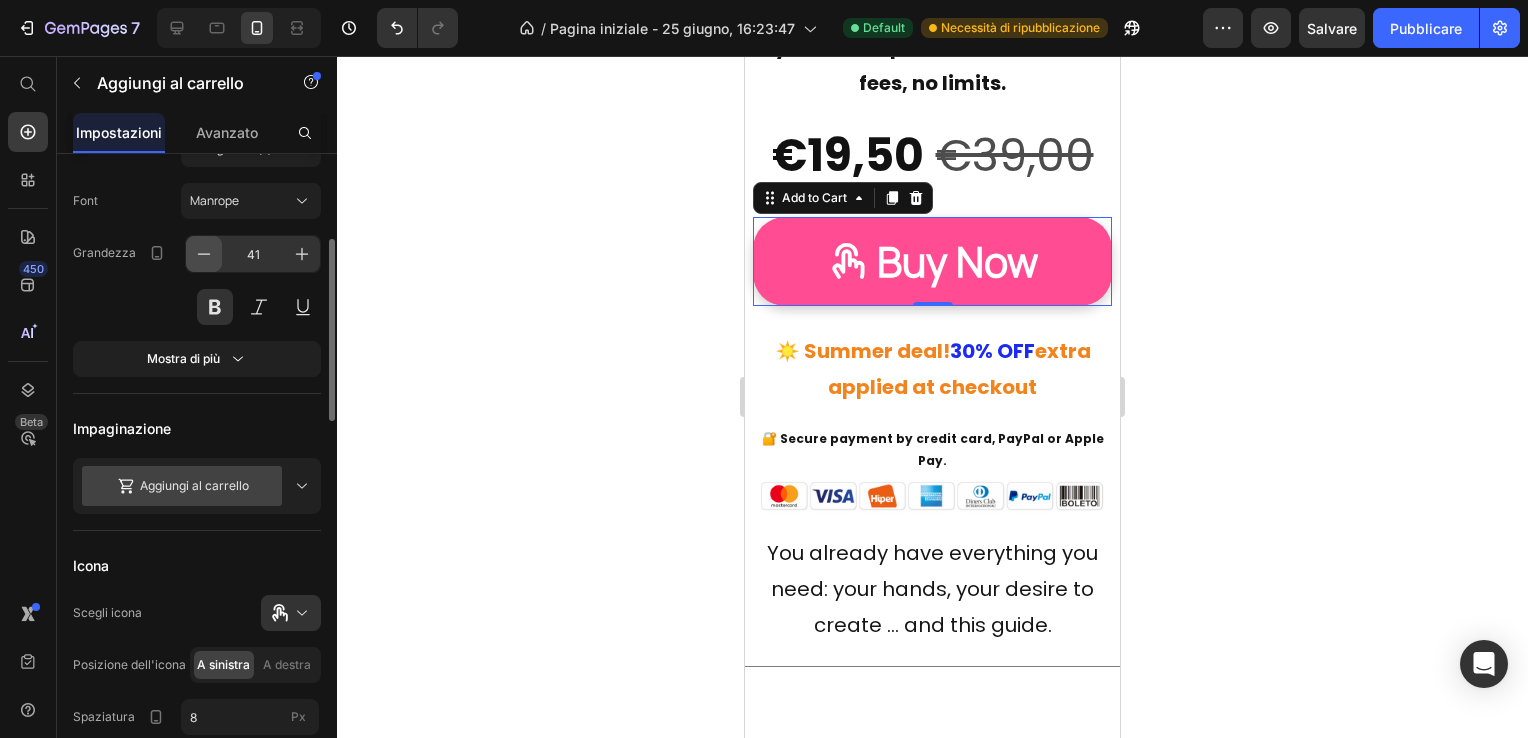 click 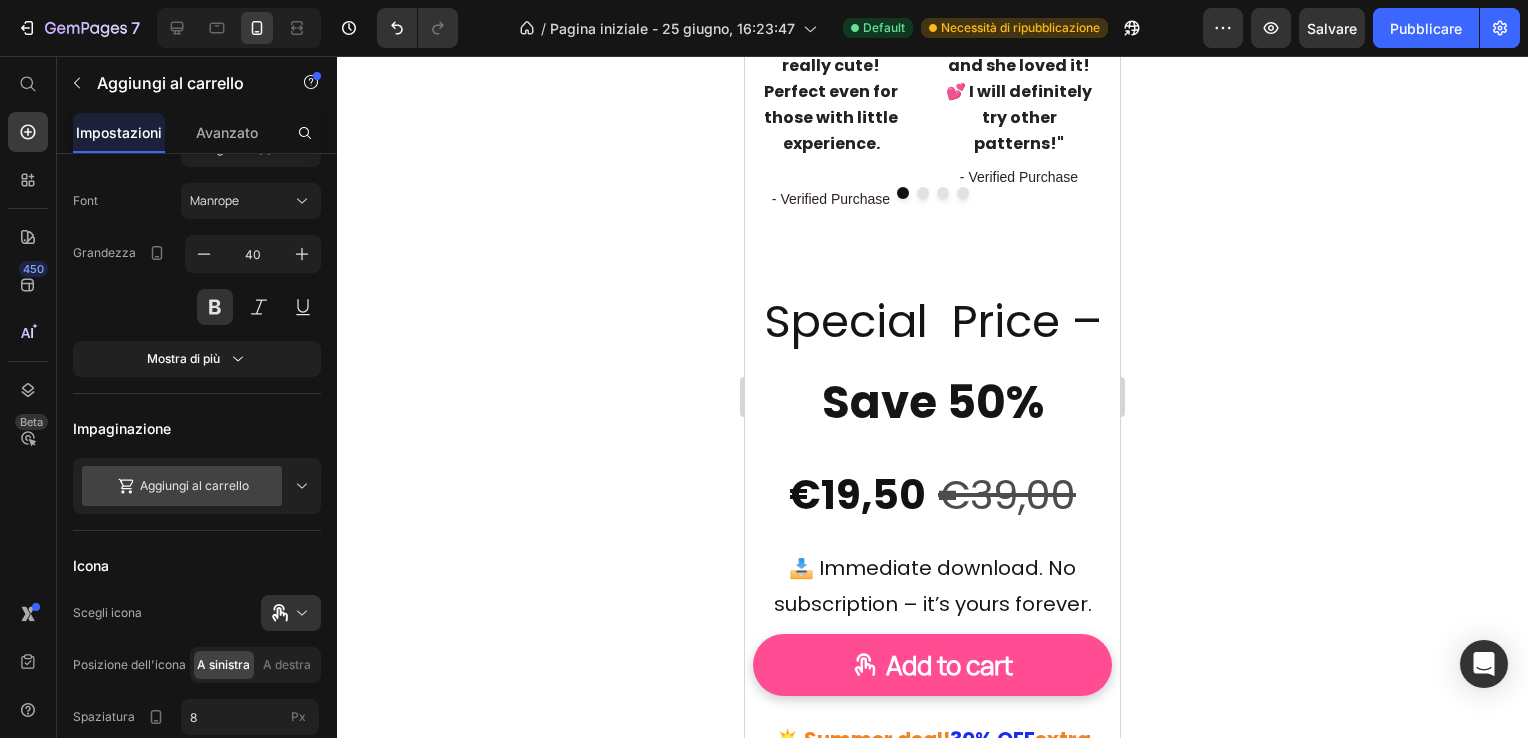 scroll, scrollTop: 4046, scrollLeft: 0, axis: vertical 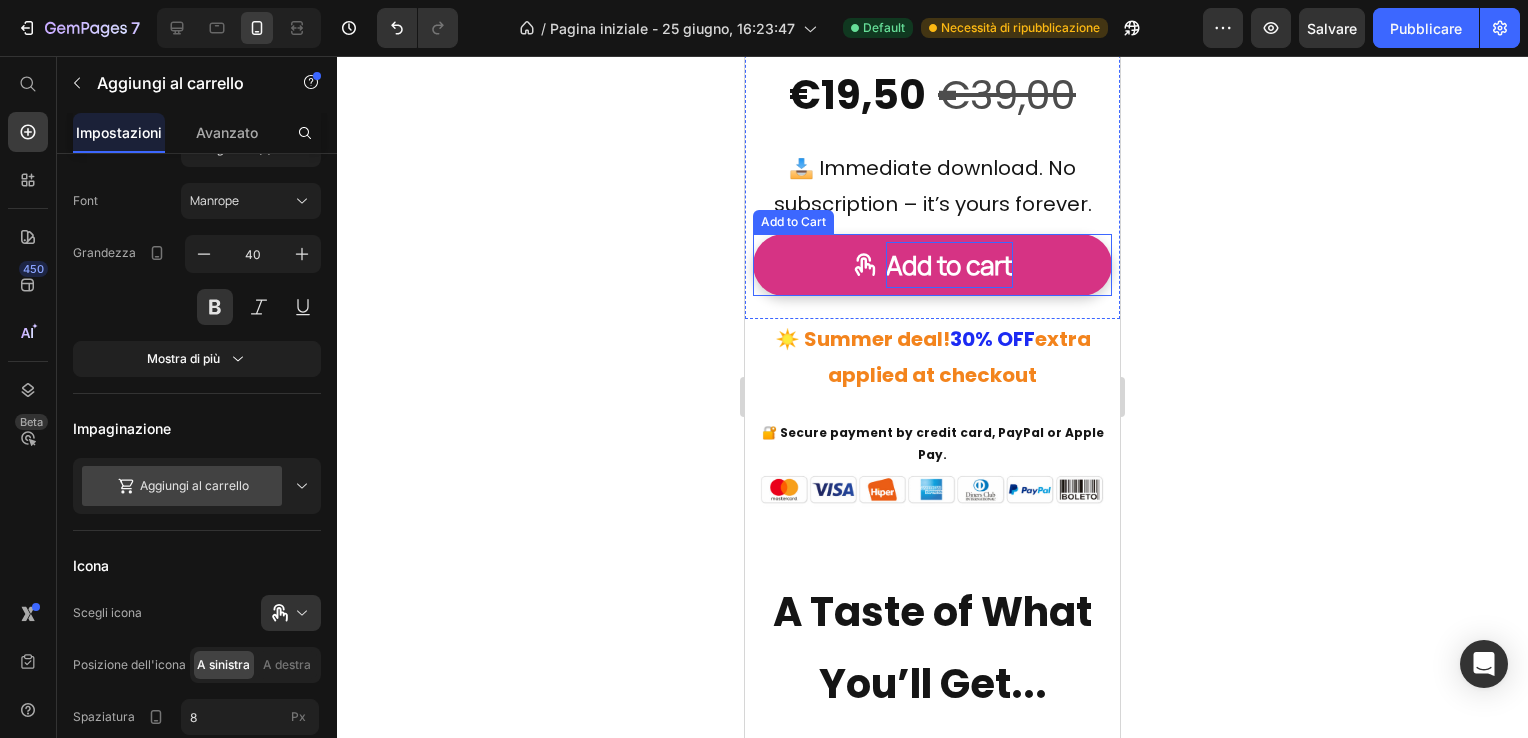click on "Add to cart" at bounding box center [949, 265] 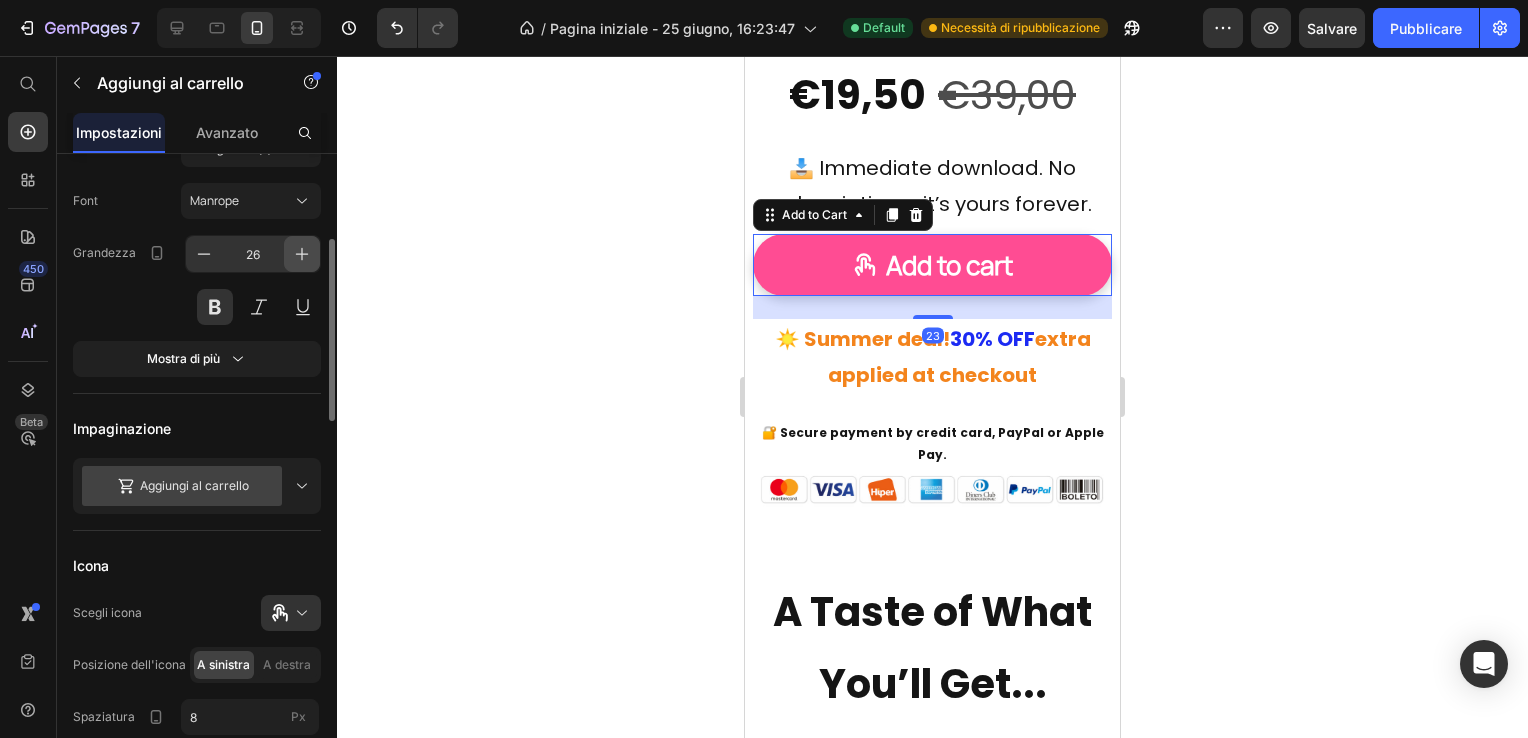 click 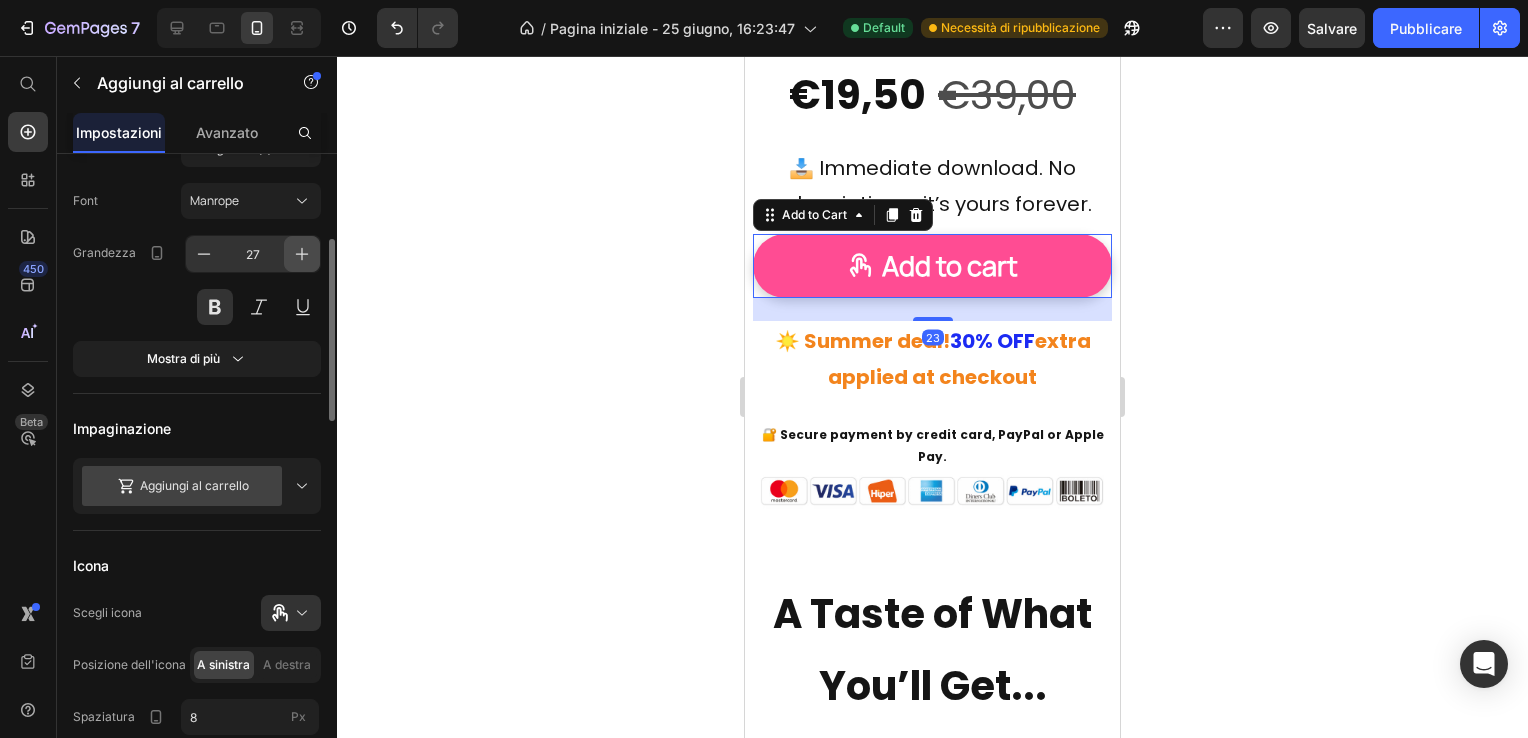 click 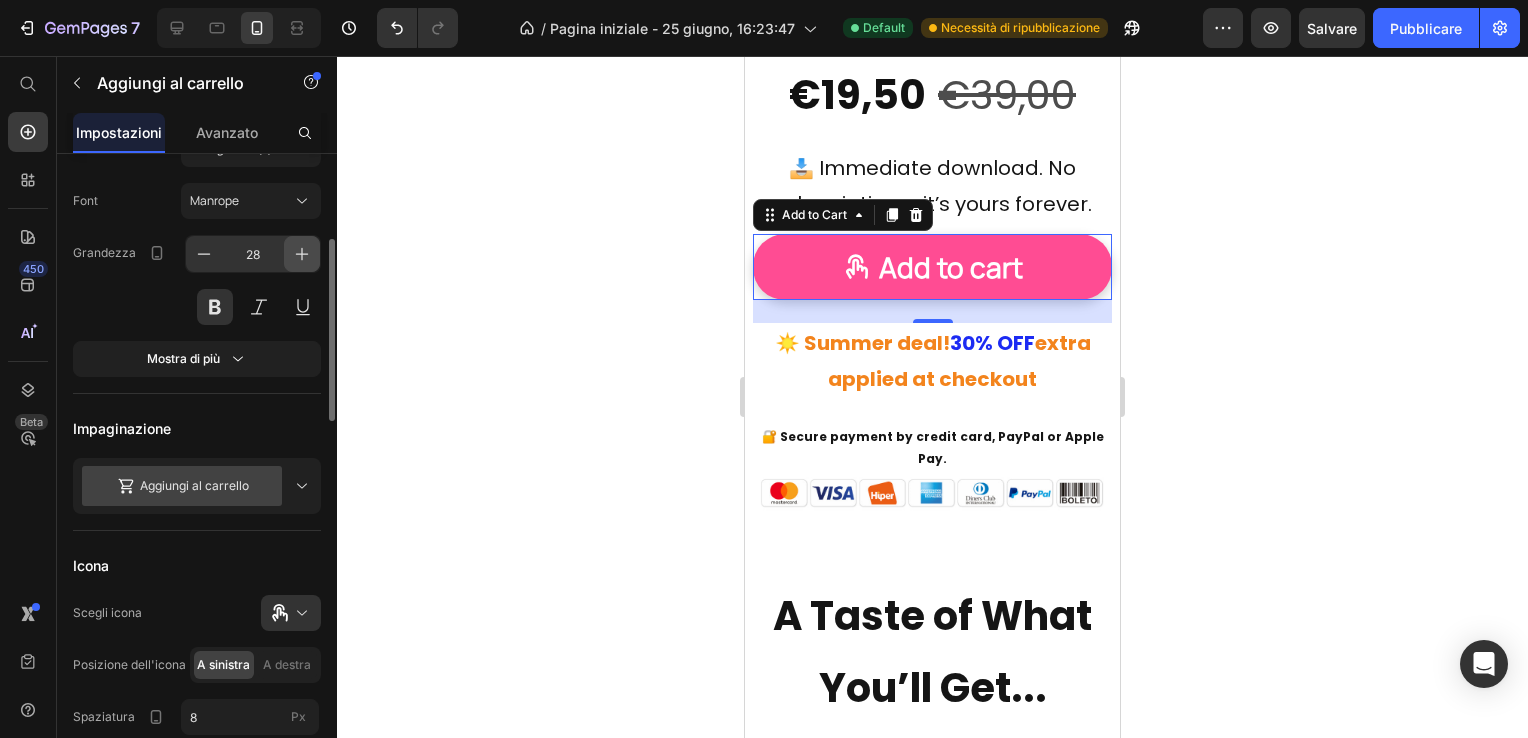 click 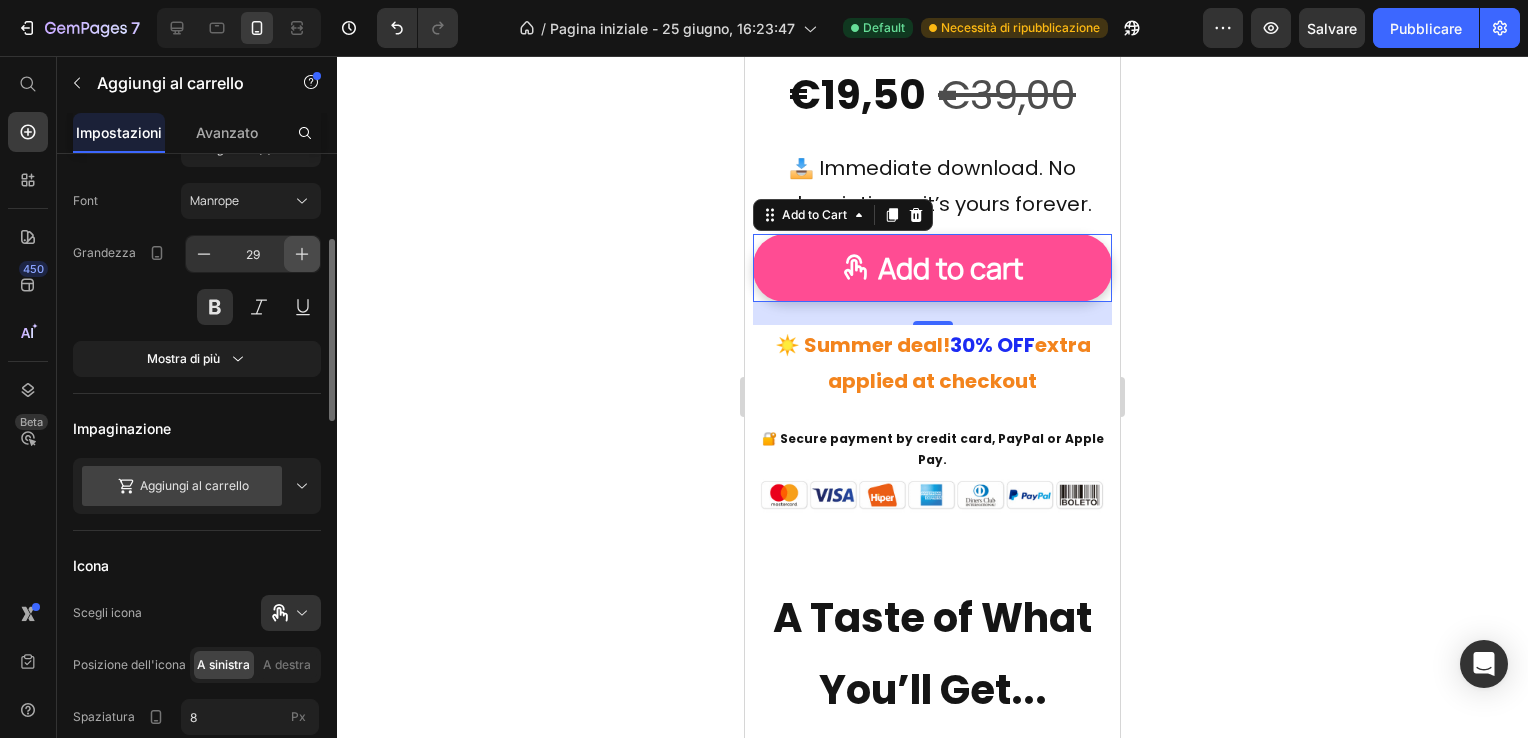 click 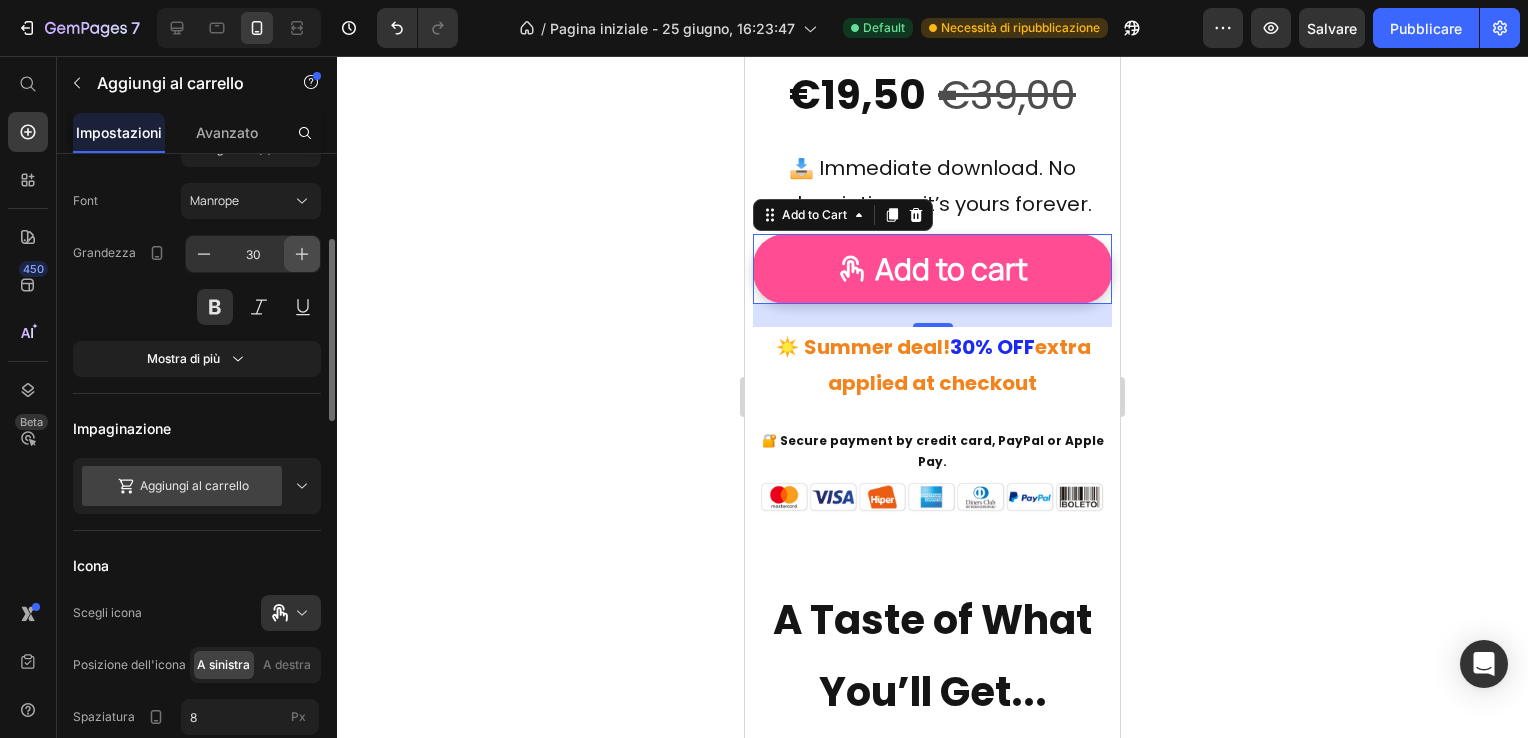 click 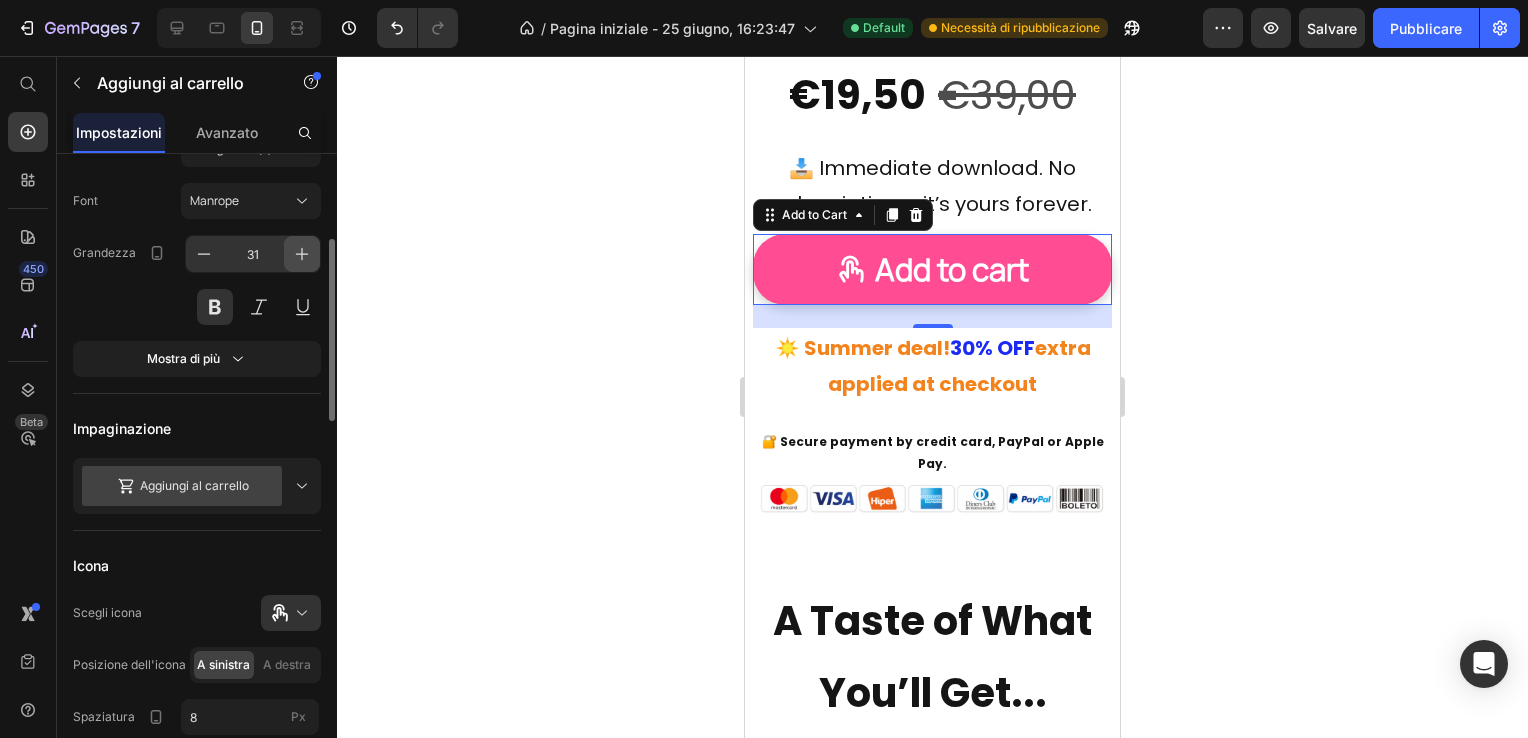 click 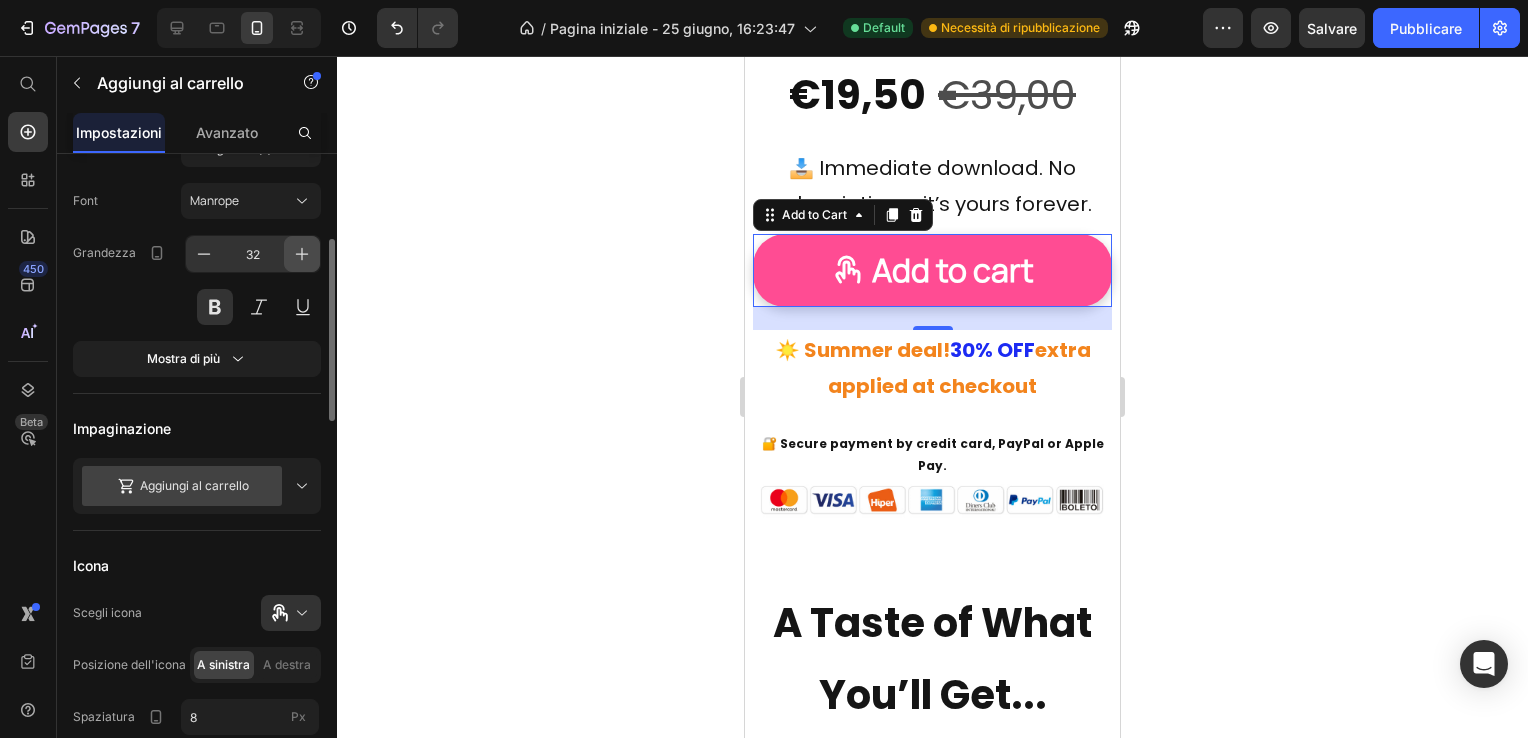 click 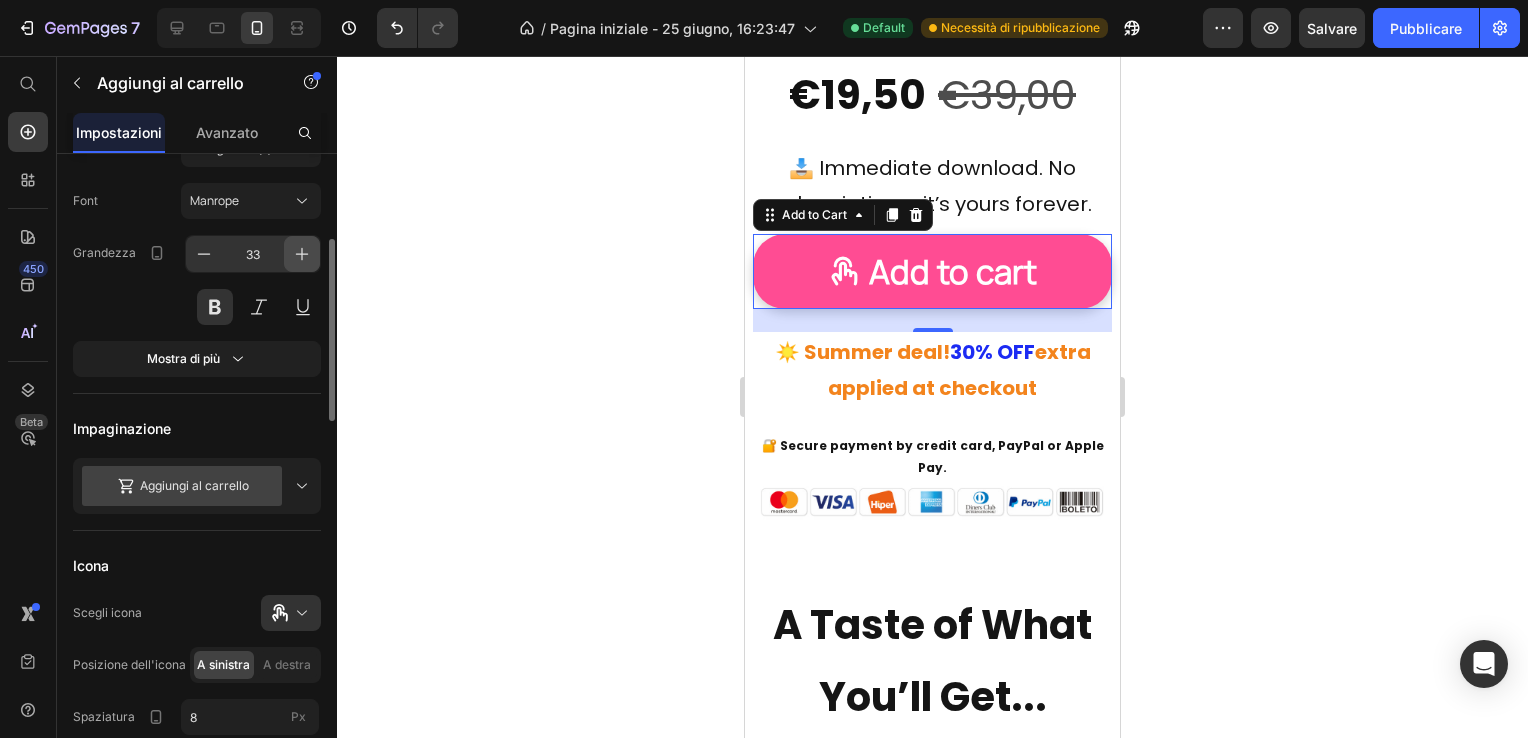 click 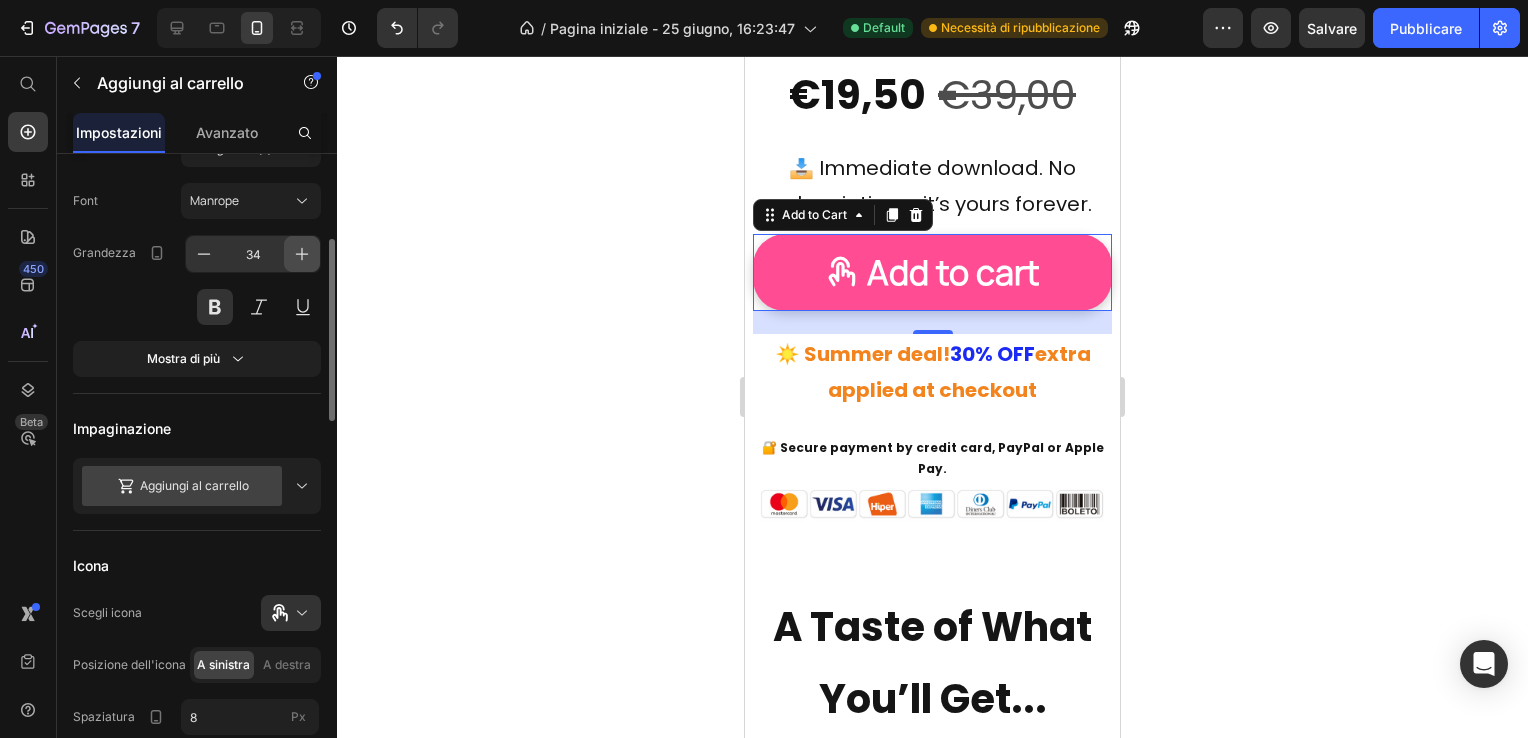 click 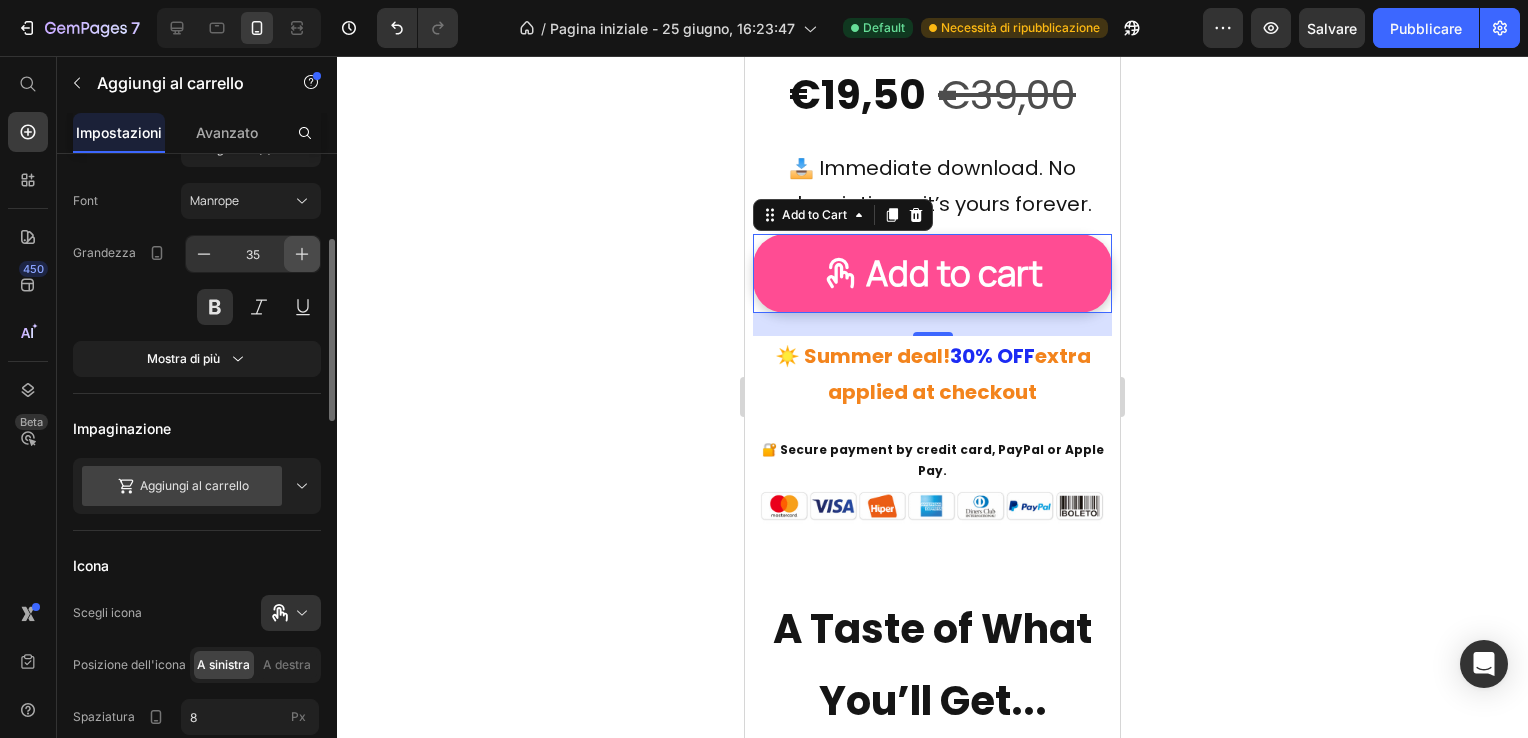 click 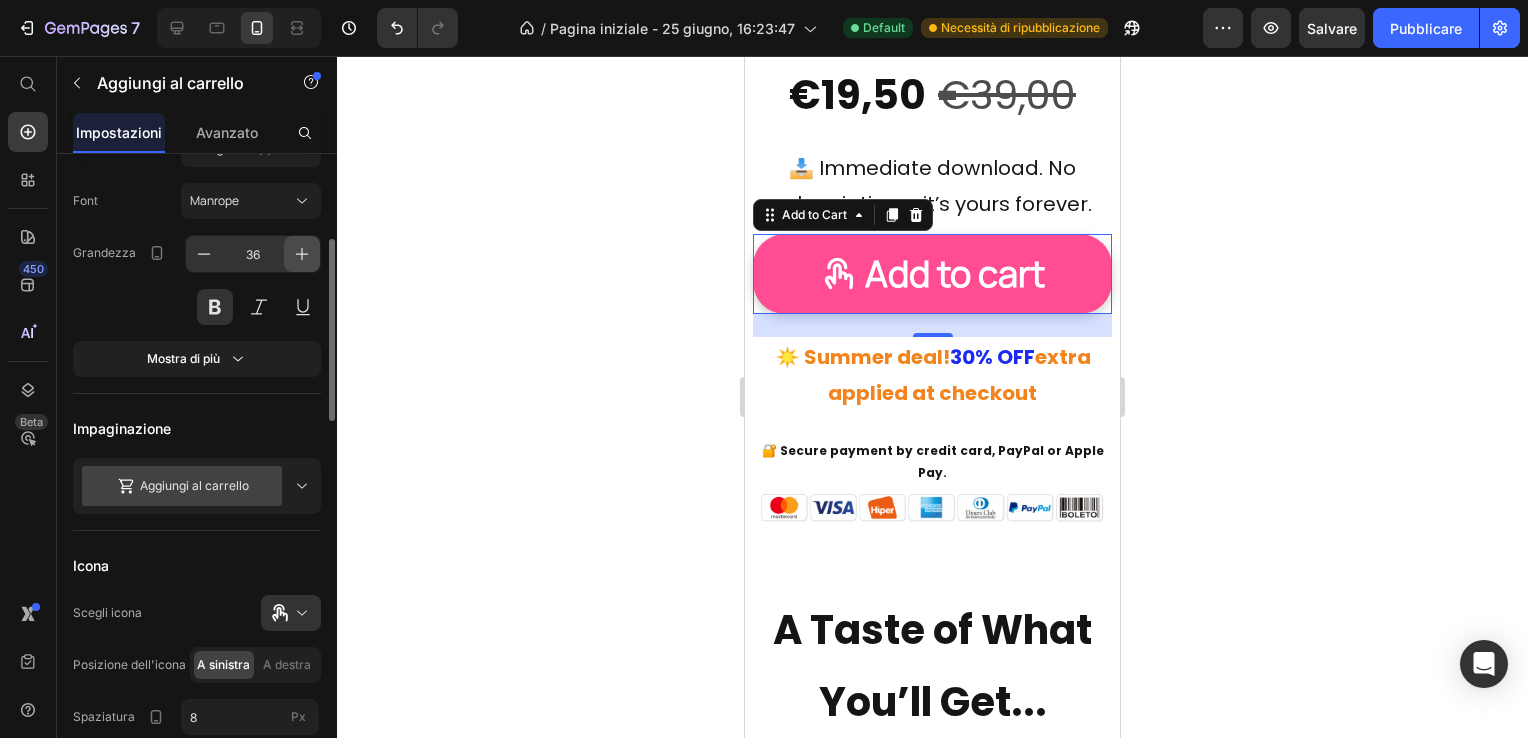 click 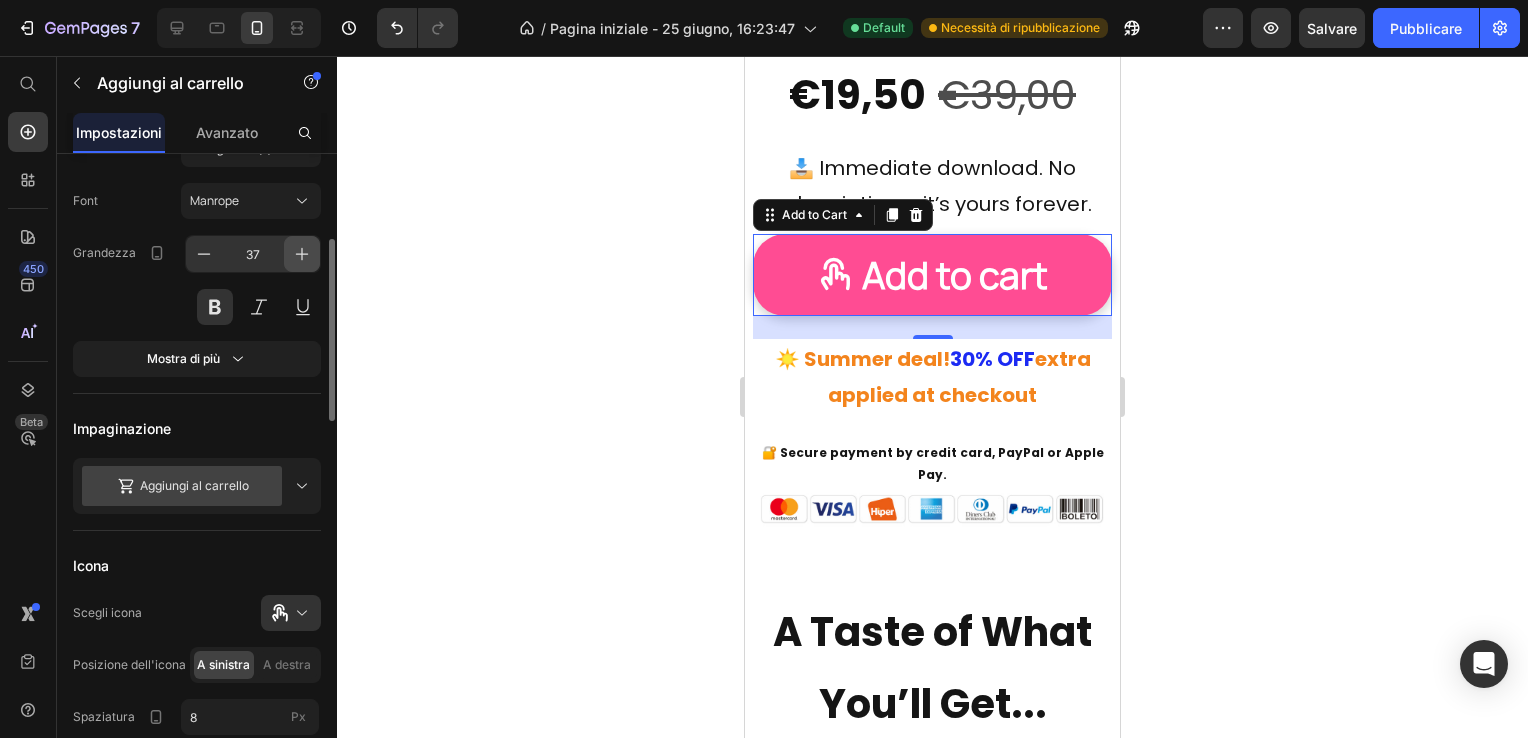 click 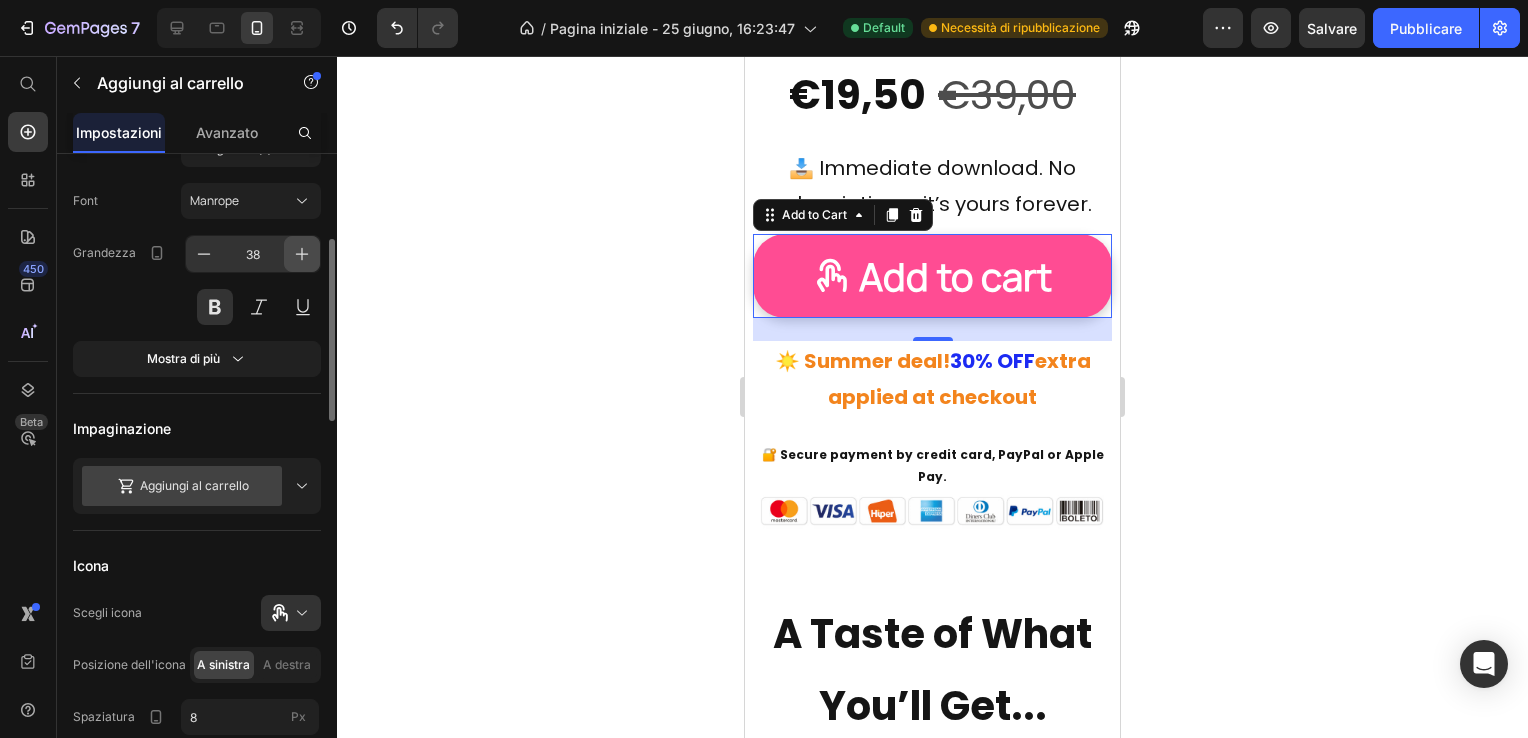 click 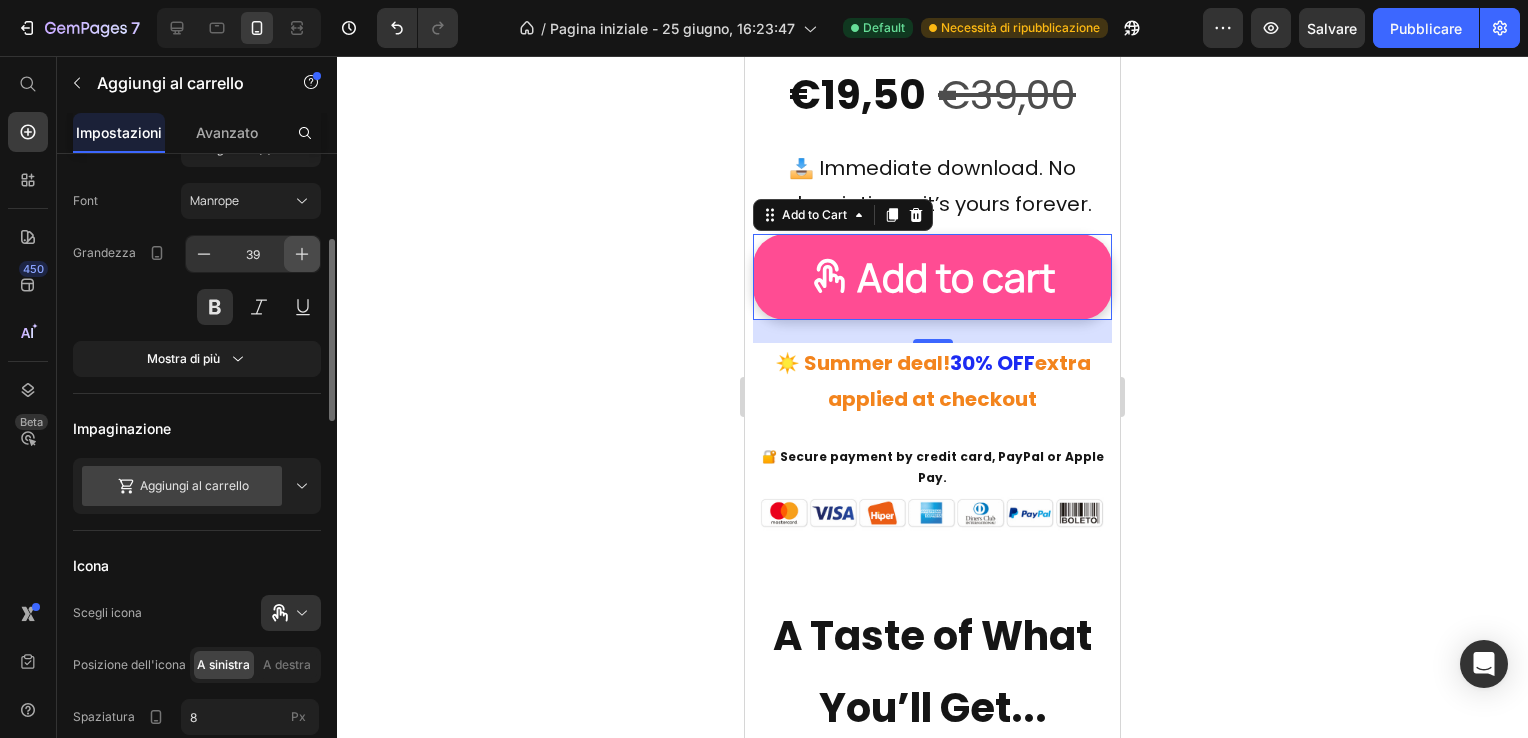 click 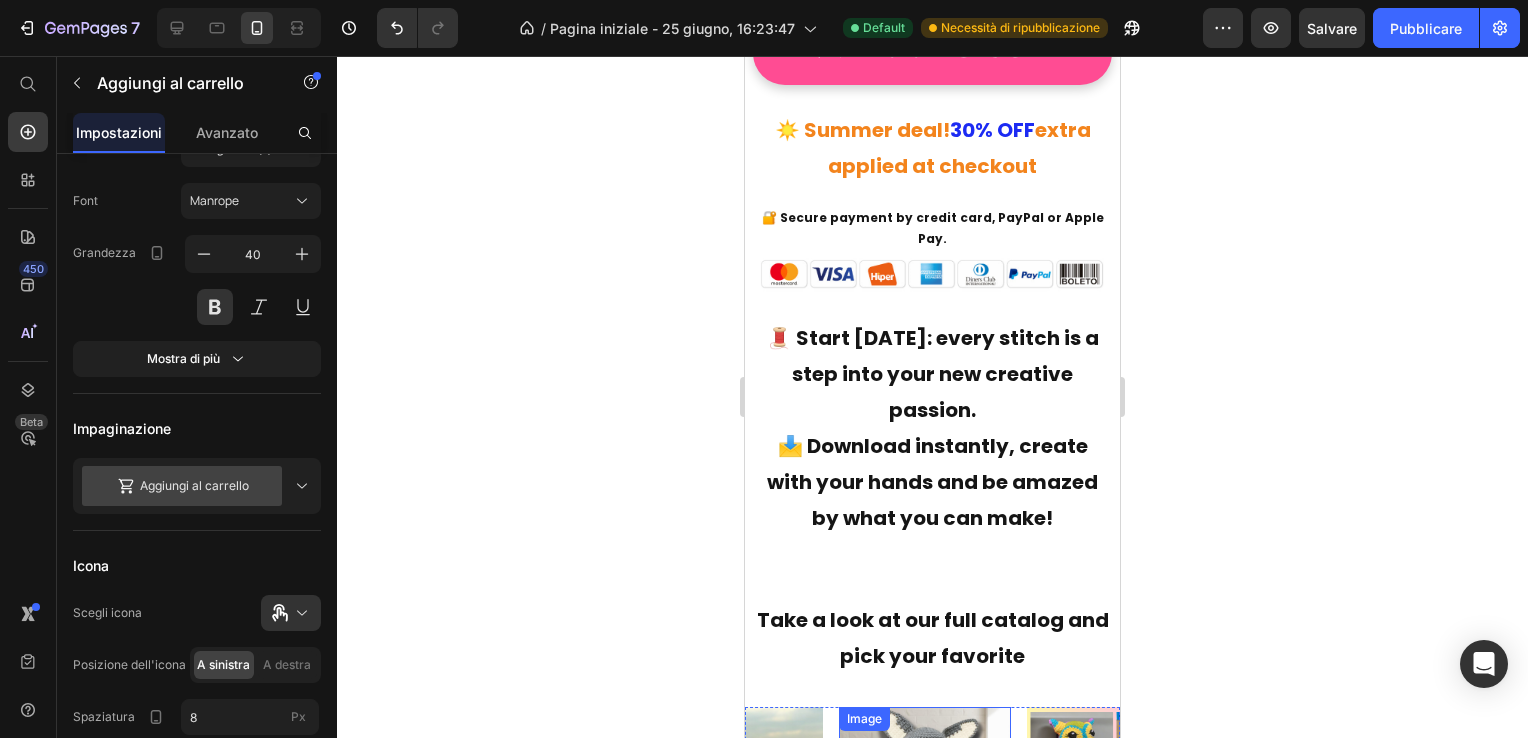 scroll, scrollTop: 17000, scrollLeft: 0, axis: vertical 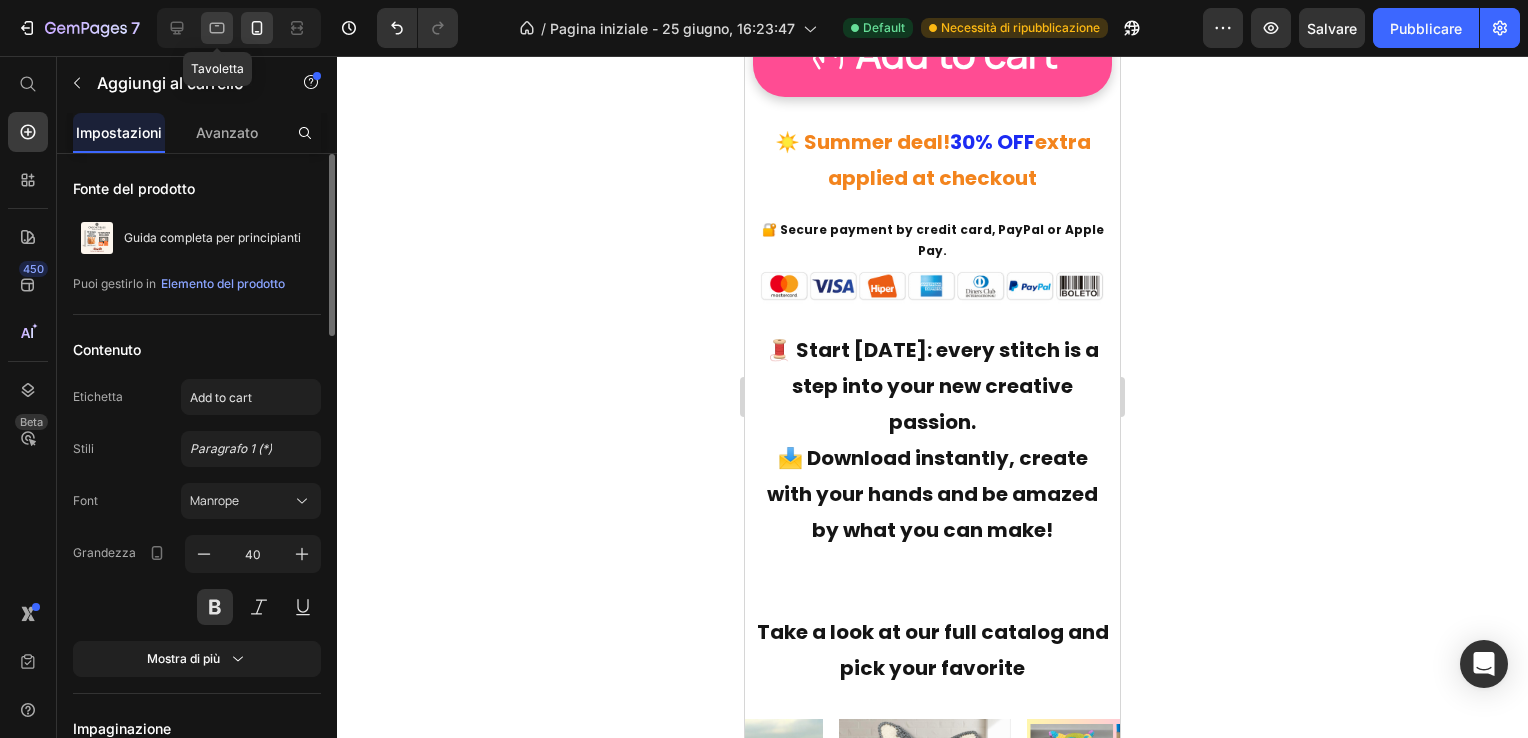 click 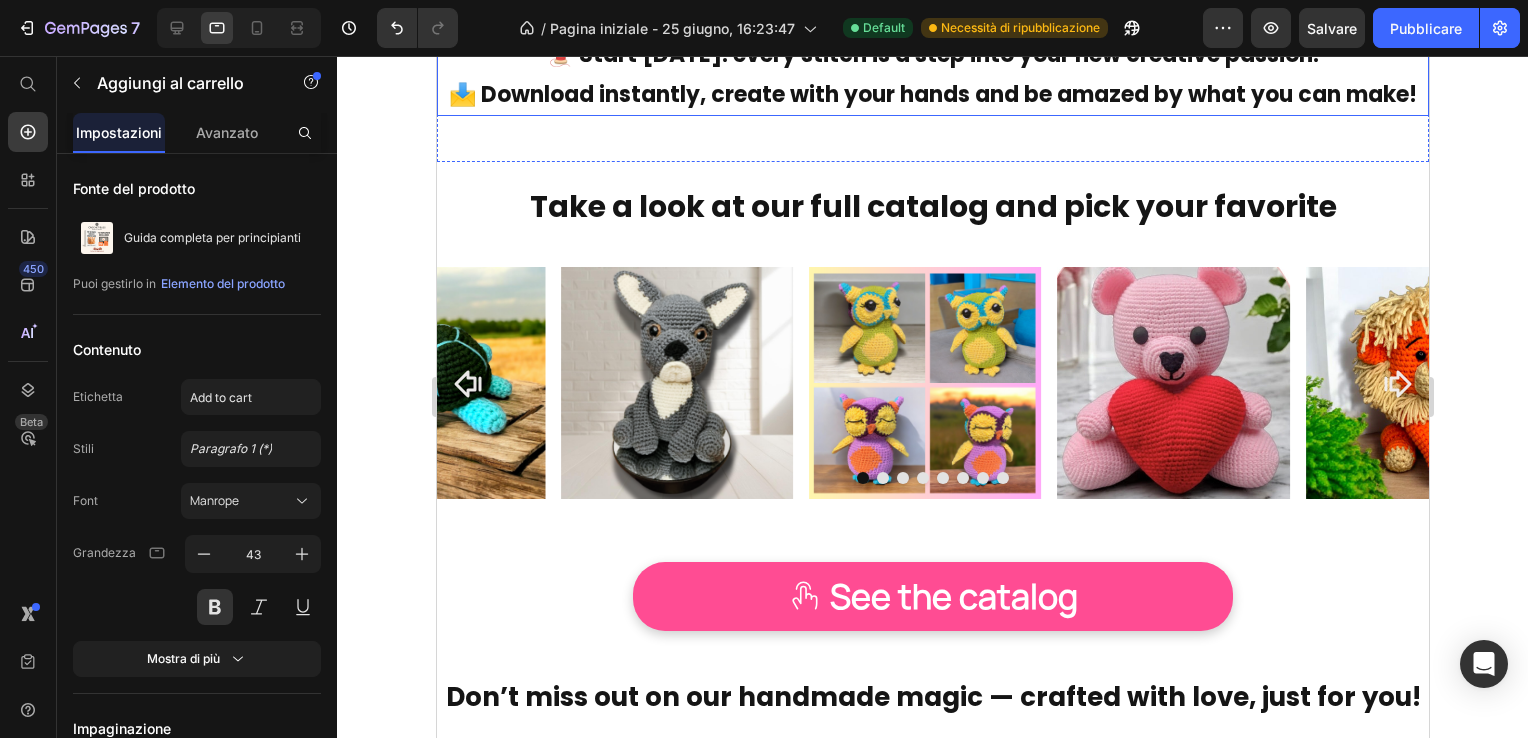 scroll, scrollTop: 17656, scrollLeft: 0, axis: vertical 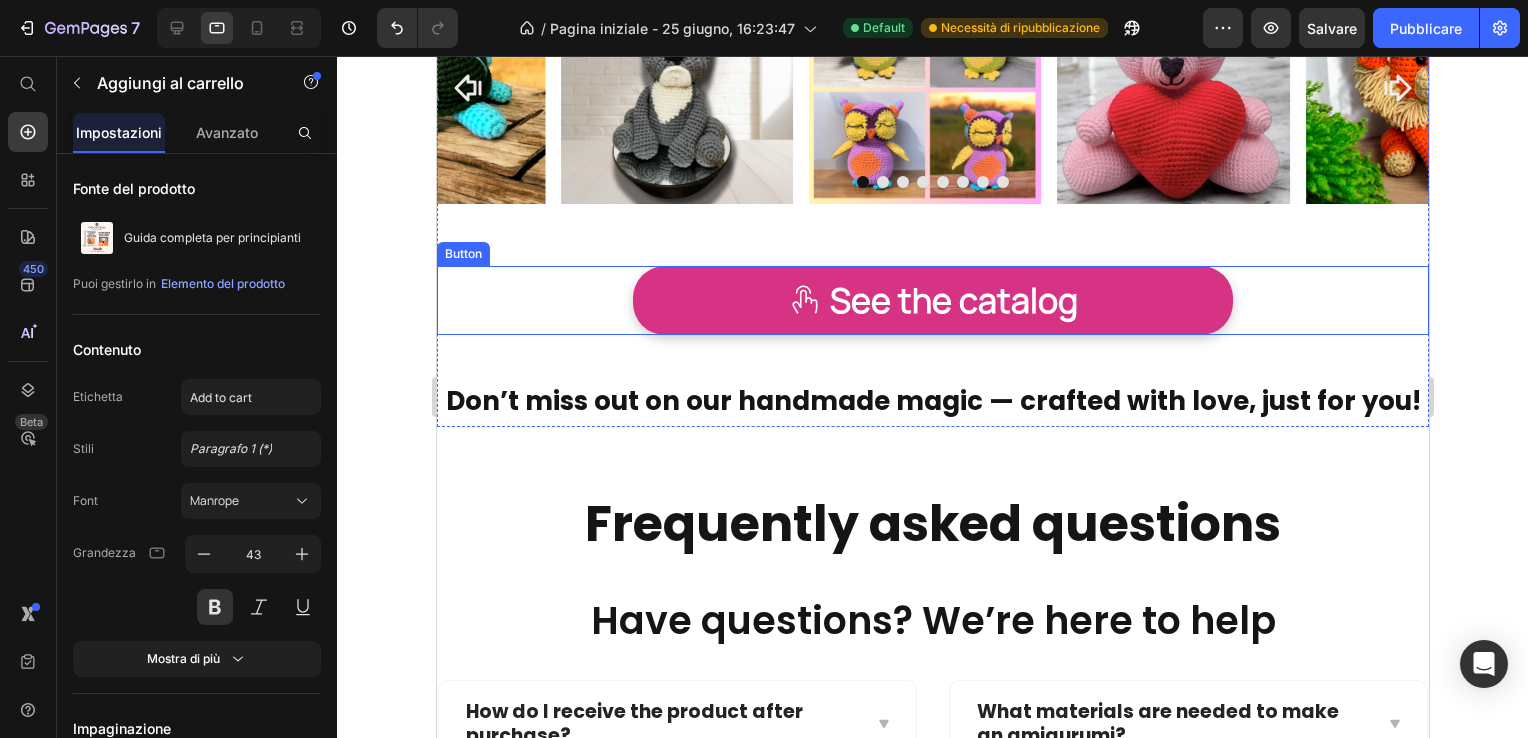 click on "See the catalog" at bounding box center (932, 300) 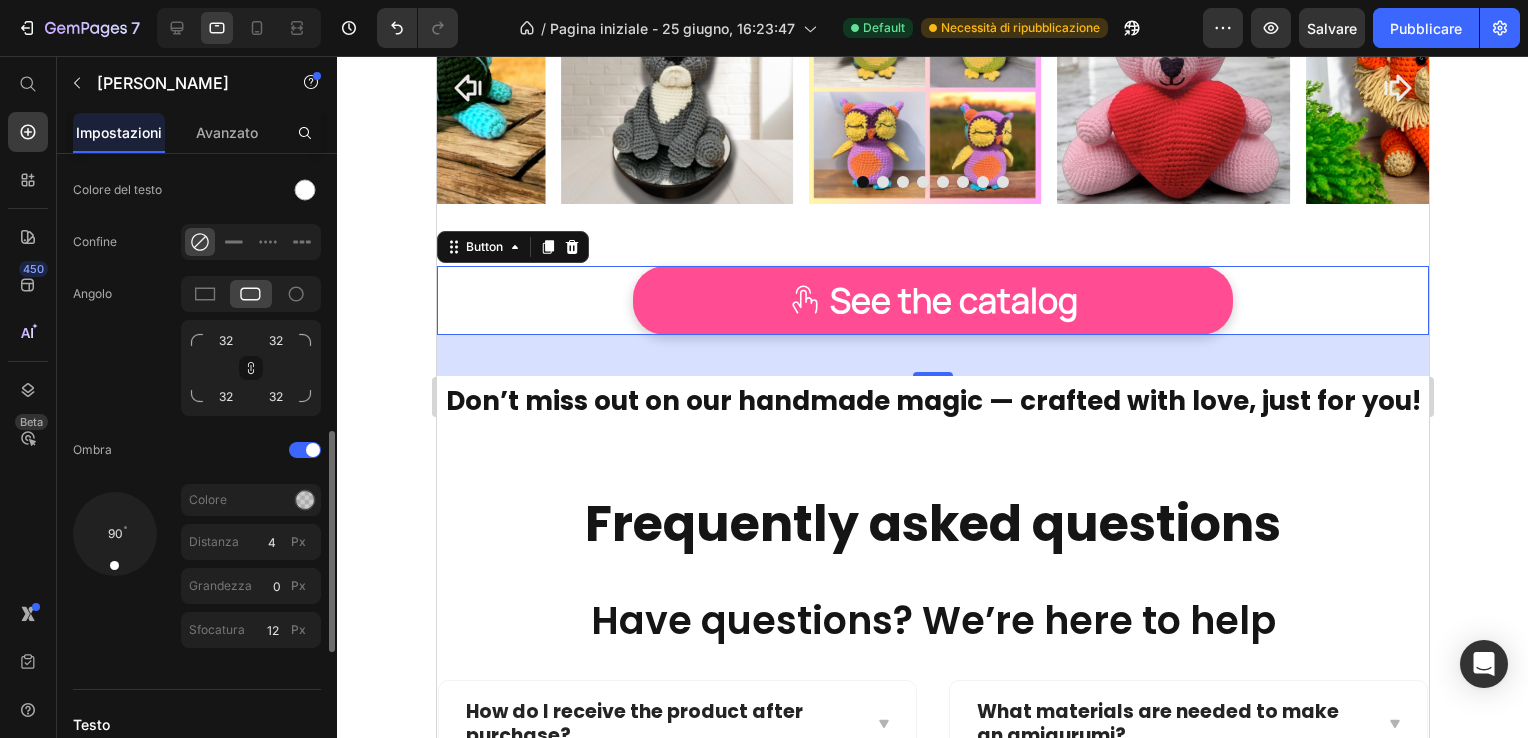 scroll, scrollTop: 1200, scrollLeft: 0, axis: vertical 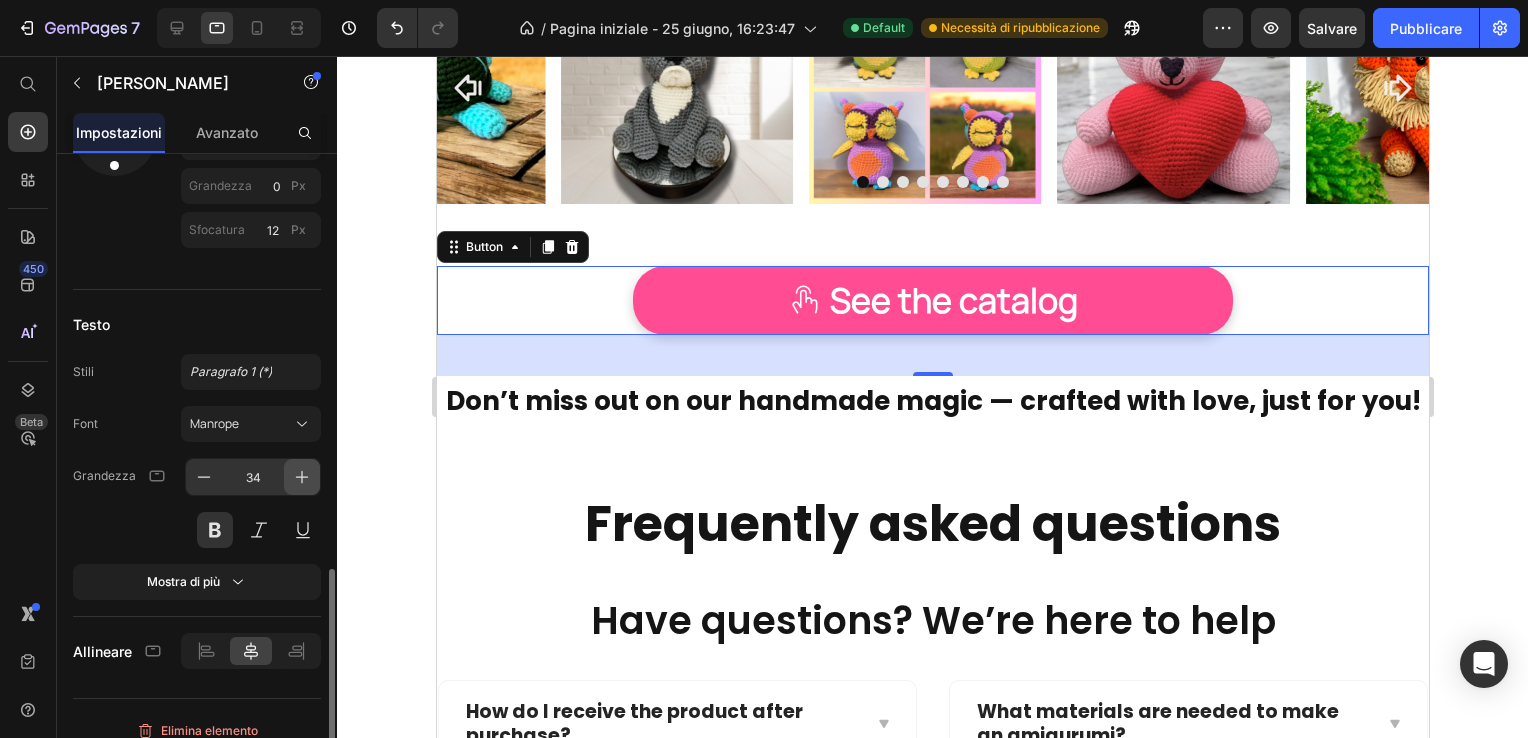 click 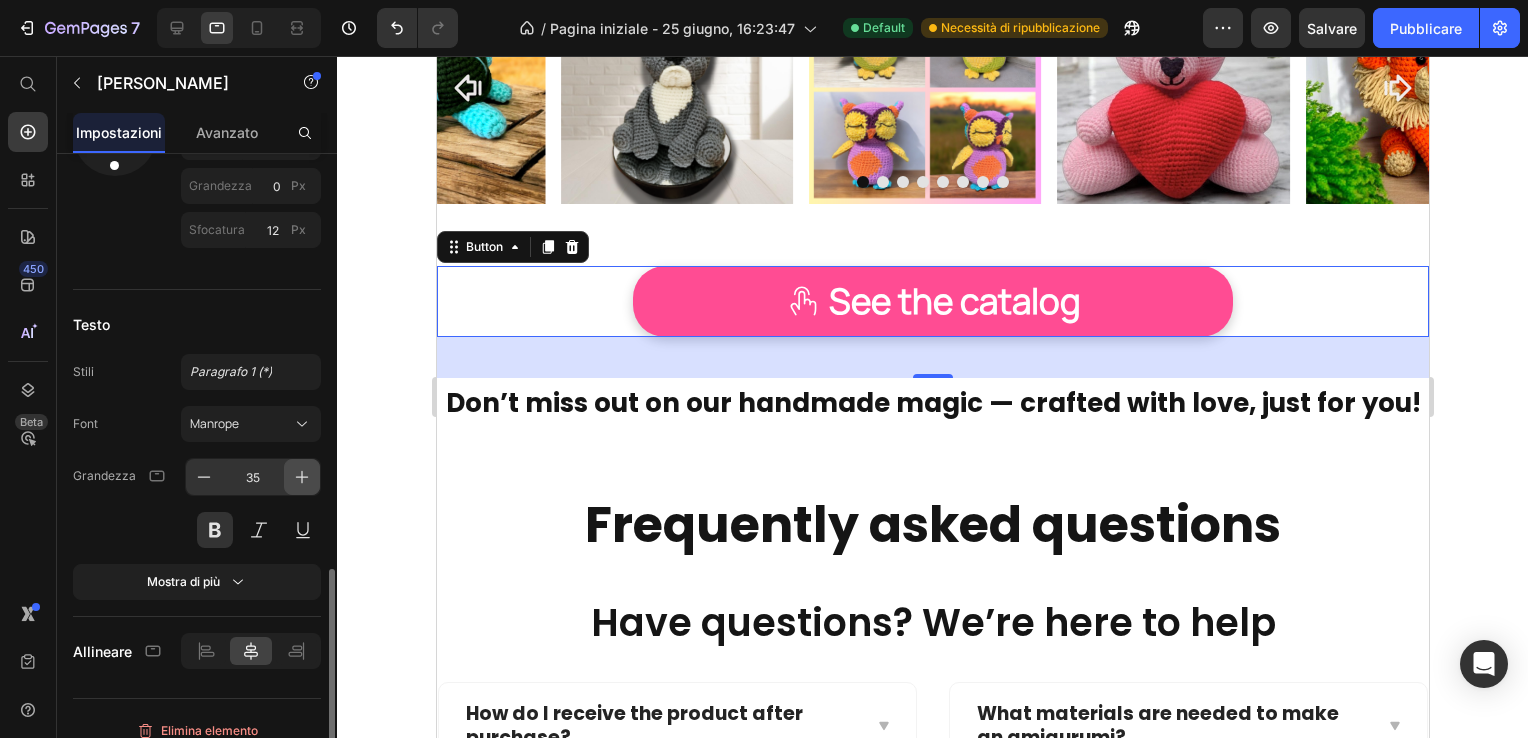 click 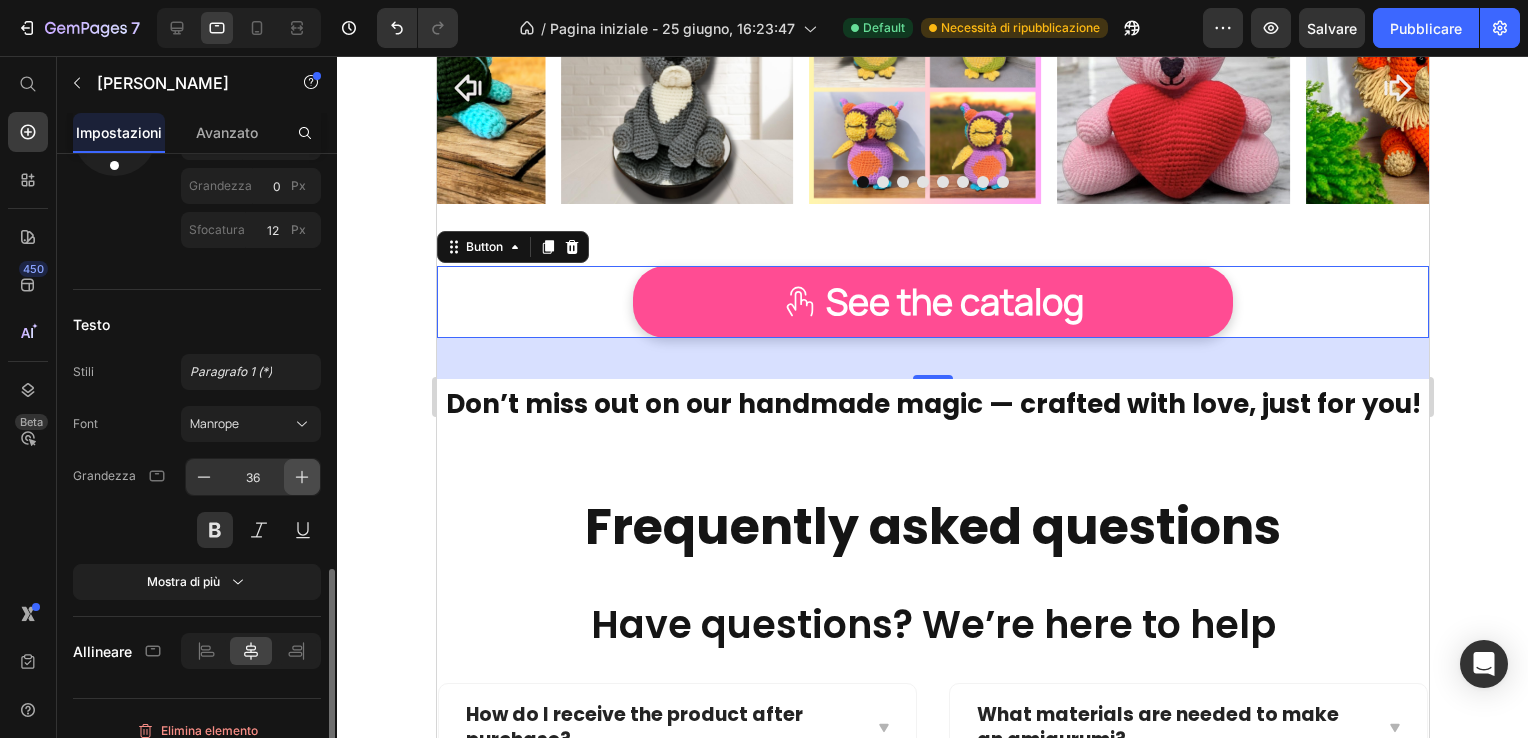 click 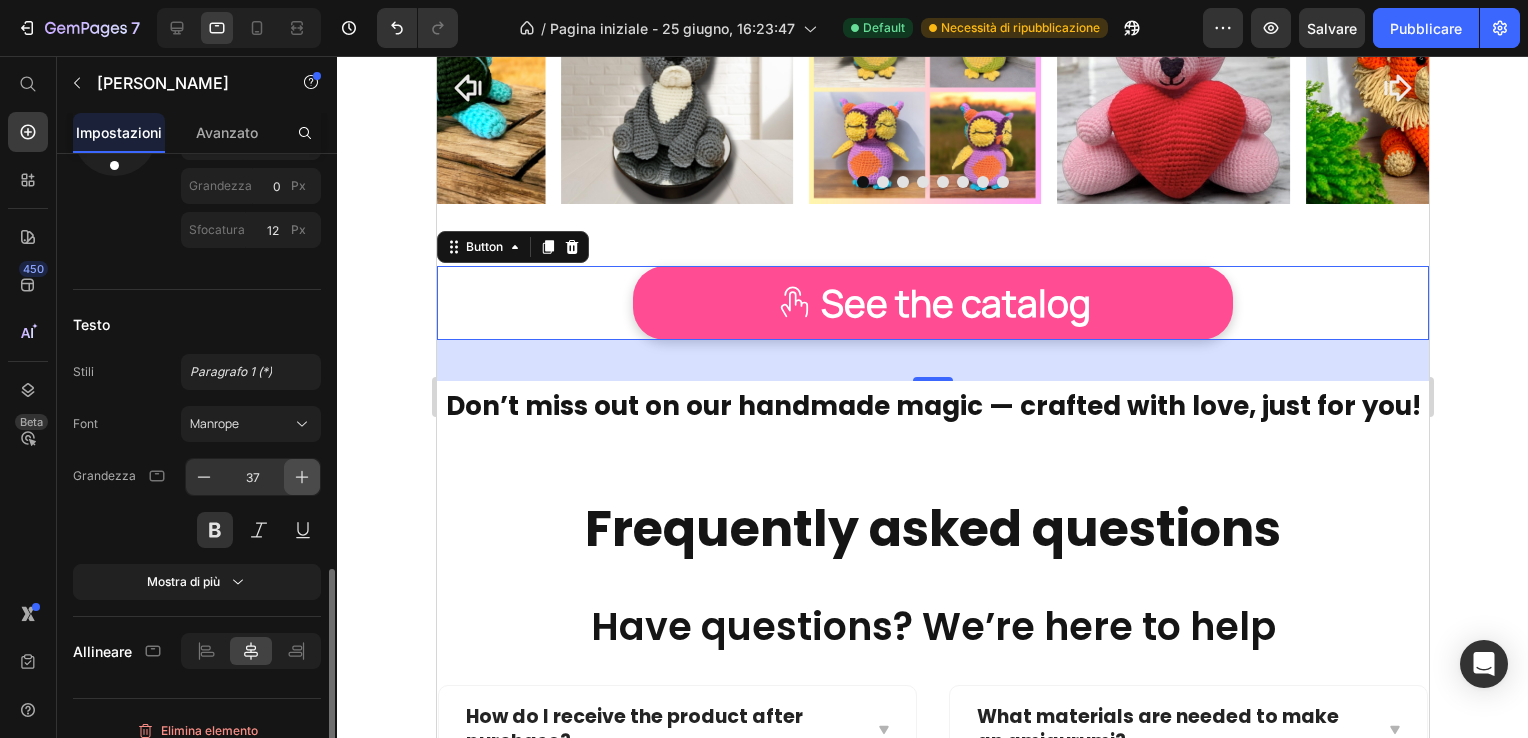 click 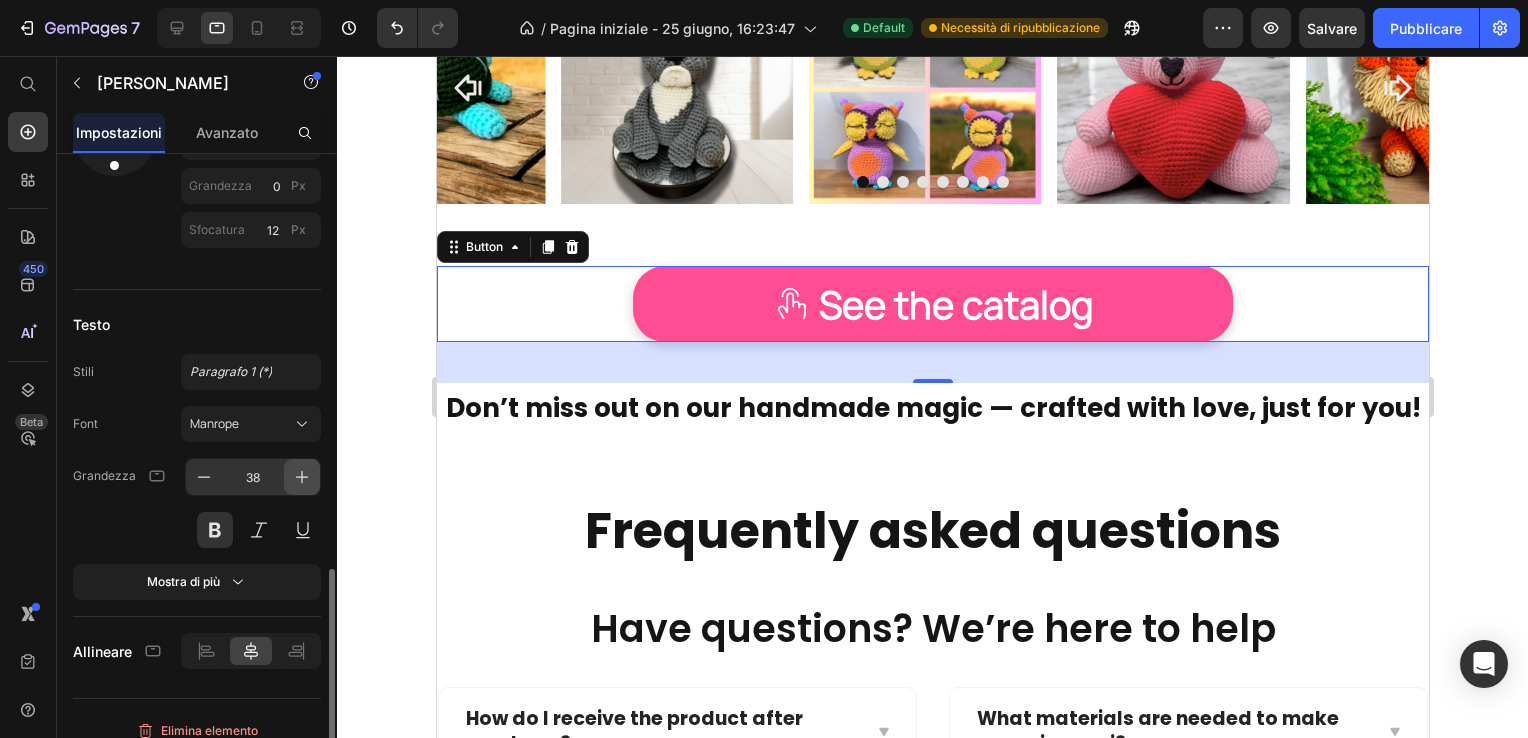 click 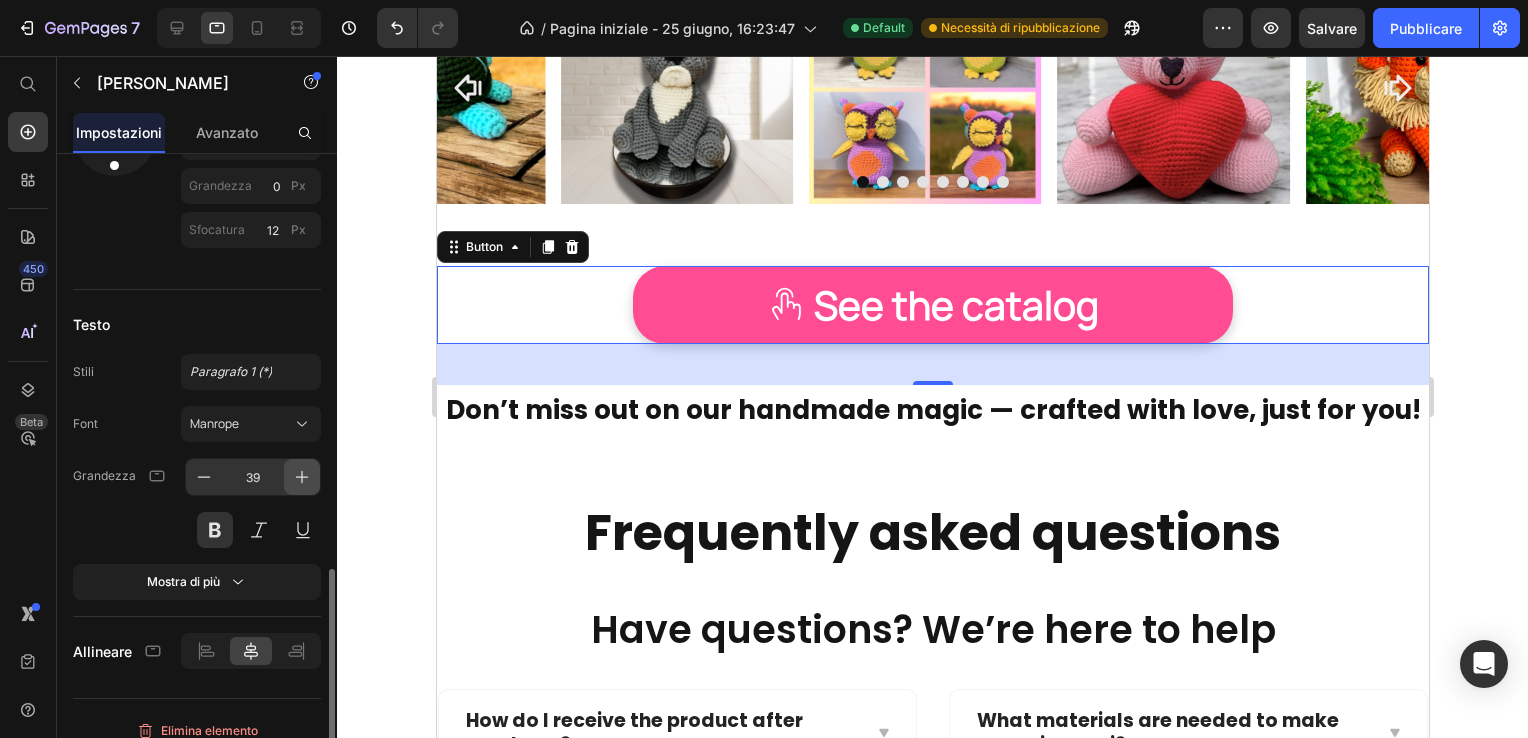 click 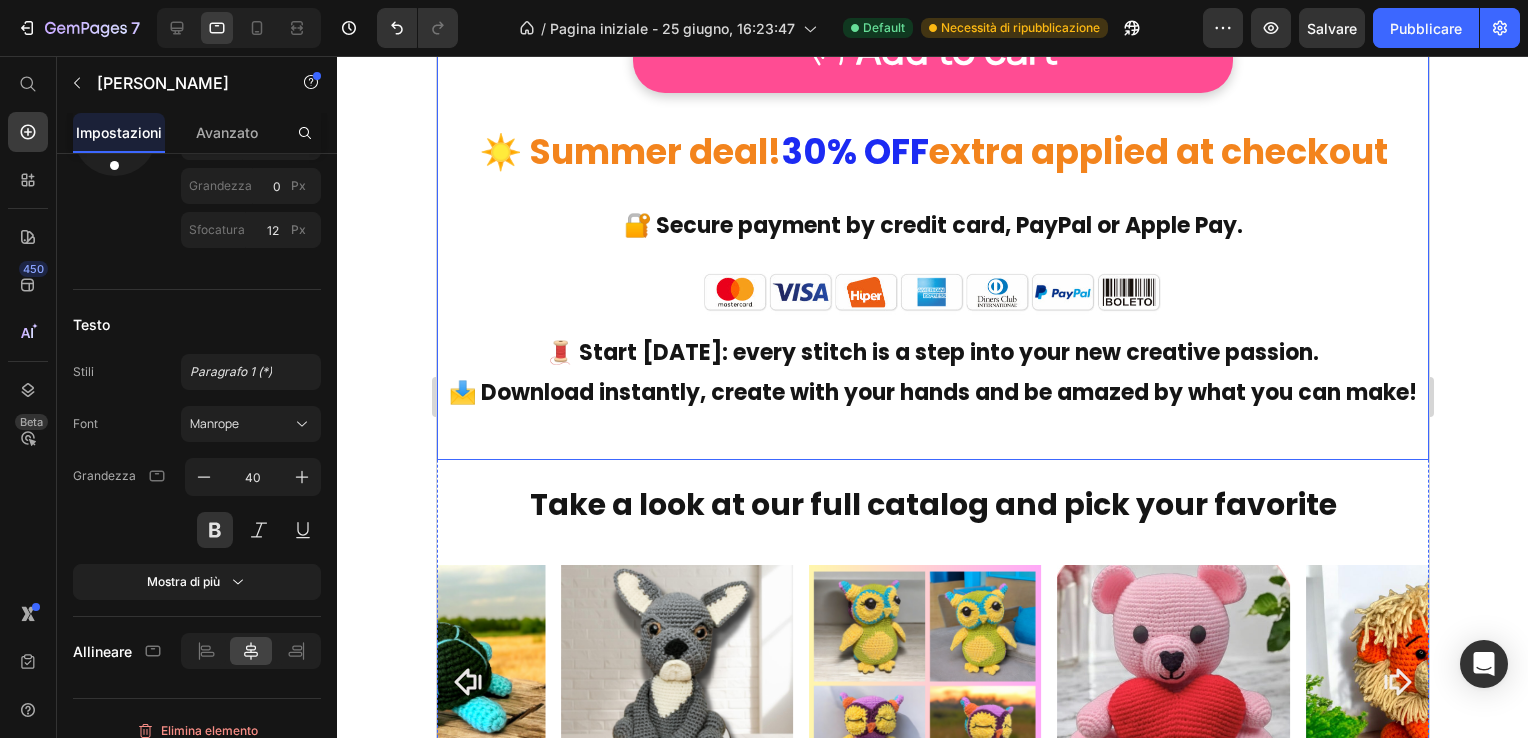 scroll, scrollTop: 16856, scrollLeft: 0, axis: vertical 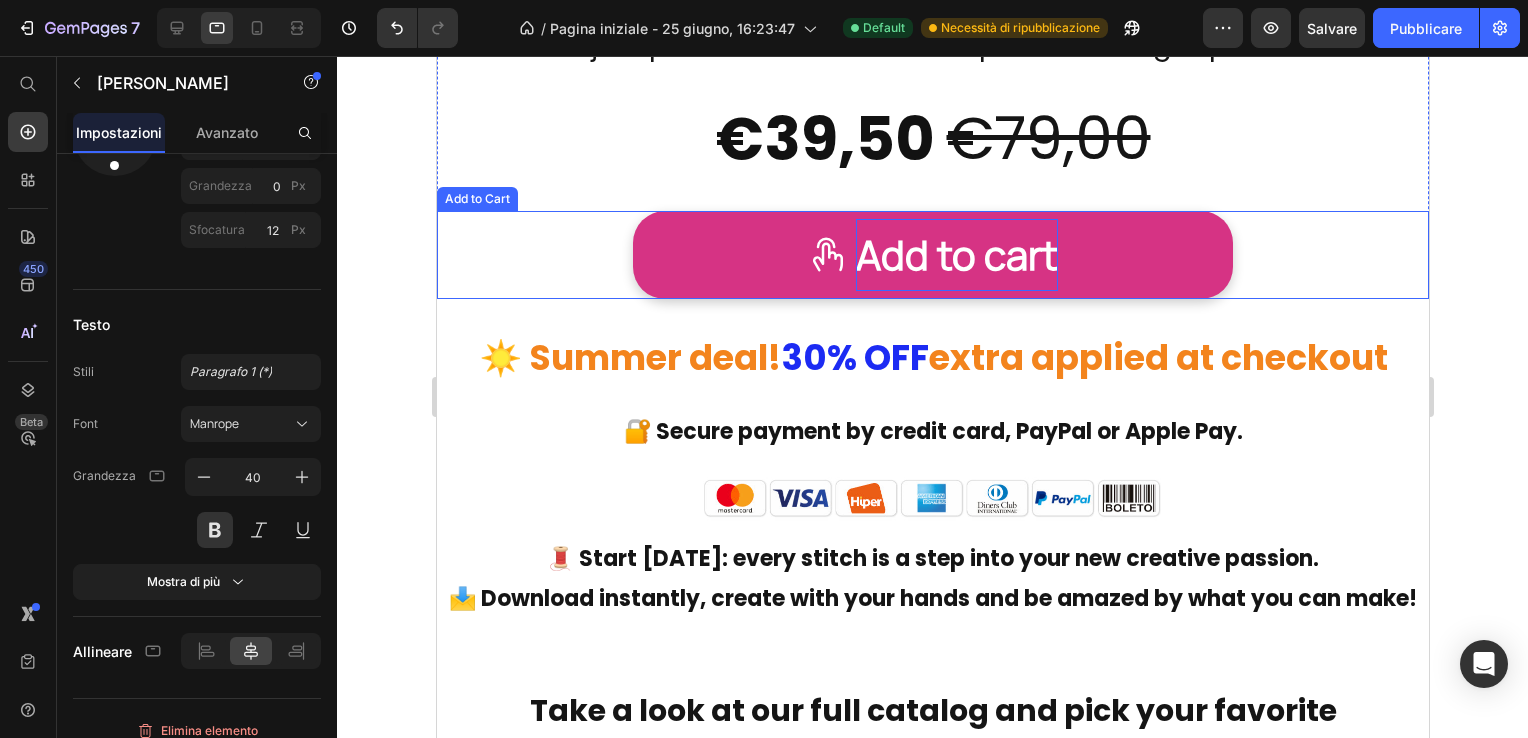 click on "Add to cart" at bounding box center [956, 255] 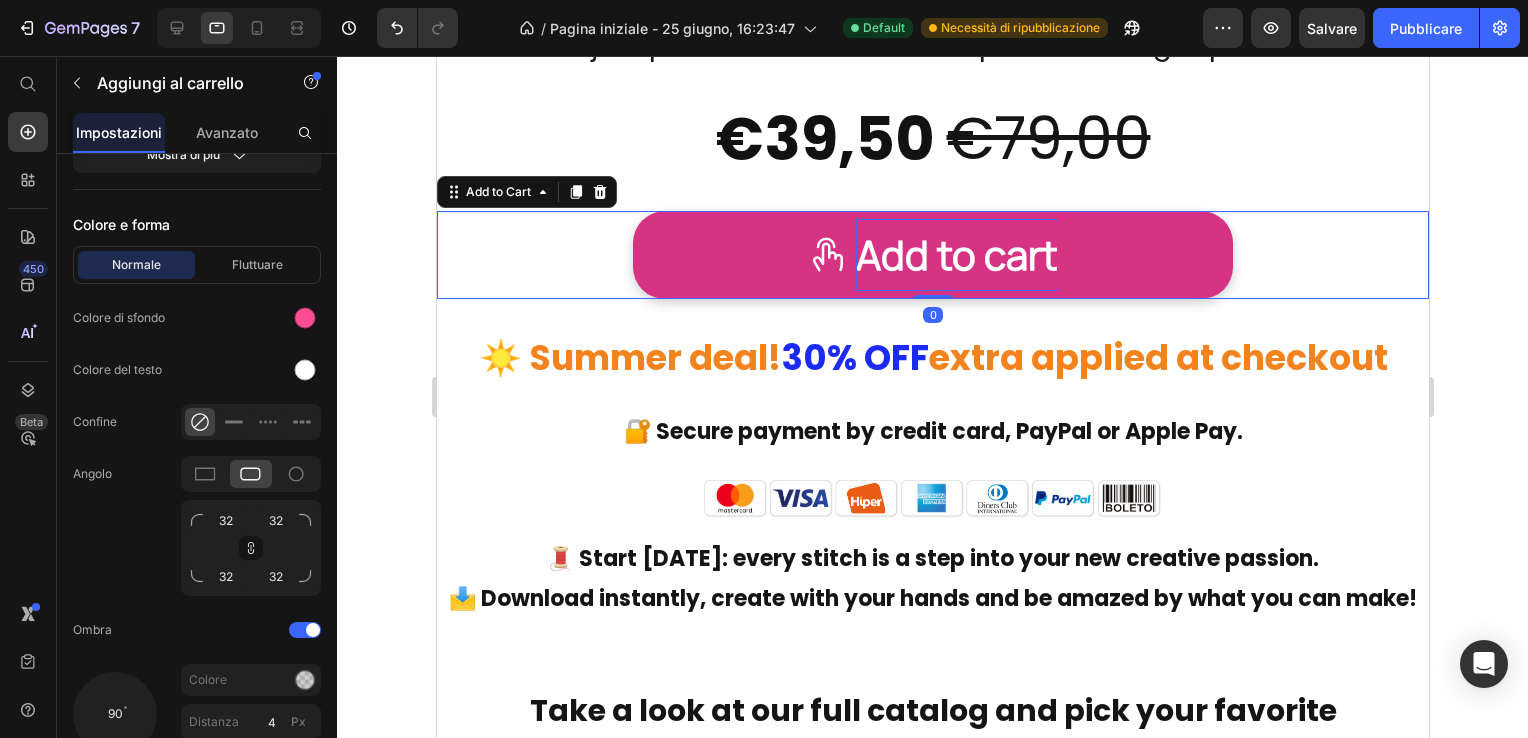scroll, scrollTop: 0, scrollLeft: 0, axis: both 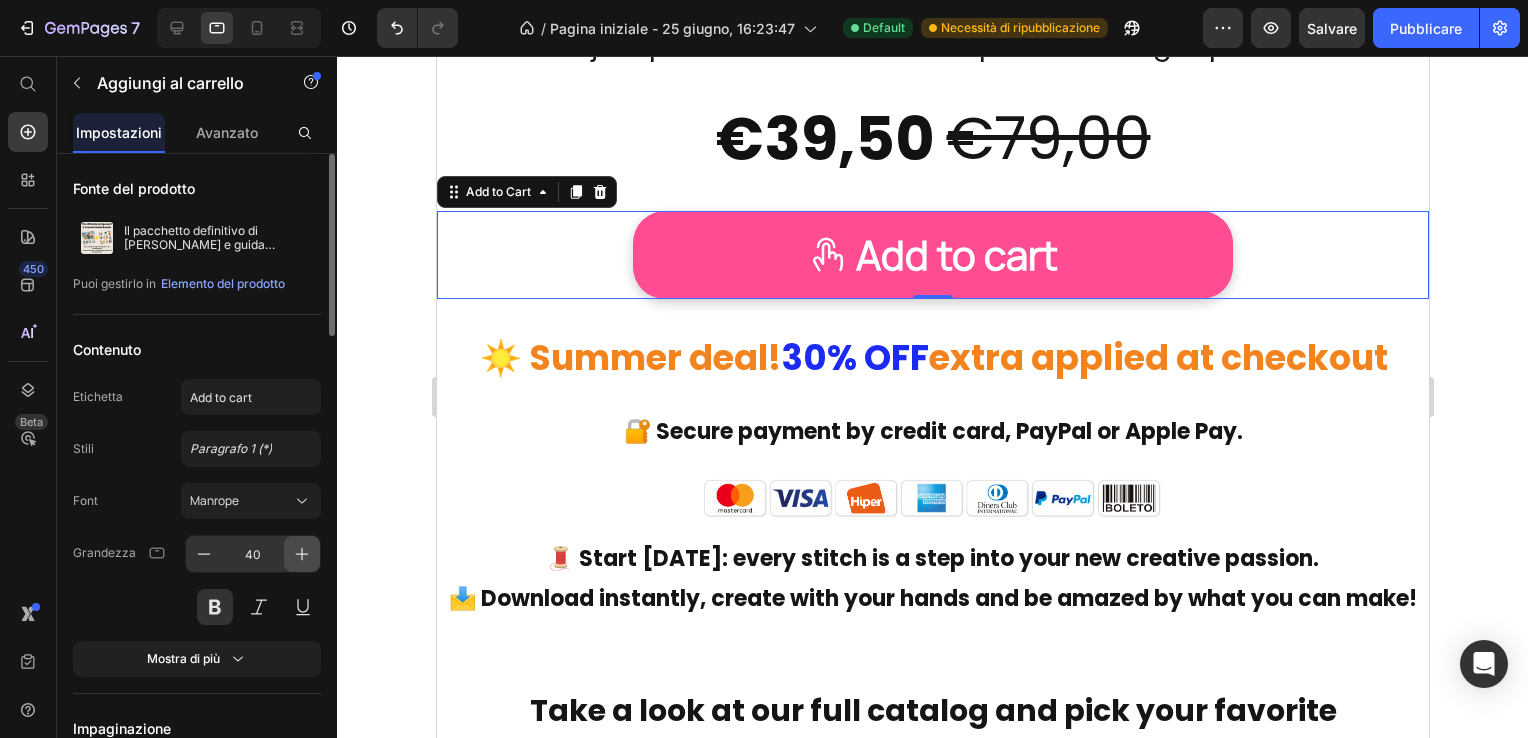 click 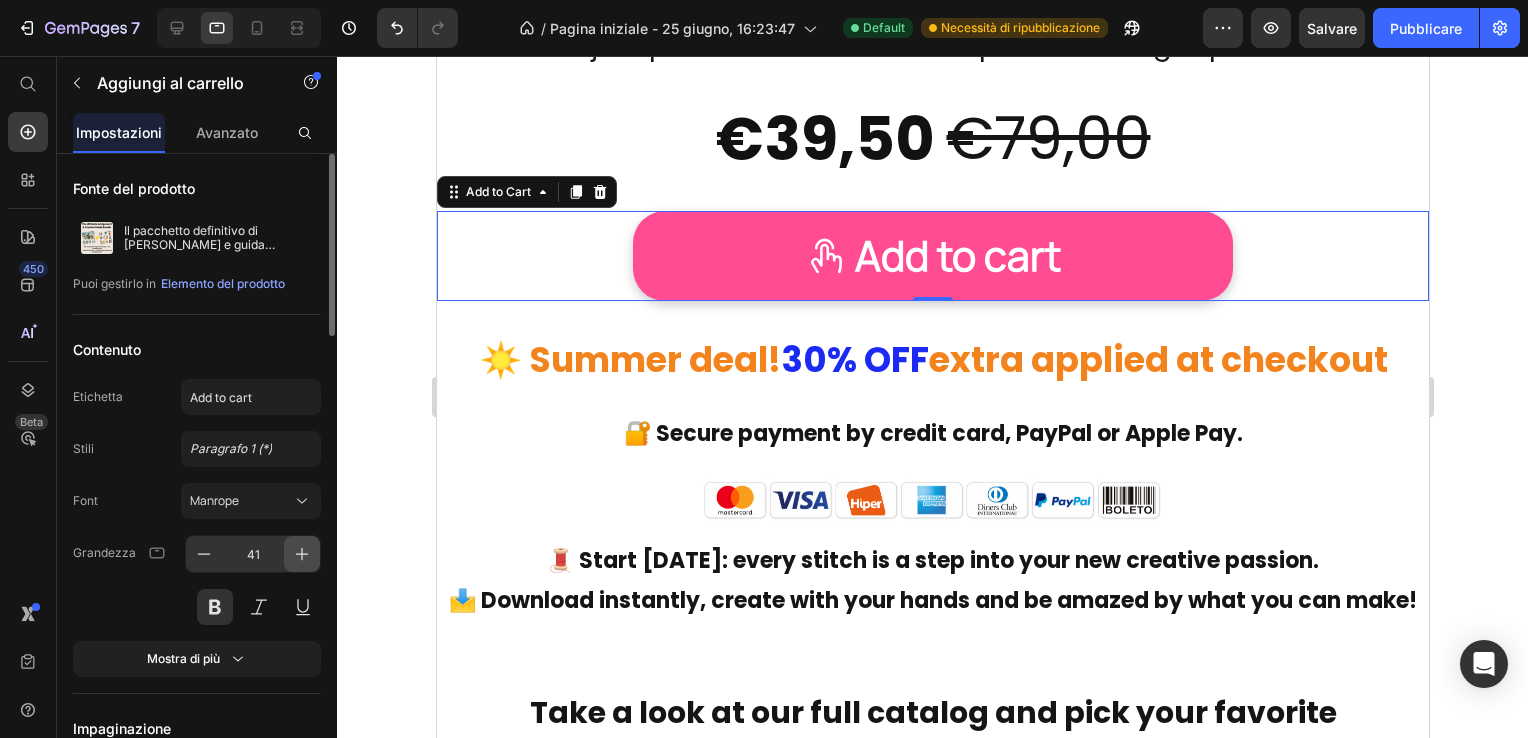 click 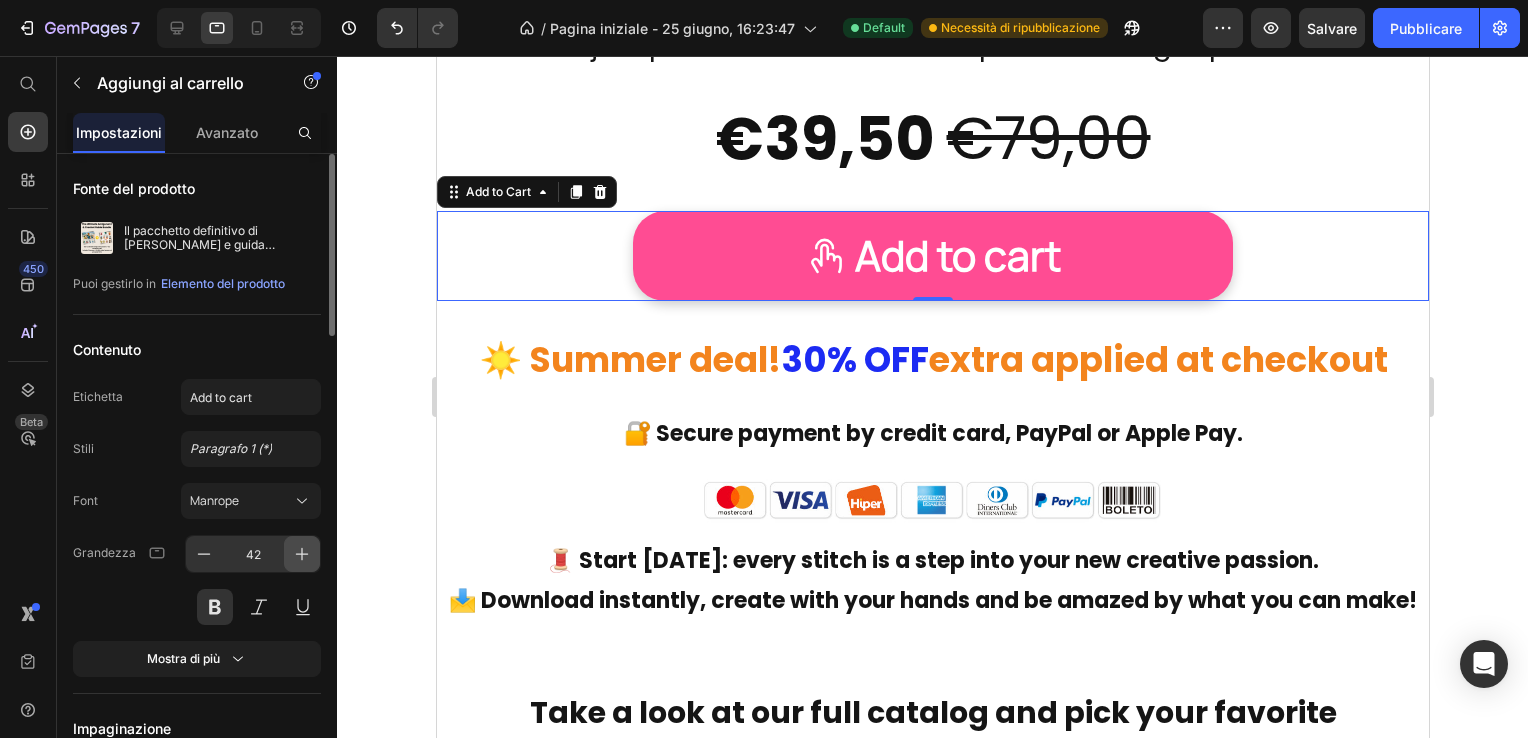 click 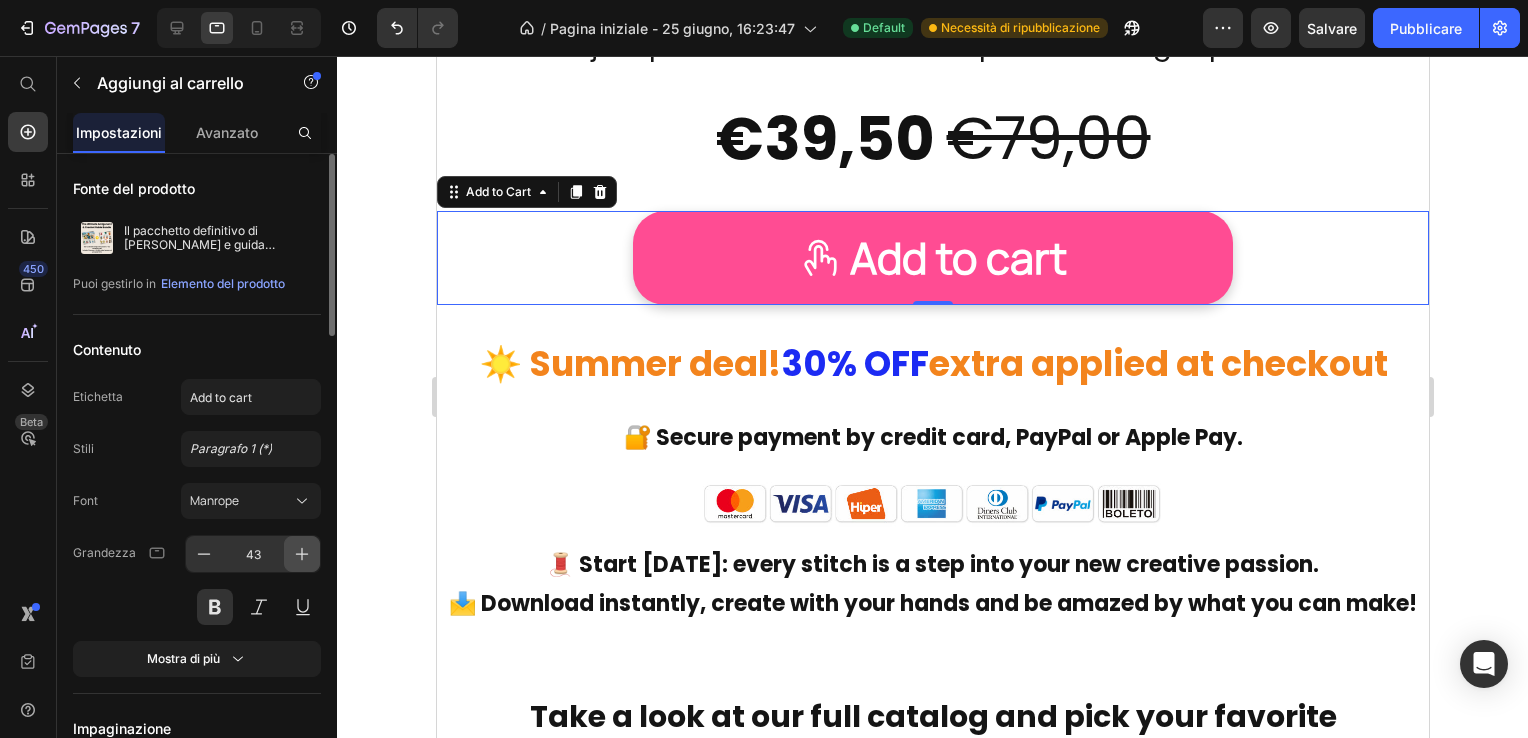 click 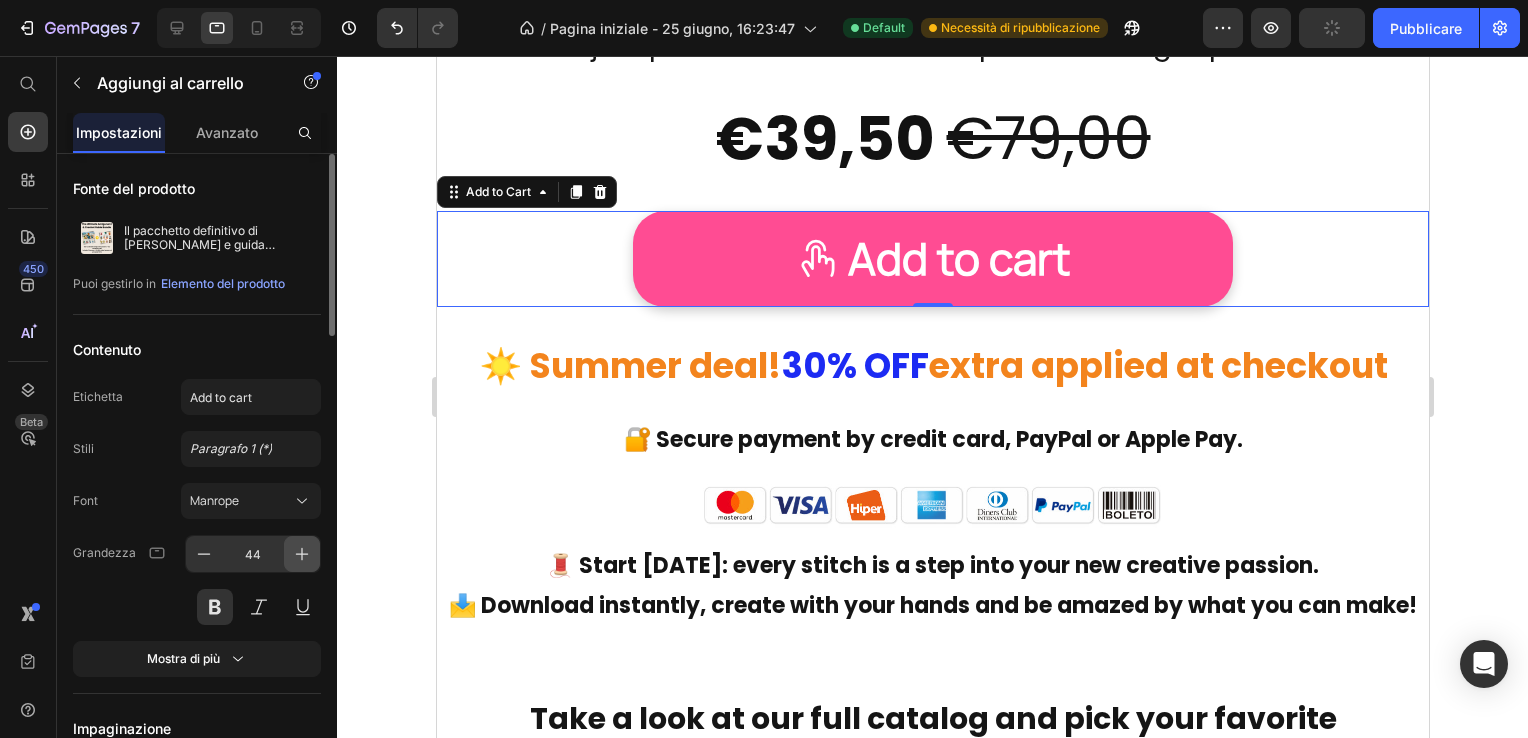 click 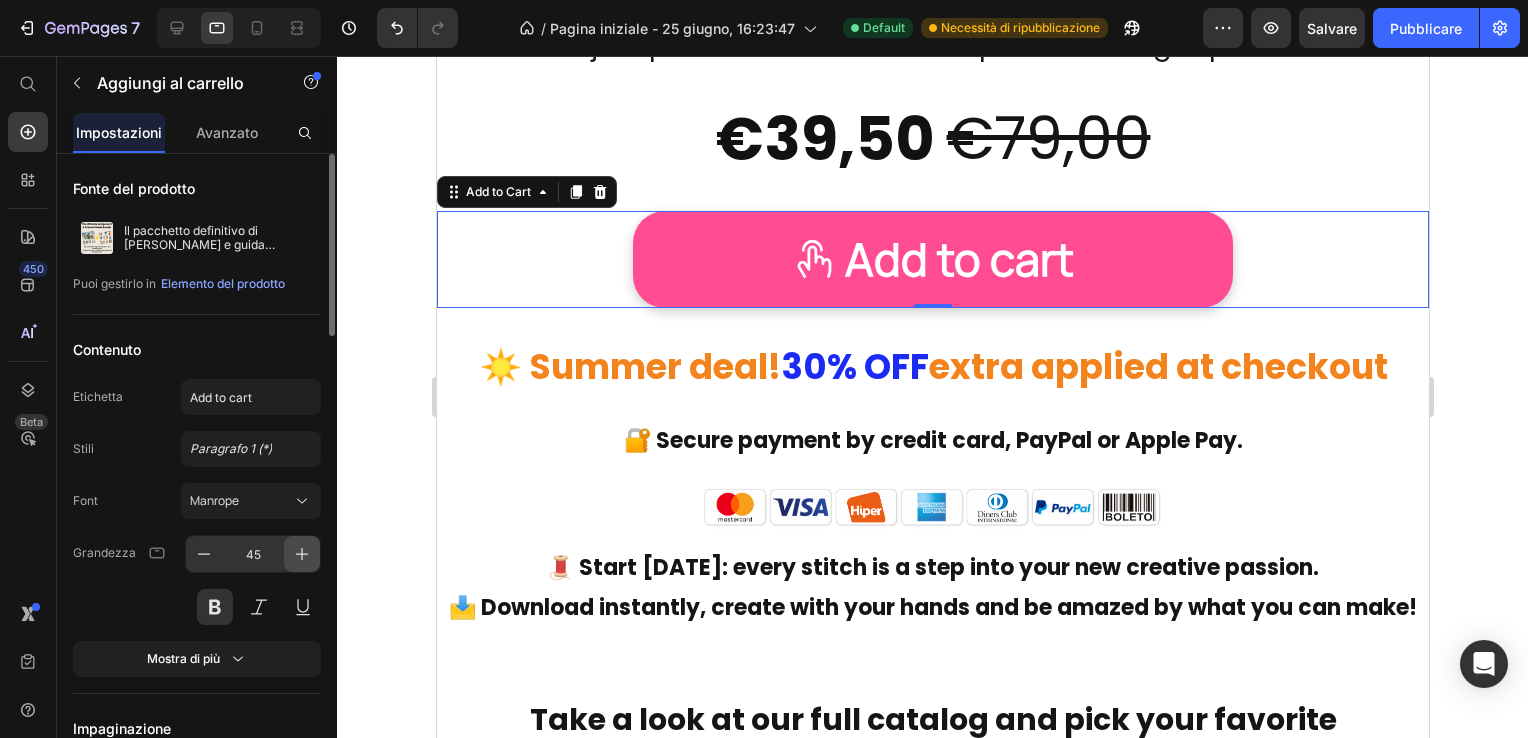 click 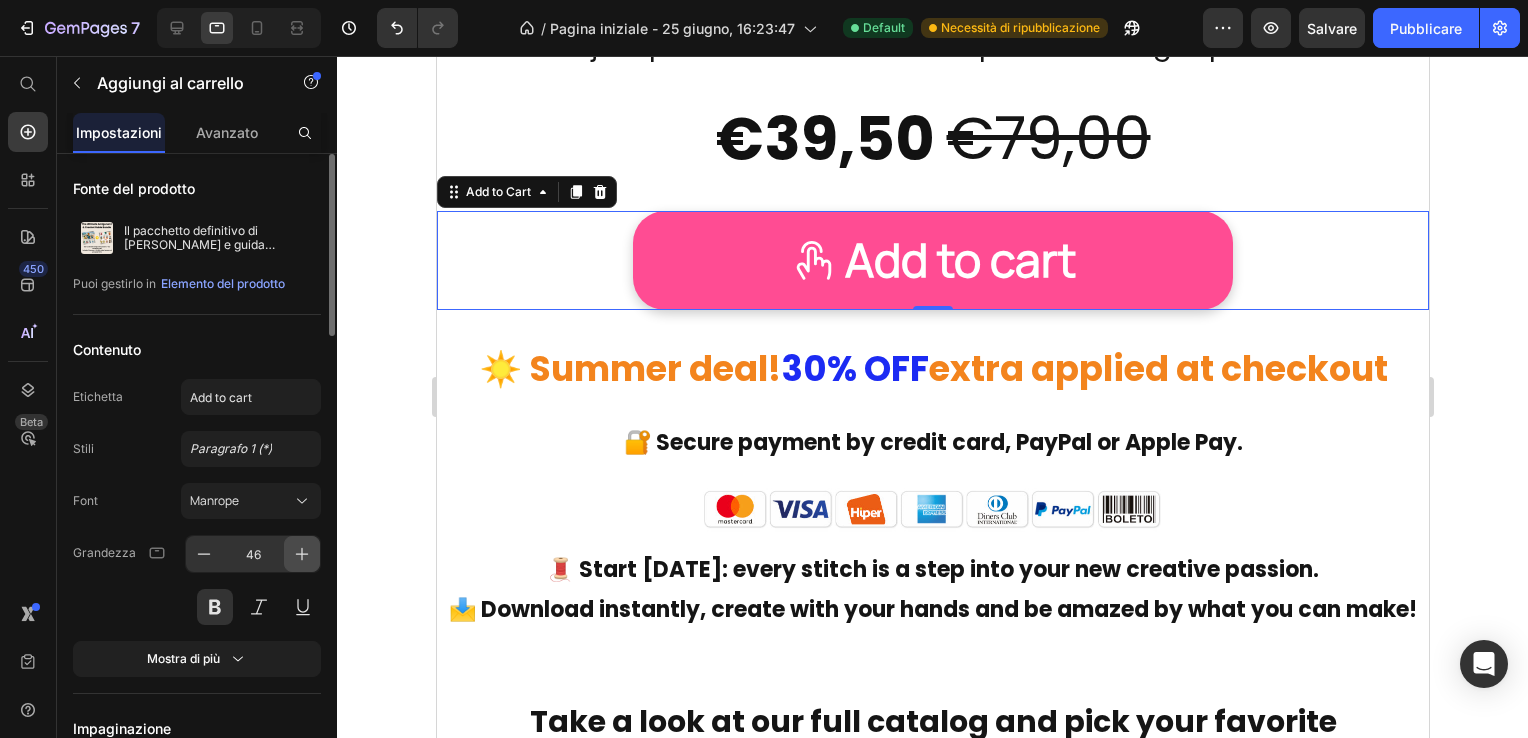 click 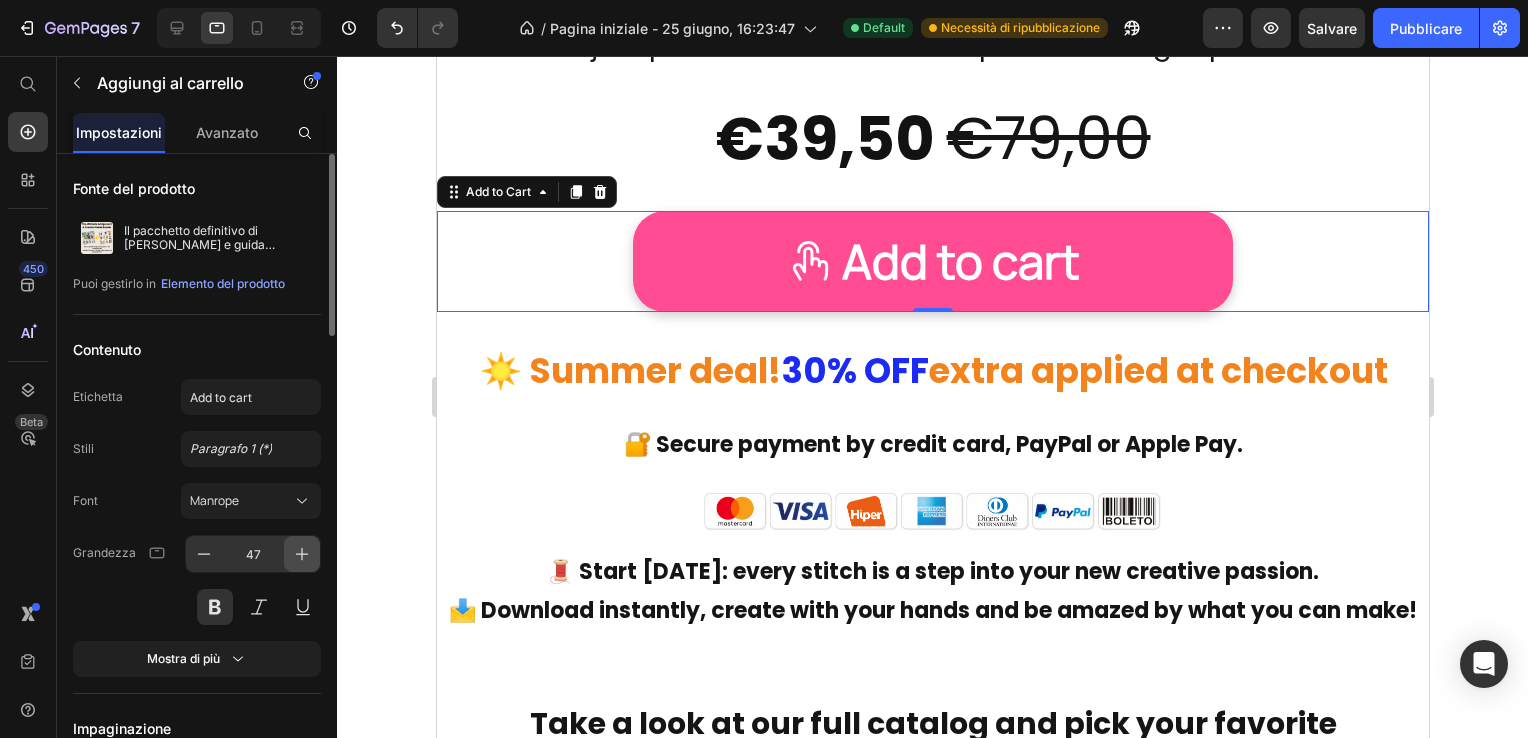 click 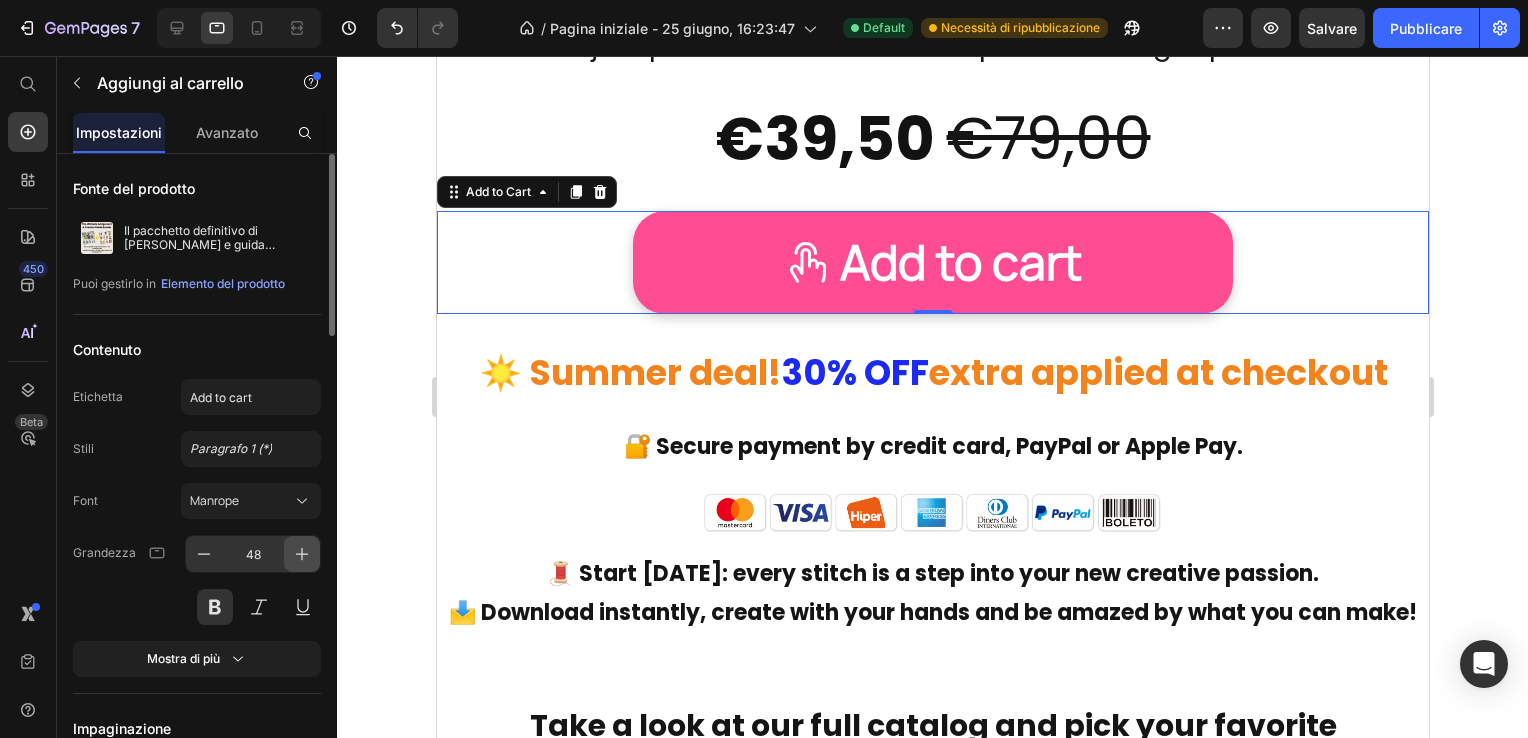 click 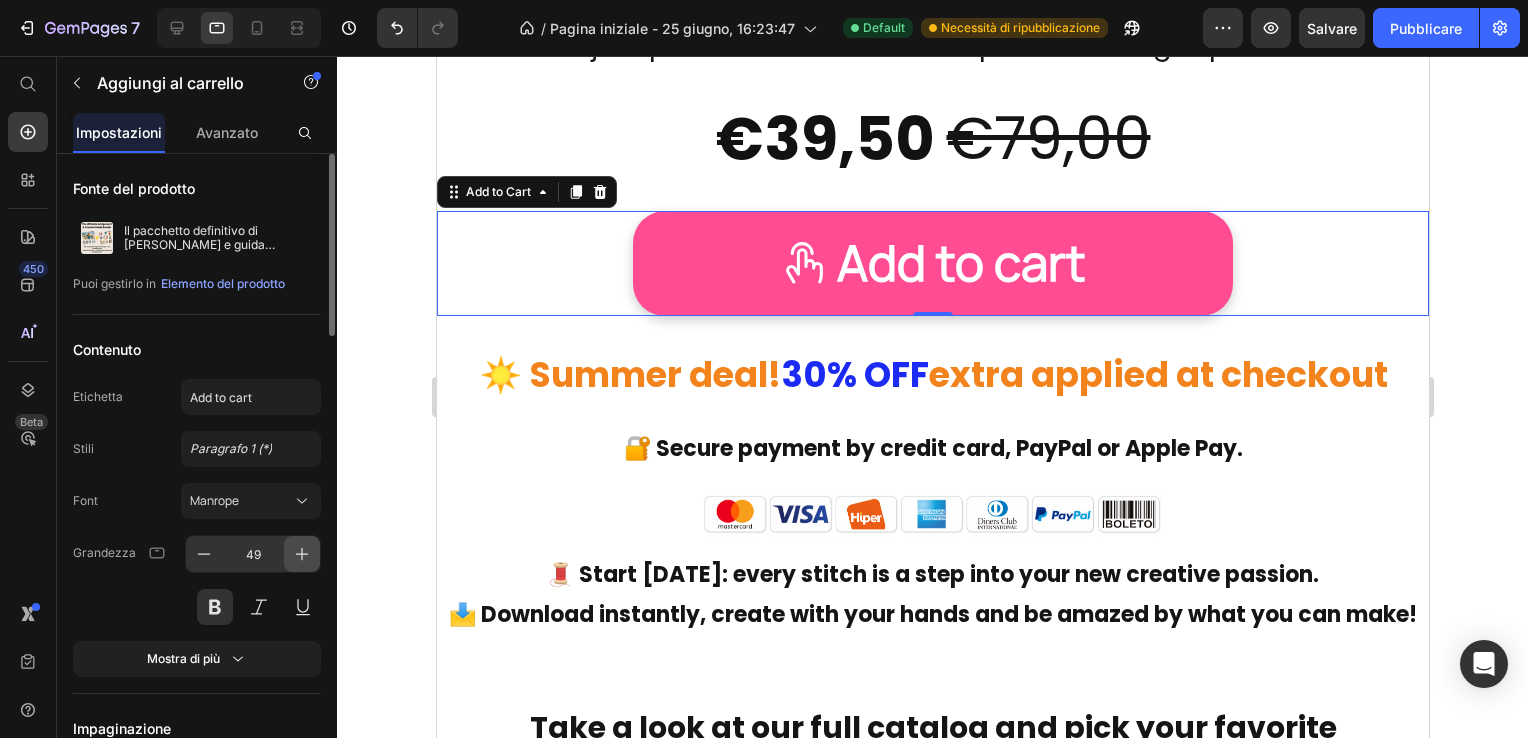 click 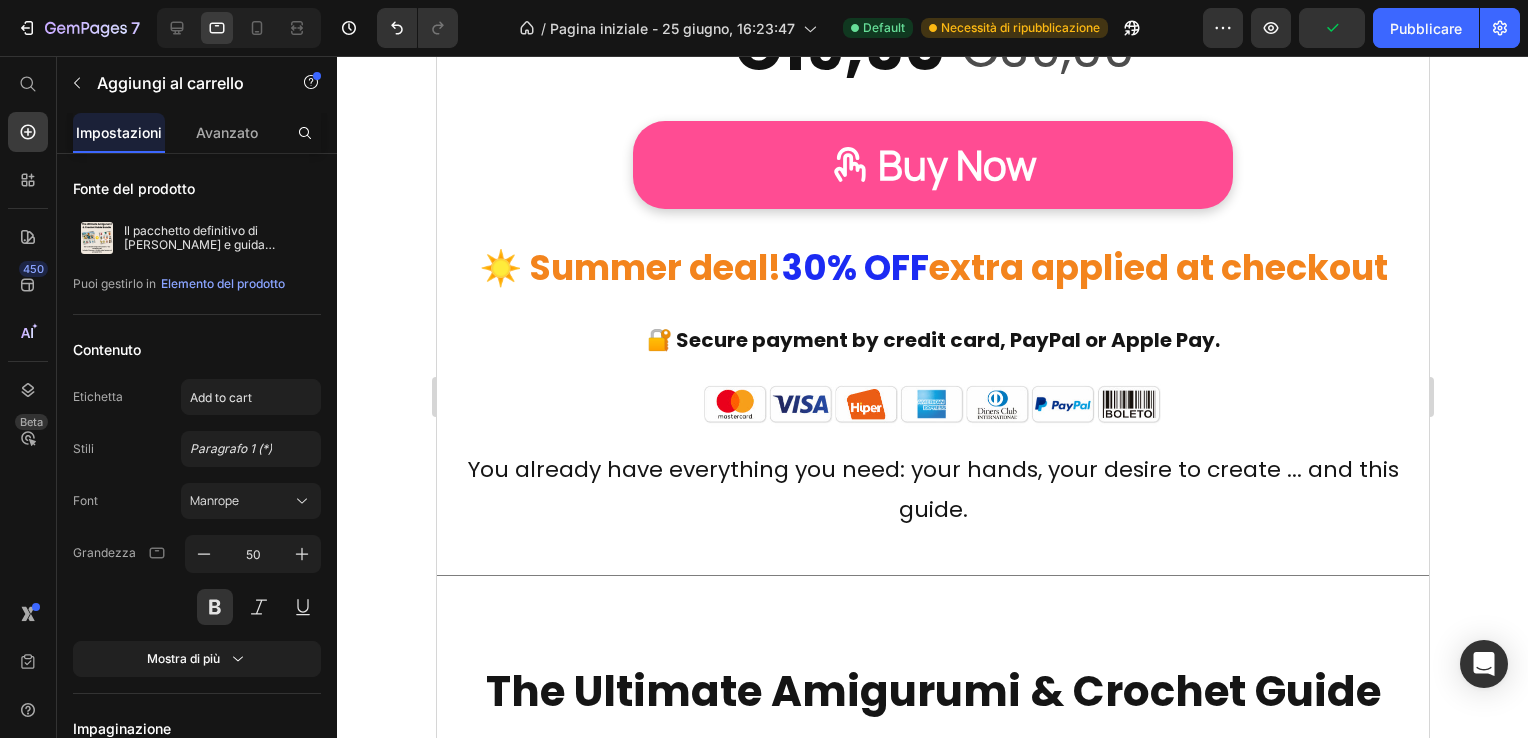scroll, scrollTop: 11859, scrollLeft: 0, axis: vertical 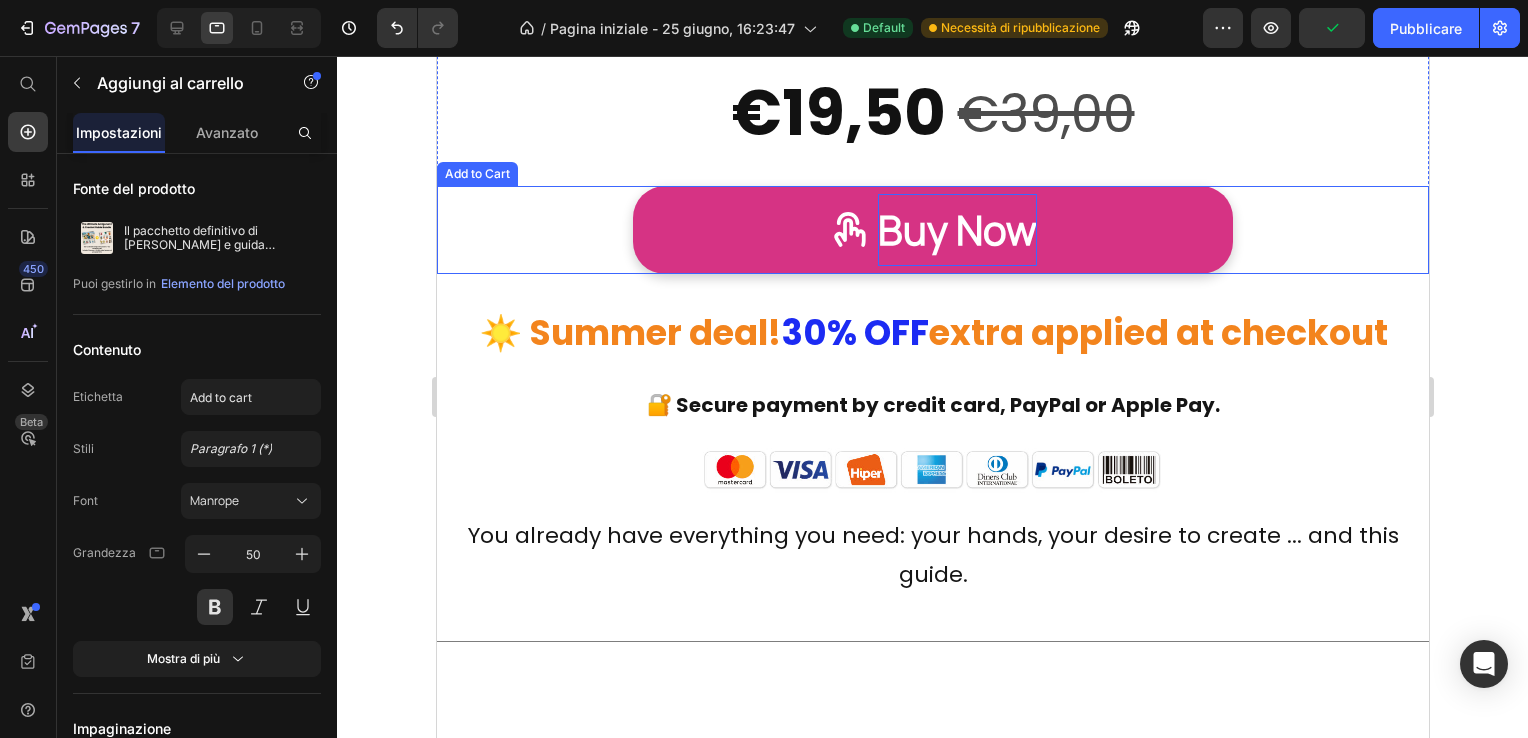 drag, startPoint x: 922, startPoint y: 217, endPoint x: 909, endPoint y: 225, distance: 15.264338 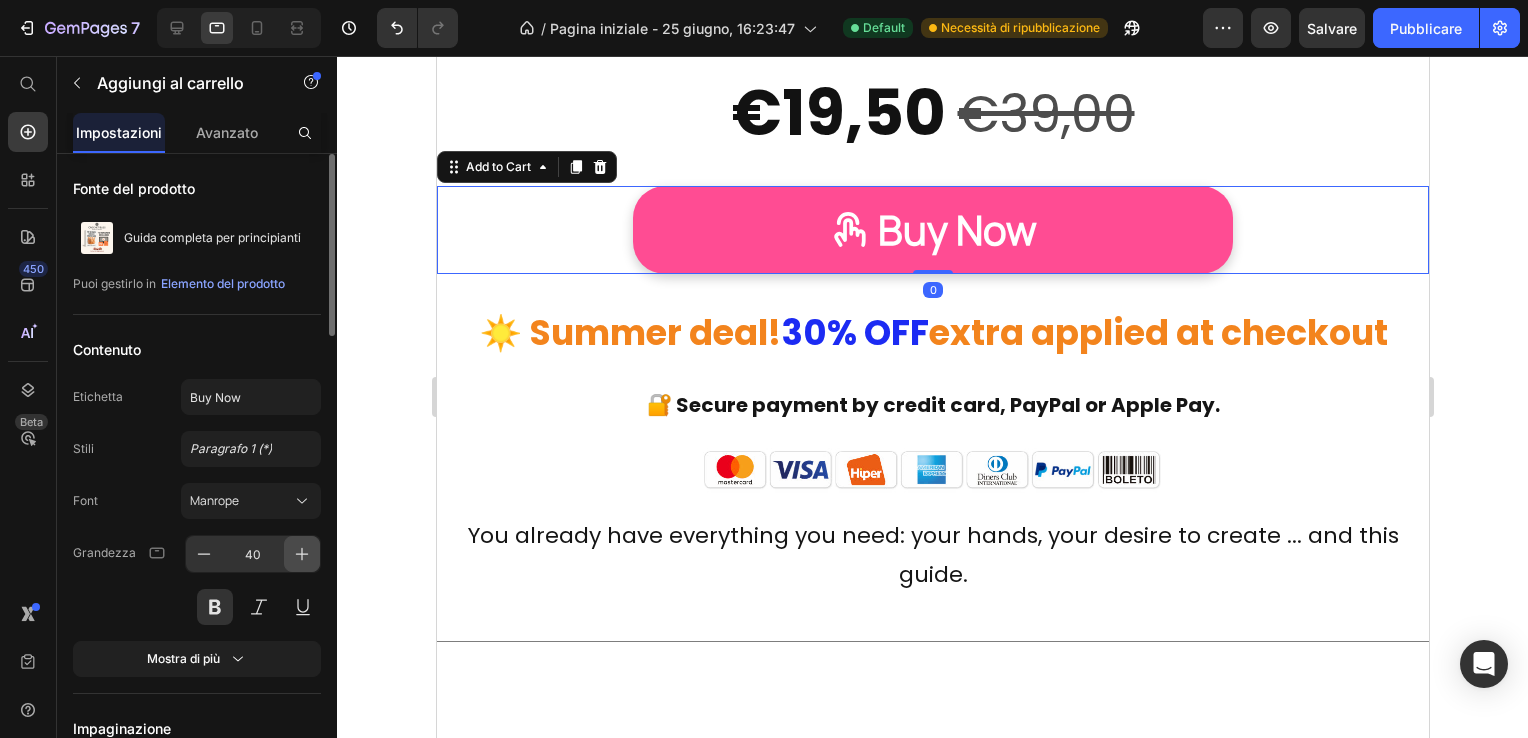 click 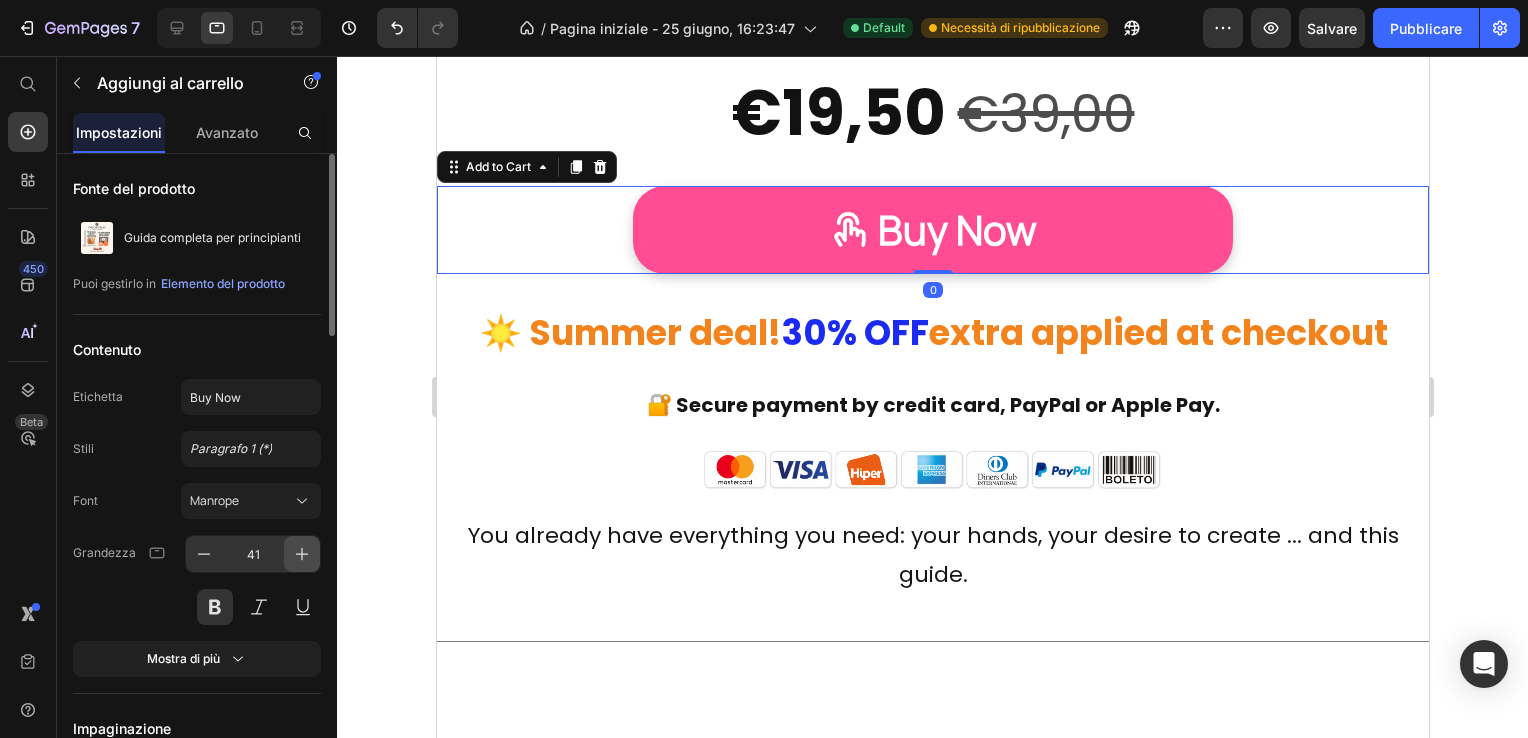 click 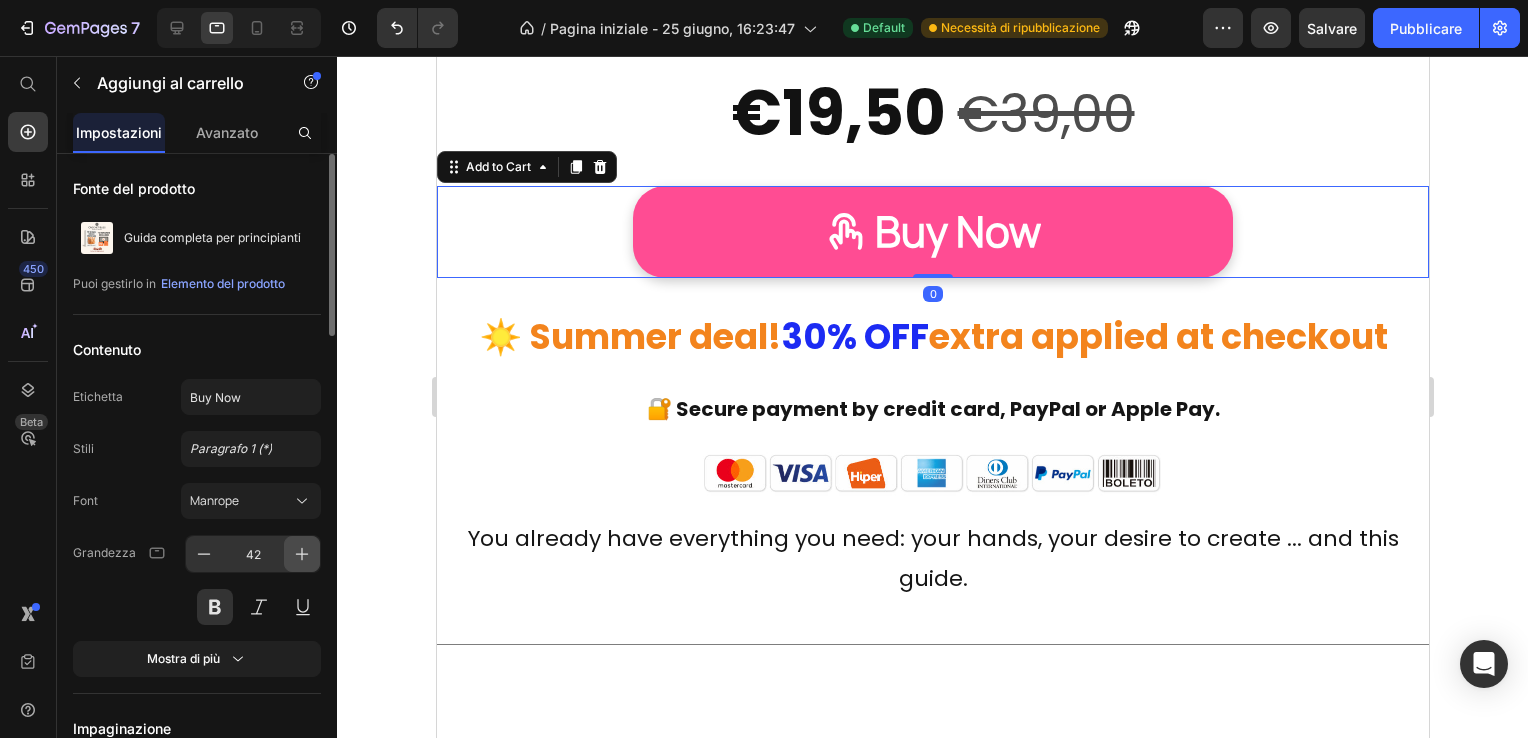 click 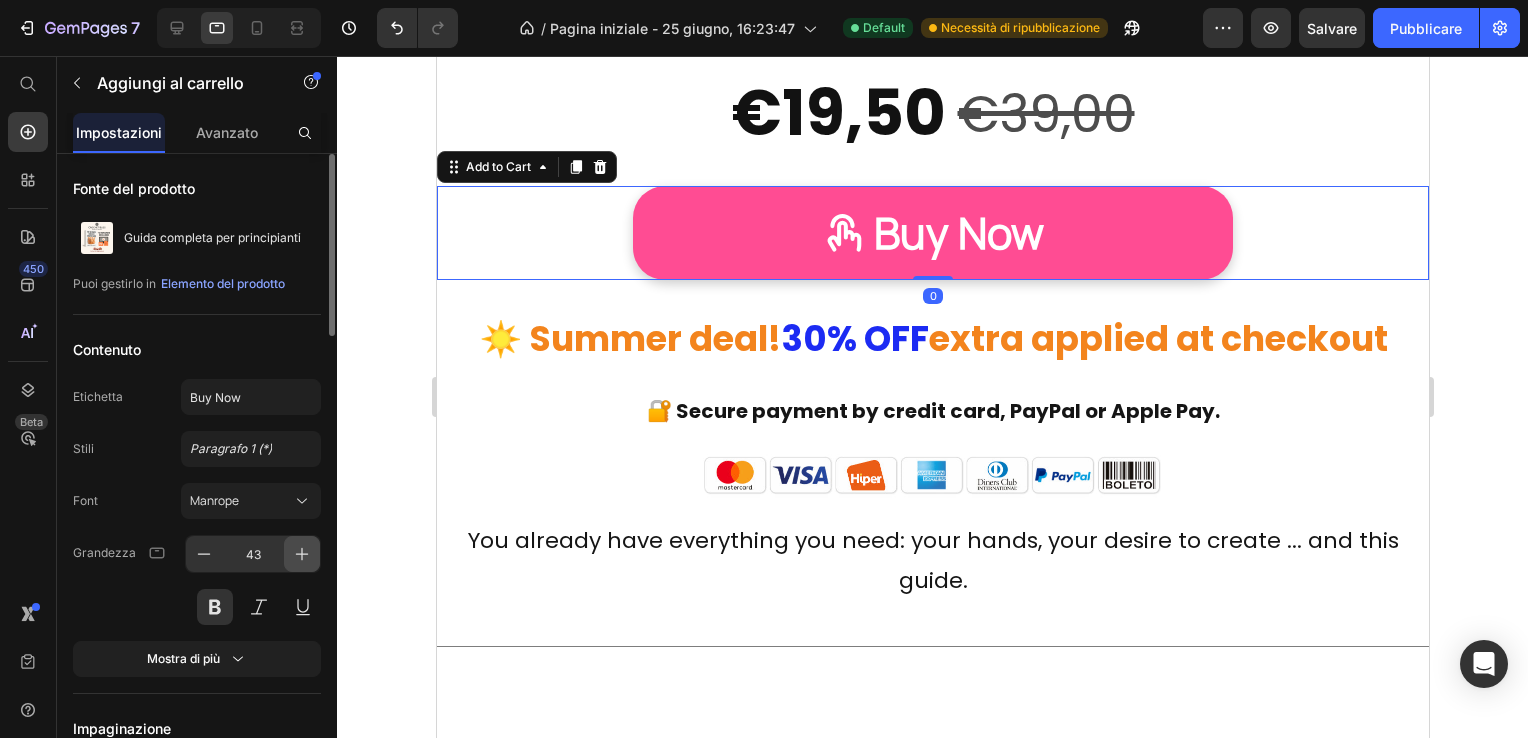 click 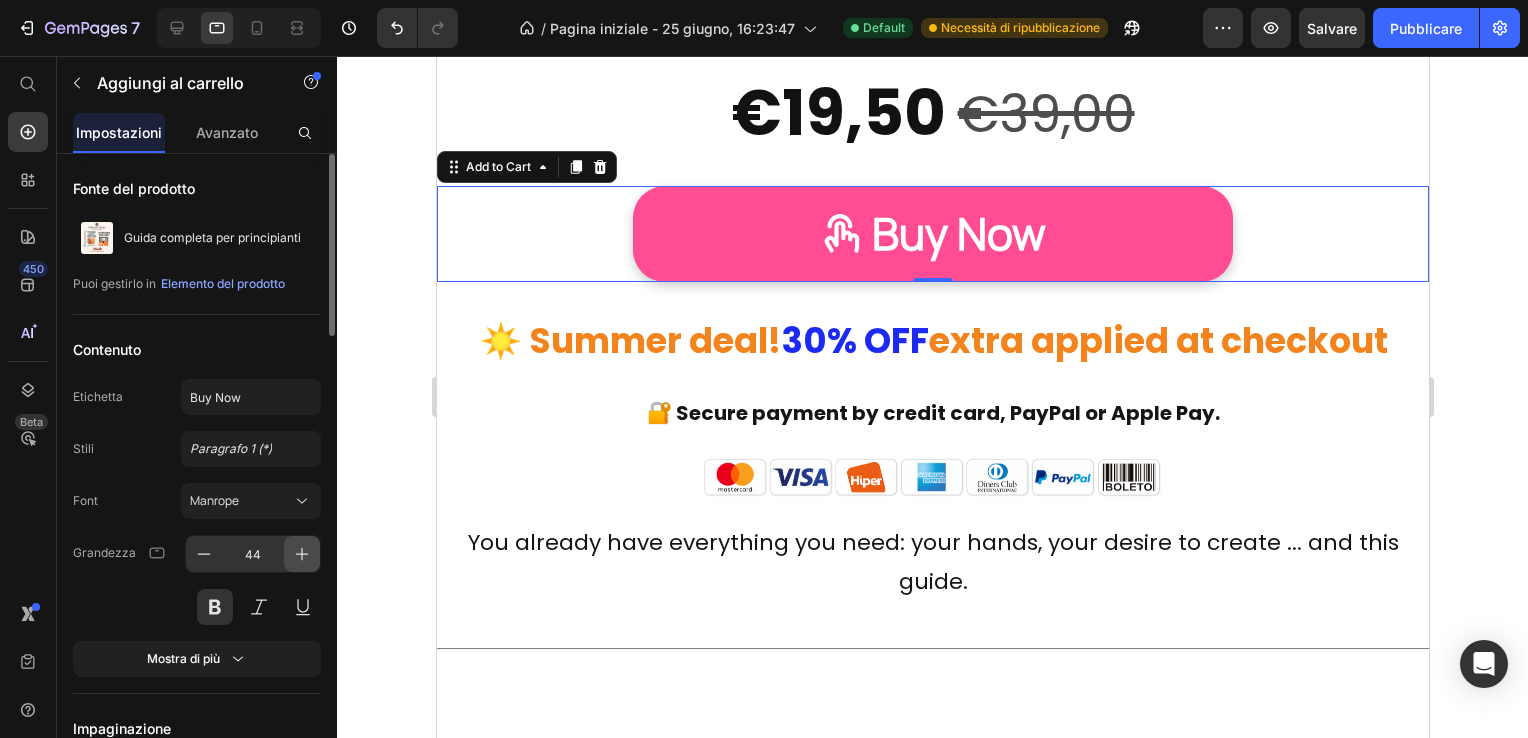 click 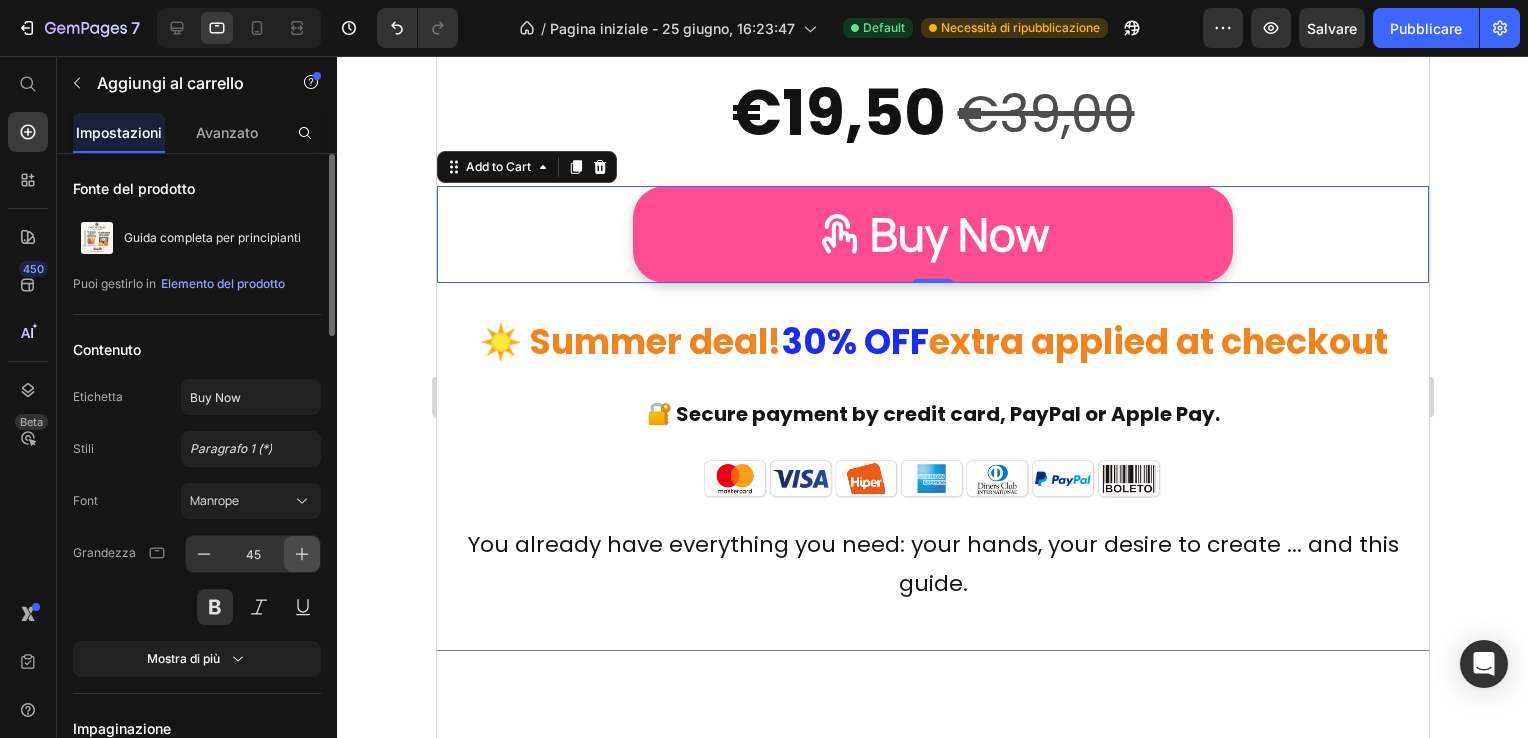 click 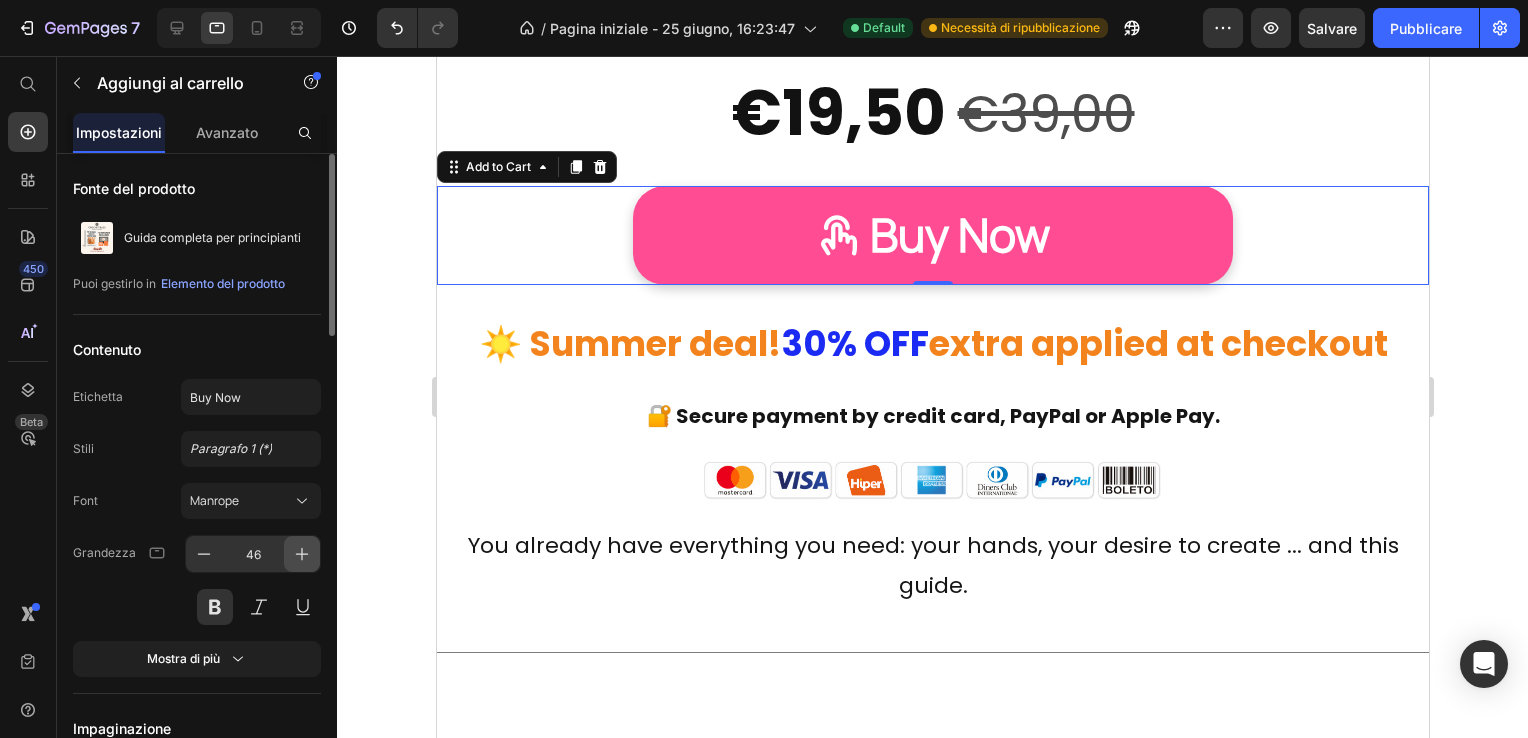 click 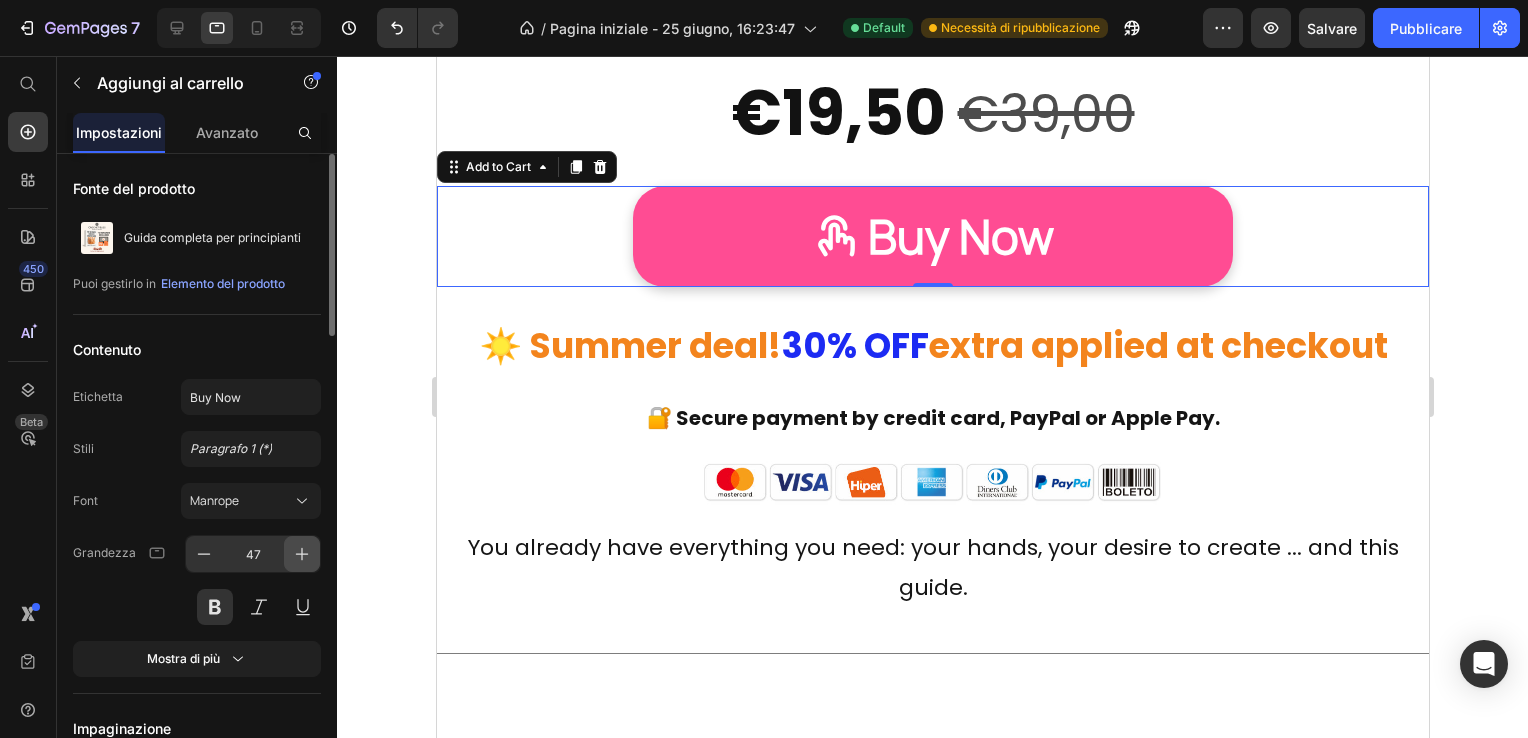 click 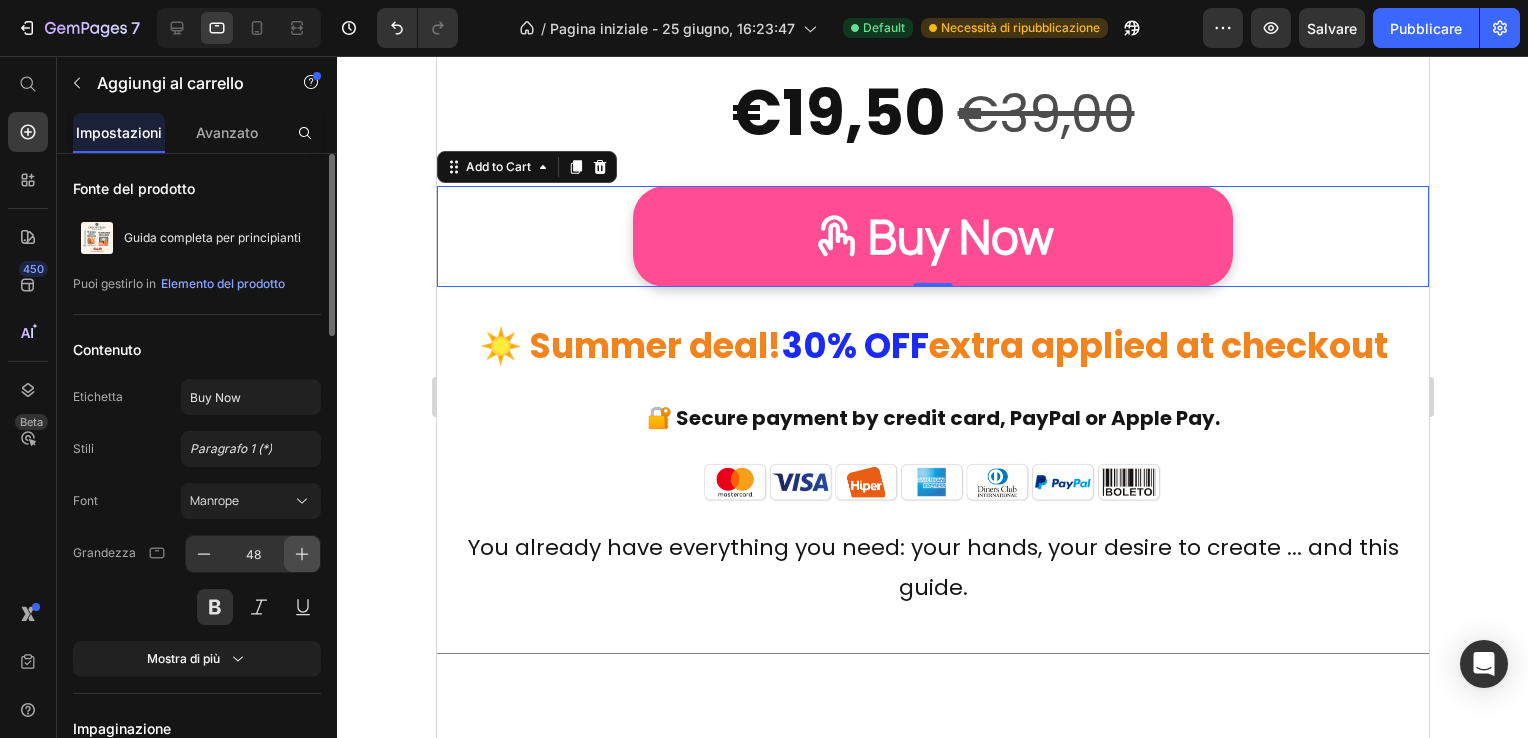 click 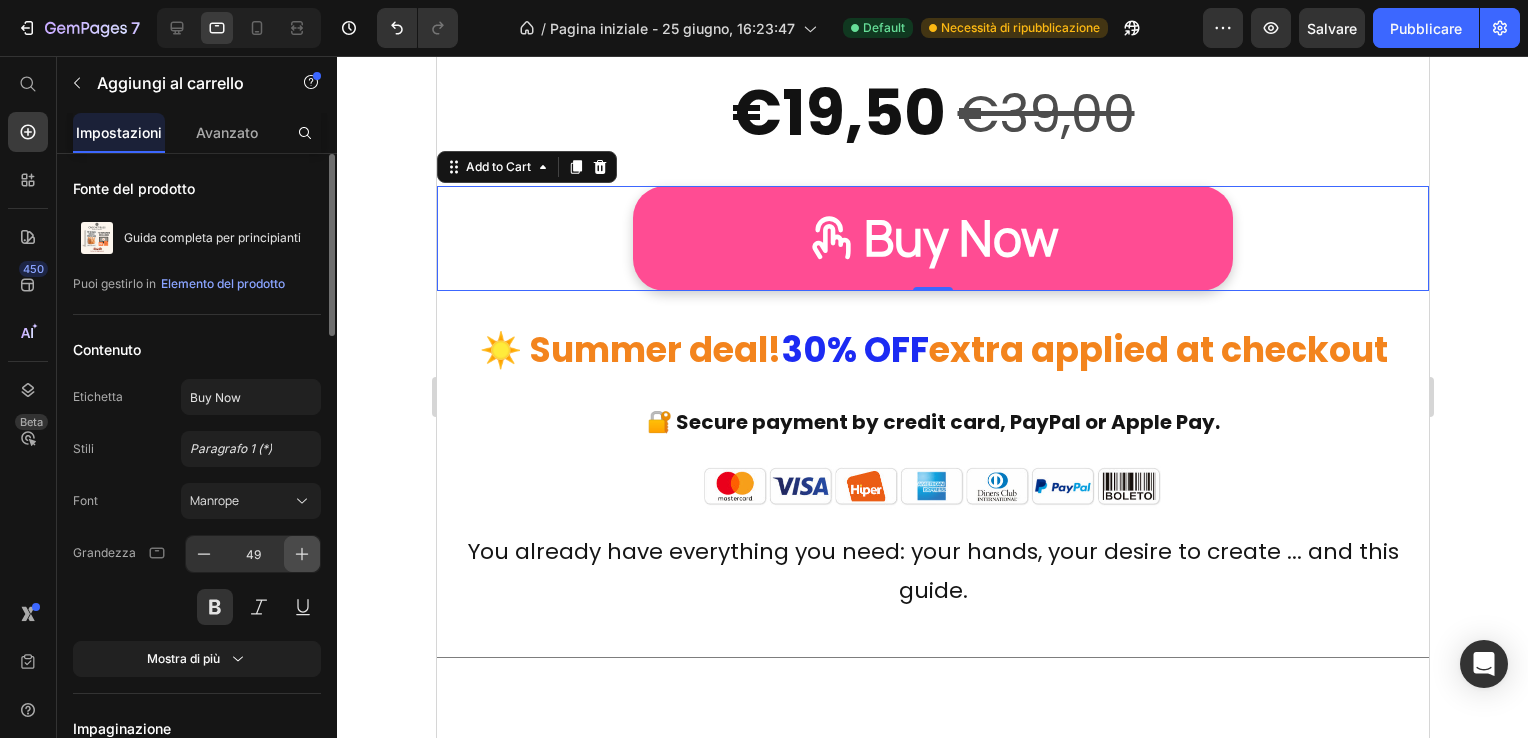 click 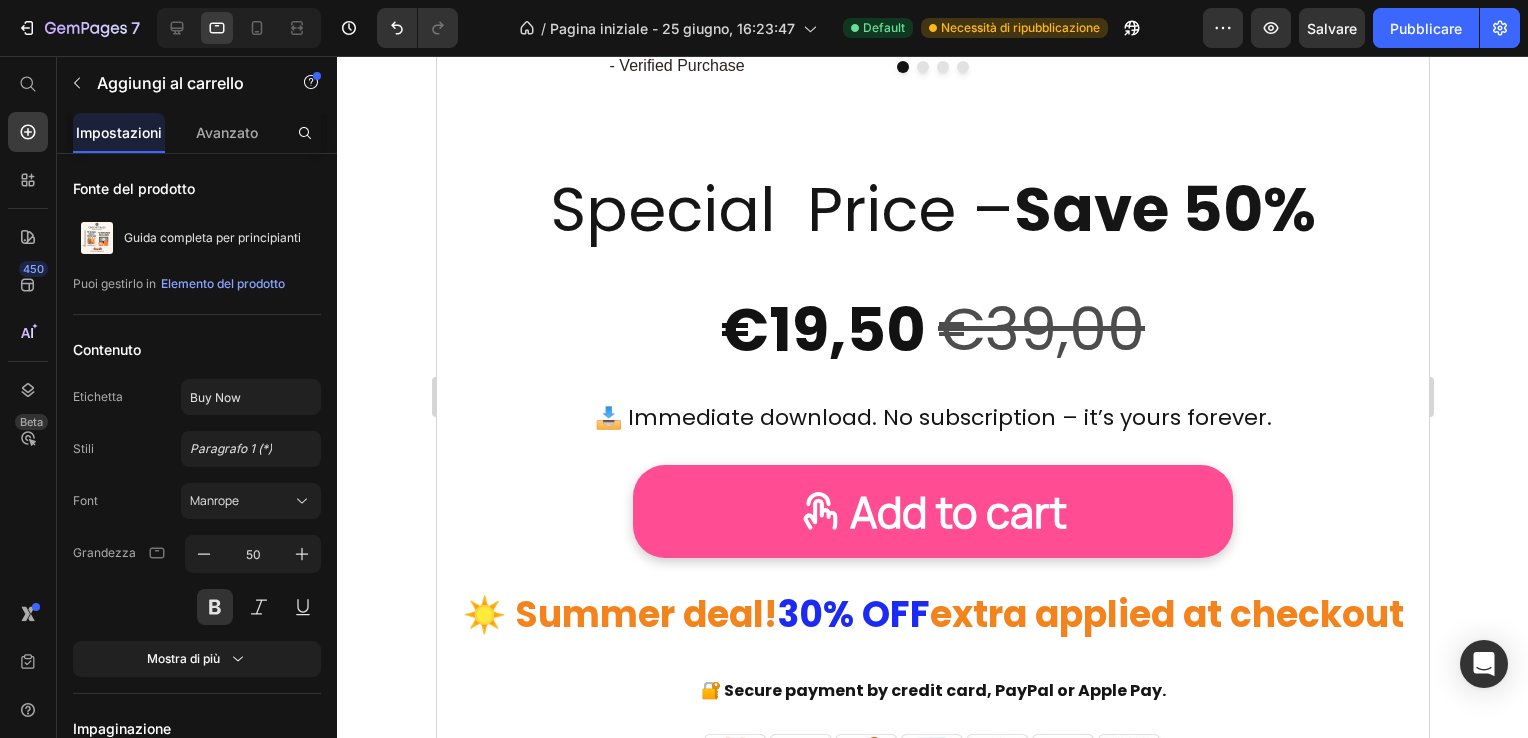 scroll, scrollTop: 2468, scrollLeft: 0, axis: vertical 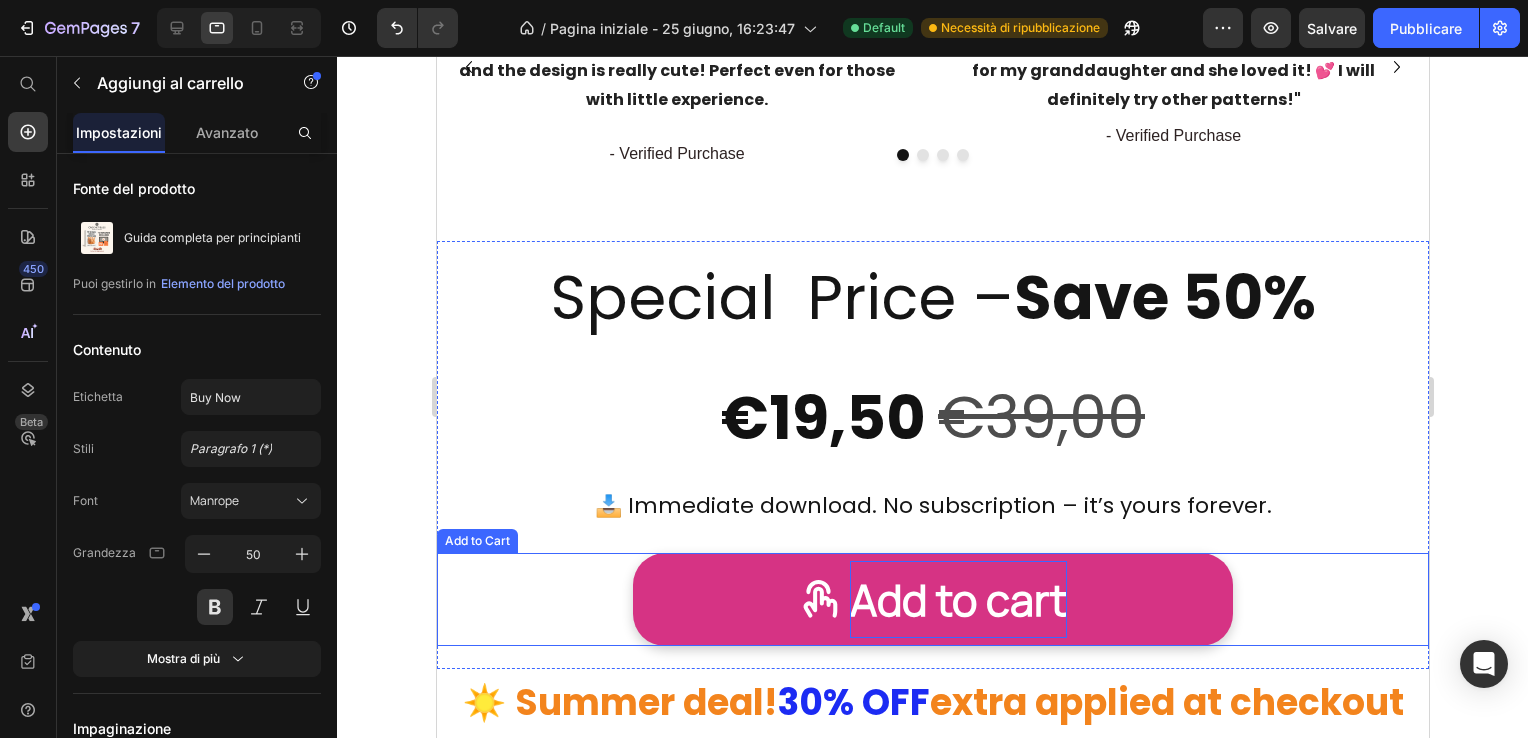 click on "Add to cart" at bounding box center (957, 599) 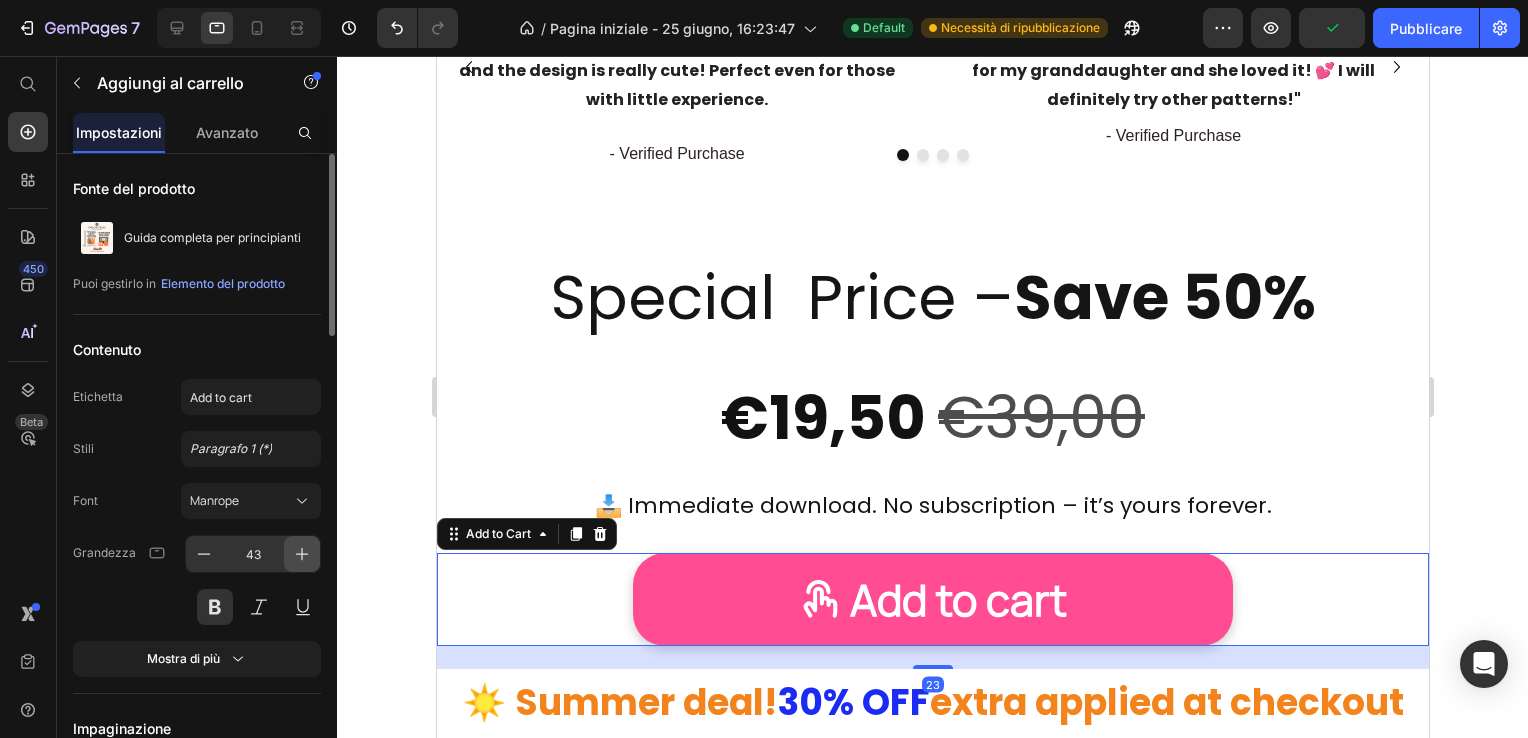 click 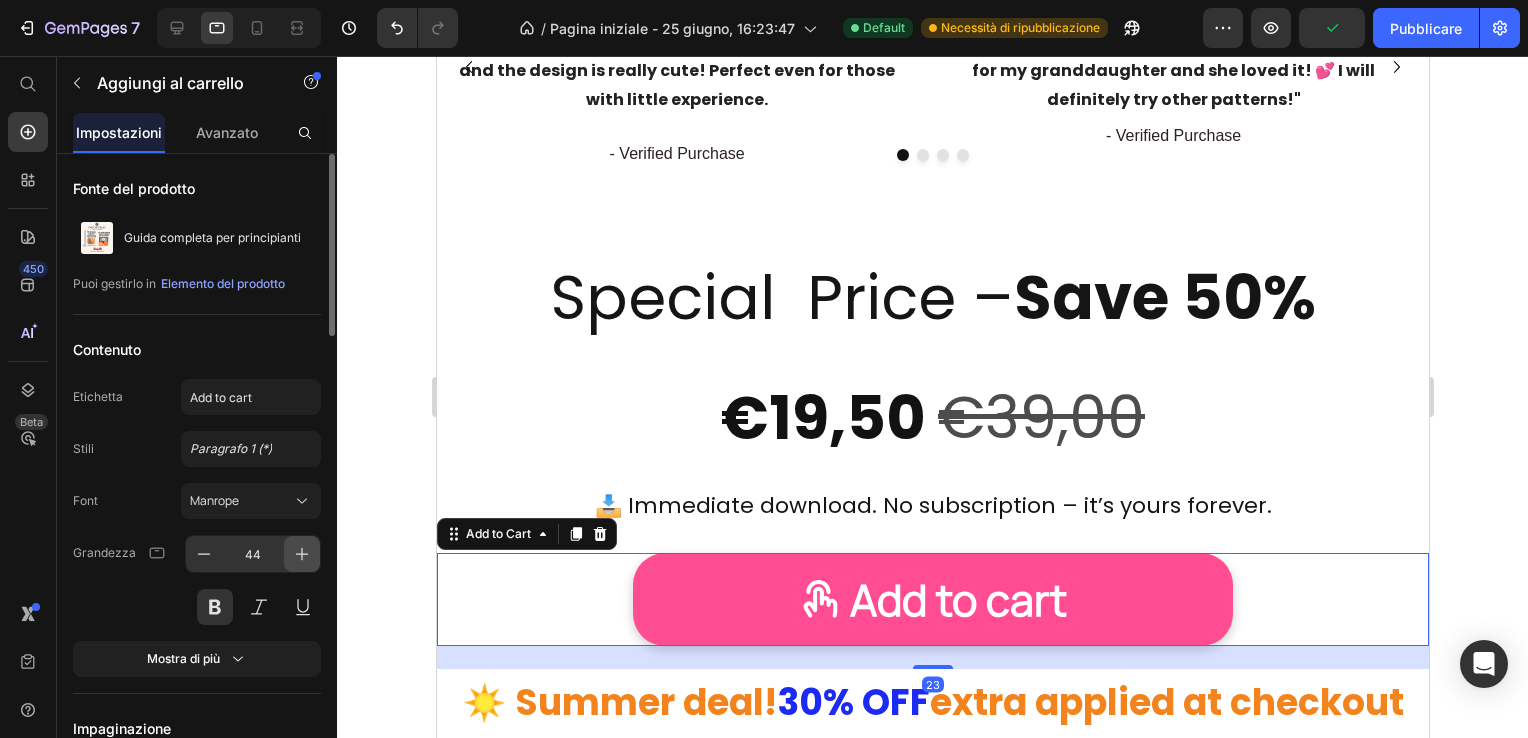click 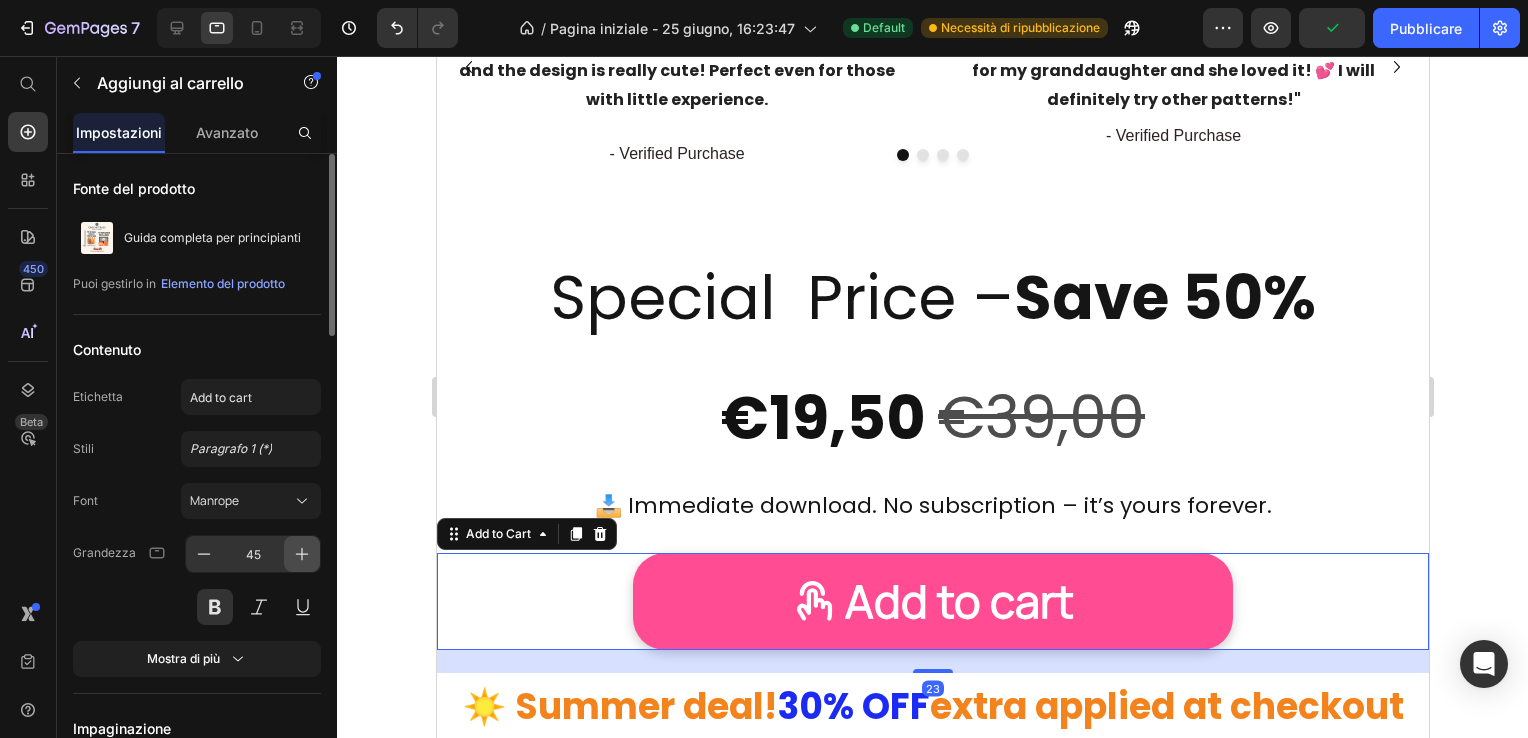 click 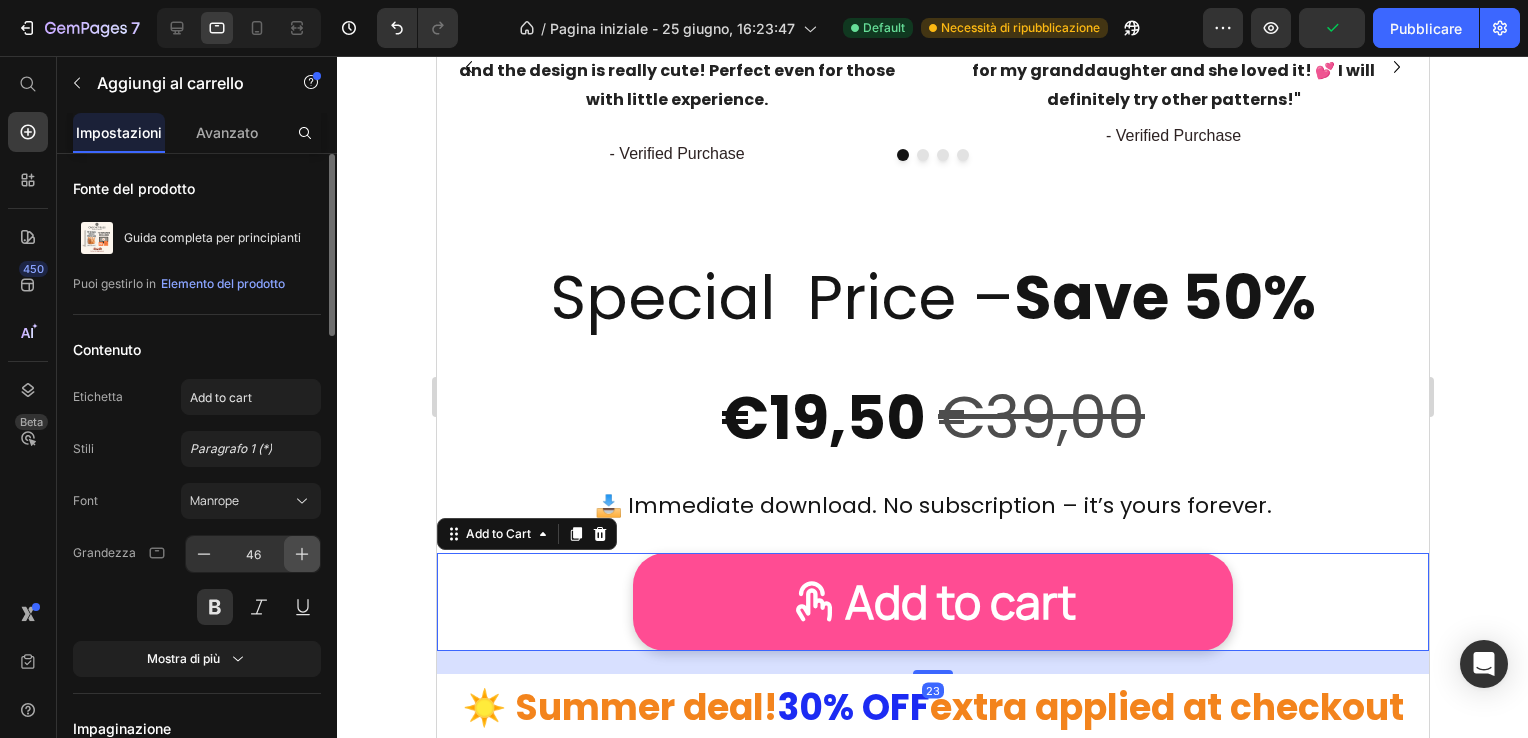 click 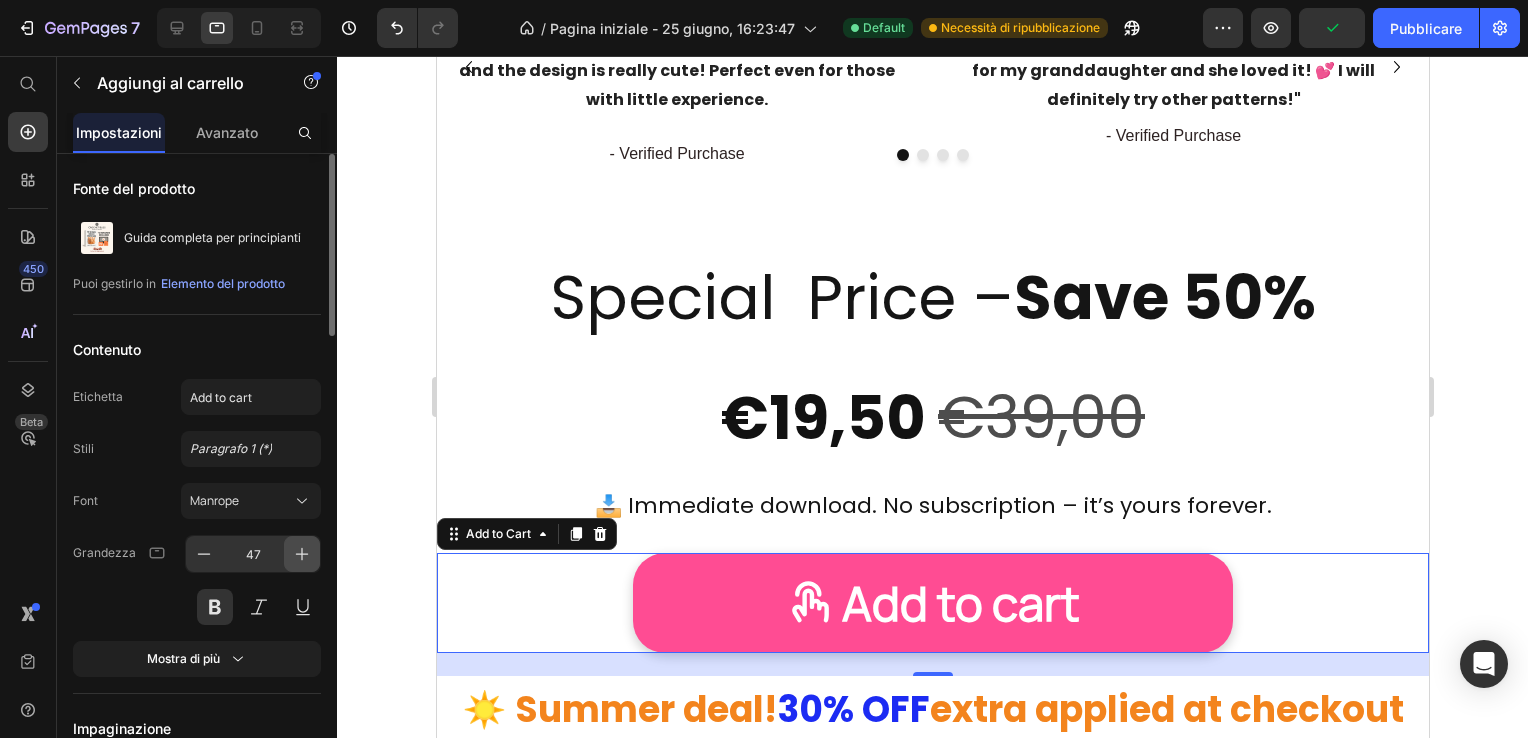 click 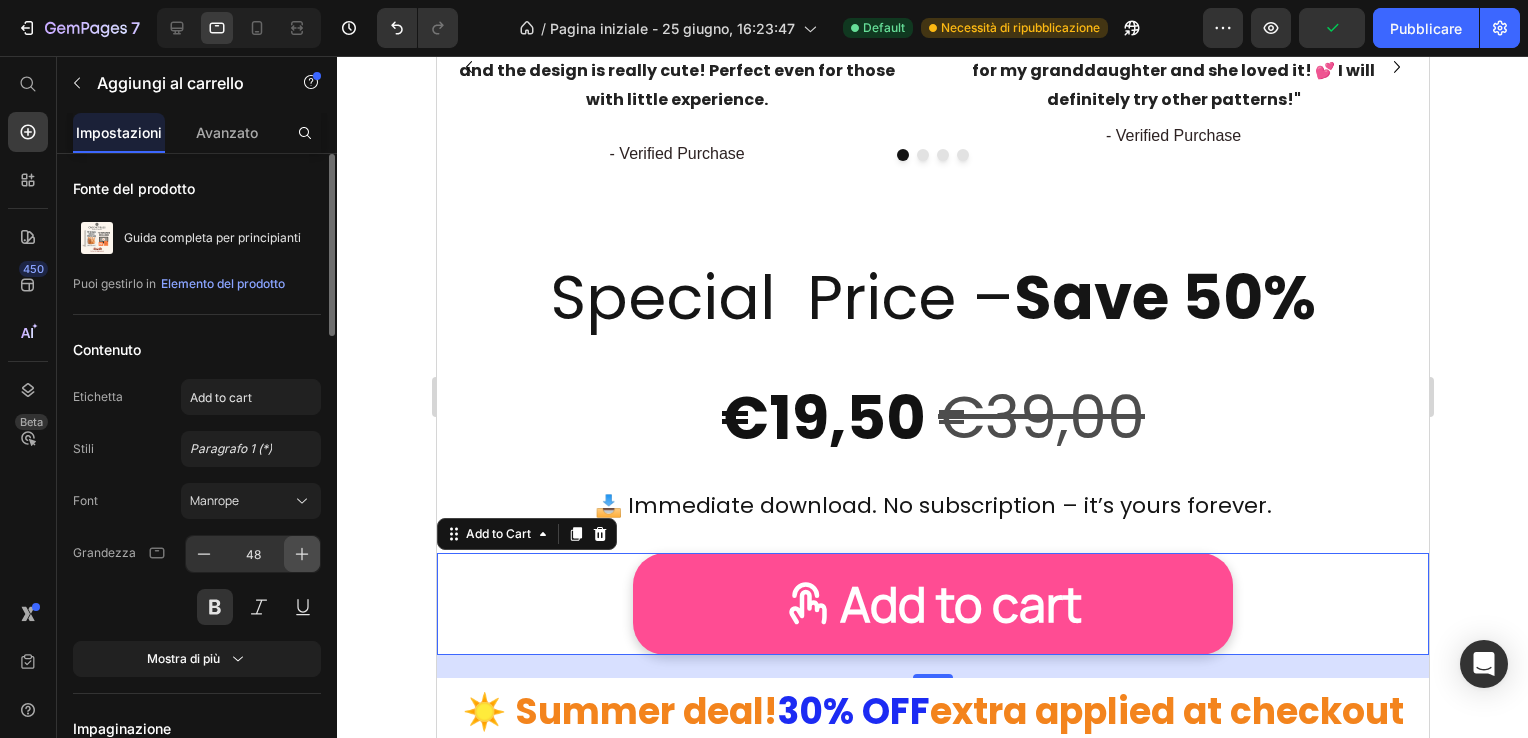 click 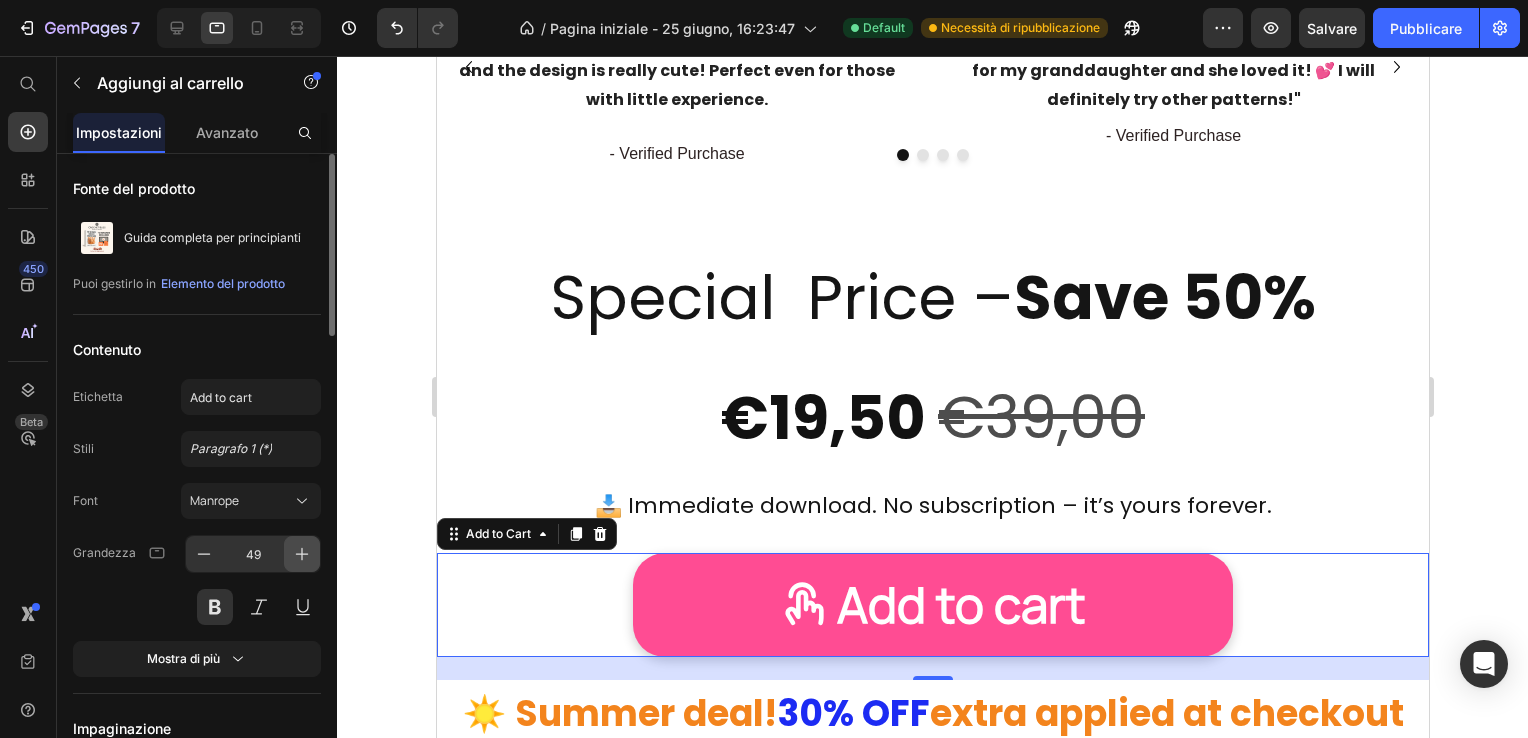 click 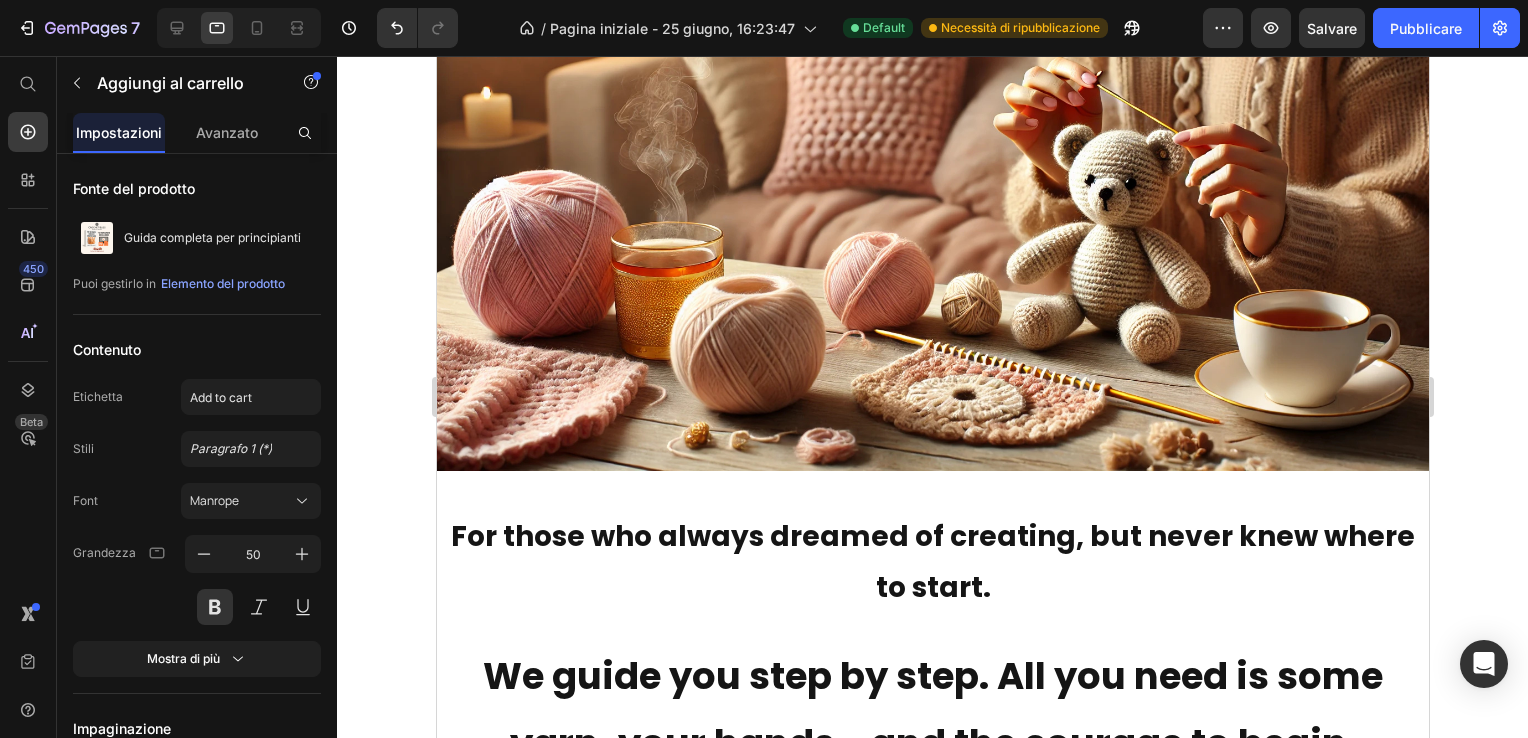 scroll, scrollTop: 24, scrollLeft: 0, axis: vertical 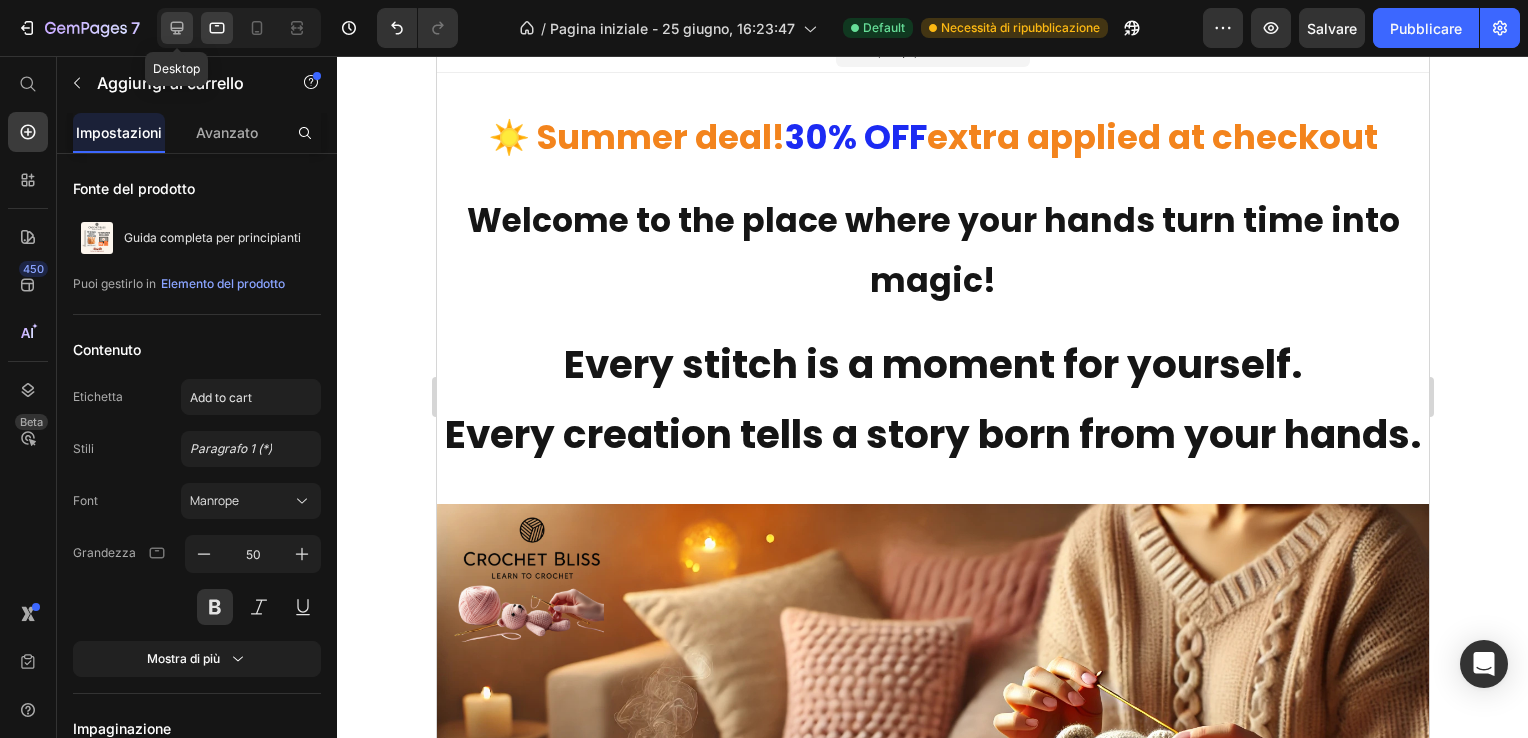 click 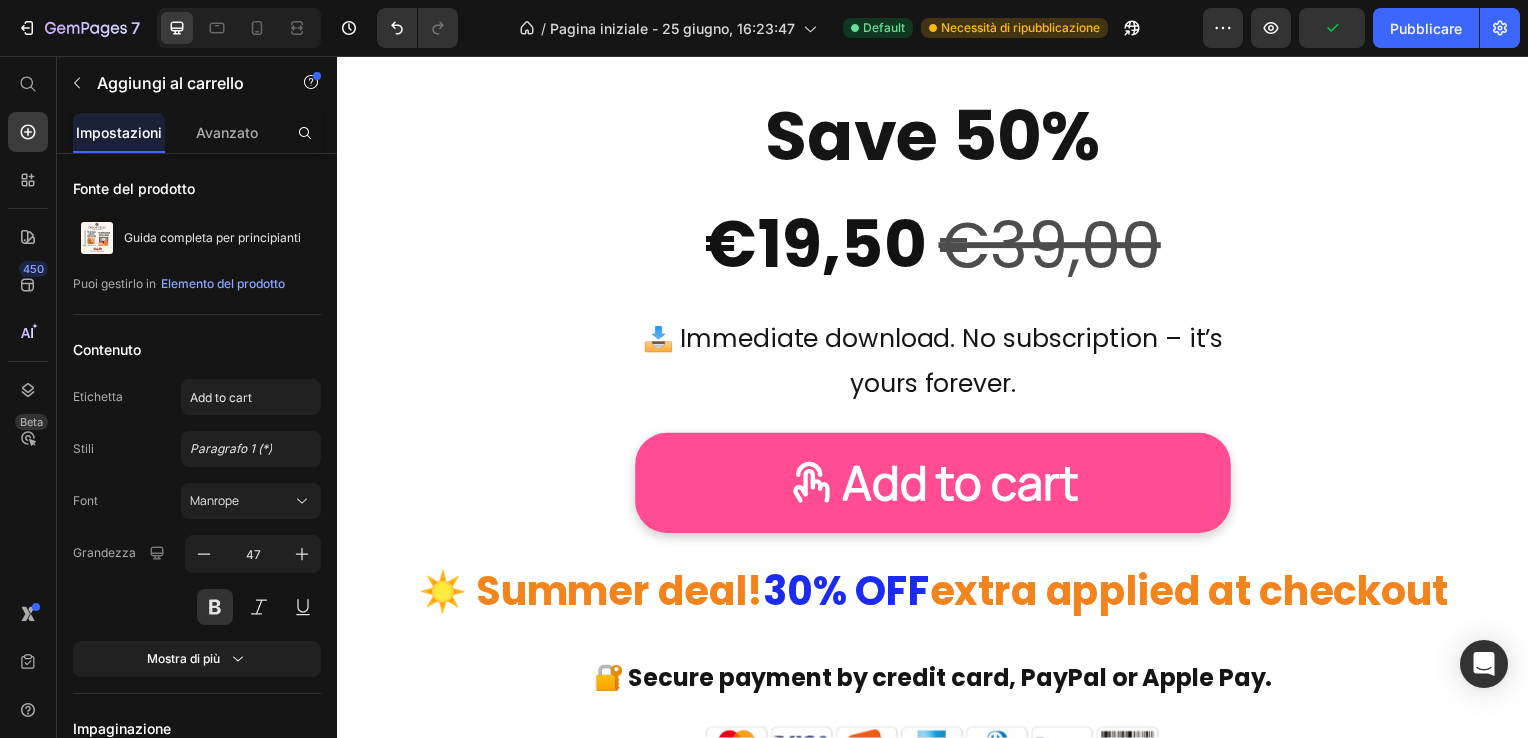 scroll, scrollTop: 3724, scrollLeft: 0, axis: vertical 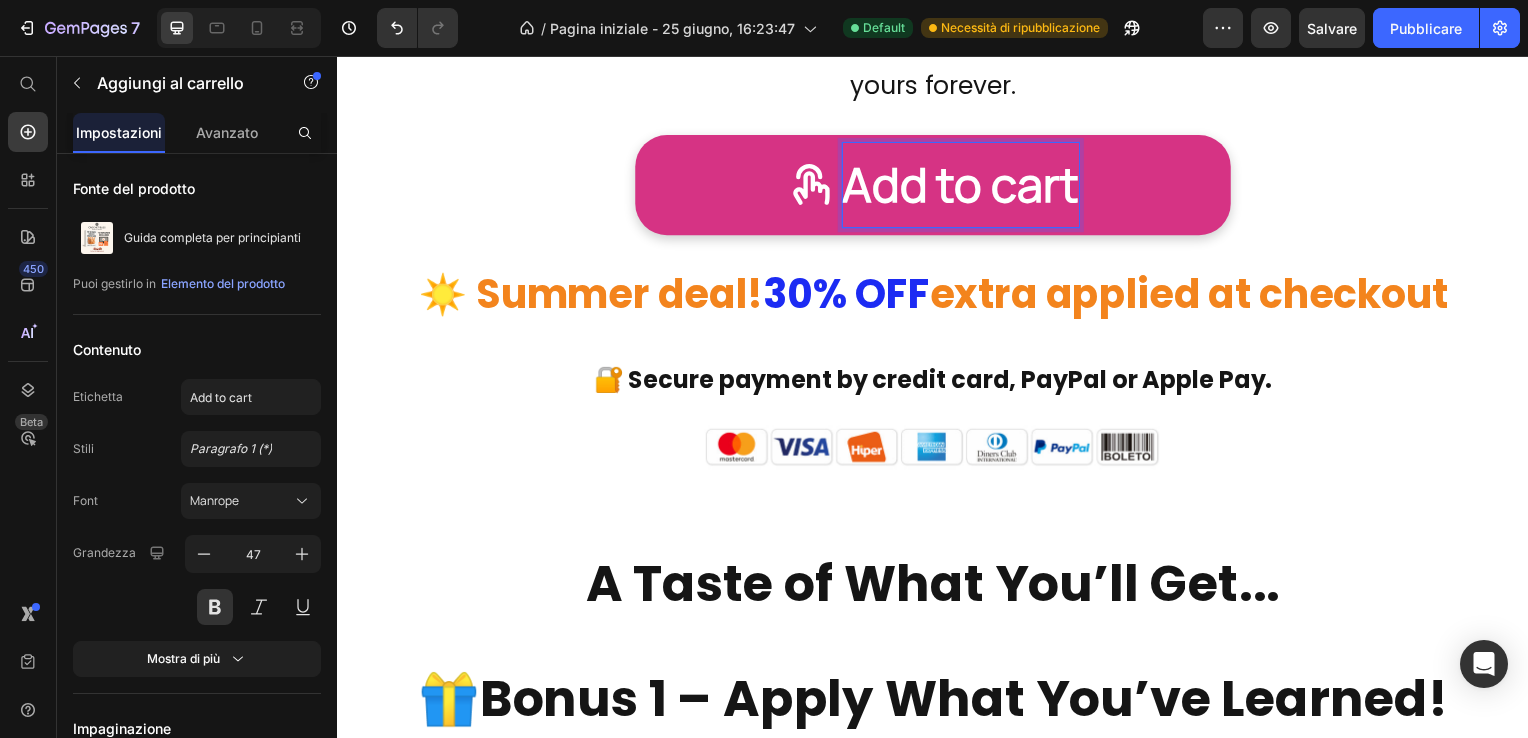 click on "Add to cart" at bounding box center (965, 186) 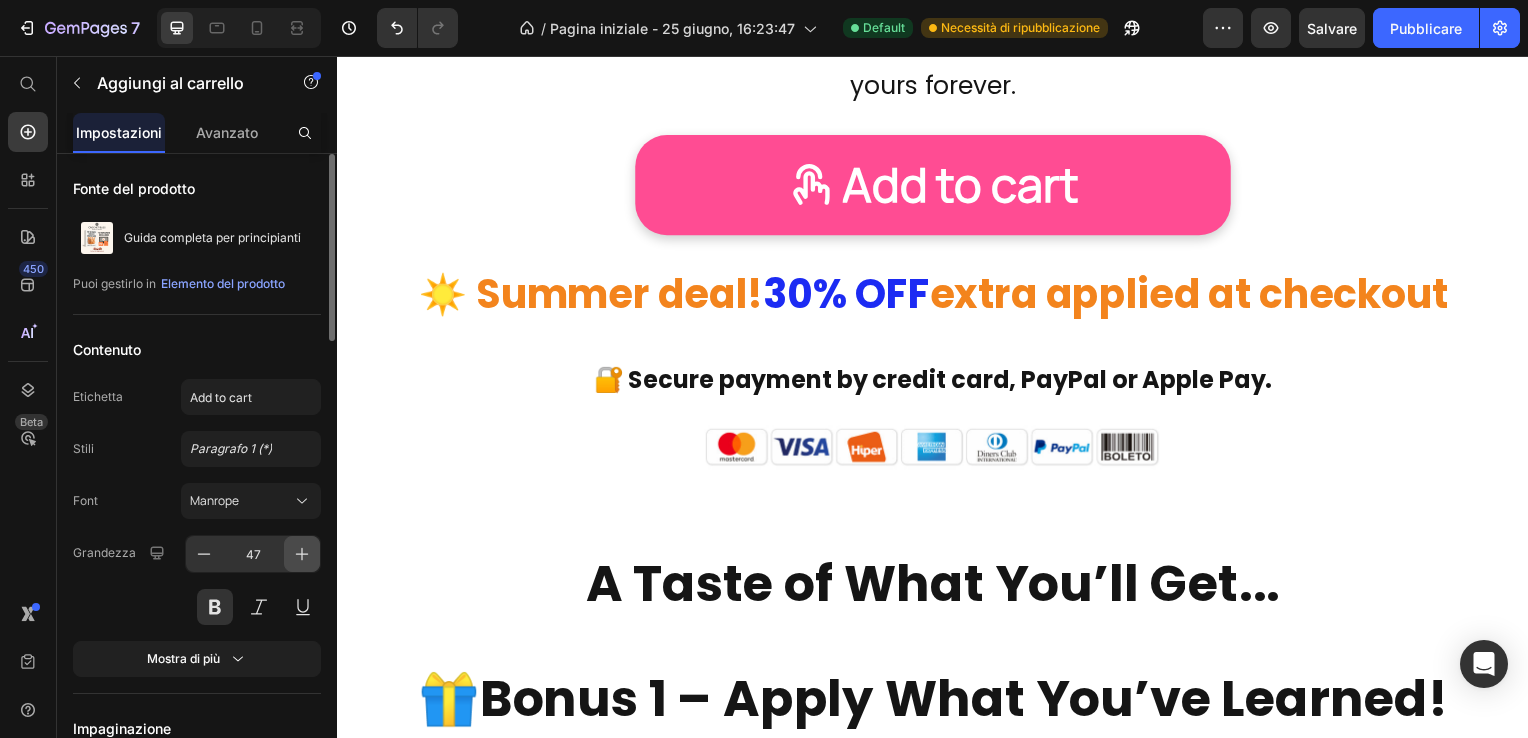 click 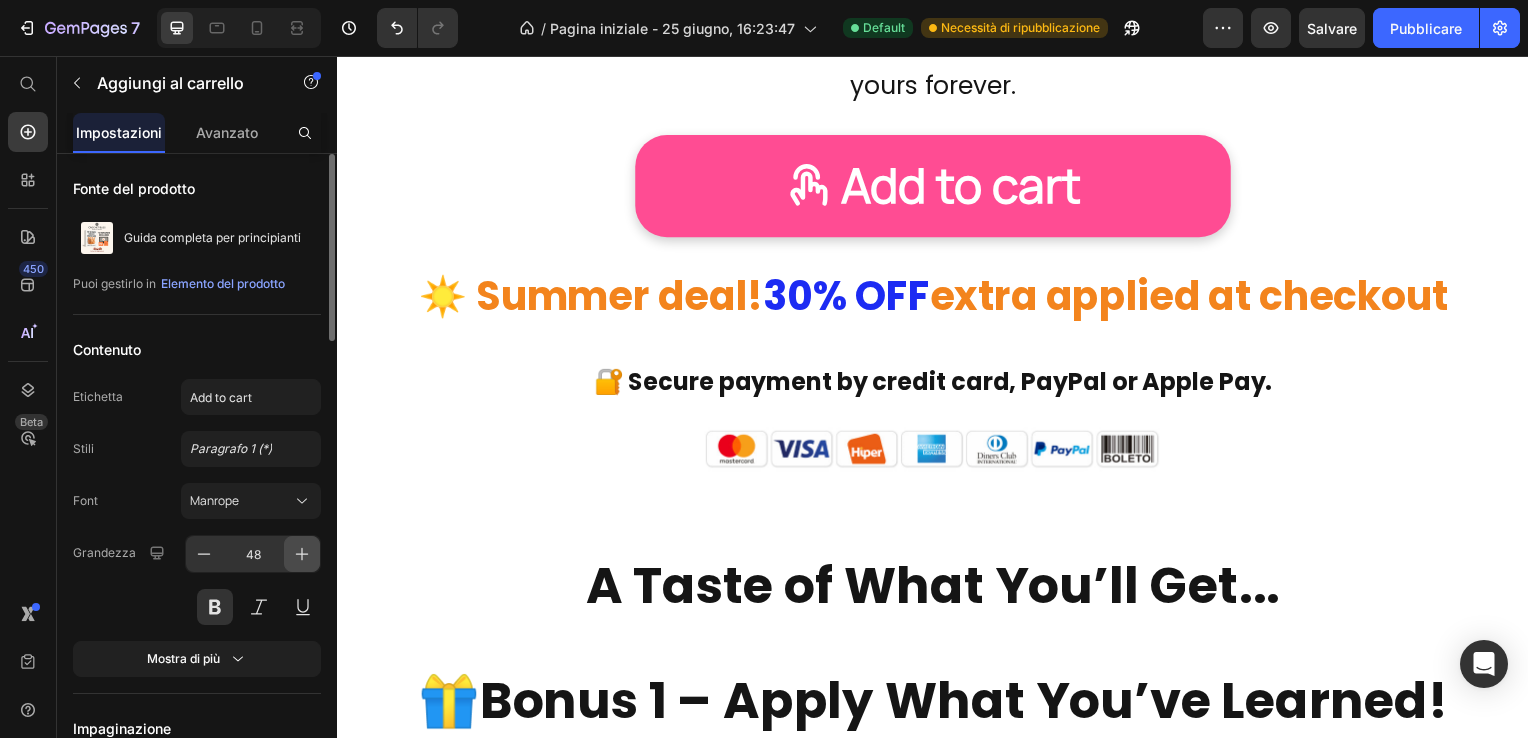 click 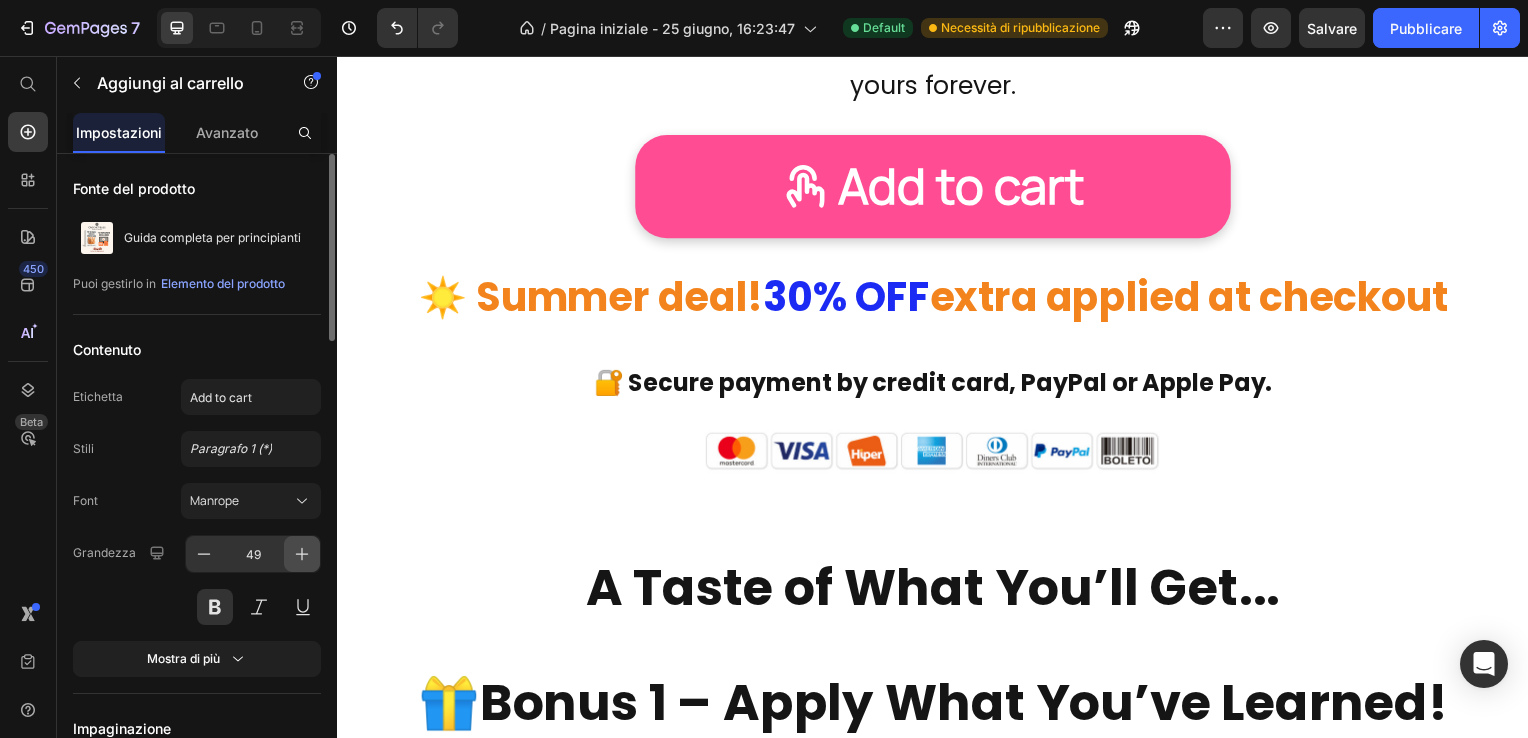click 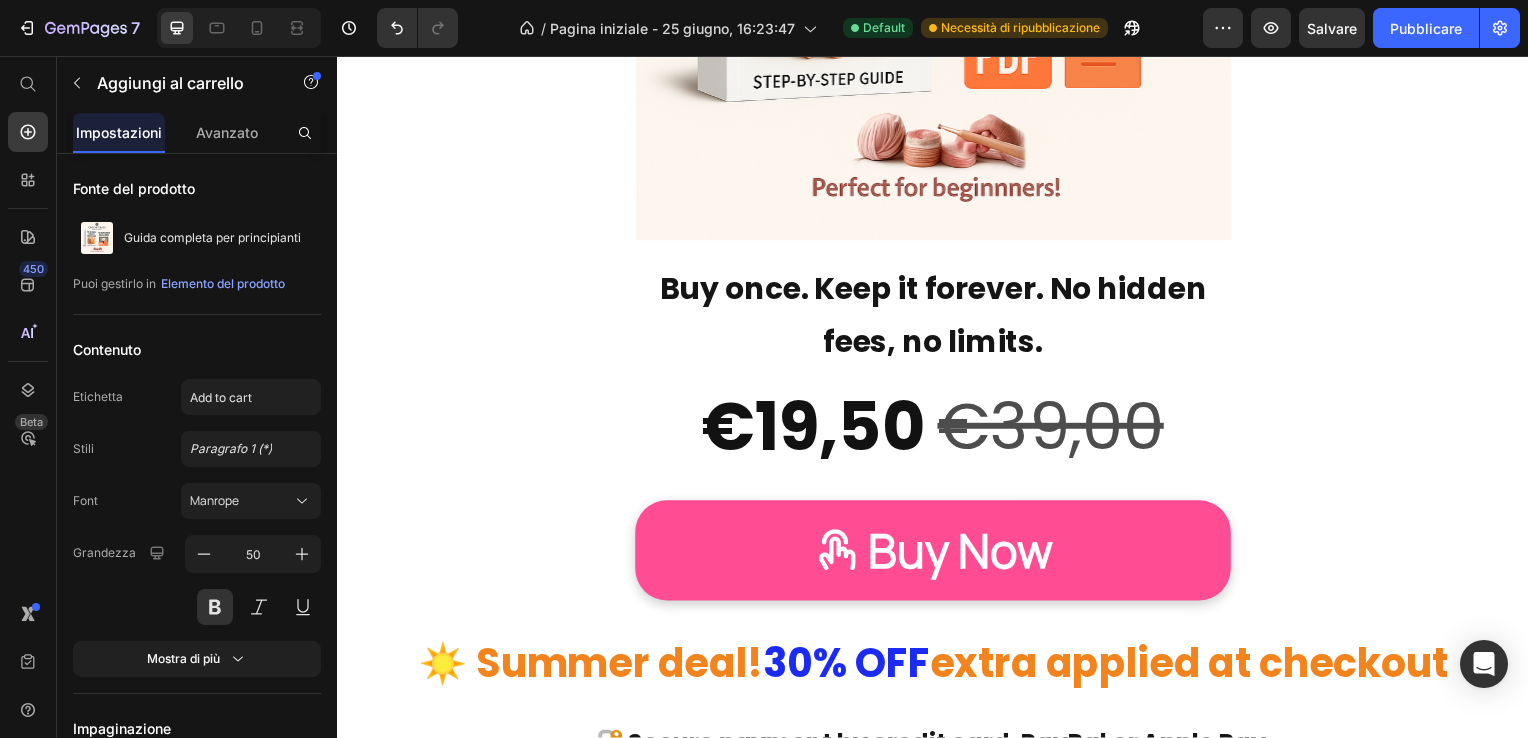 scroll, scrollTop: 9924, scrollLeft: 0, axis: vertical 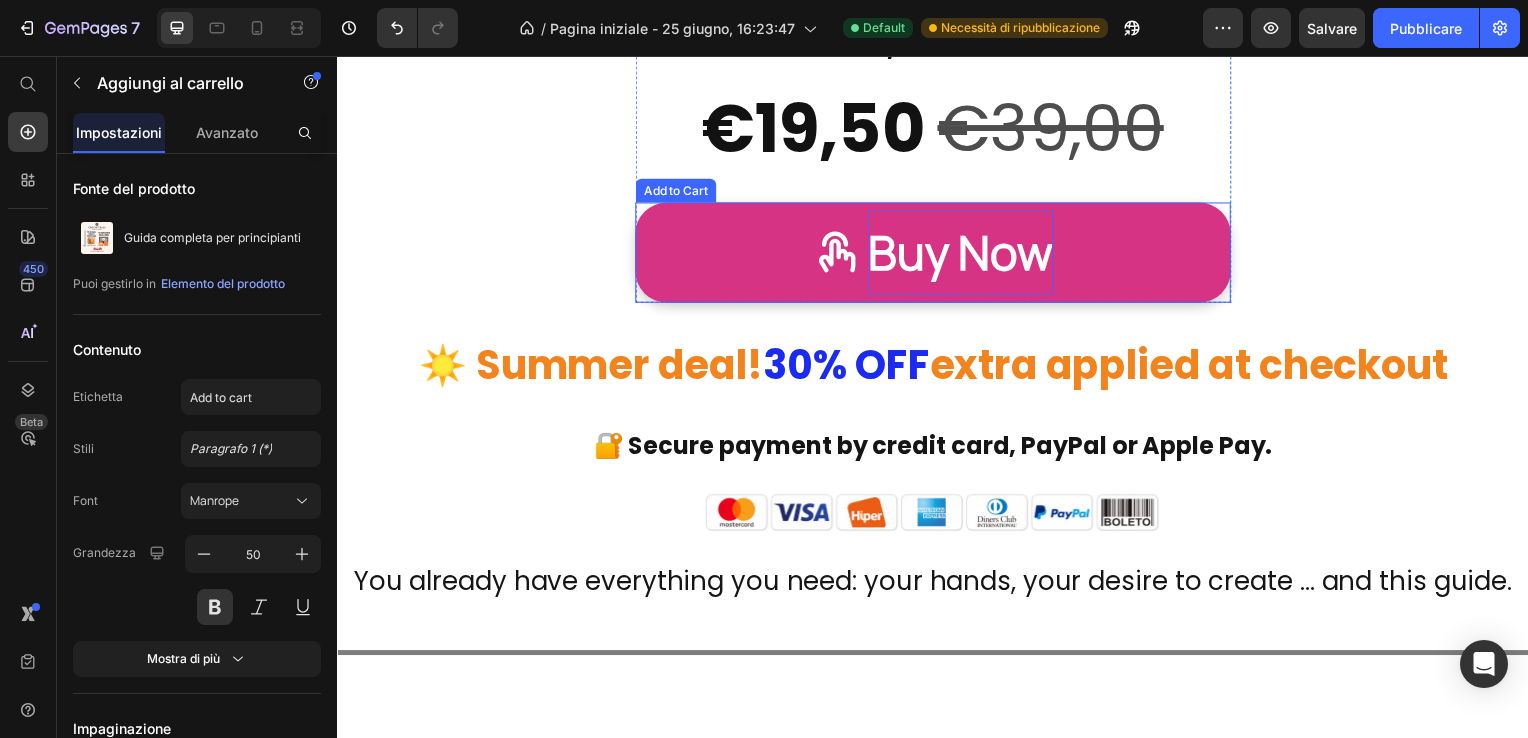 click on "Buy Now" at bounding box center (965, 254) 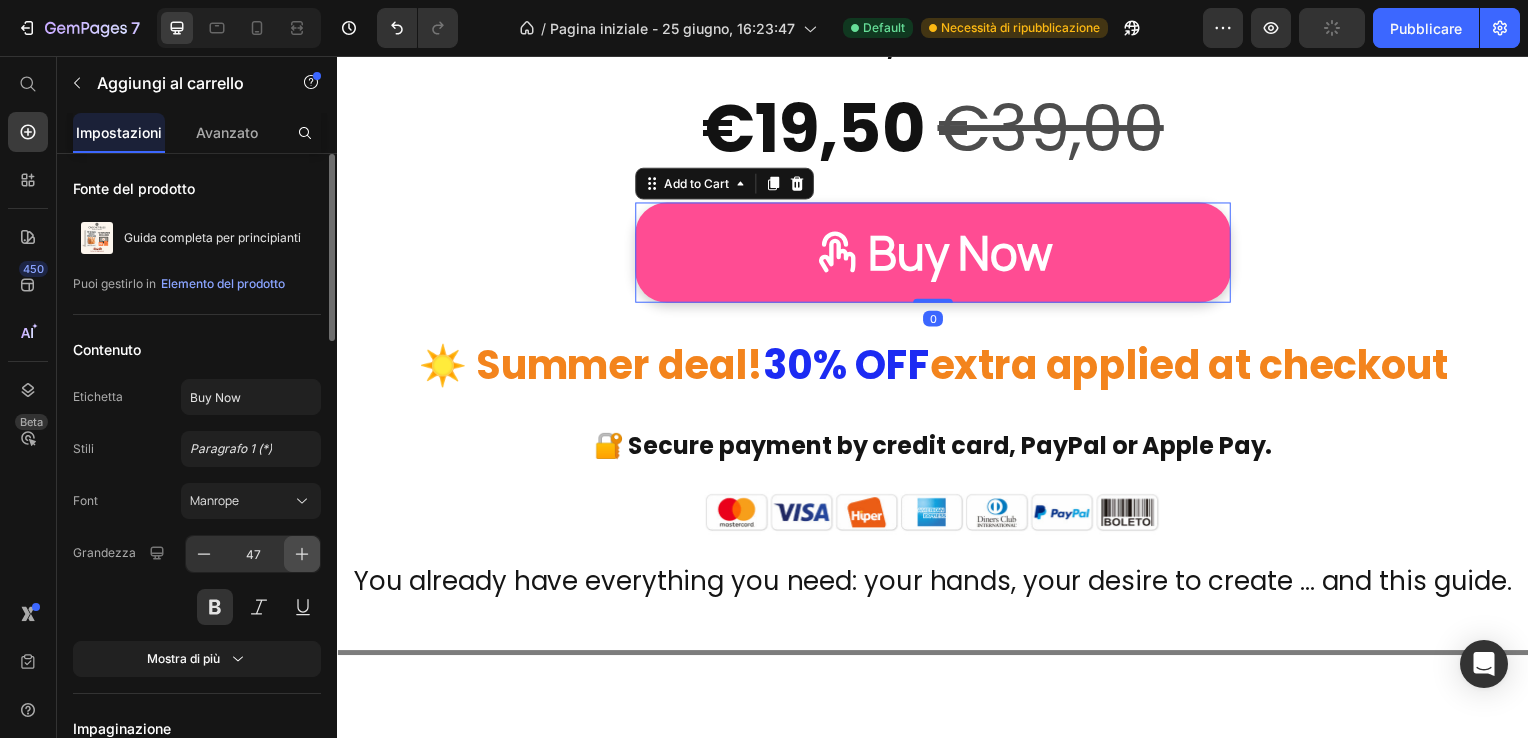 click 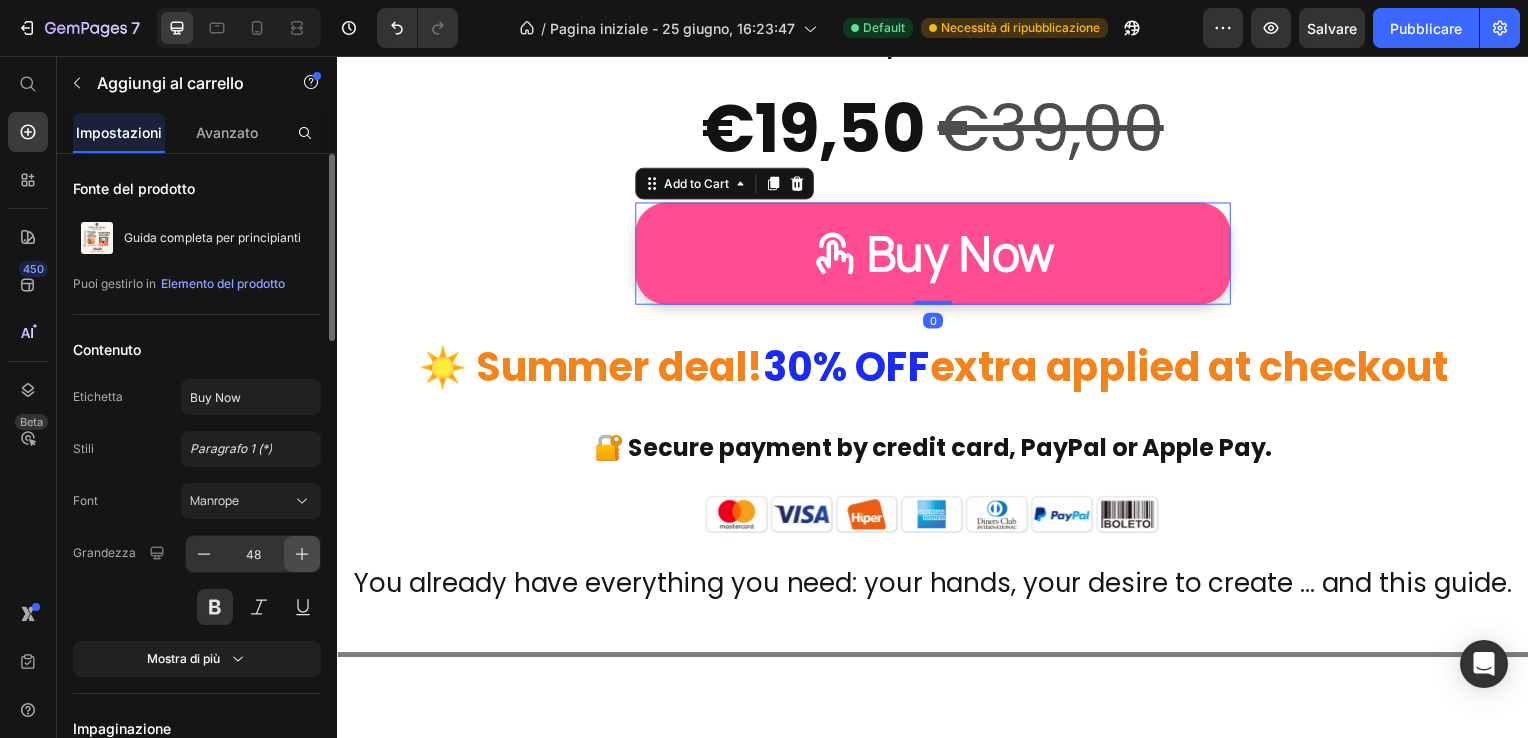 click 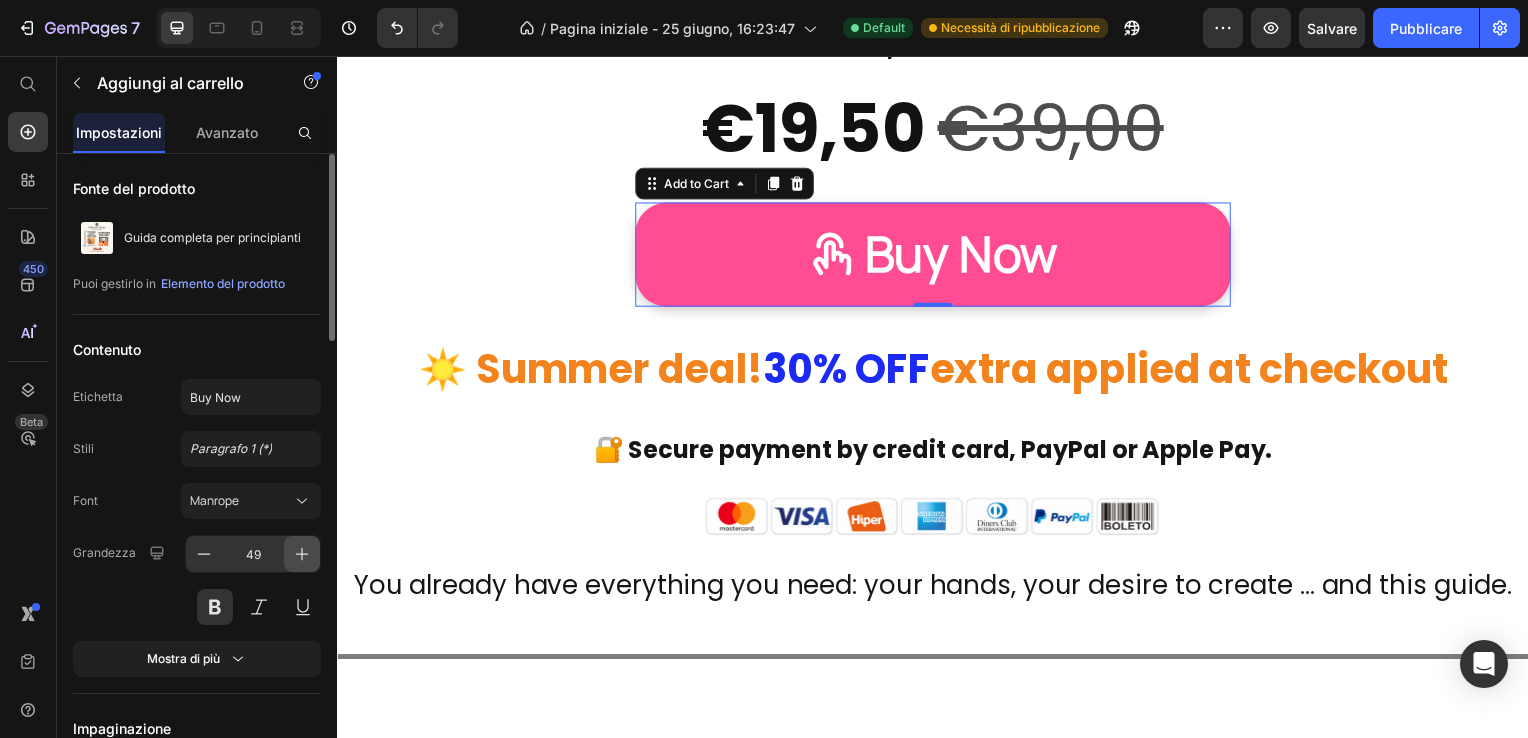 click 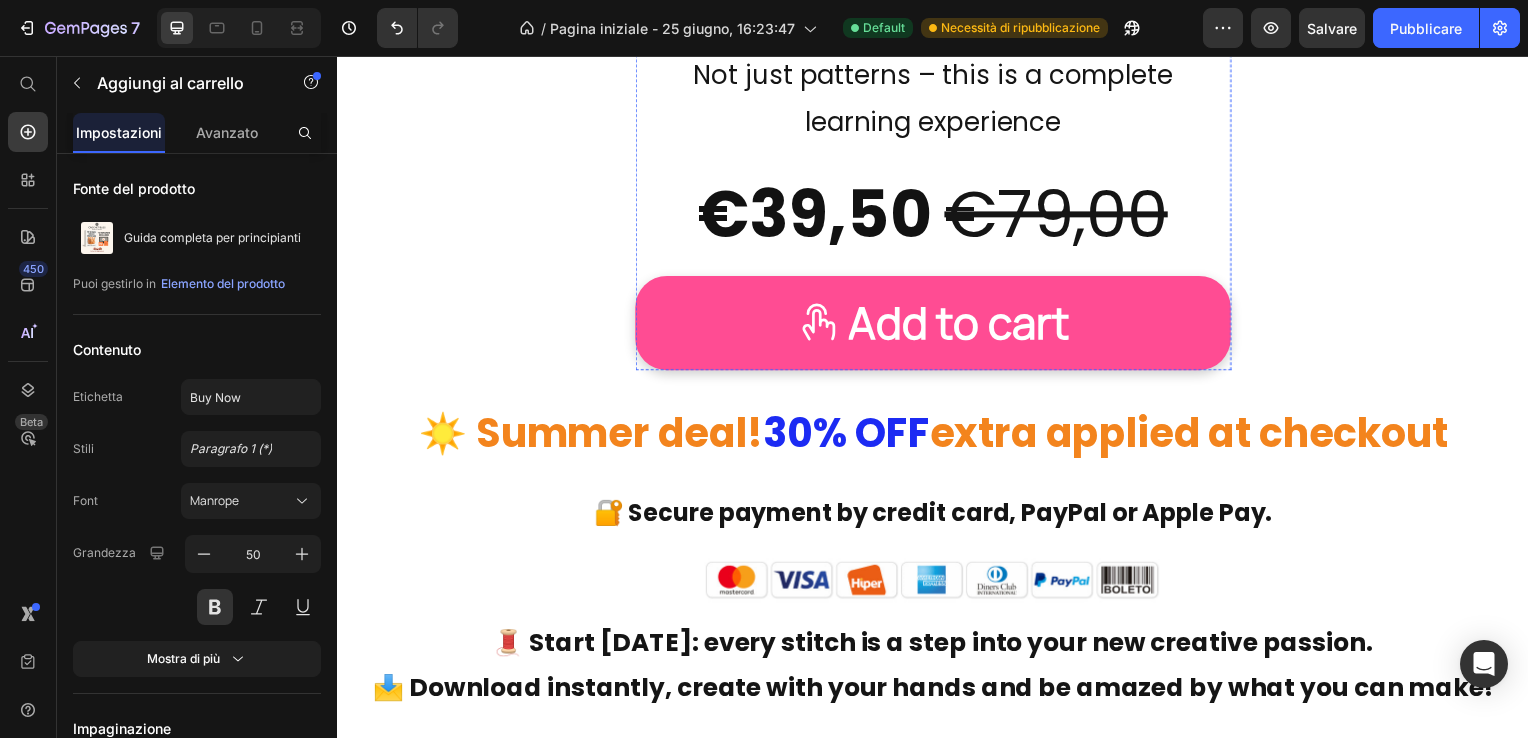 scroll, scrollTop: 14424, scrollLeft: 0, axis: vertical 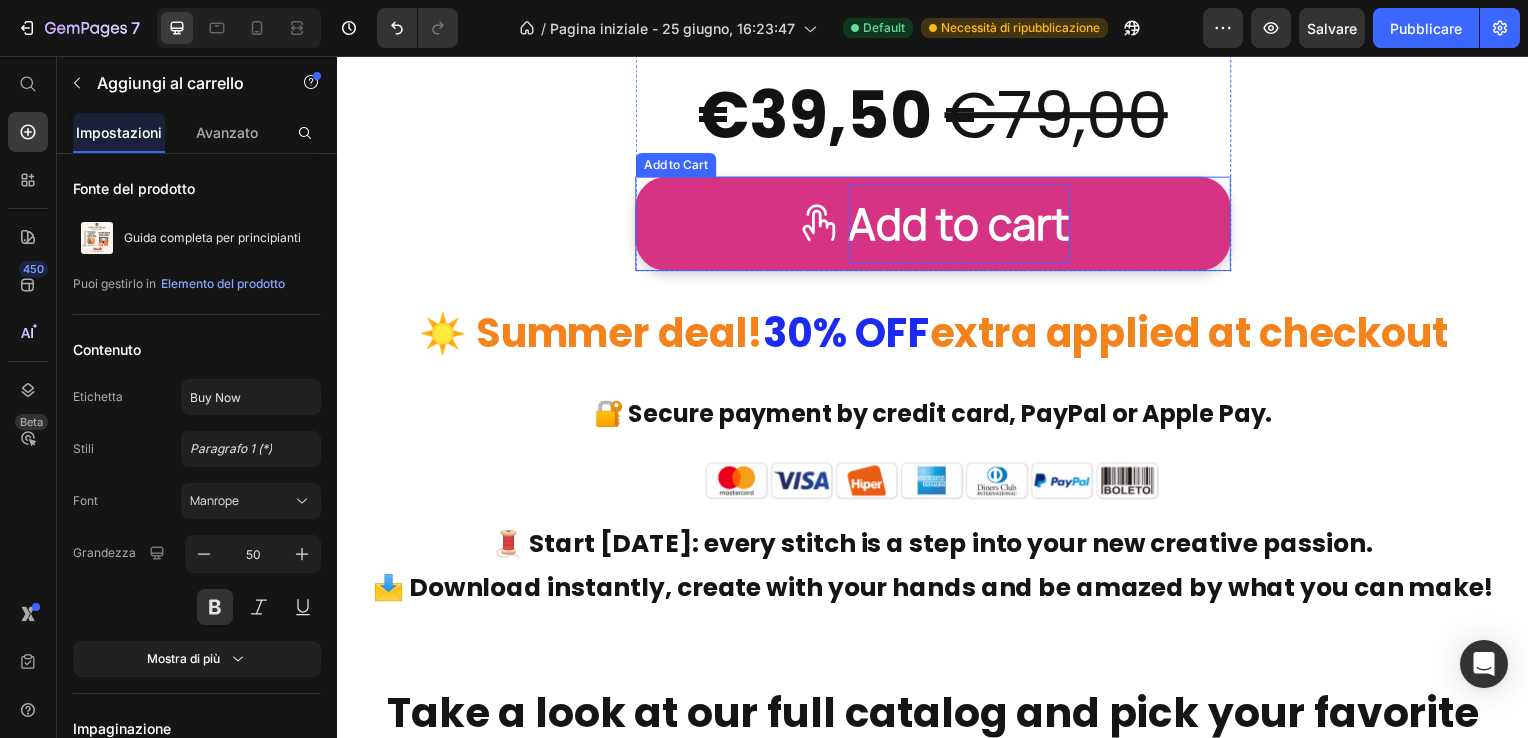 click on "Add to cart" at bounding box center [963, 225] 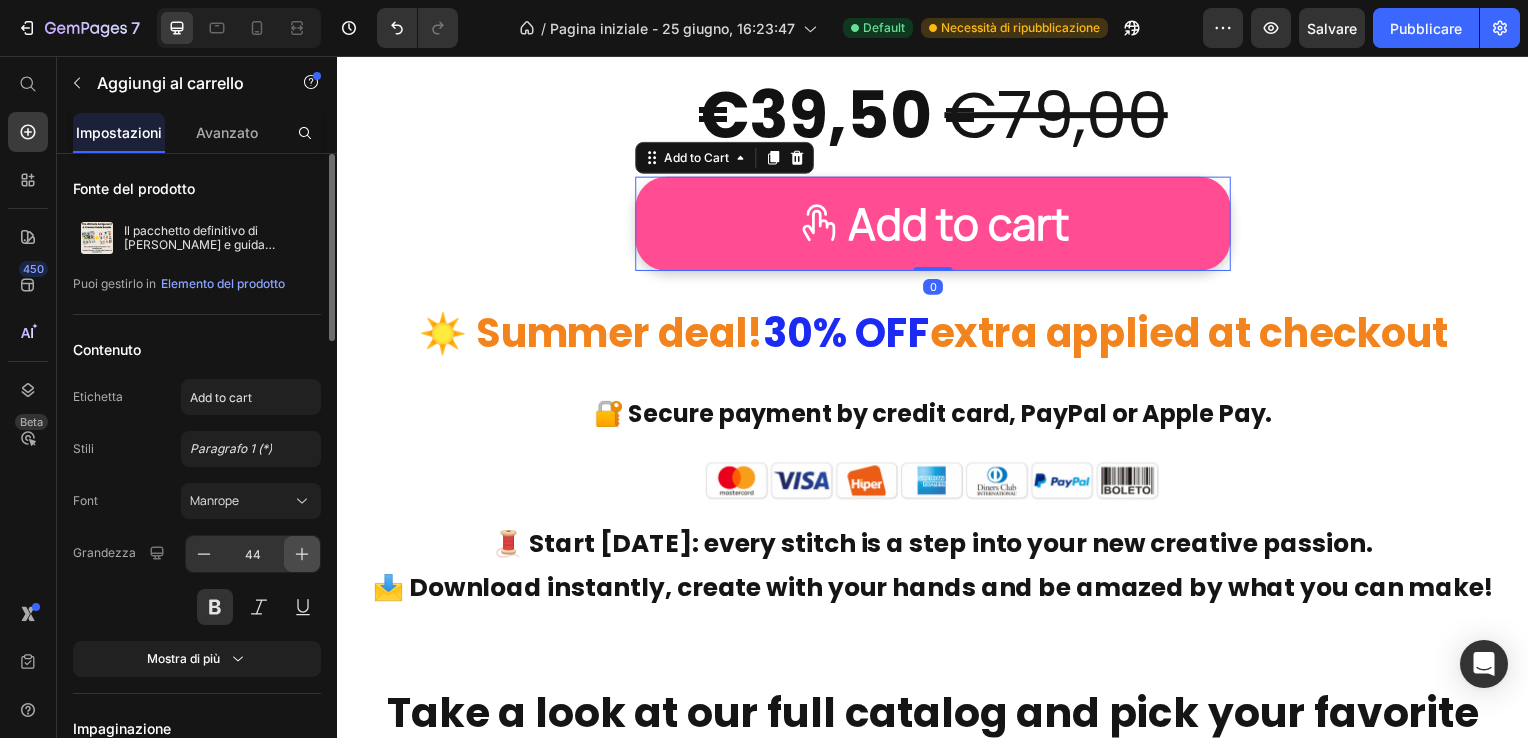 click 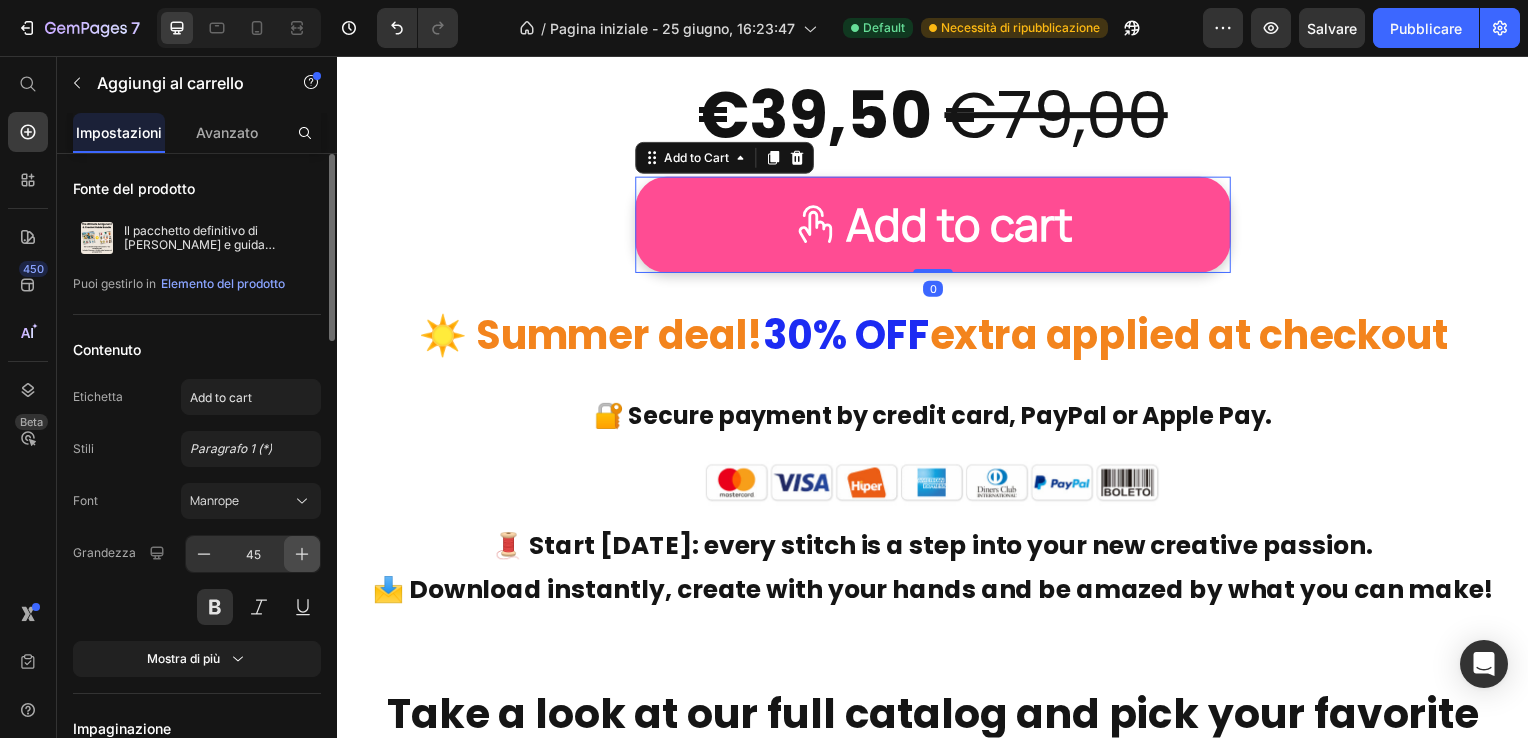 click 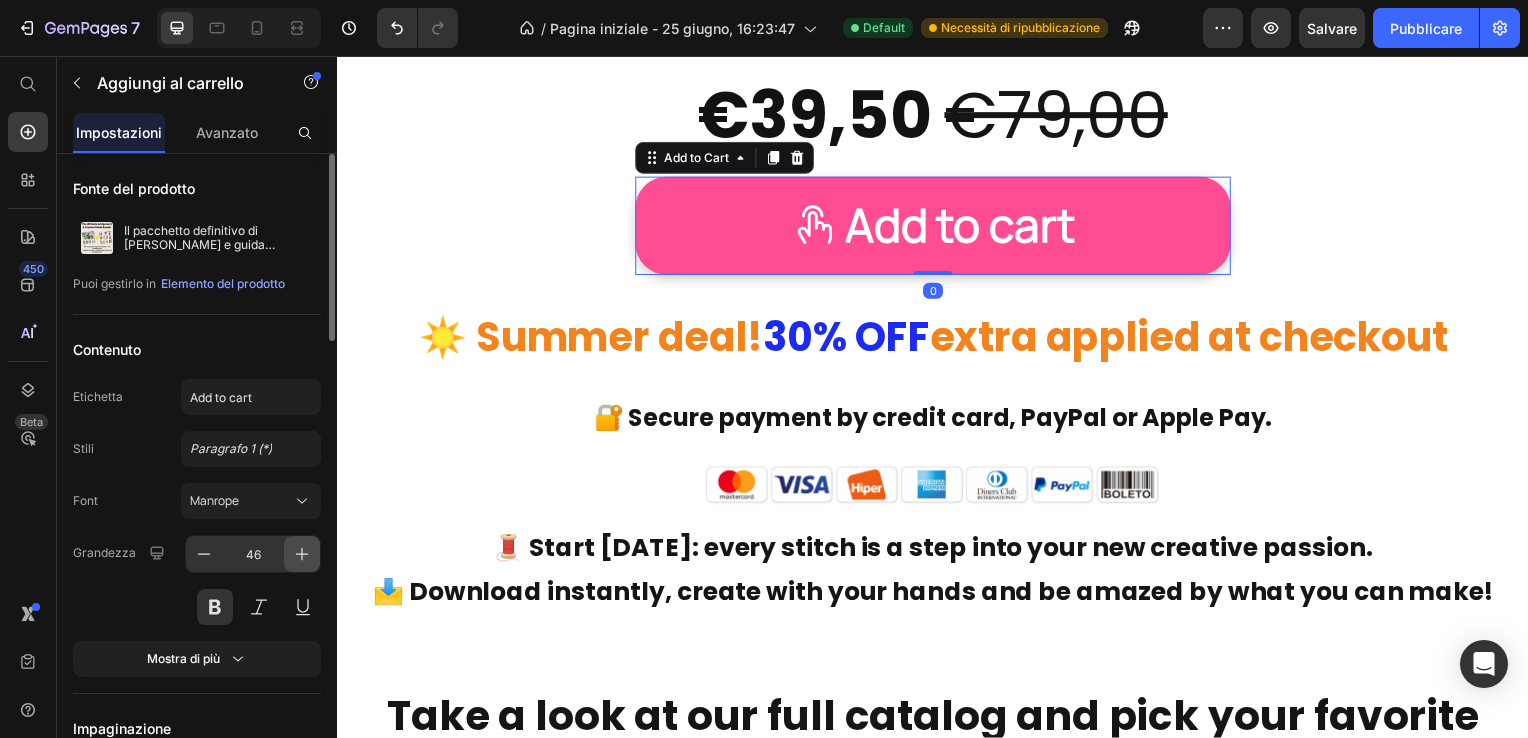 click 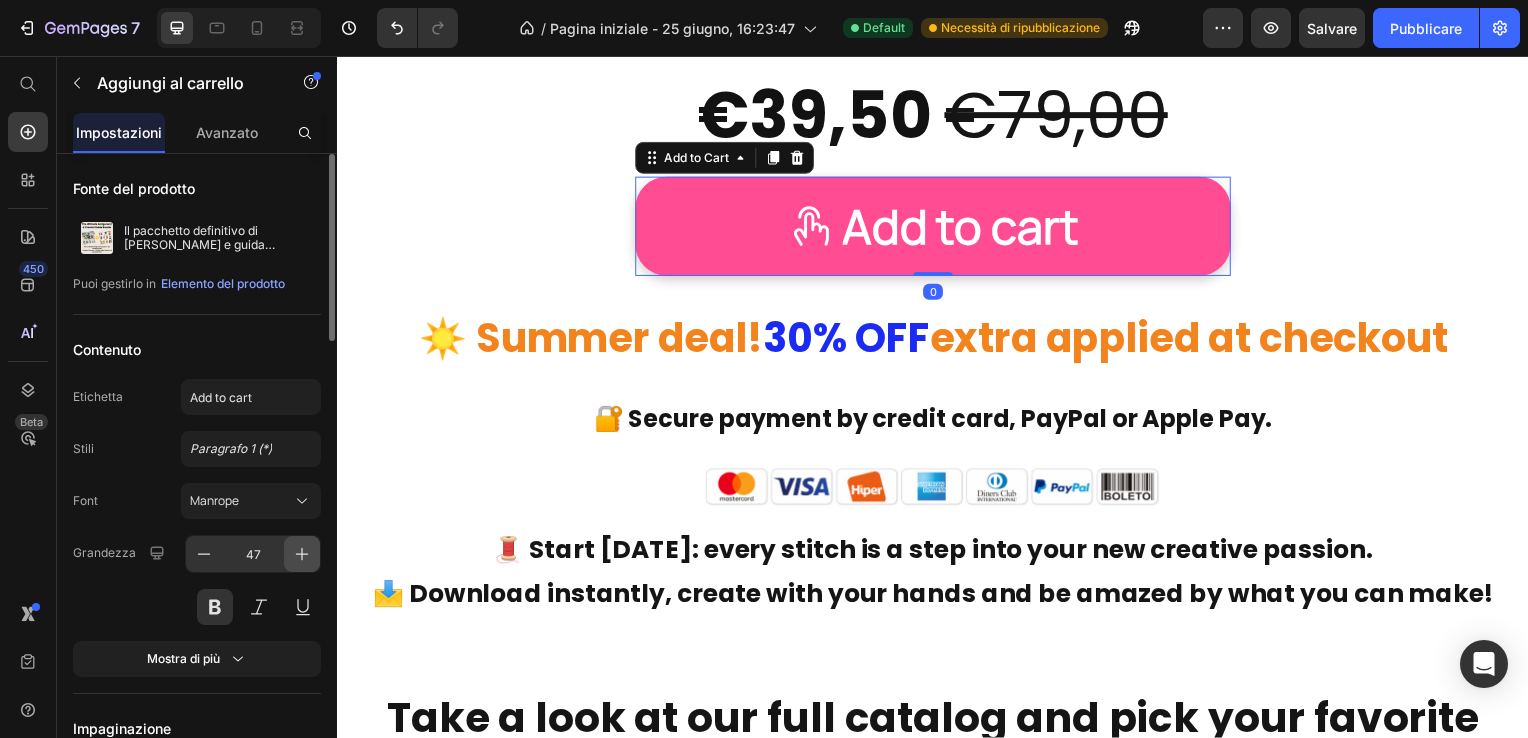 click 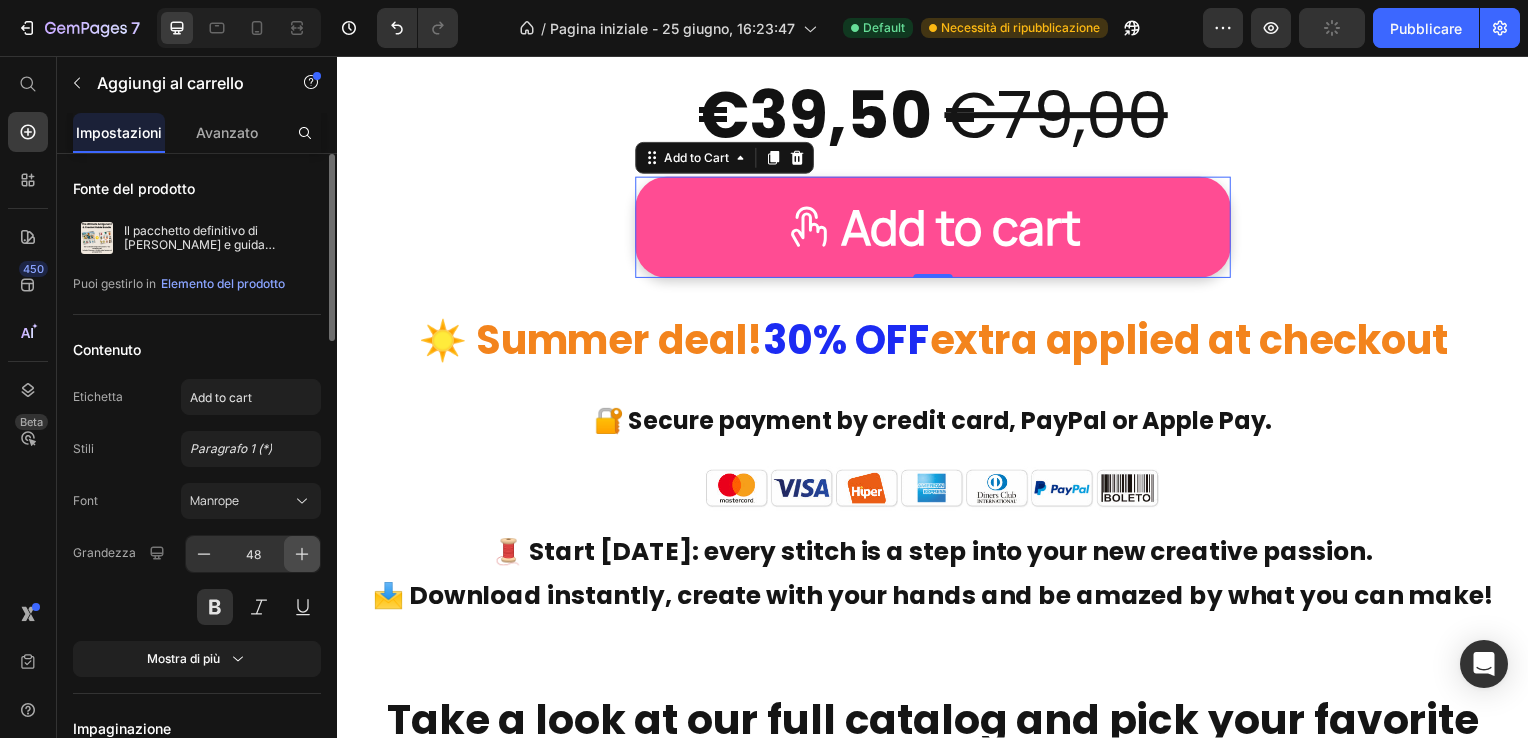 click 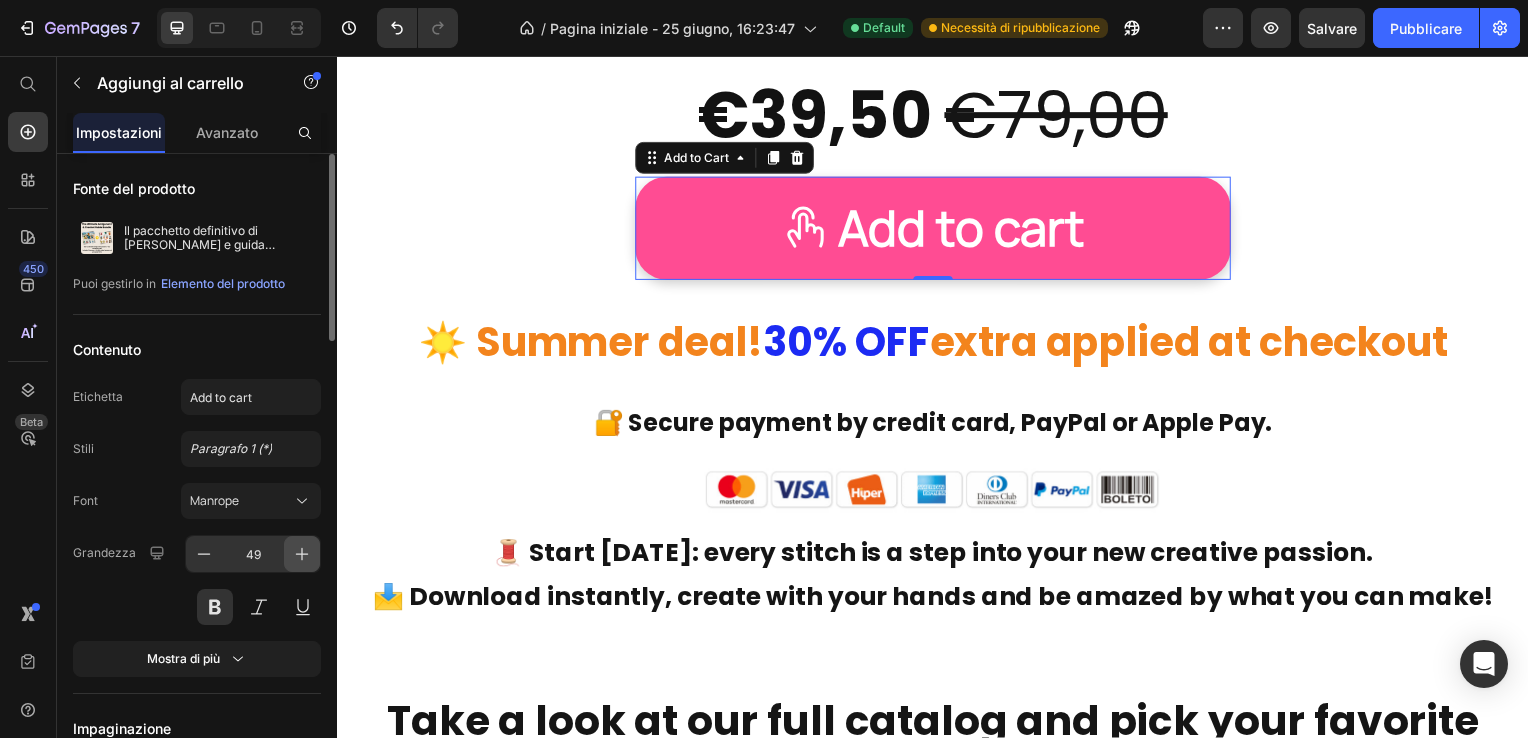 click 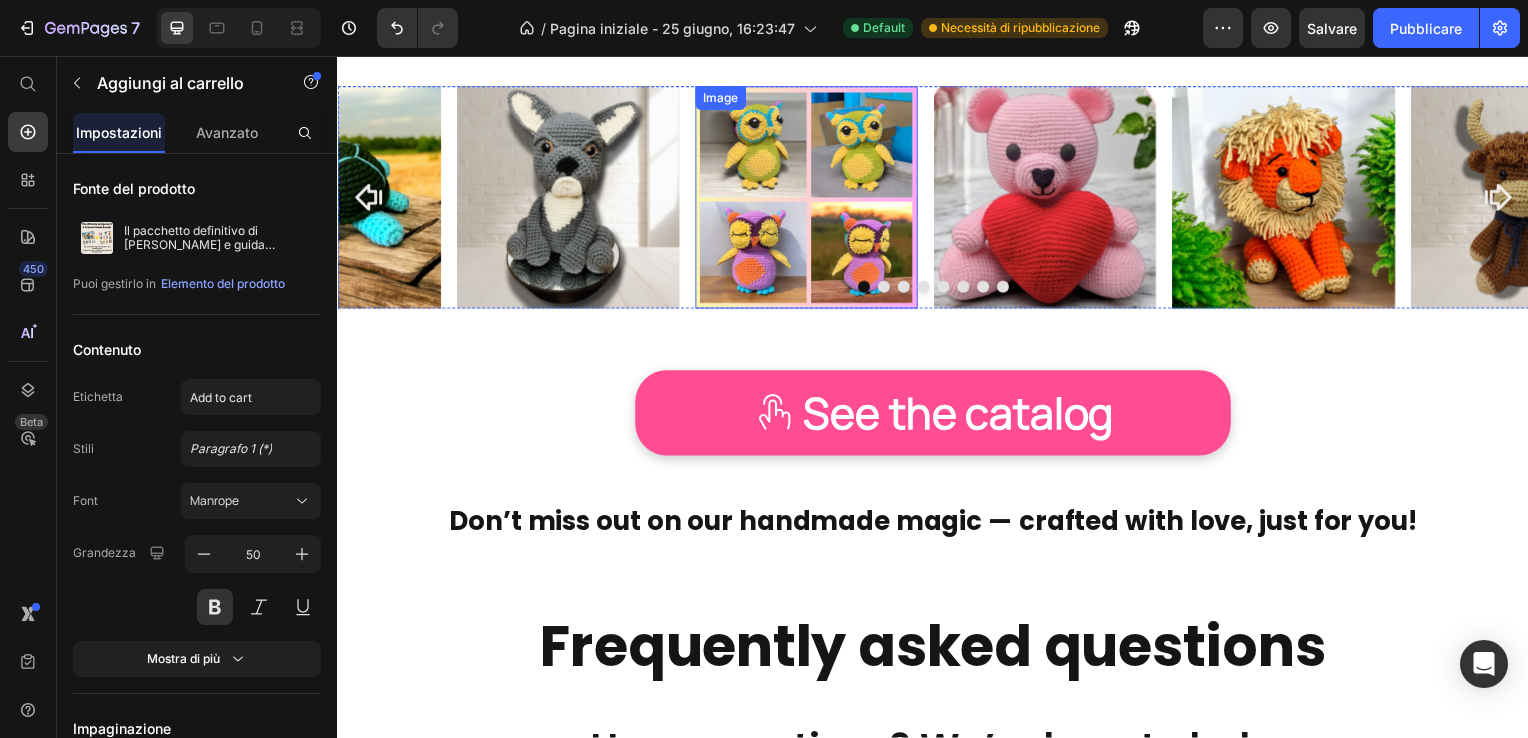 scroll, scrollTop: 15324, scrollLeft: 0, axis: vertical 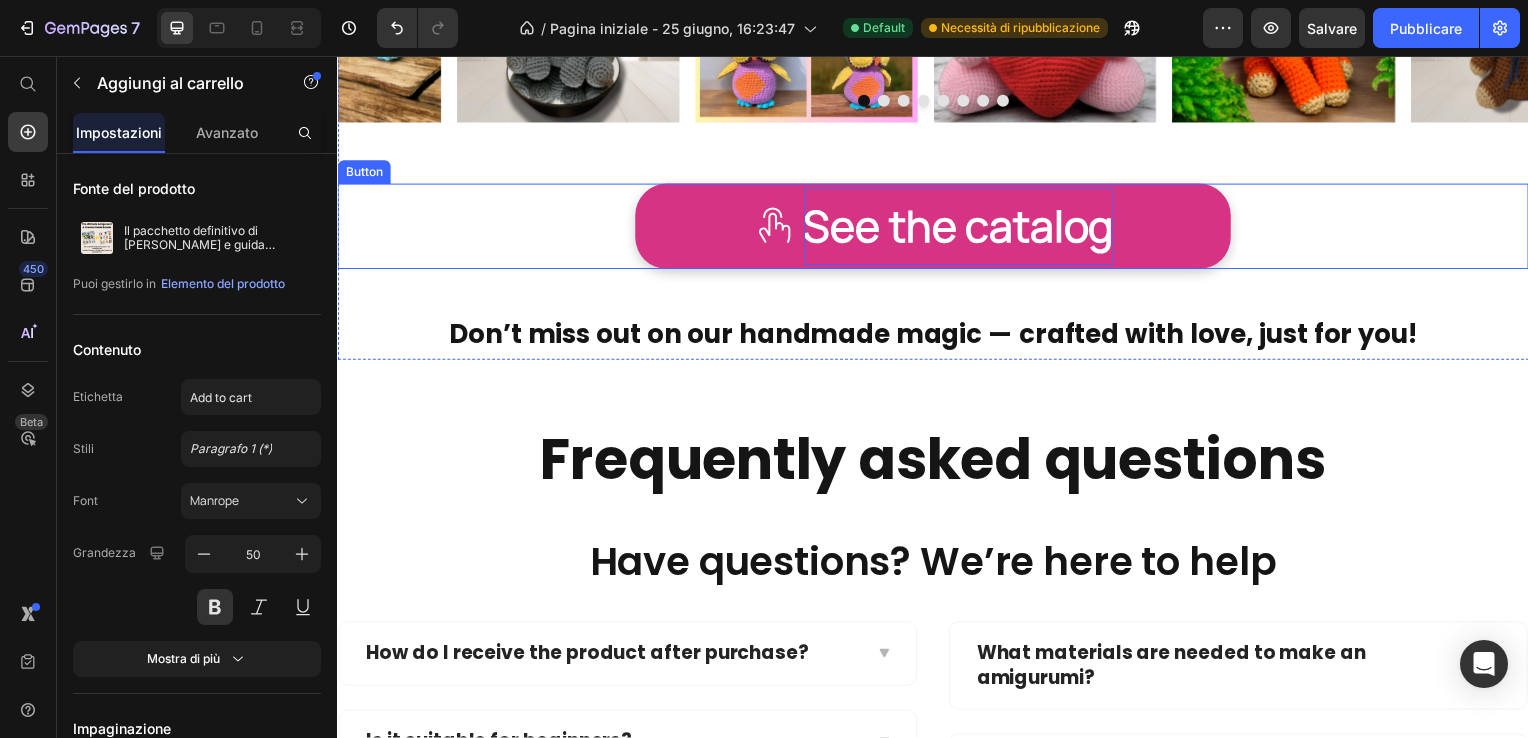 click on "See the catalog" at bounding box center (963, 227) 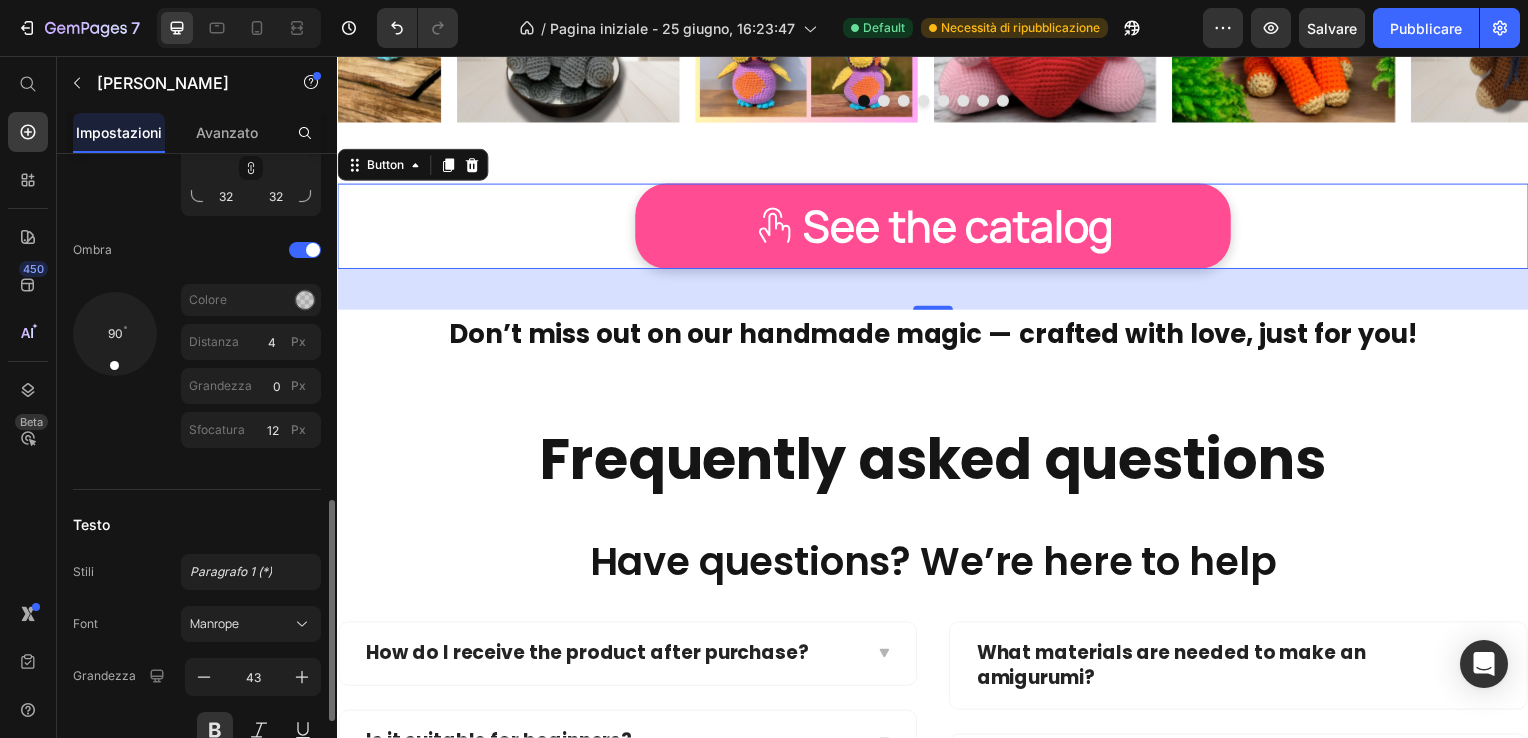 scroll, scrollTop: 1215, scrollLeft: 0, axis: vertical 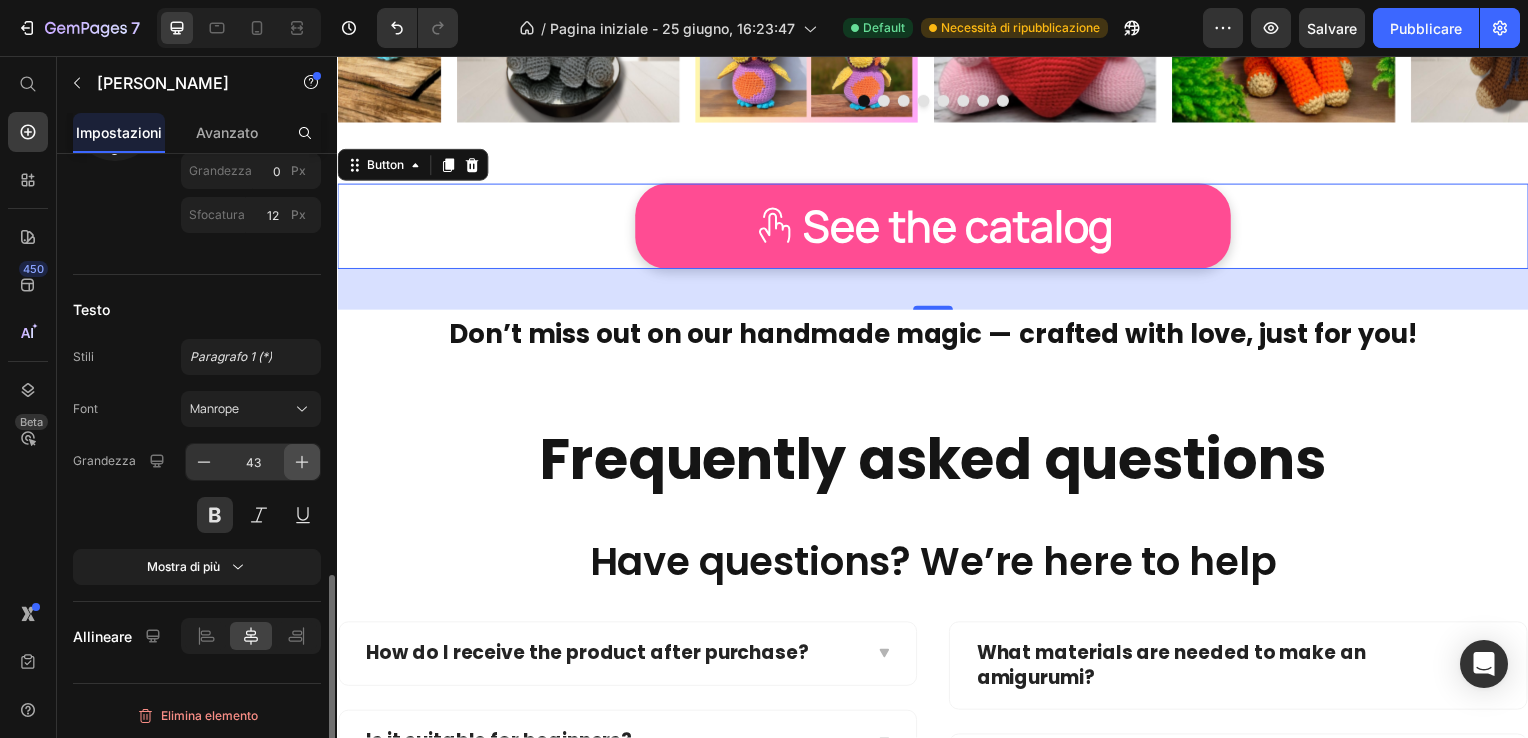 click 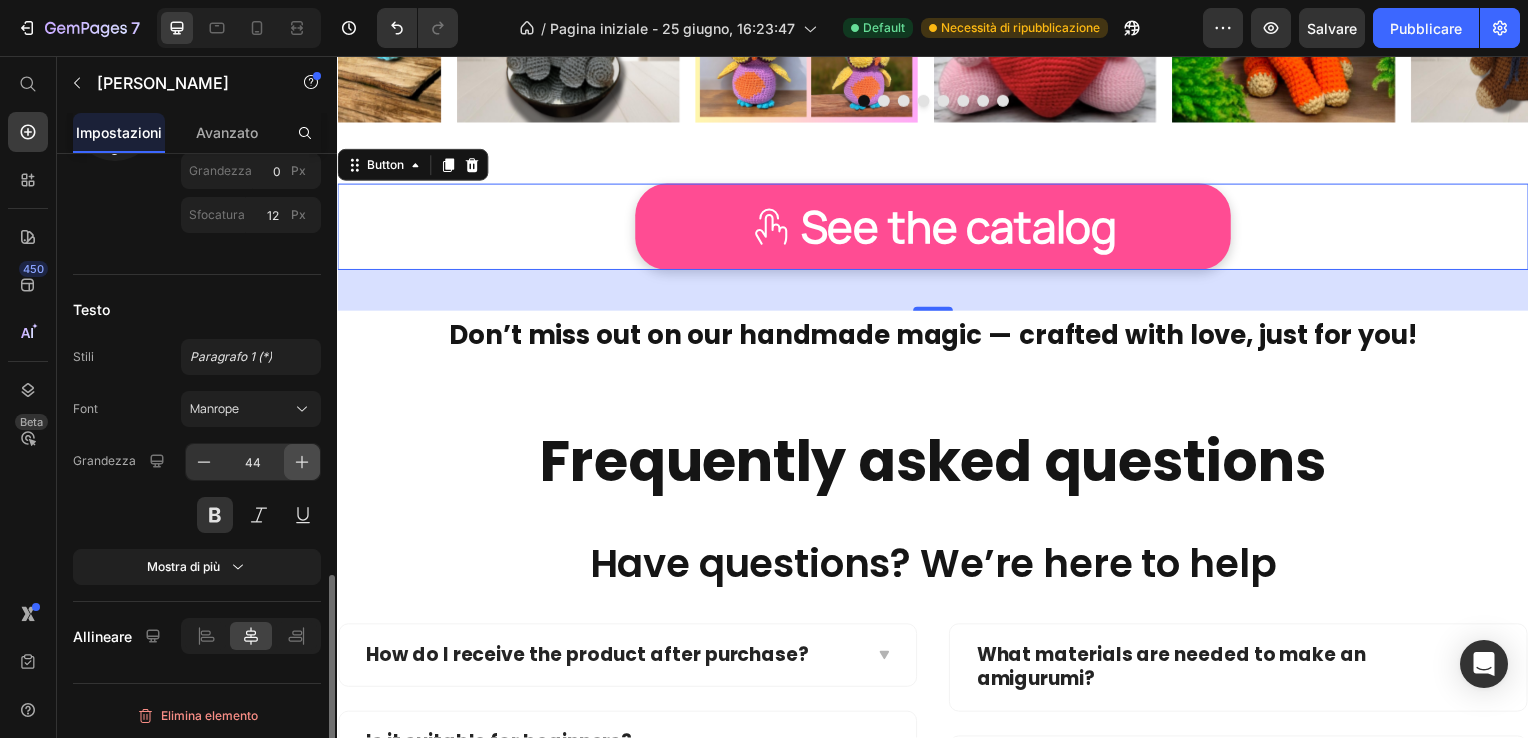 click 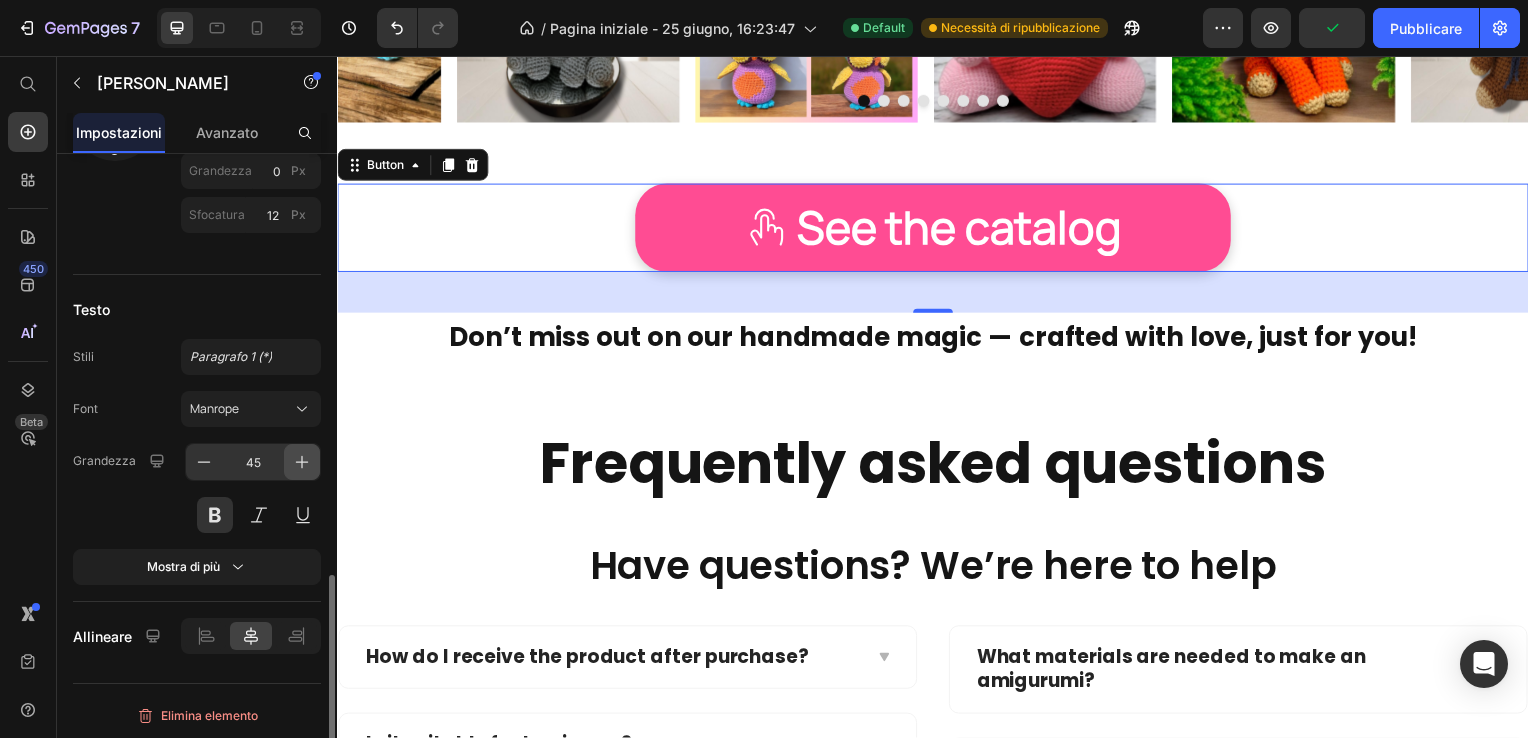 click 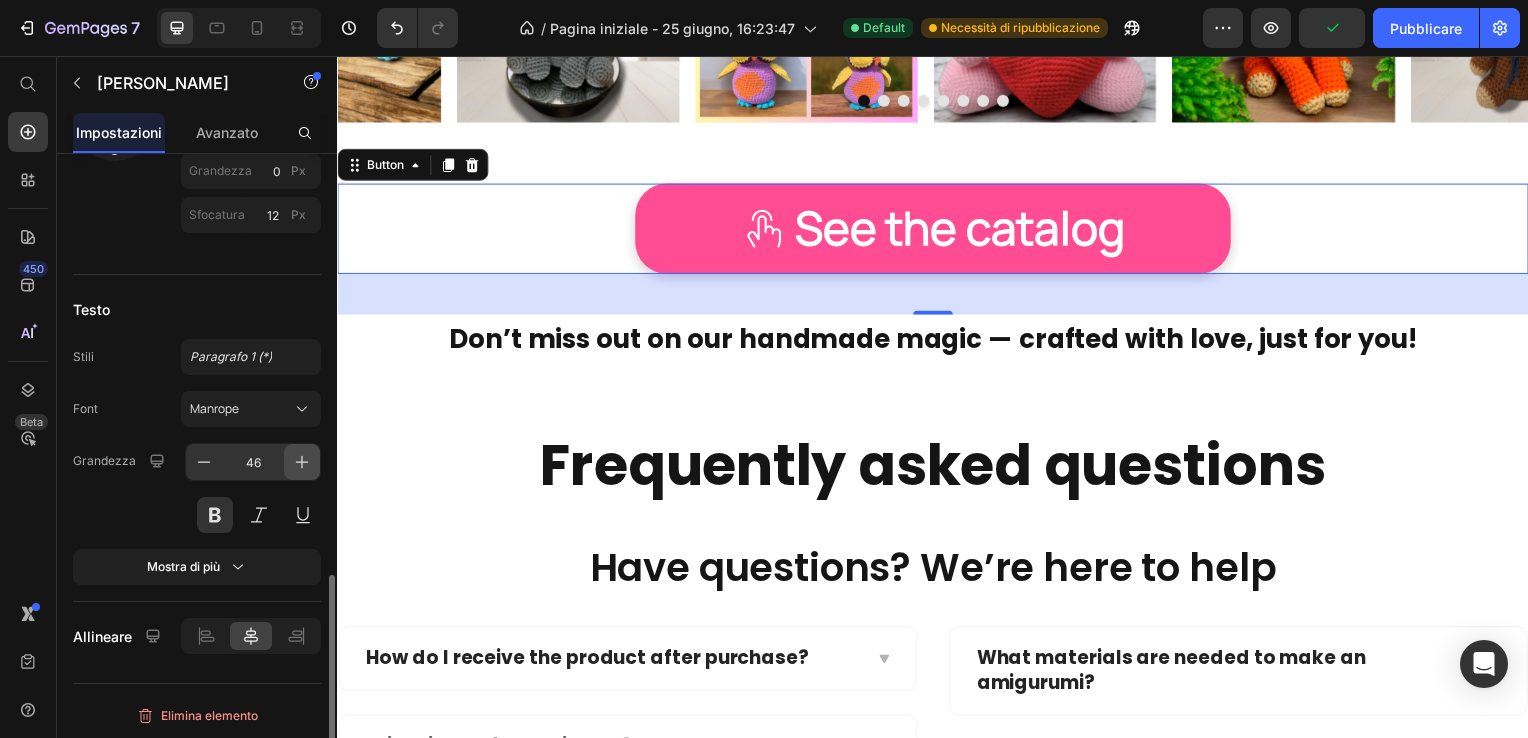 click 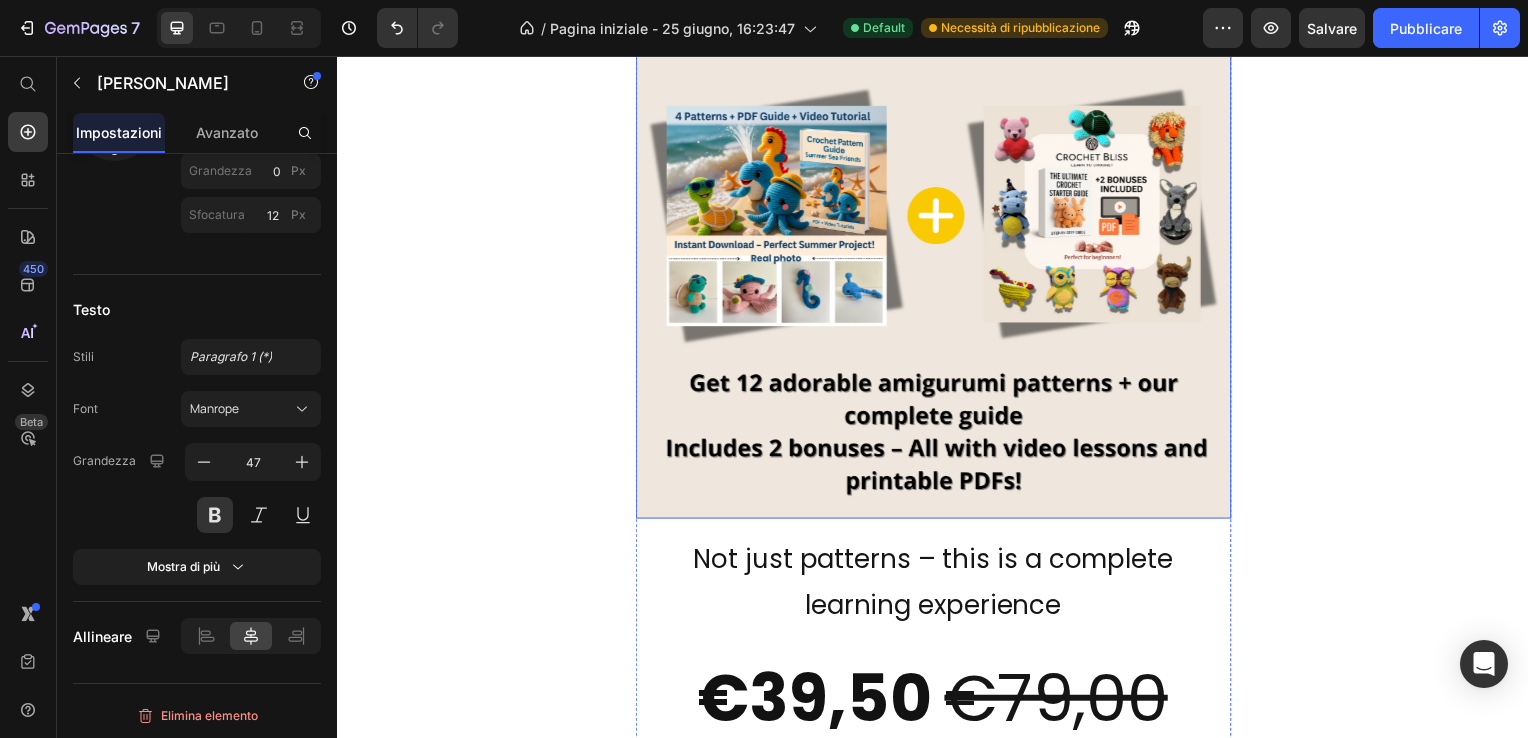 scroll, scrollTop: 13824, scrollLeft: 0, axis: vertical 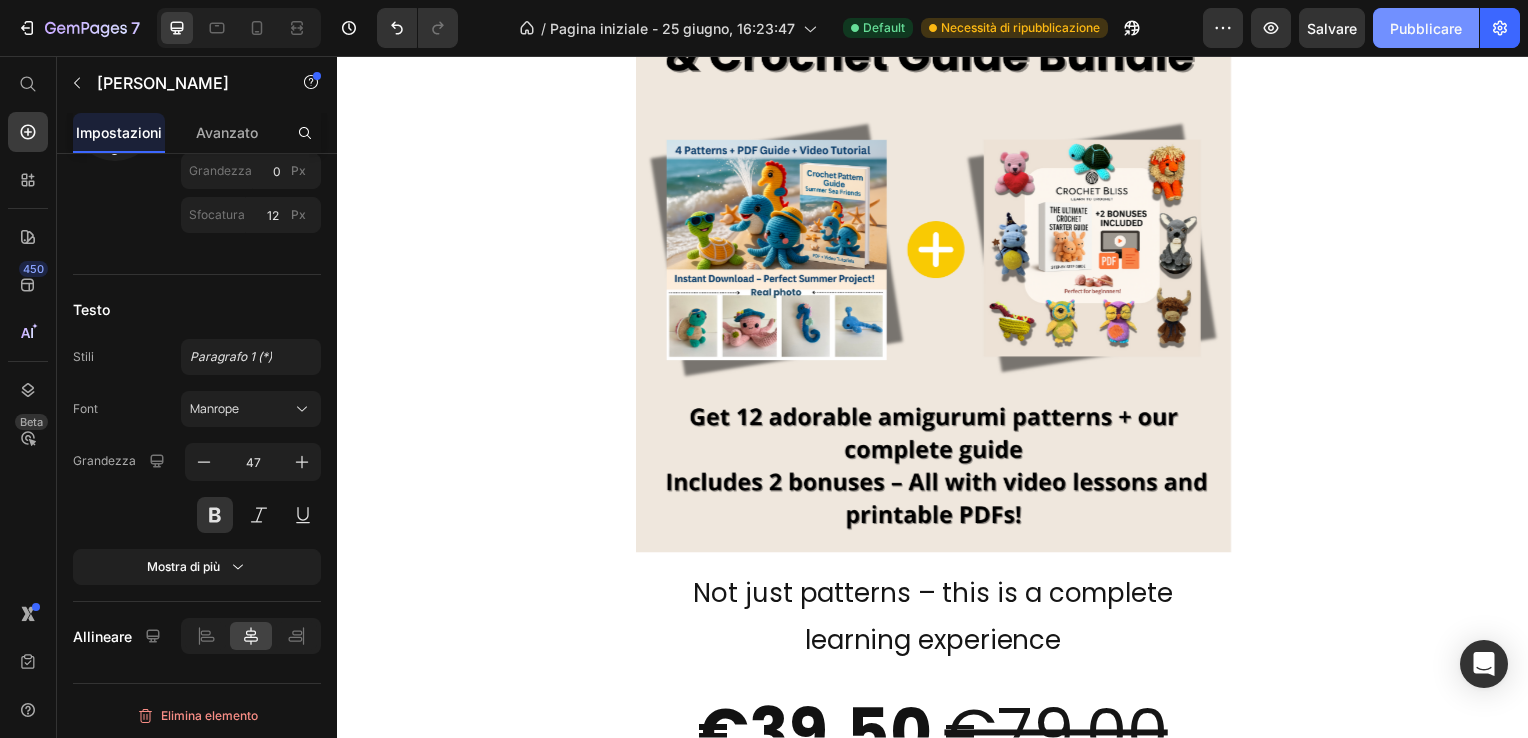 click on "Pubblicare" 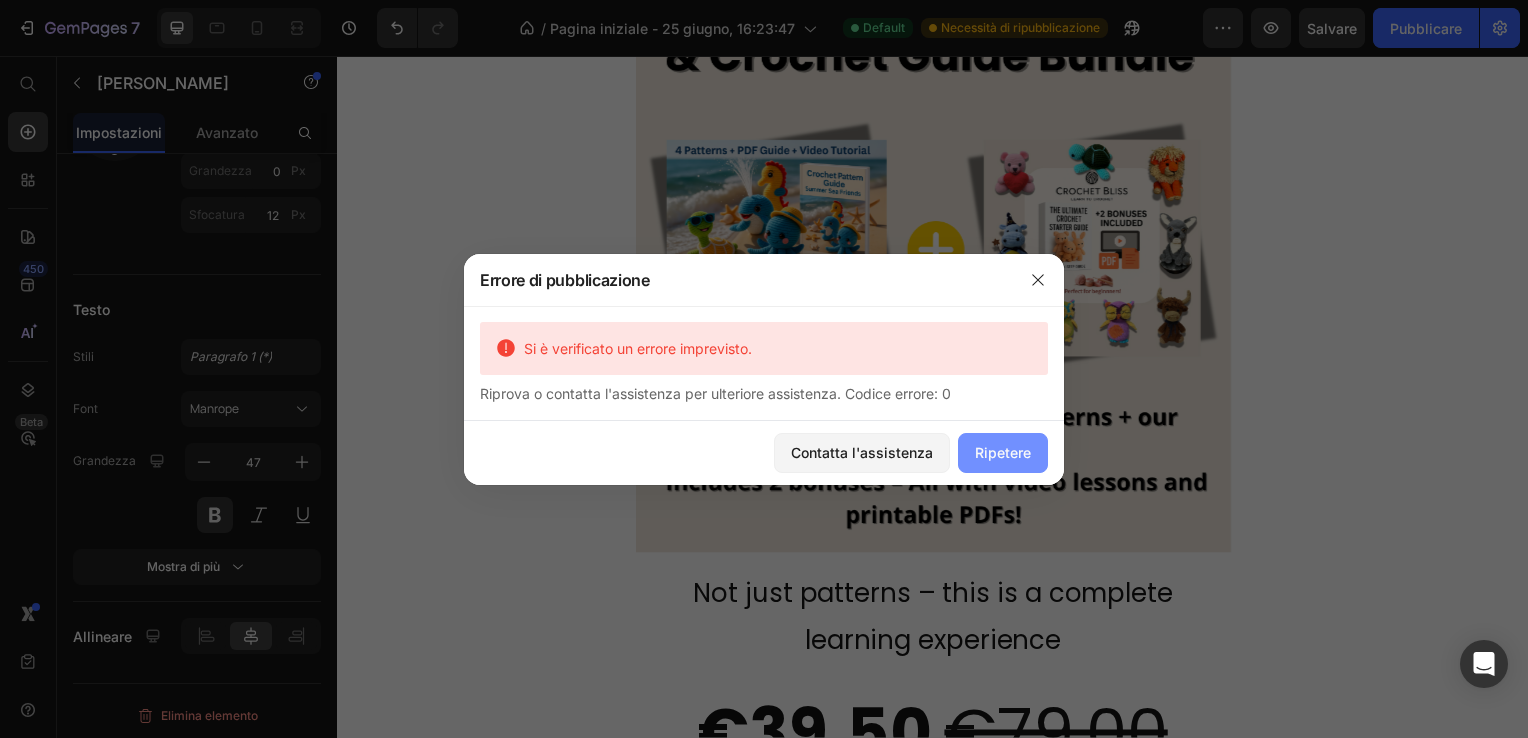 click on "Ripetere" 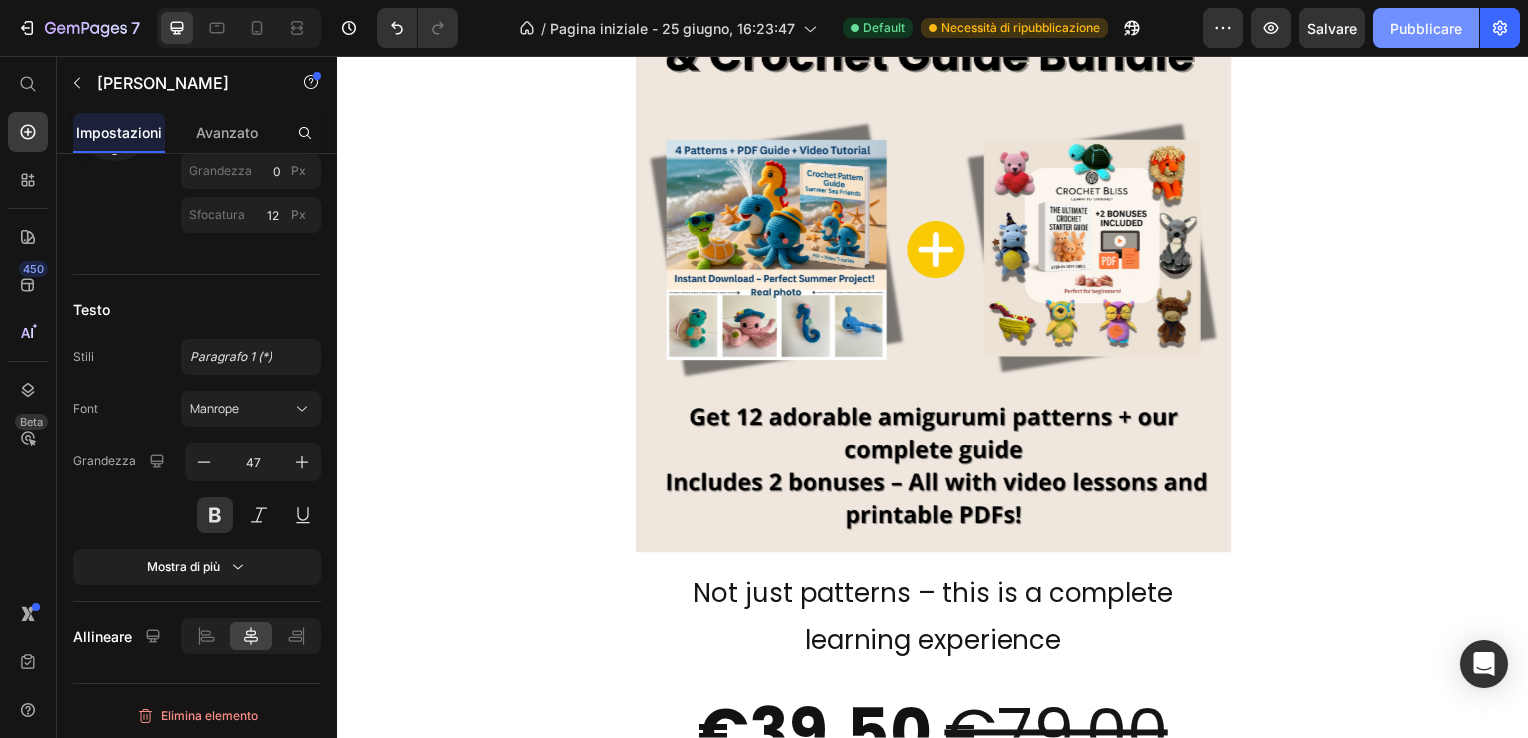 click on "Pubblicare" 